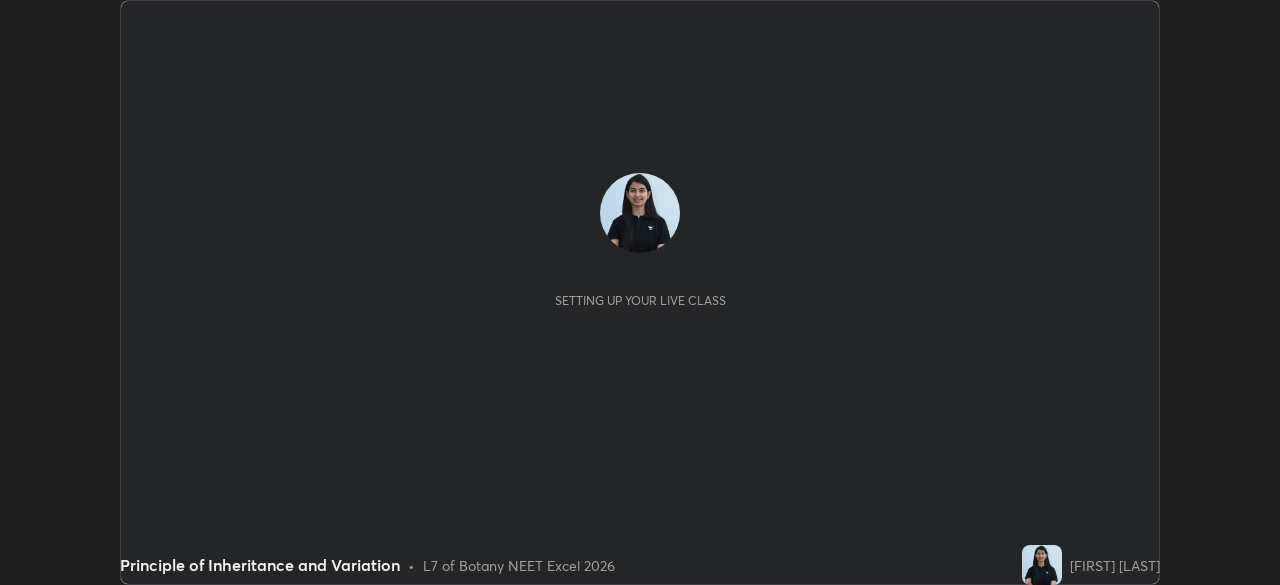 scroll, scrollTop: 0, scrollLeft: 0, axis: both 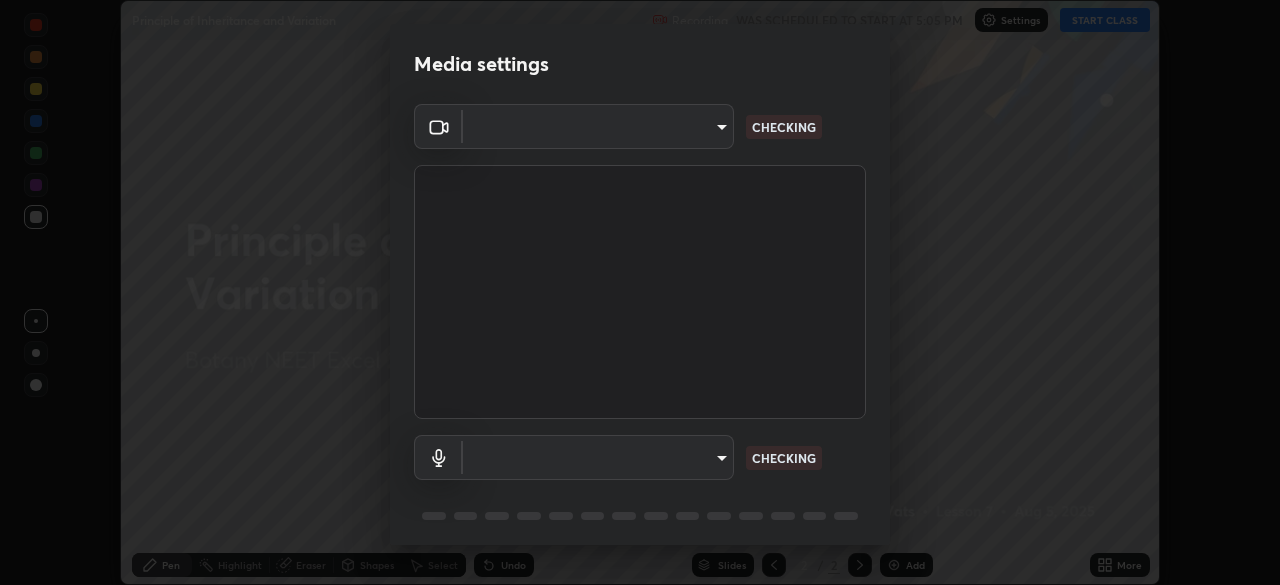 type on "a3d1e63d3991e7523db5491010b6dcb93186c3c444486d9abc4830aae806e346" 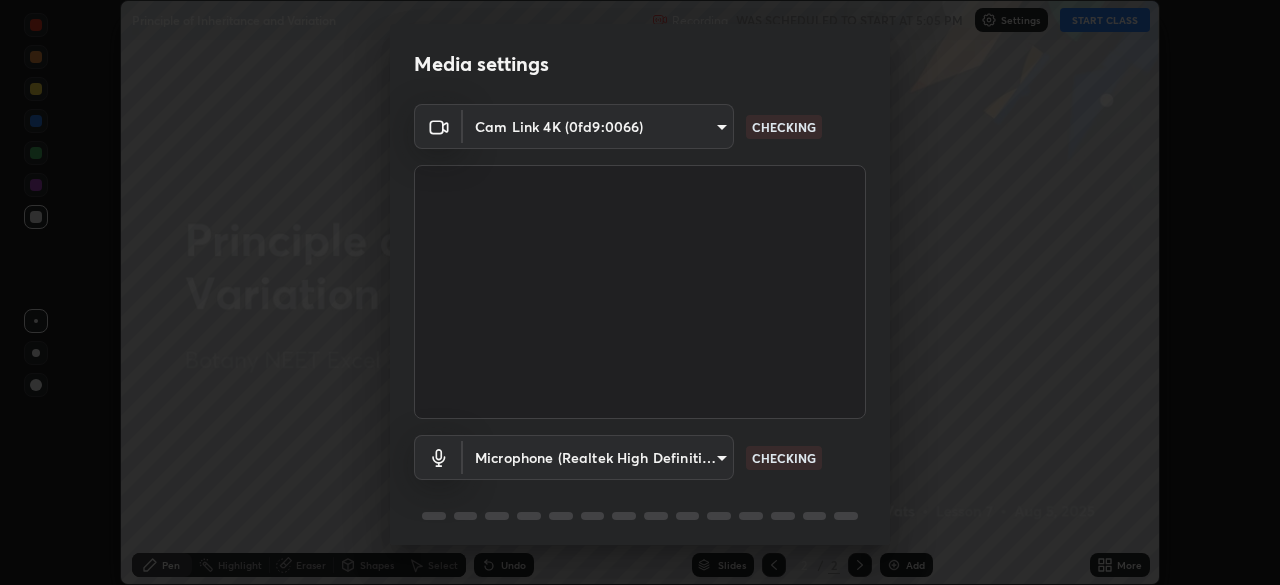 scroll, scrollTop: 71, scrollLeft: 0, axis: vertical 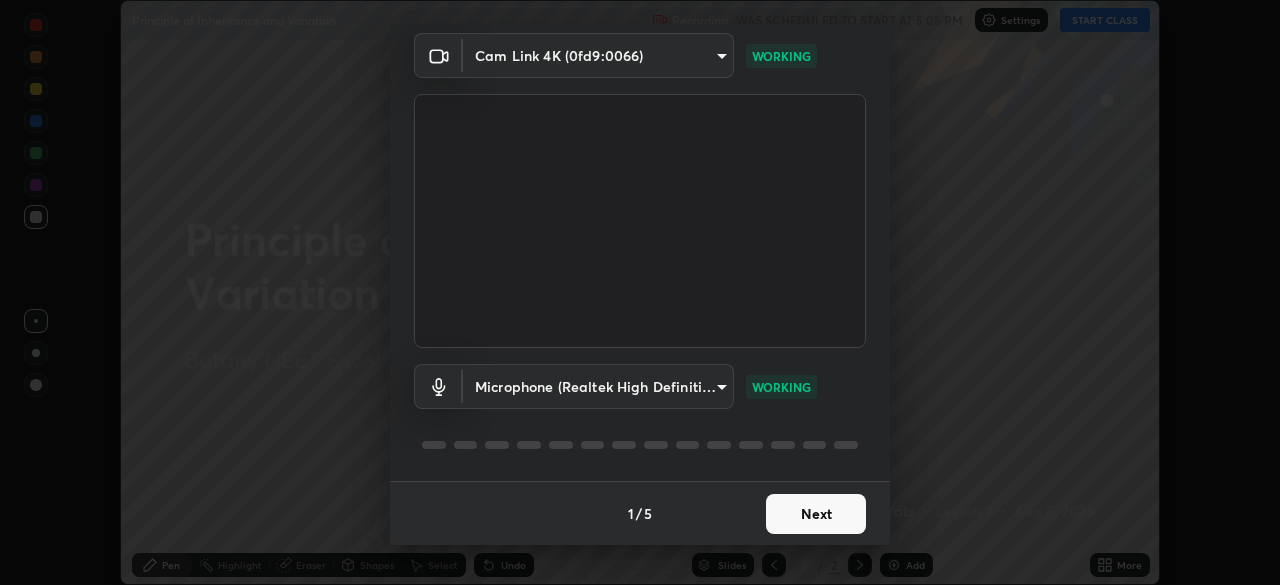 click on "Next" at bounding box center (816, 514) 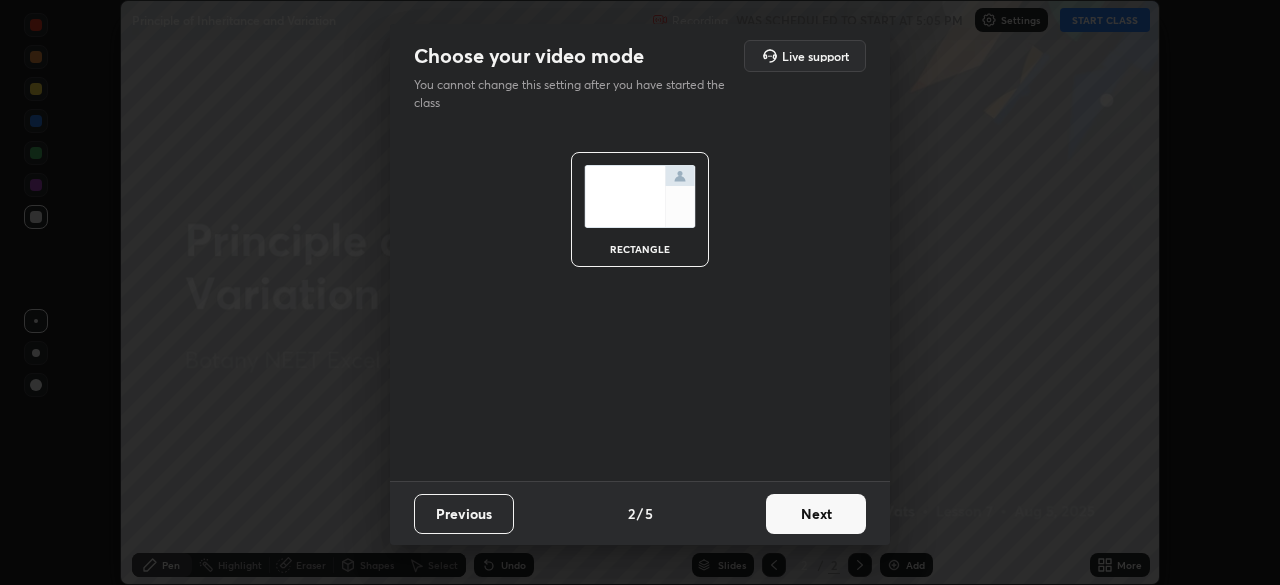 scroll, scrollTop: 0, scrollLeft: 0, axis: both 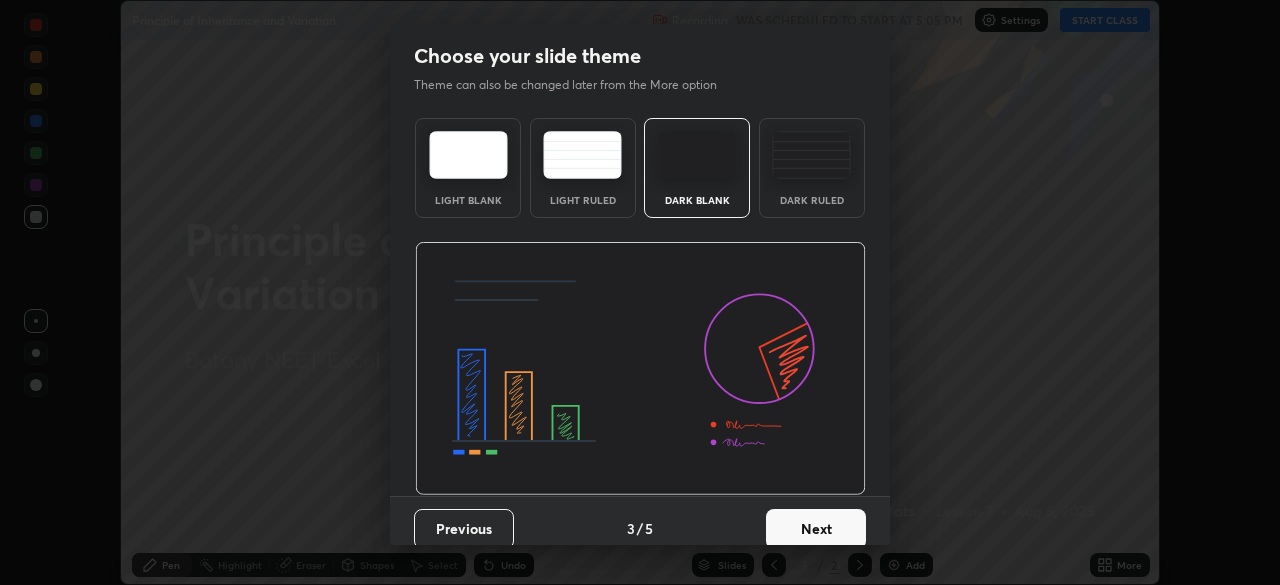 click on "Next" at bounding box center (816, 529) 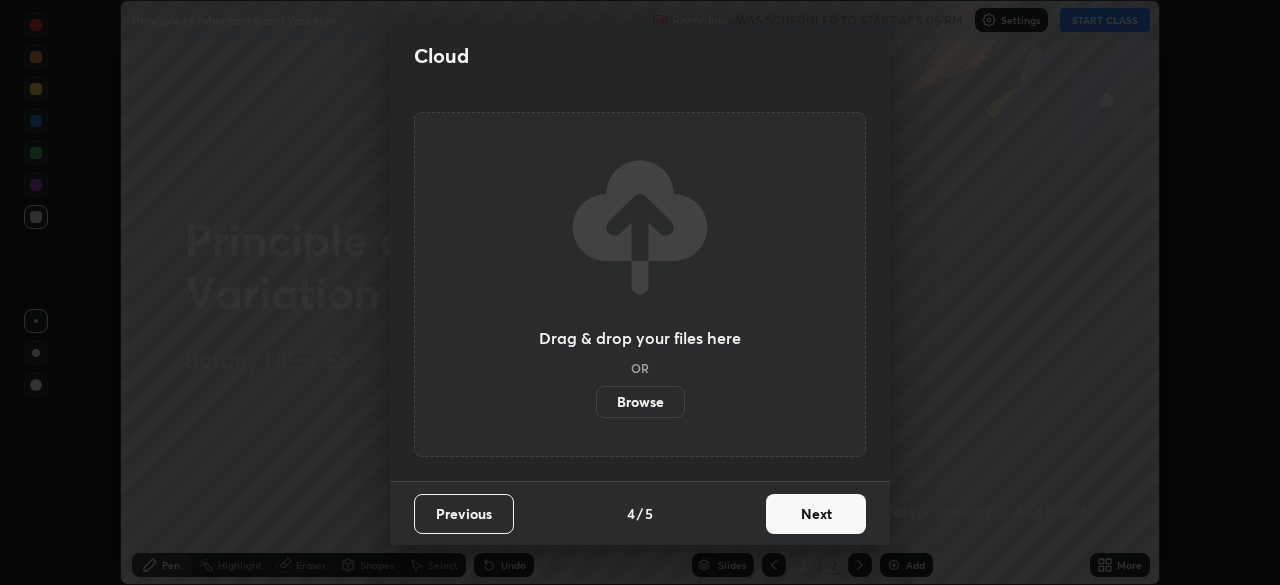 click on "Next" at bounding box center (816, 514) 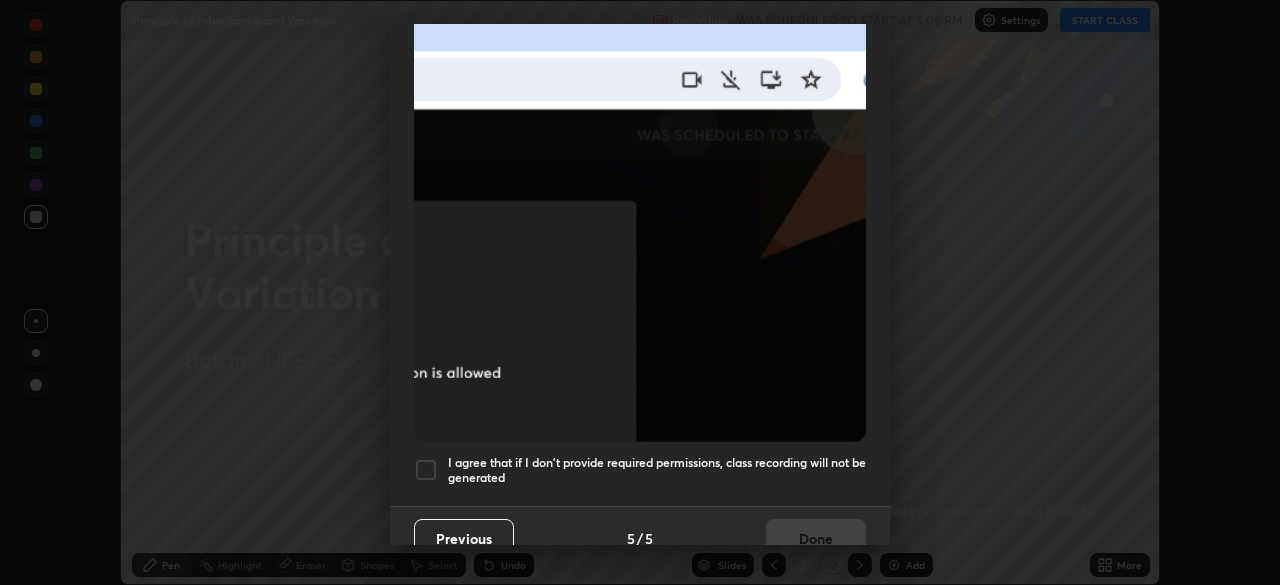 scroll, scrollTop: 479, scrollLeft: 0, axis: vertical 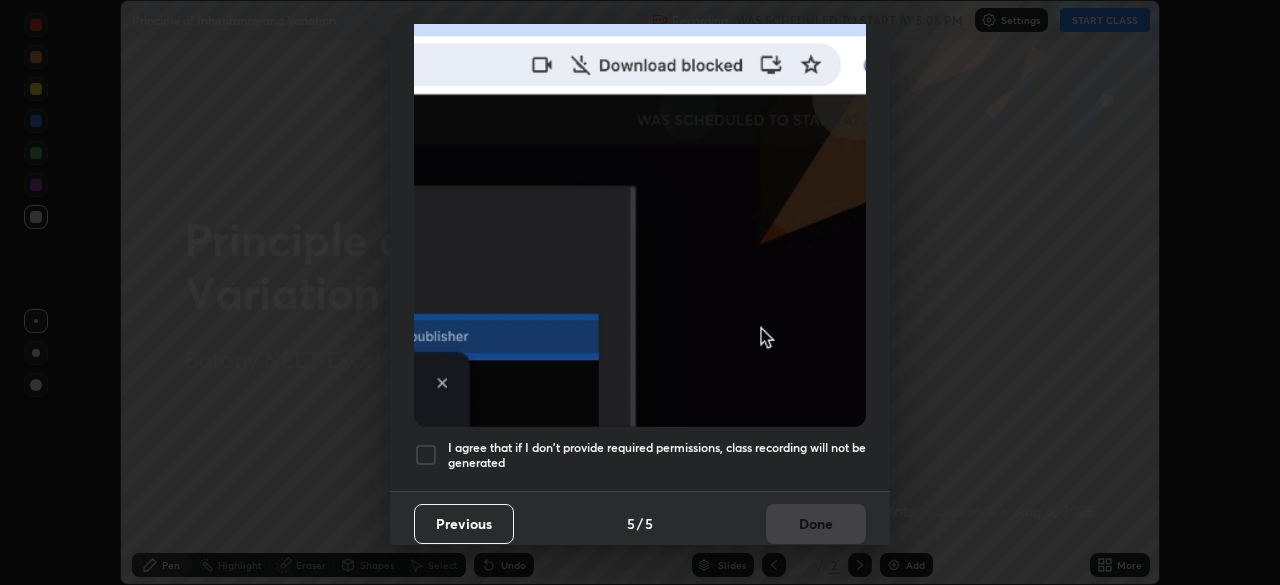 click at bounding box center [426, 455] 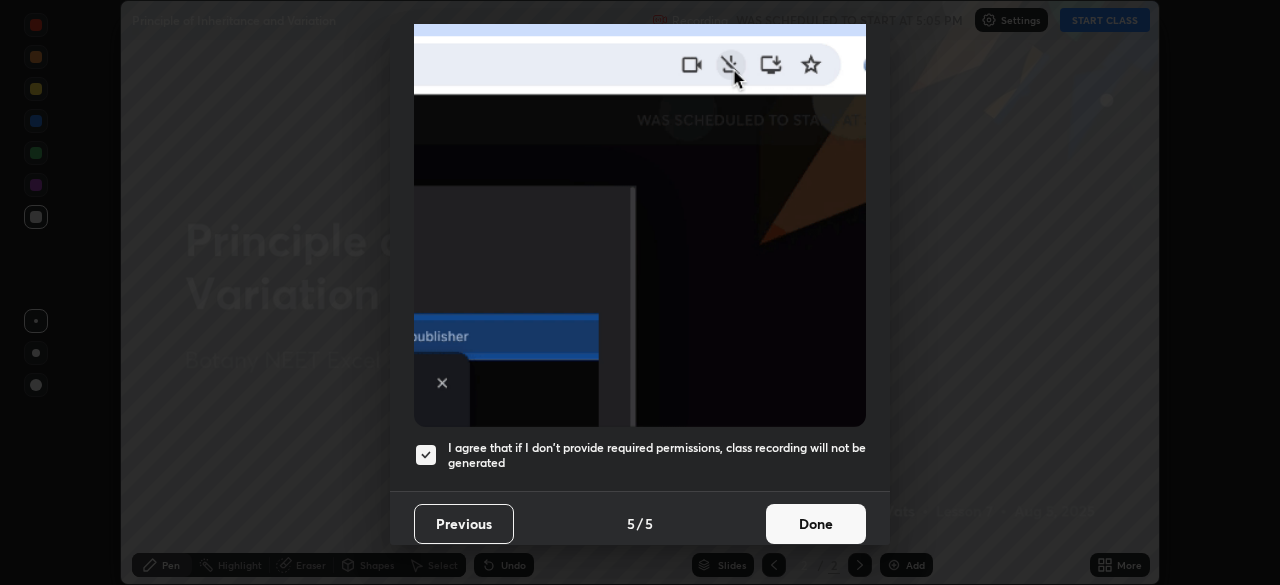 click on "Done" at bounding box center (816, 524) 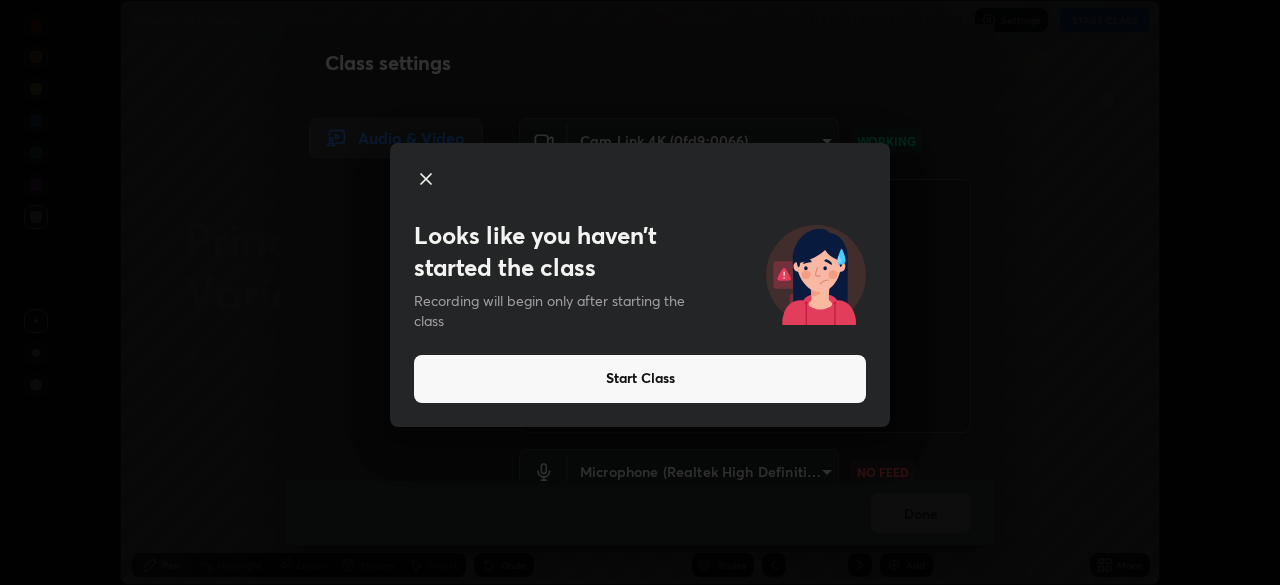 click on "Start Class" at bounding box center [640, 379] 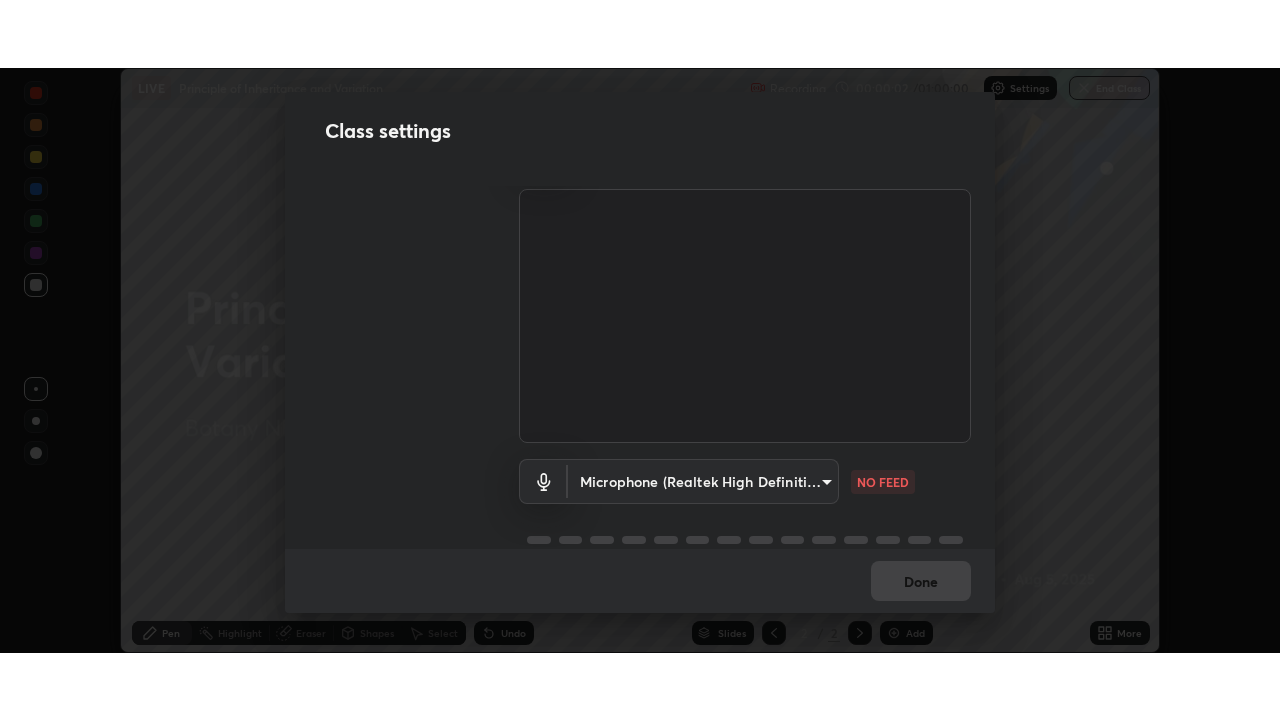scroll, scrollTop: 91, scrollLeft: 0, axis: vertical 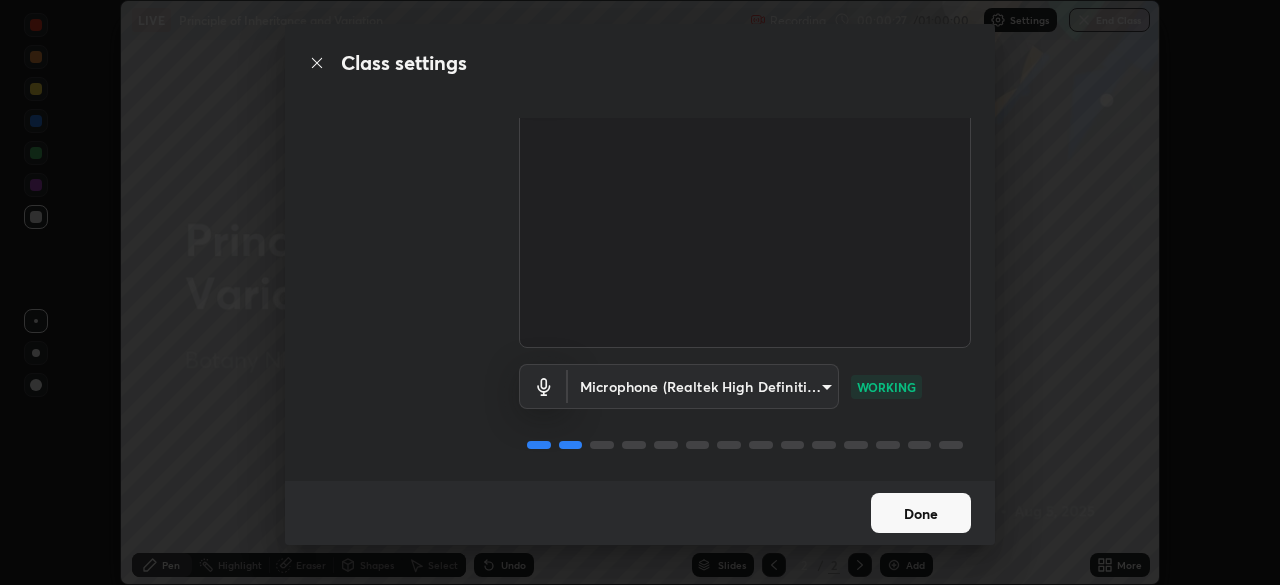 click on "Done" at bounding box center (921, 513) 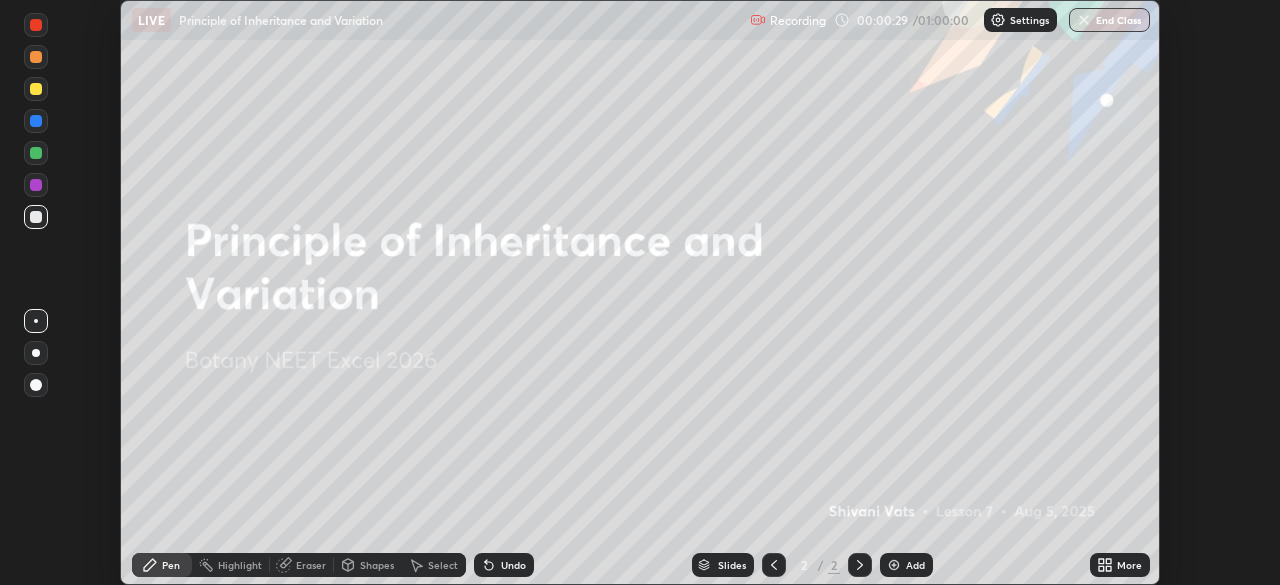 click on "More" at bounding box center (1120, 565) 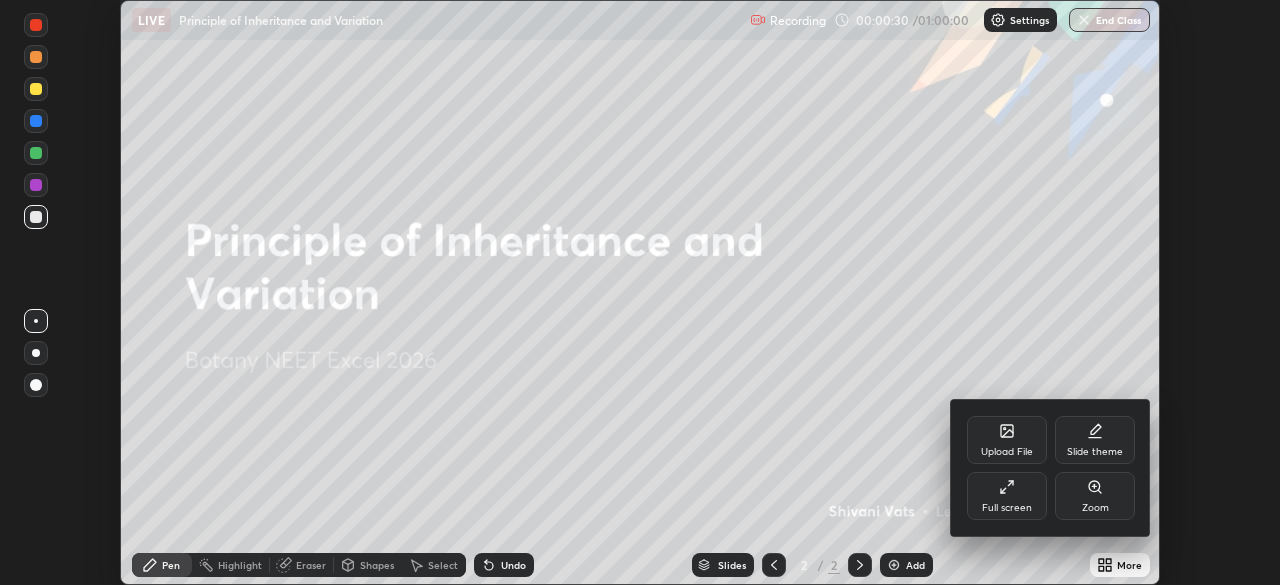 click 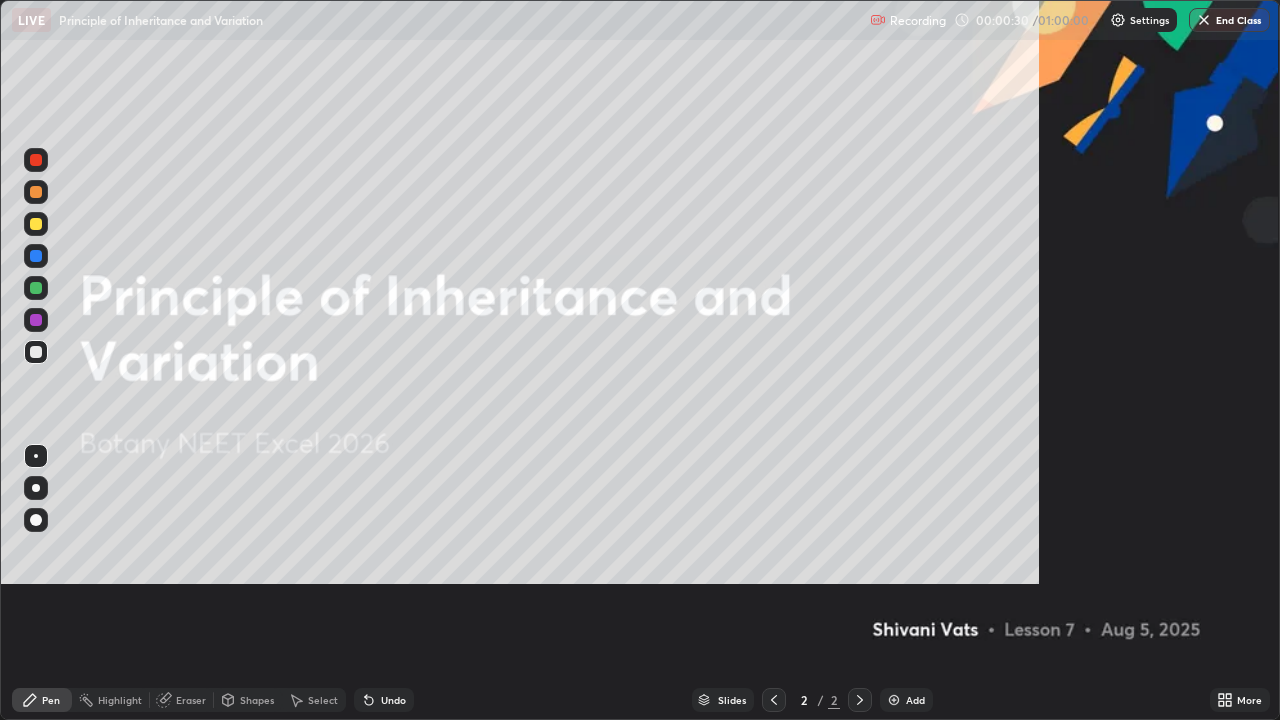 scroll, scrollTop: 99280, scrollLeft: 98720, axis: both 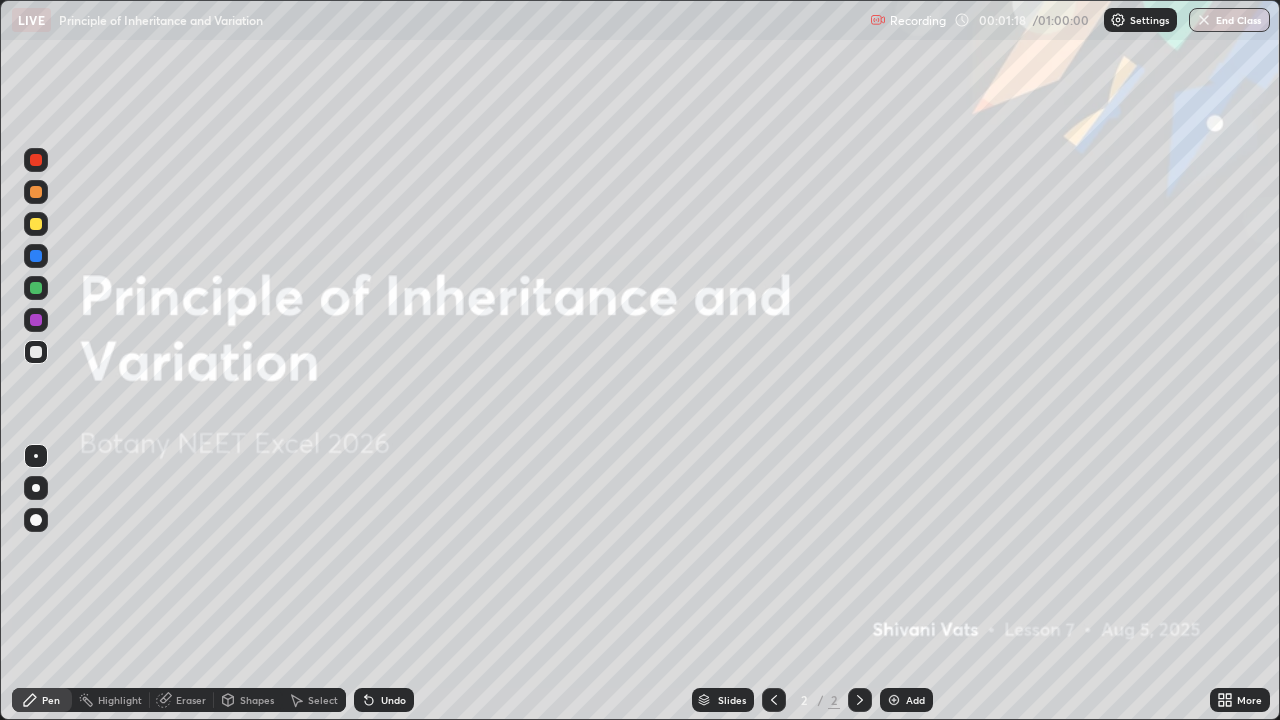 click 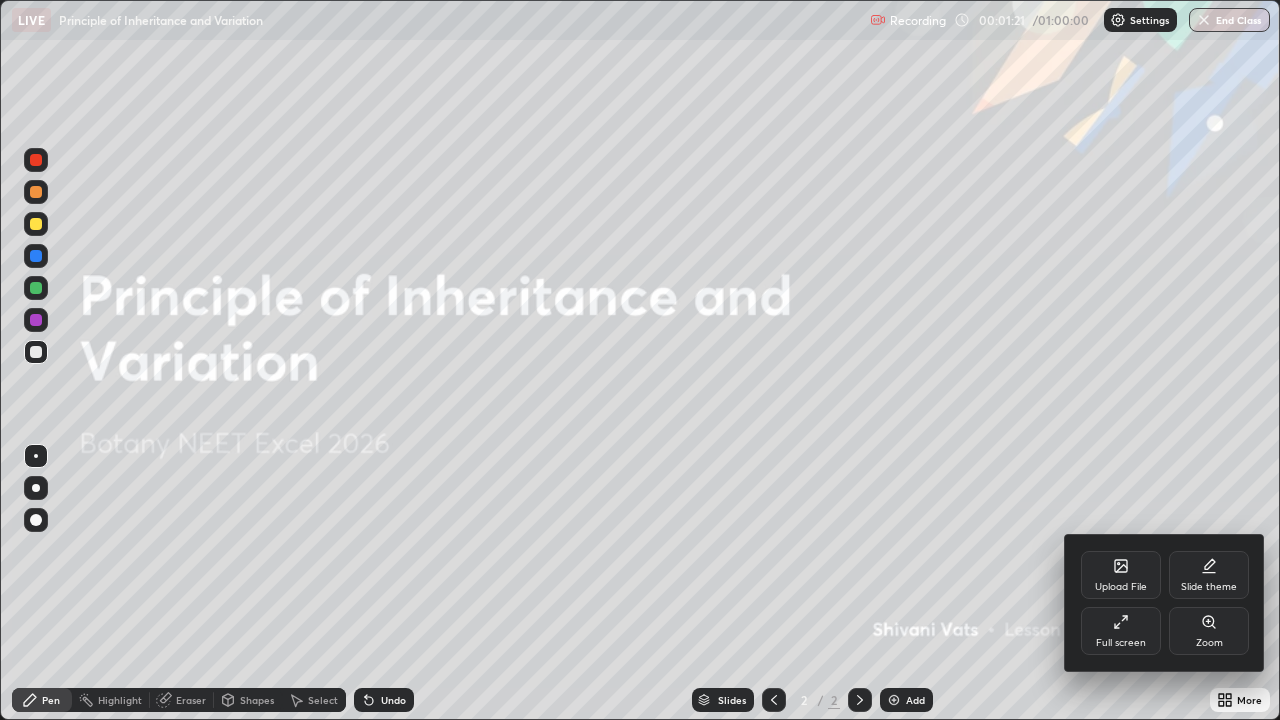 click at bounding box center (640, 360) 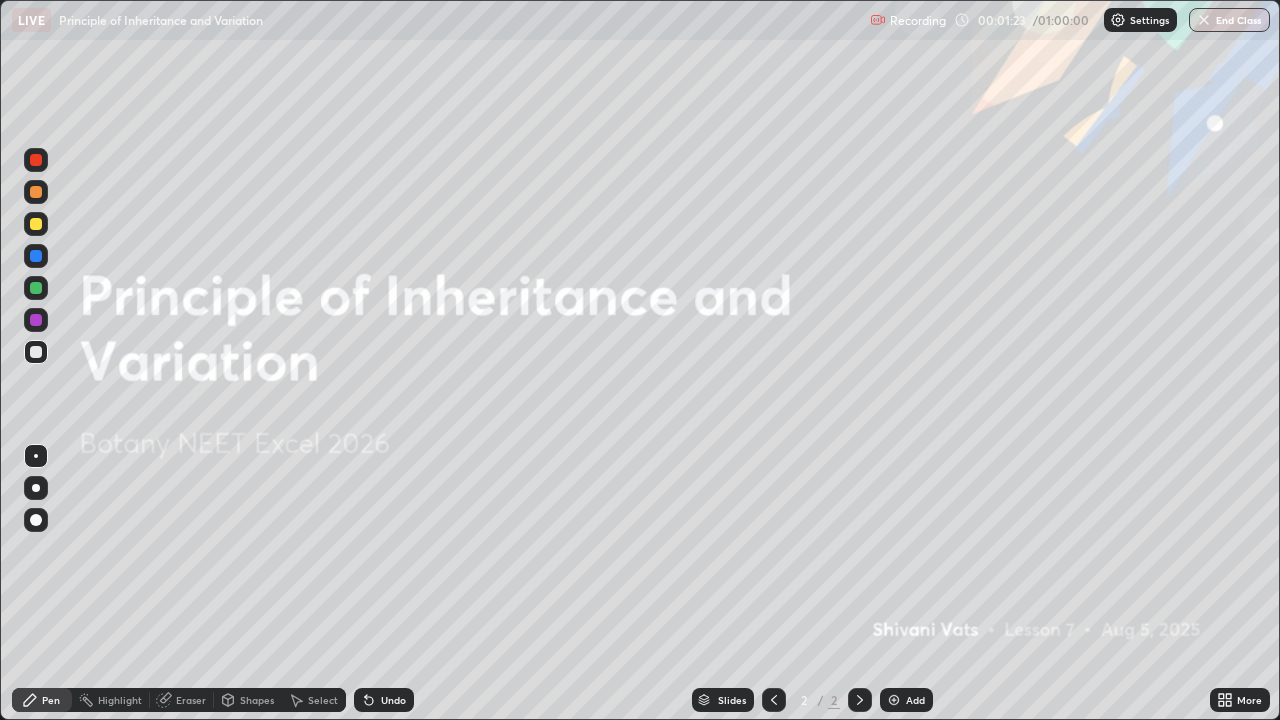click on "Add" at bounding box center [915, 700] 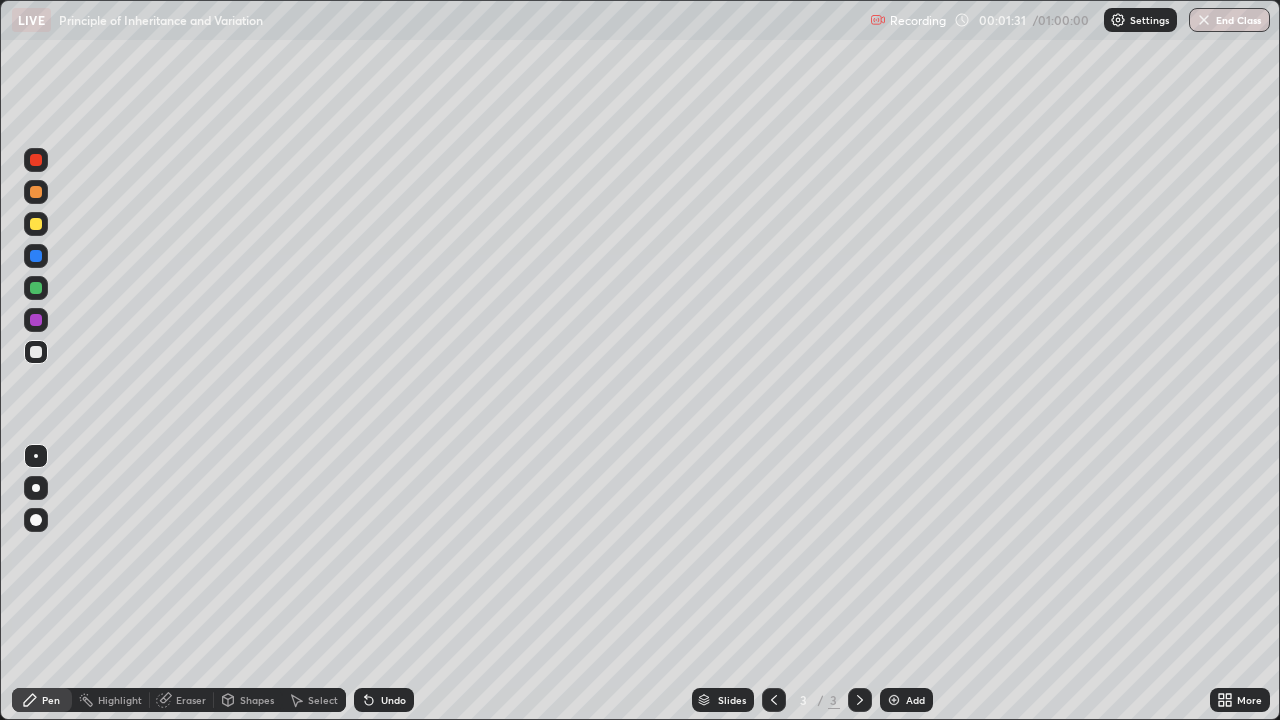 click at bounding box center (36, 488) 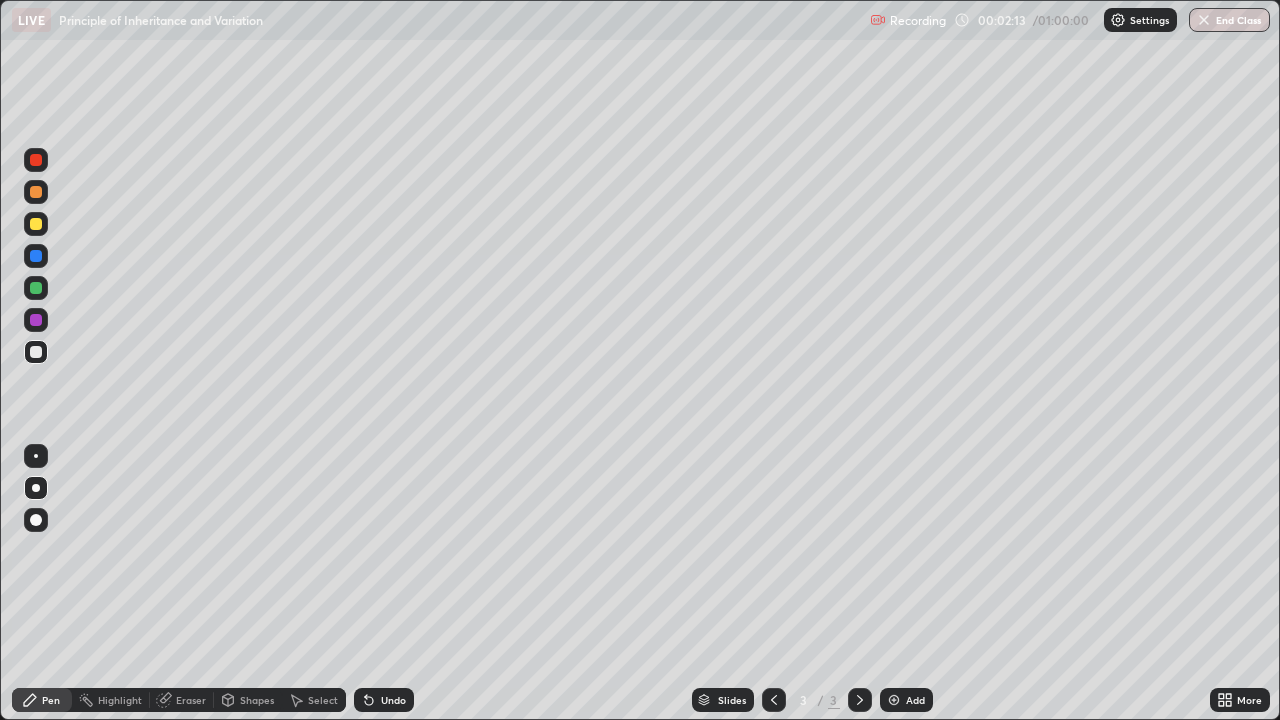 click on "Eraser" at bounding box center (191, 700) 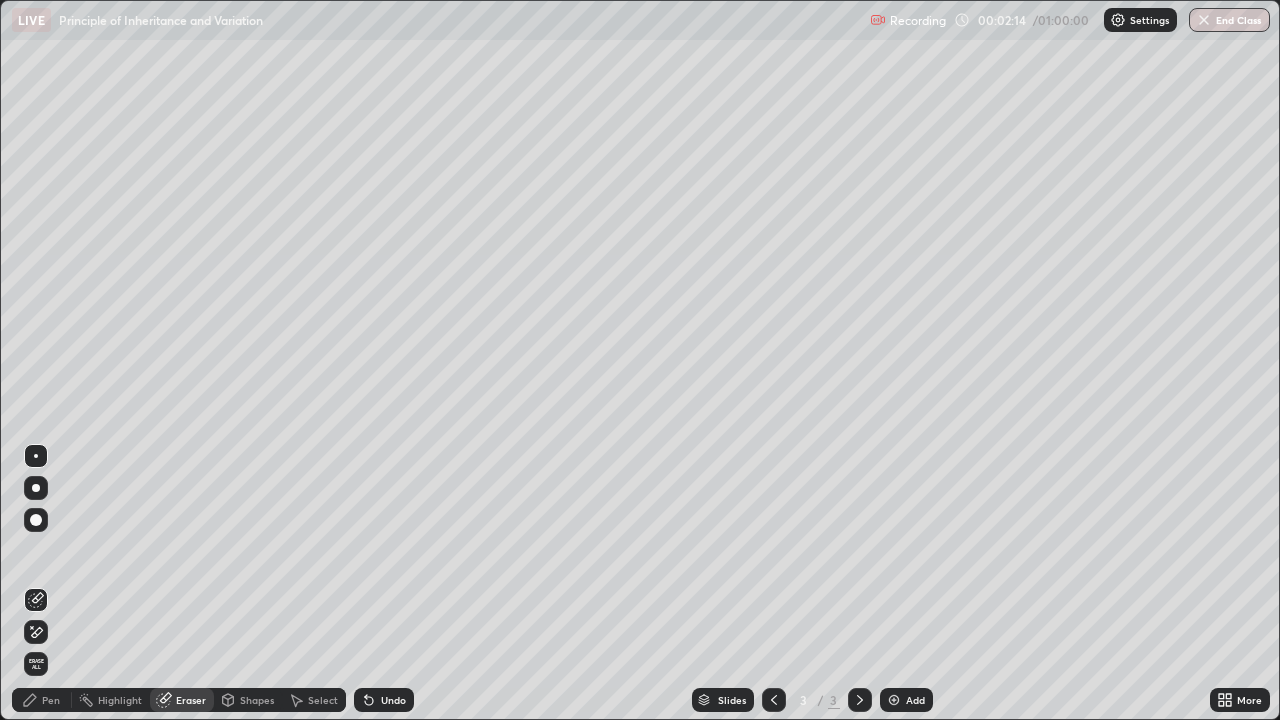 click on "Erase all" at bounding box center [36, 664] 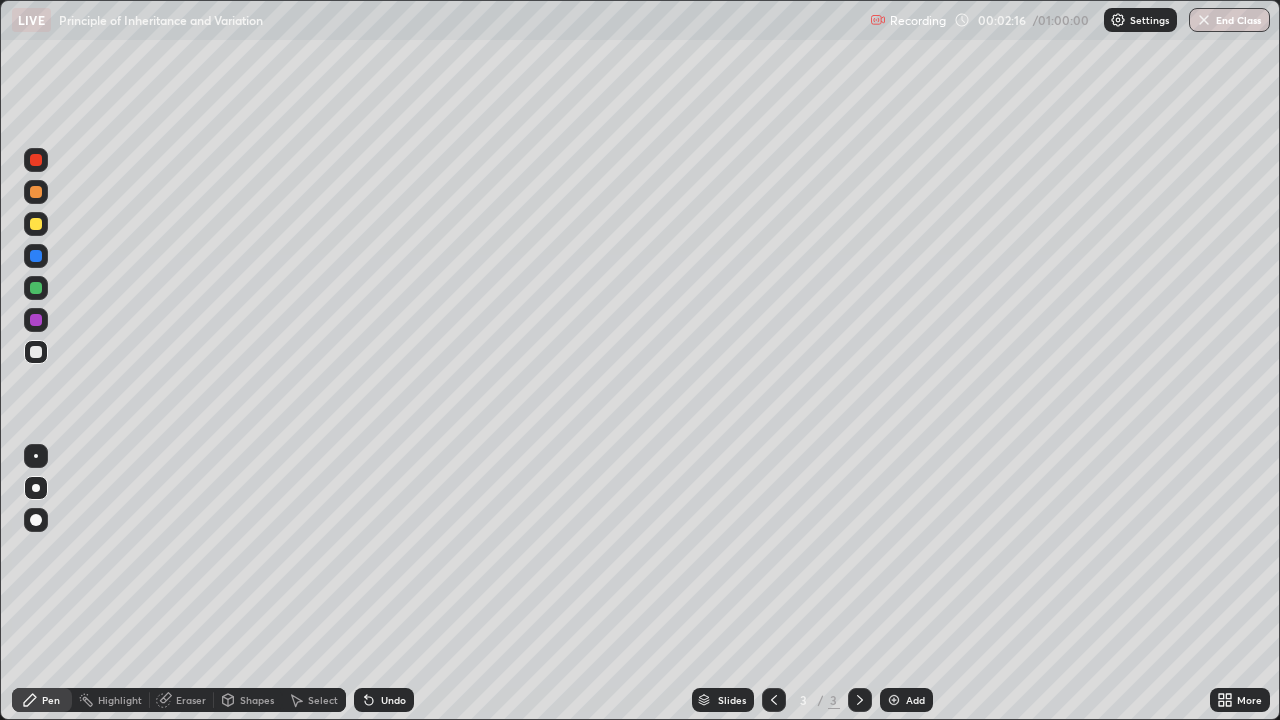 click at bounding box center (36, 320) 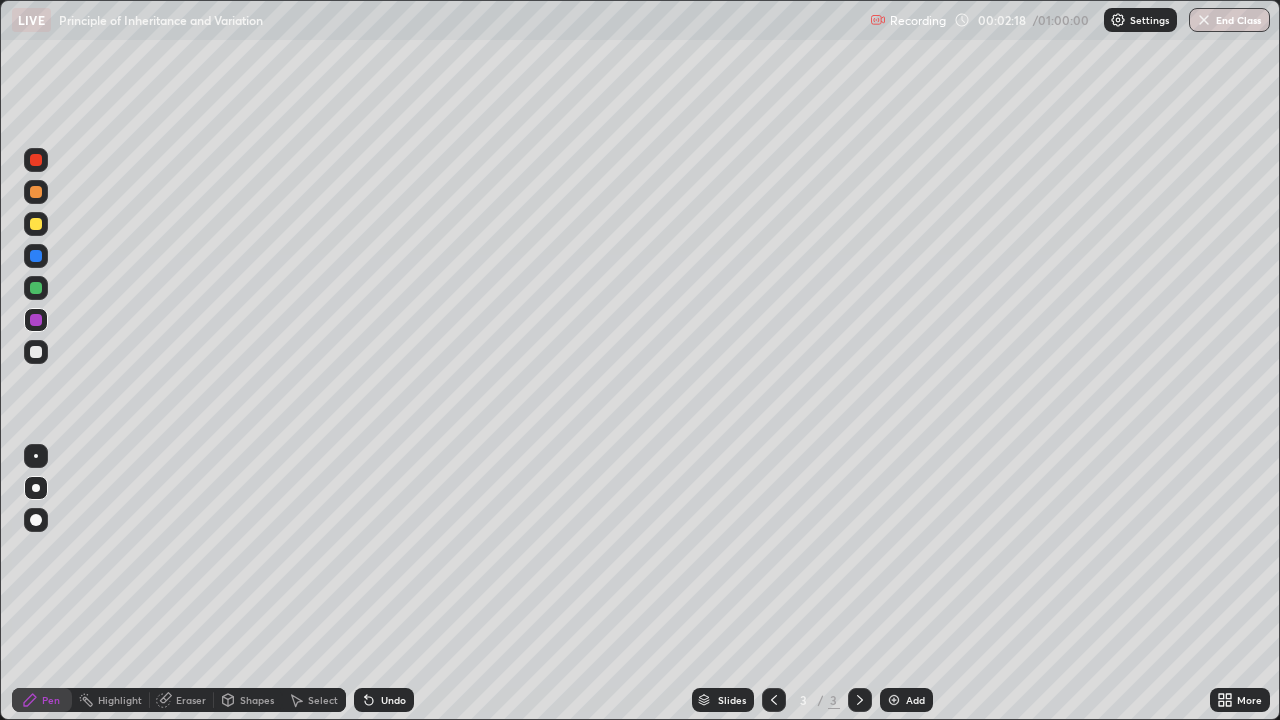 click at bounding box center (36, 224) 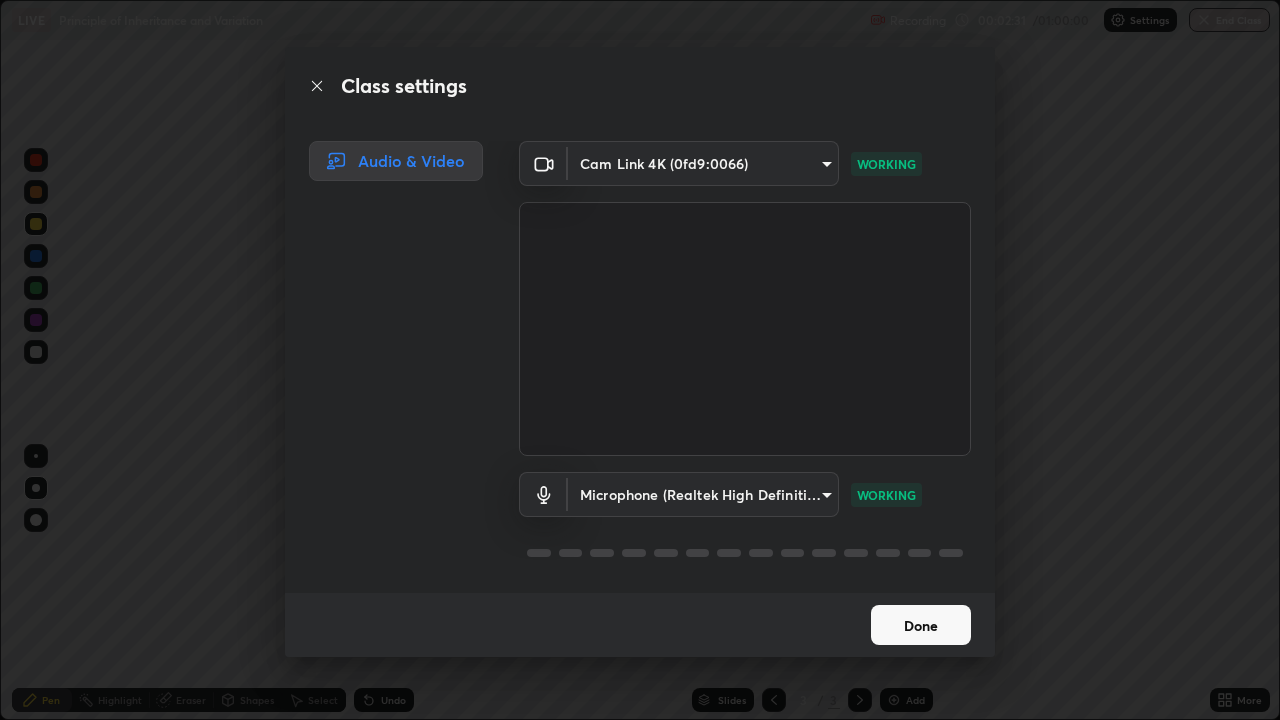 click on "Done" at bounding box center (921, 625) 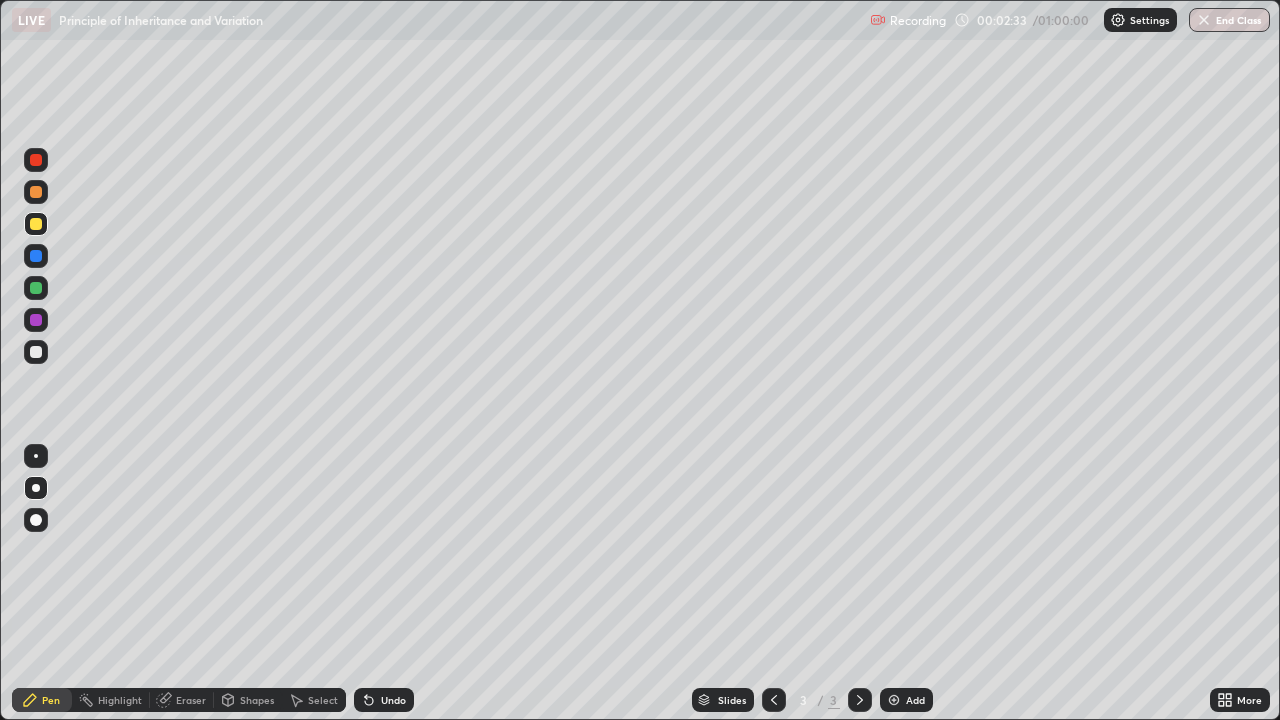 click at bounding box center [36, 320] 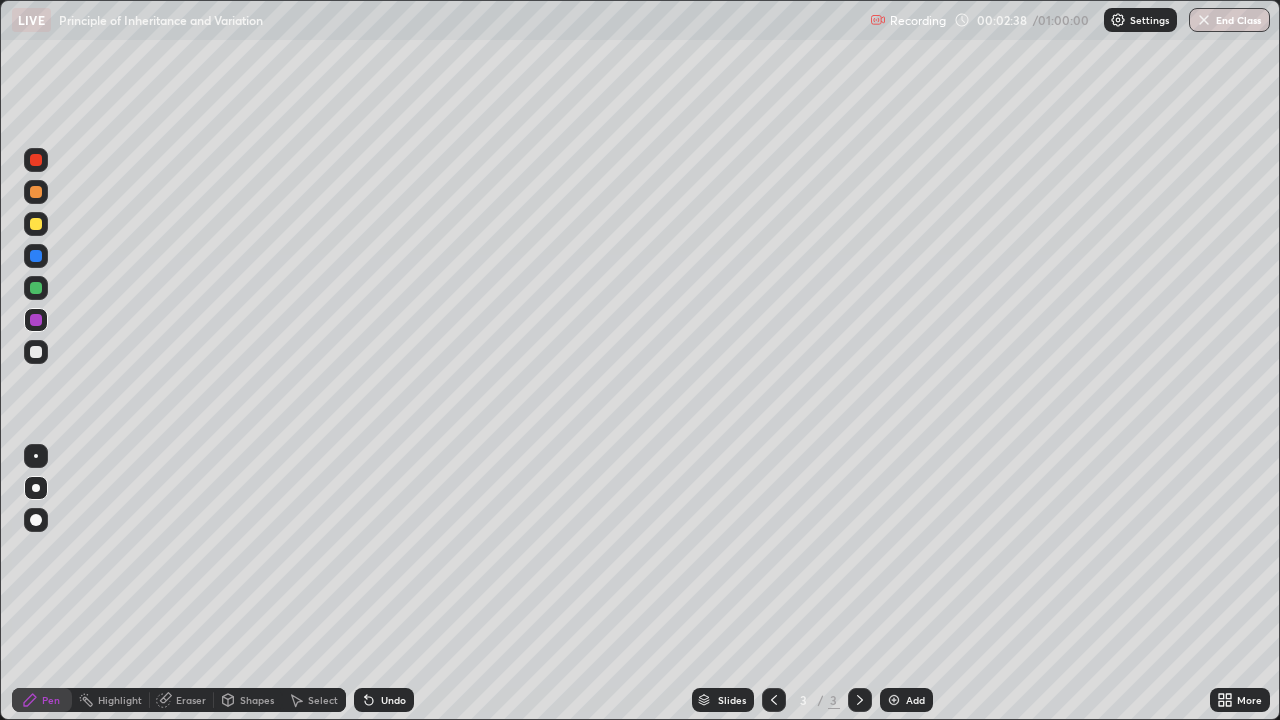 click at bounding box center [36, 352] 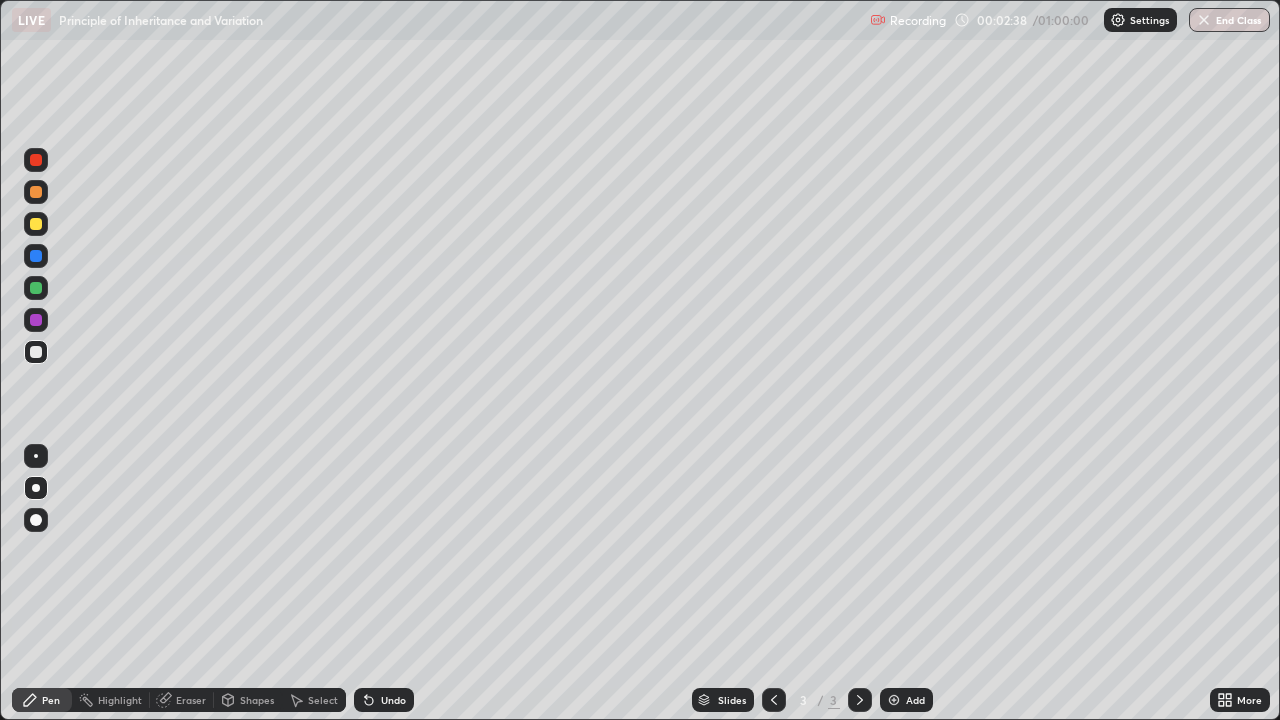 click at bounding box center (36, 488) 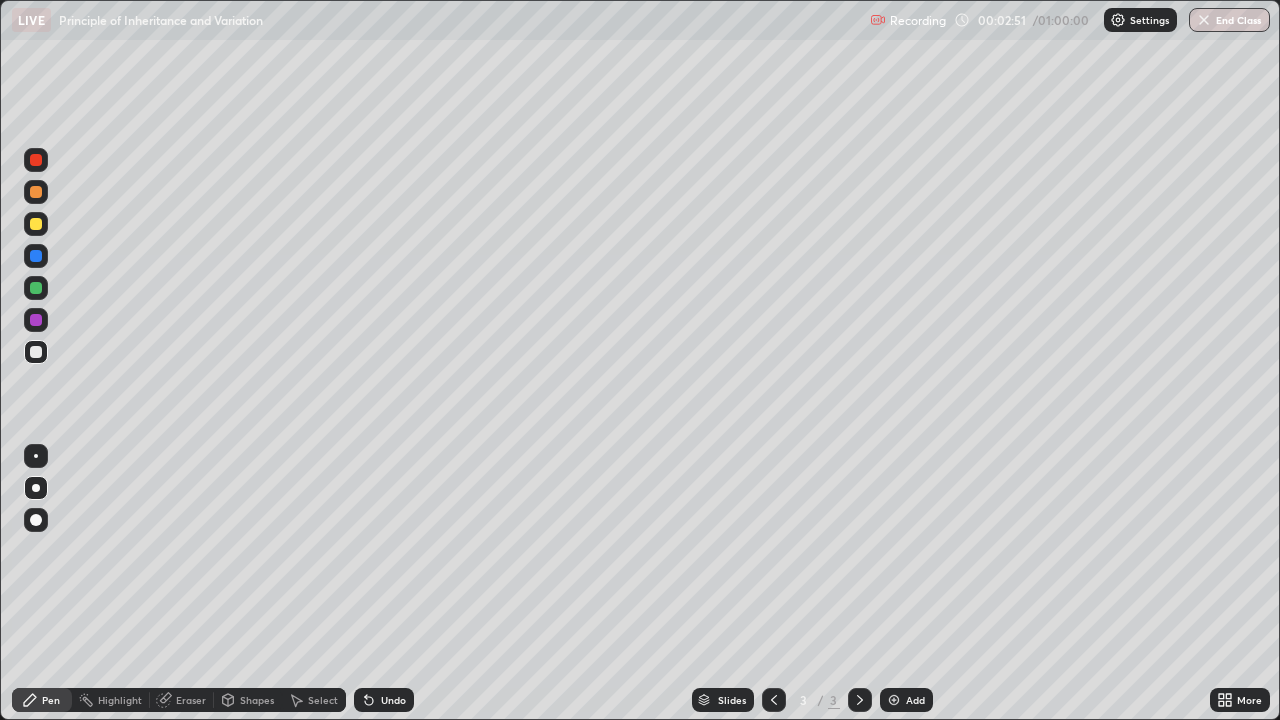 click at bounding box center (36, 320) 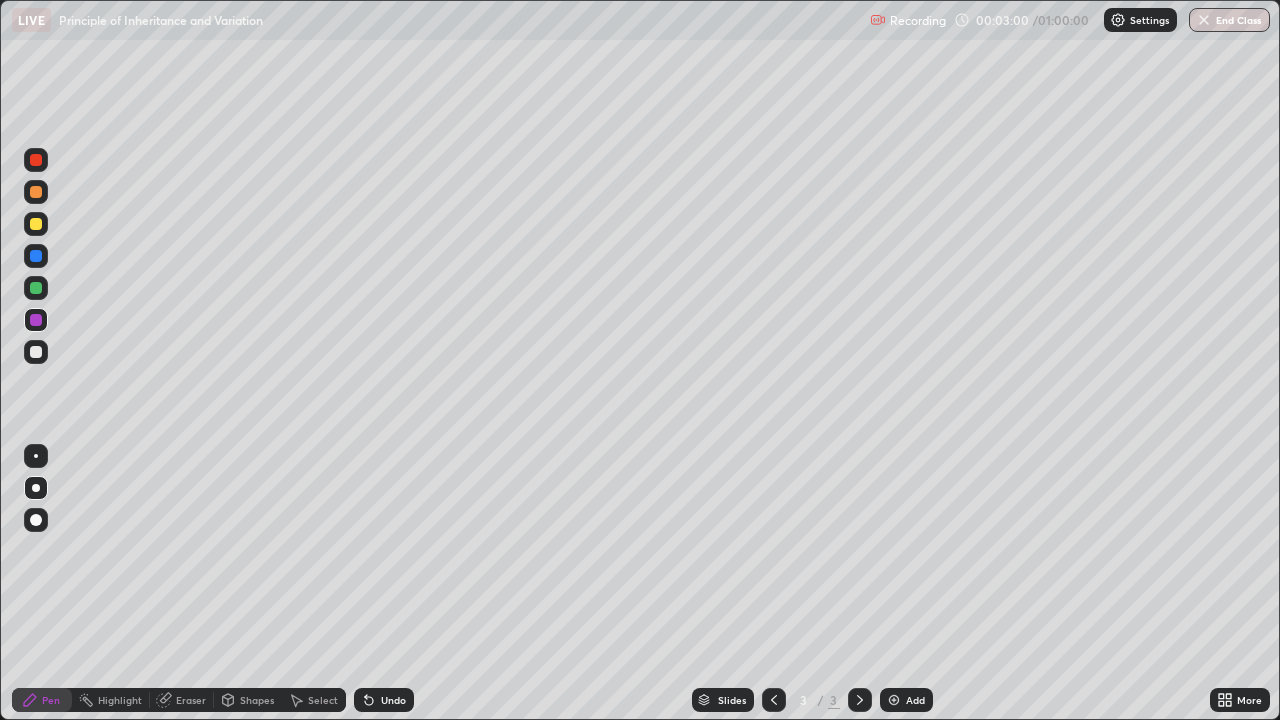 click at bounding box center (36, 224) 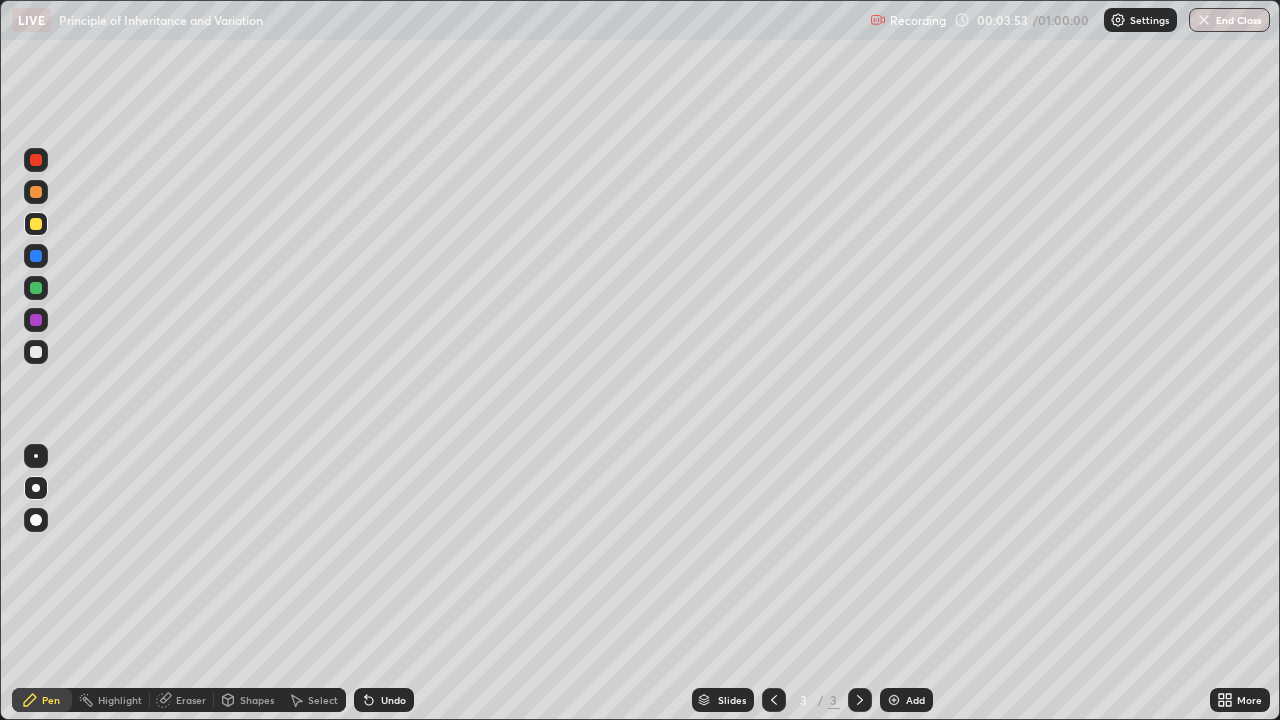 click at bounding box center [36, 320] 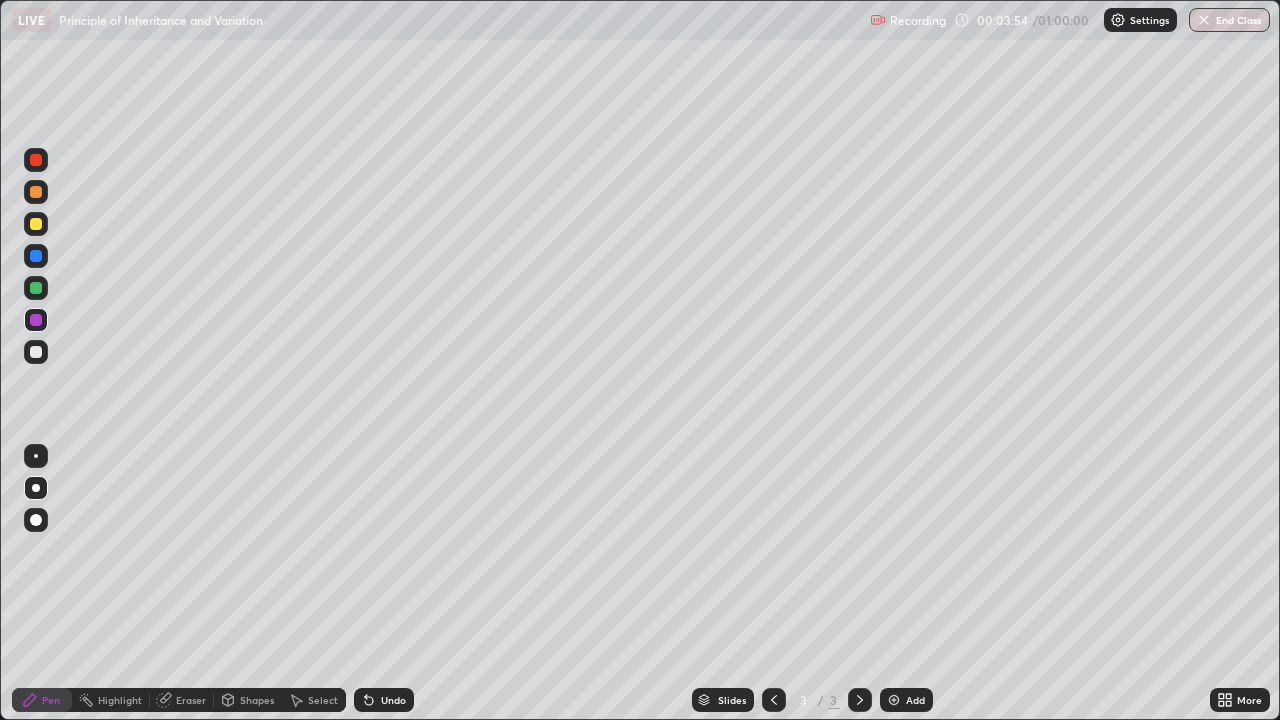 click at bounding box center (36, 256) 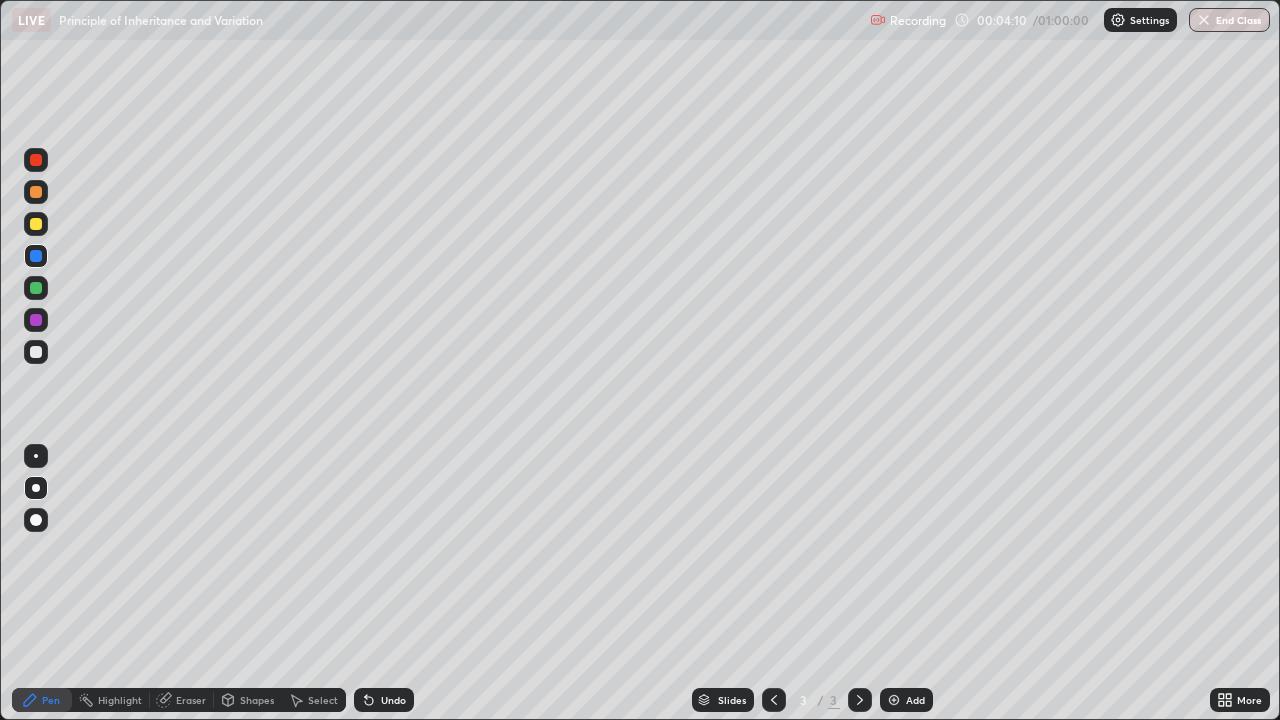 click at bounding box center [36, 288] 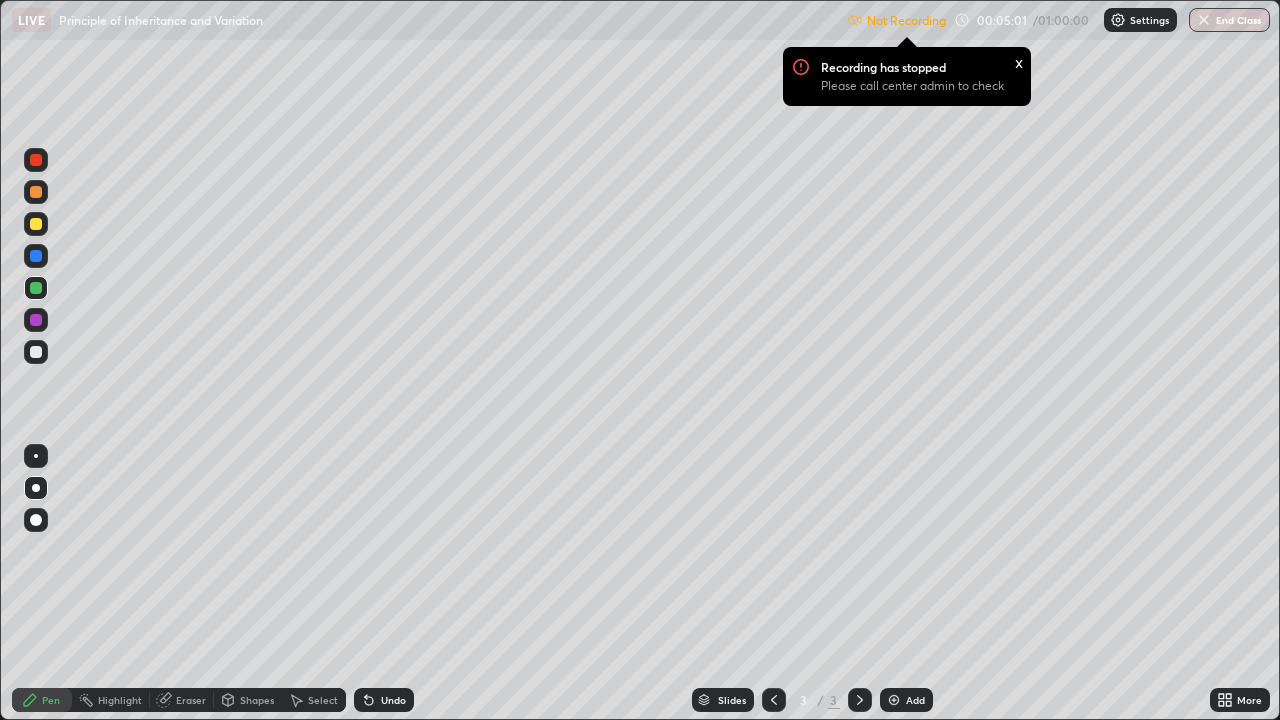 click 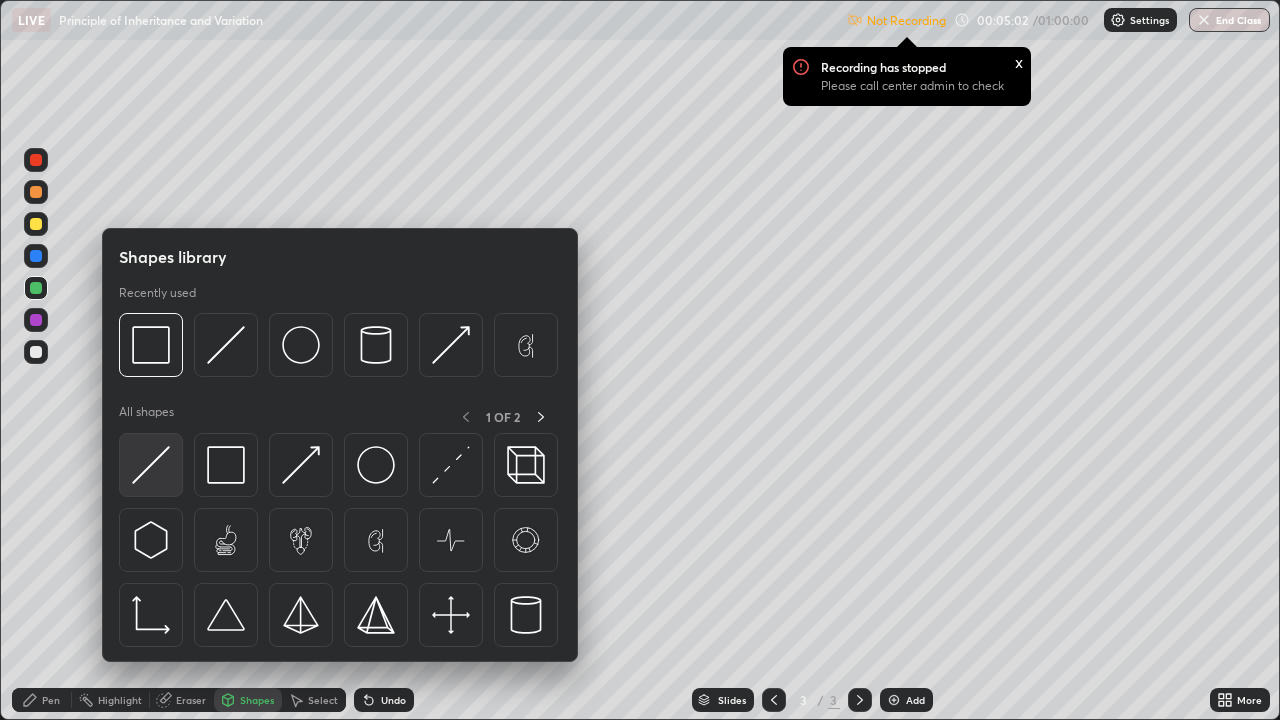 click at bounding box center (151, 465) 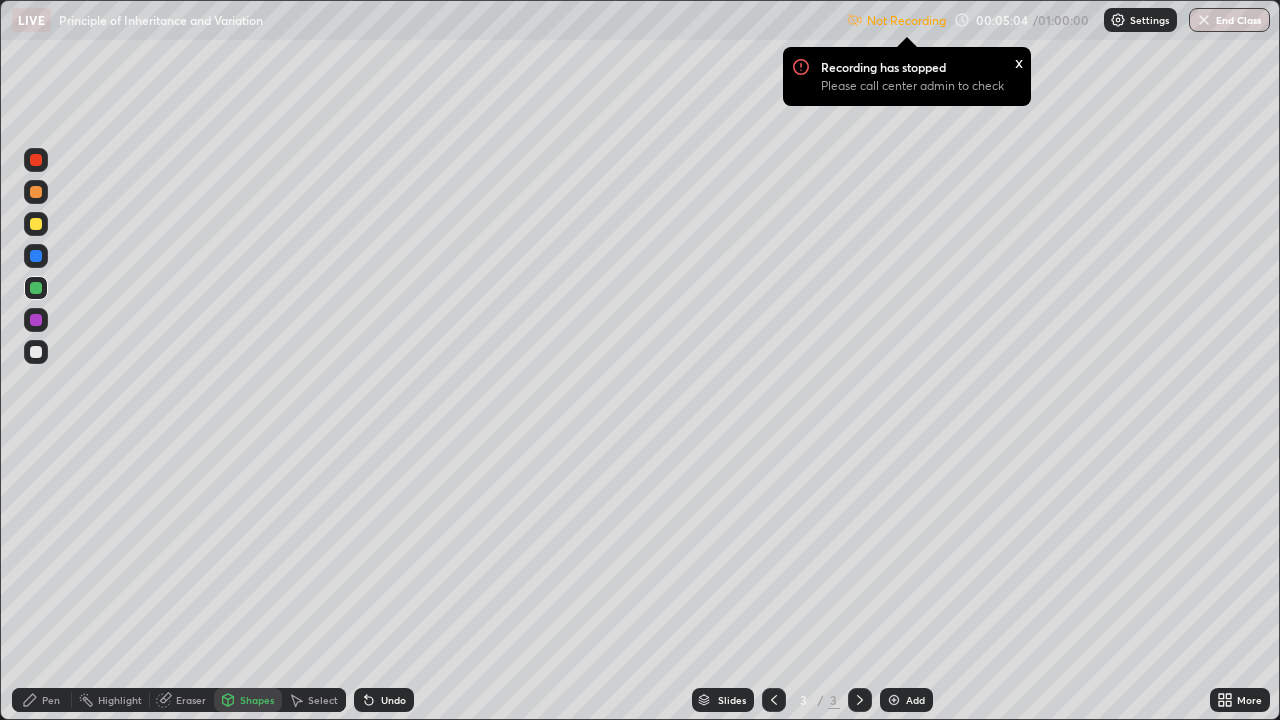click 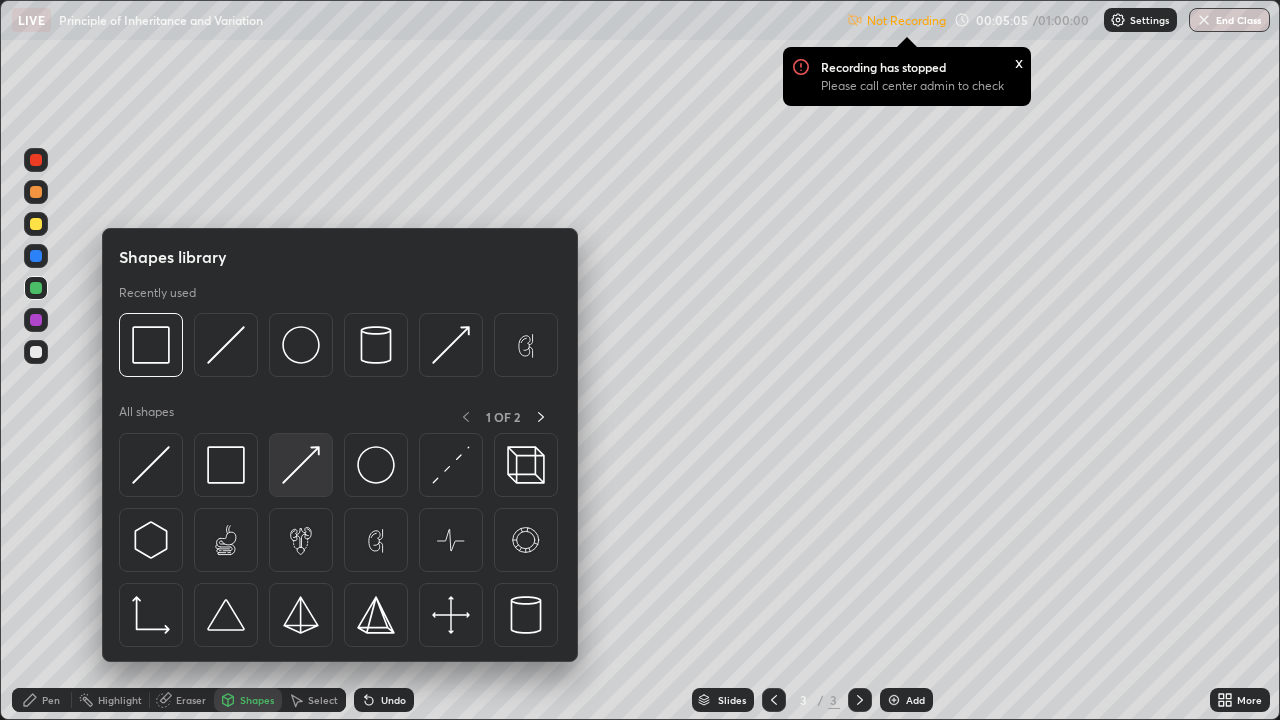 click at bounding box center [301, 465] 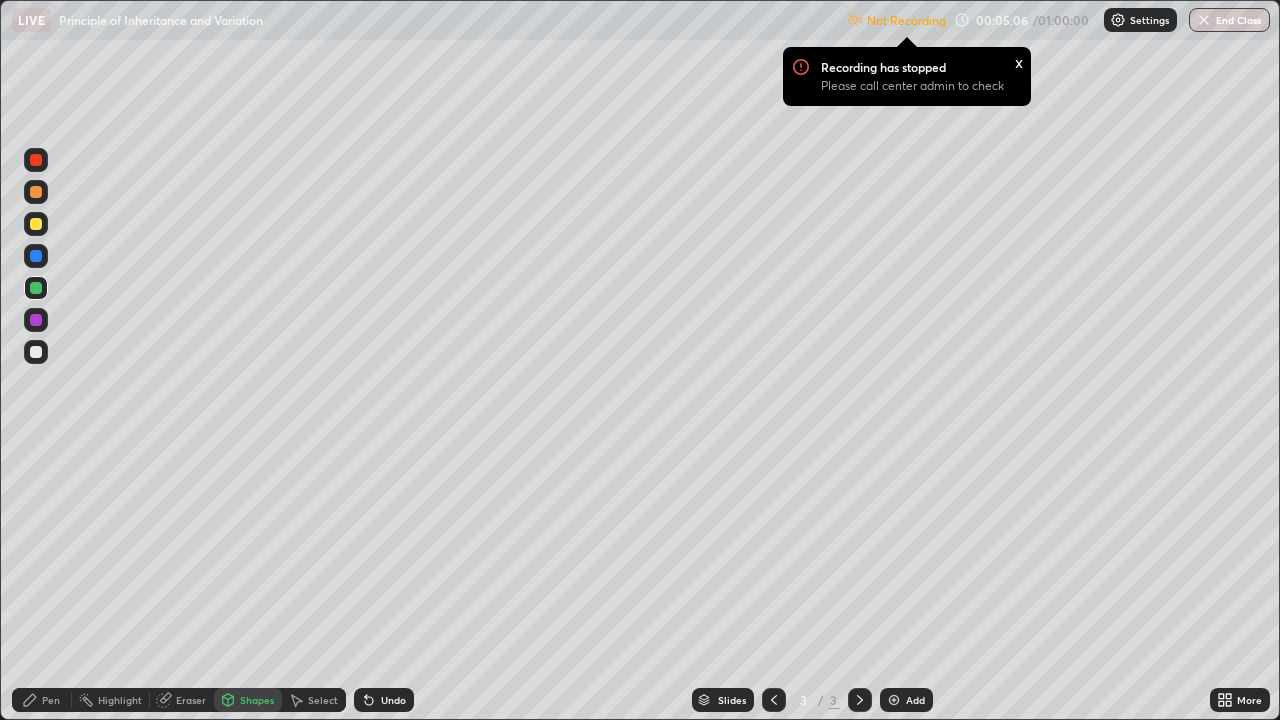click at bounding box center (36, 160) 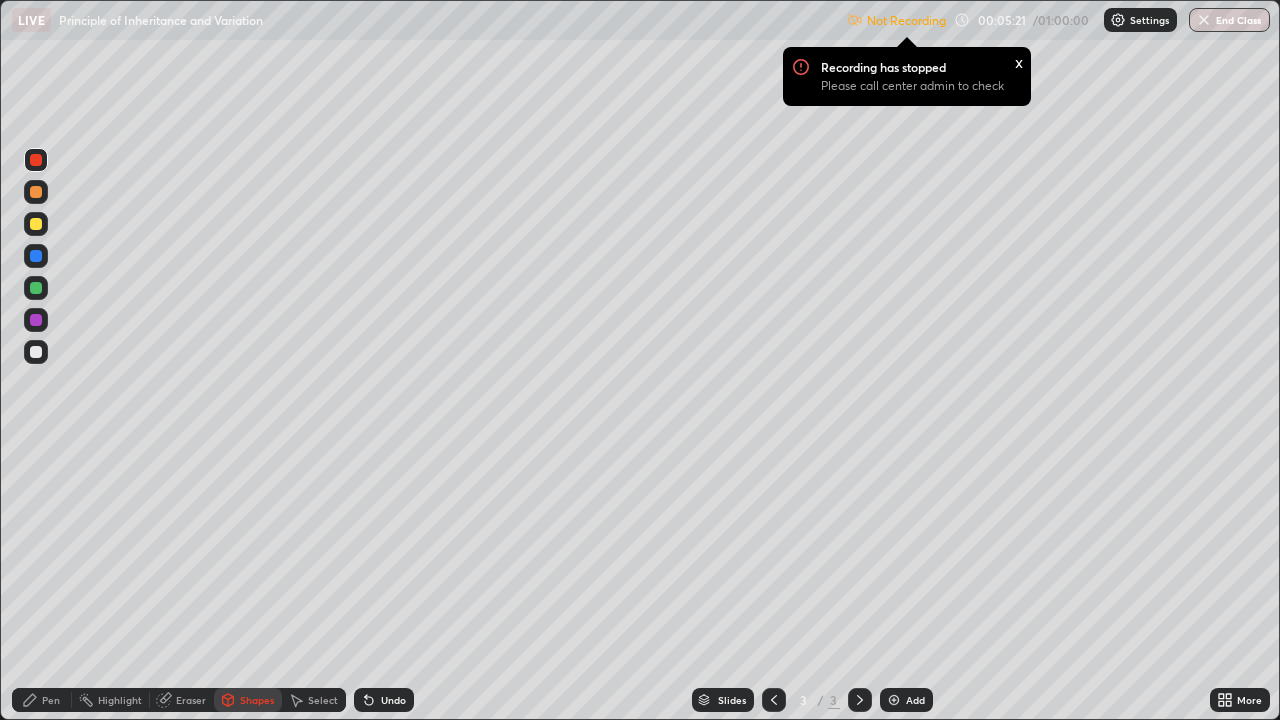 click at bounding box center [36, 224] 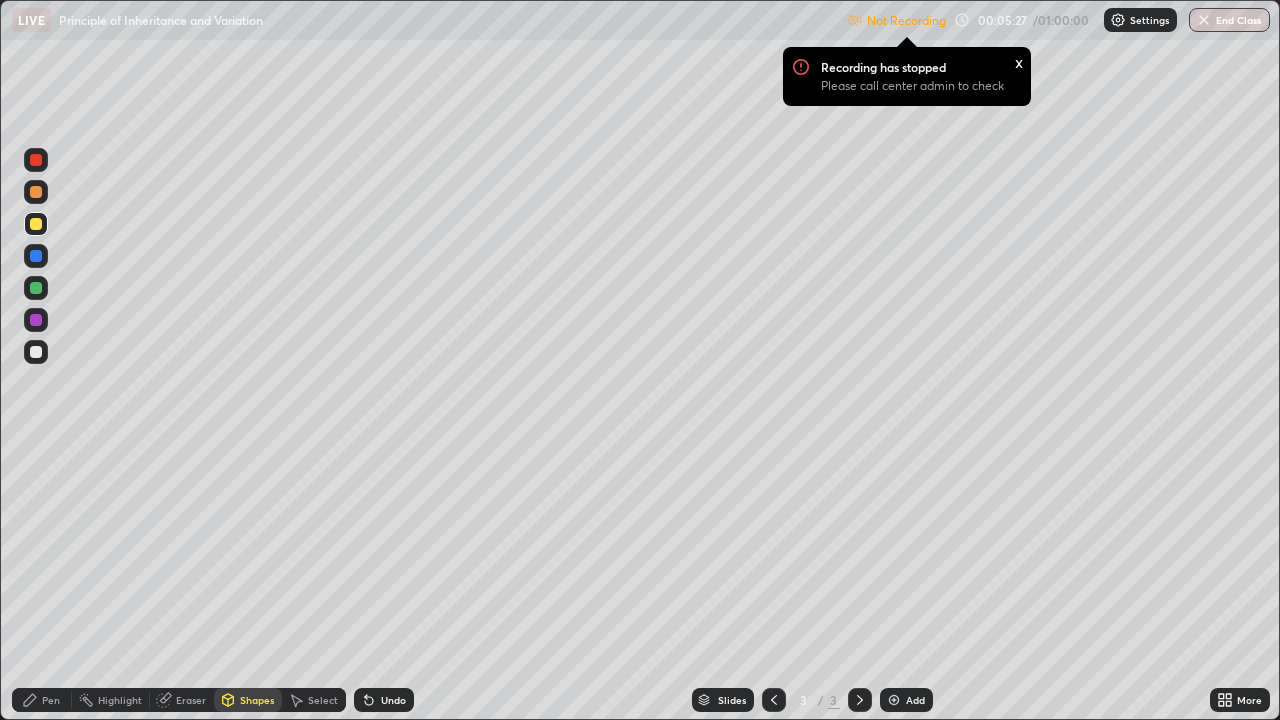 click on "Undo" at bounding box center (393, 700) 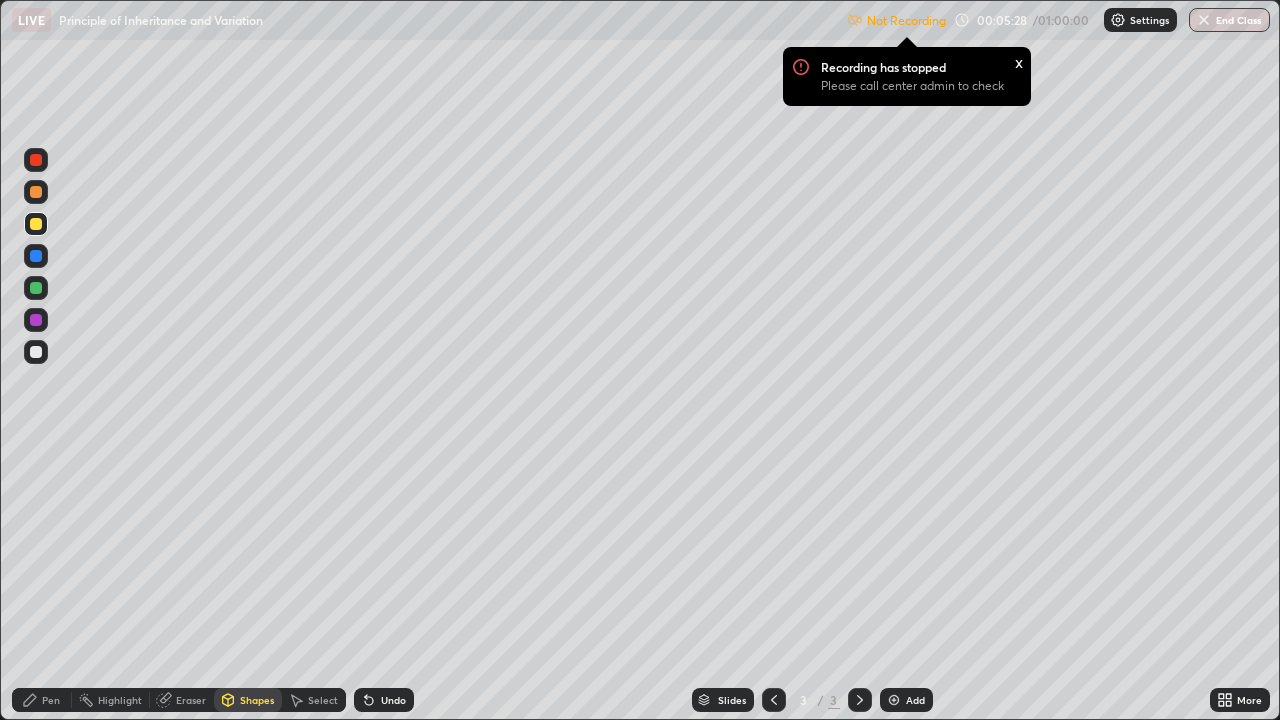 click 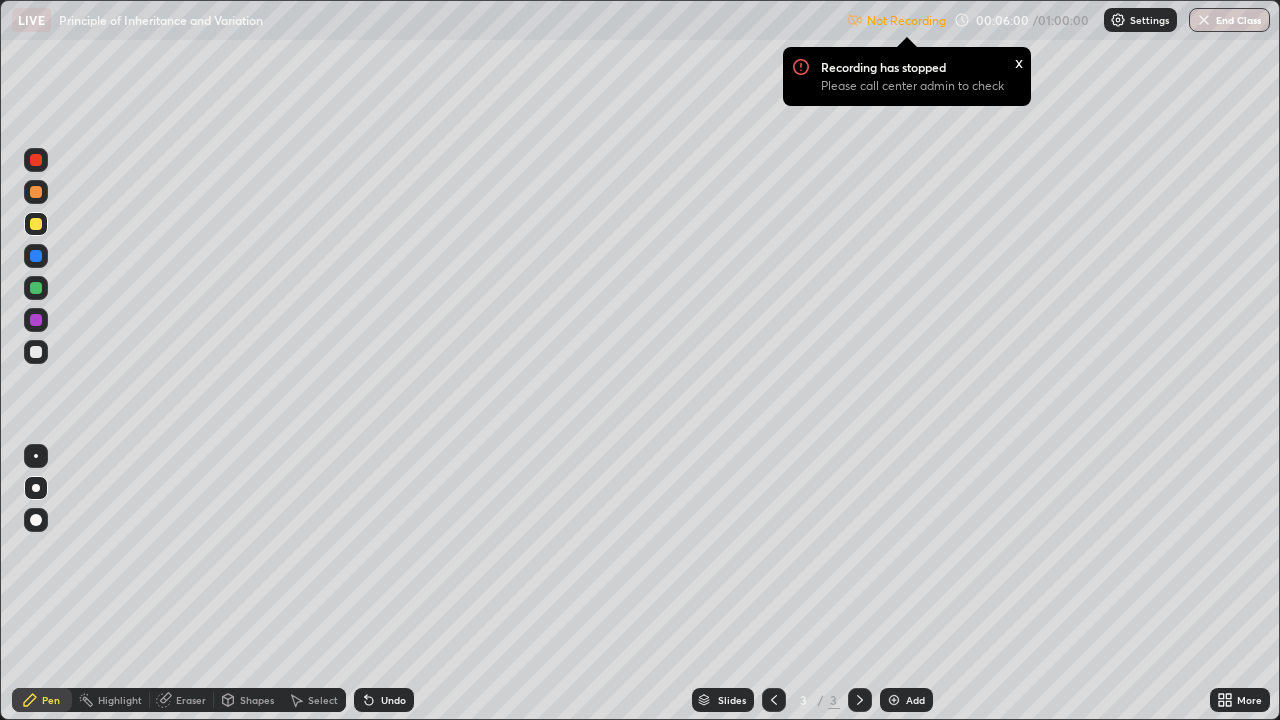 click at bounding box center [36, 160] 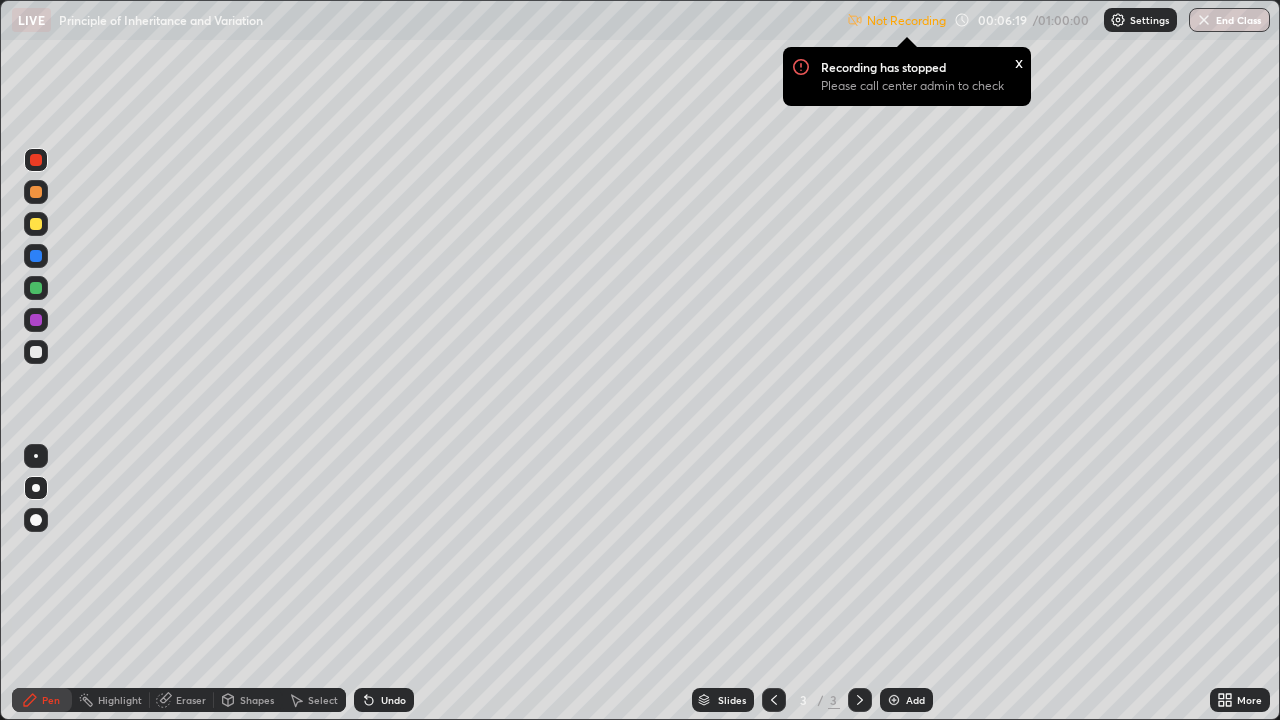 click at bounding box center [36, 352] 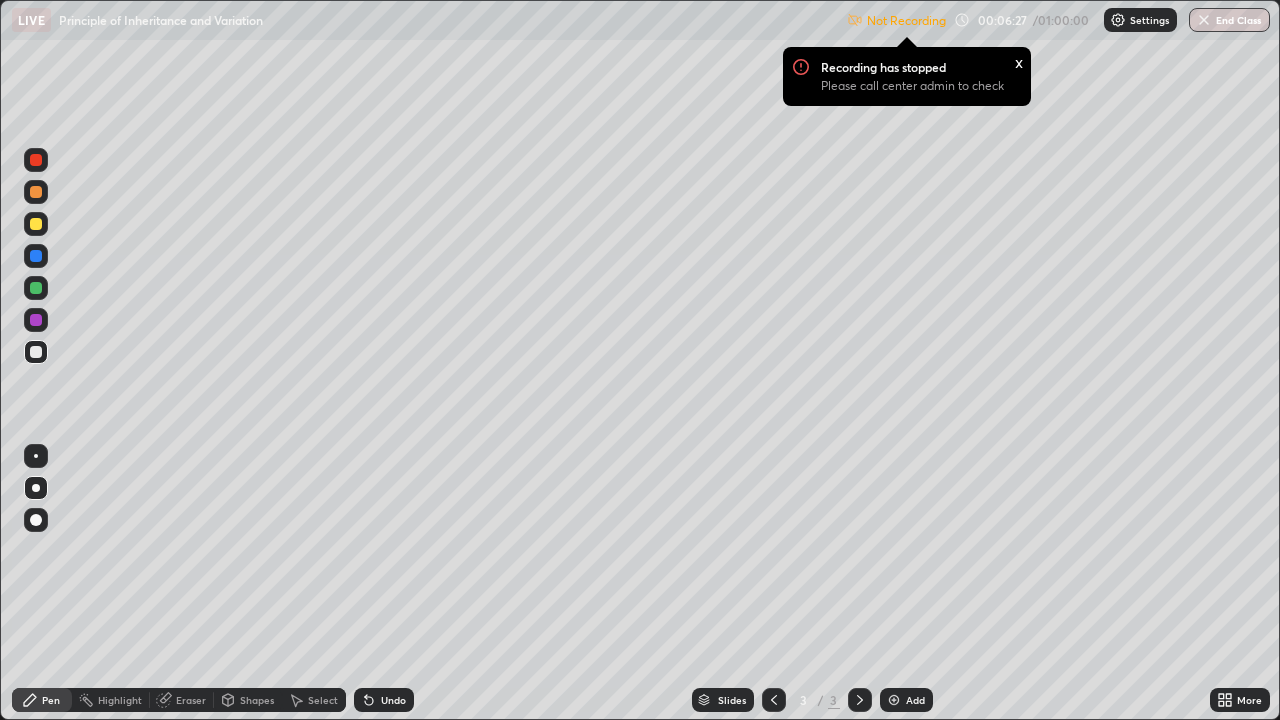 click on "Shapes" at bounding box center [257, 700] 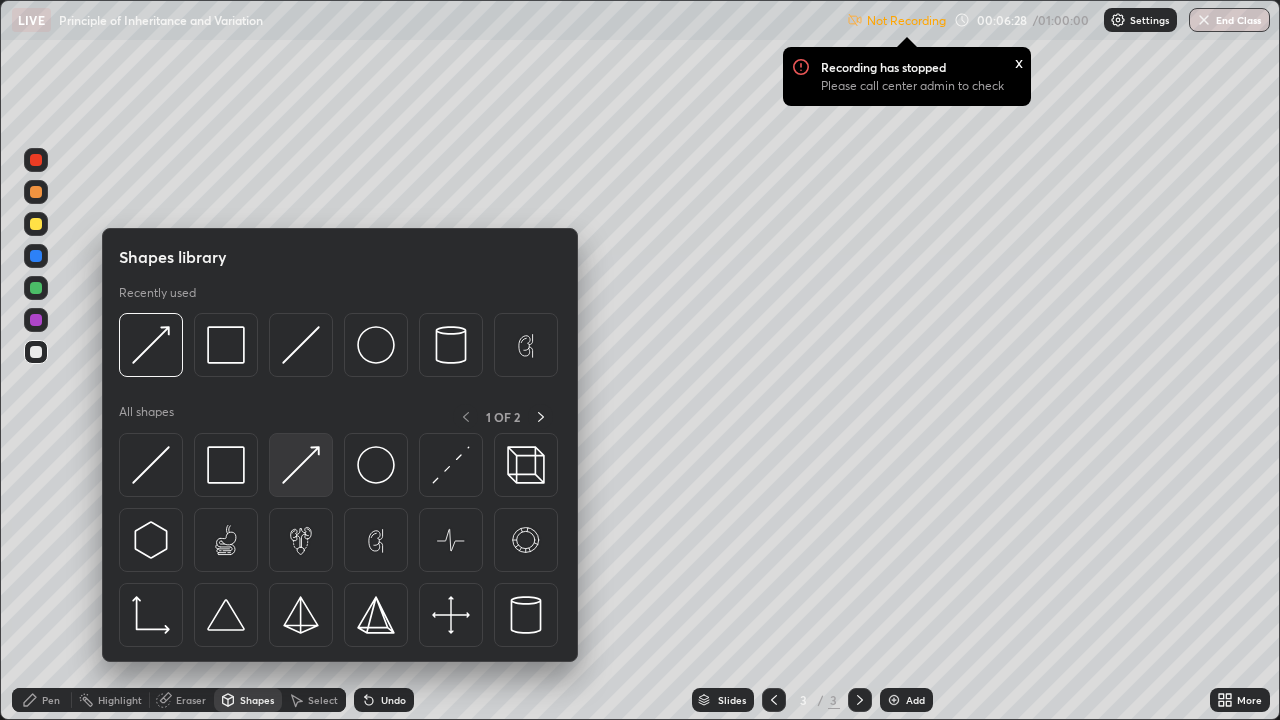 click at bounding box center [301, 465] 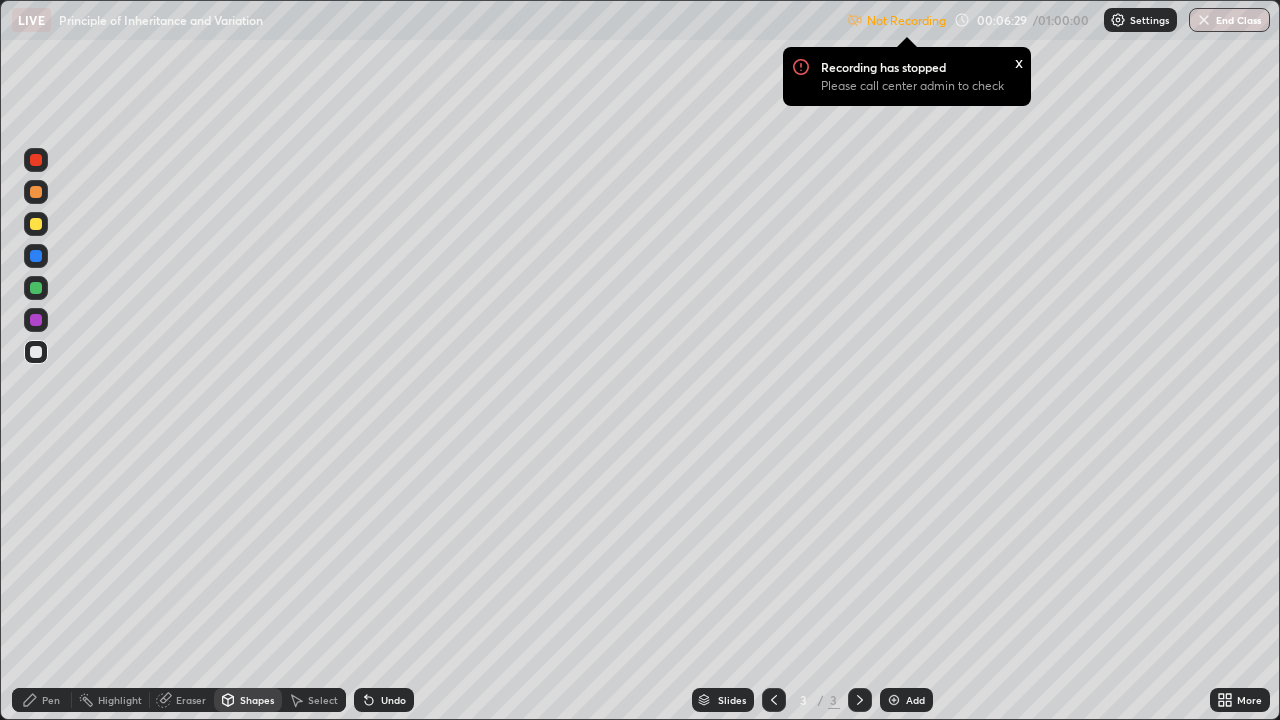 click at bounding box center [36, 256] 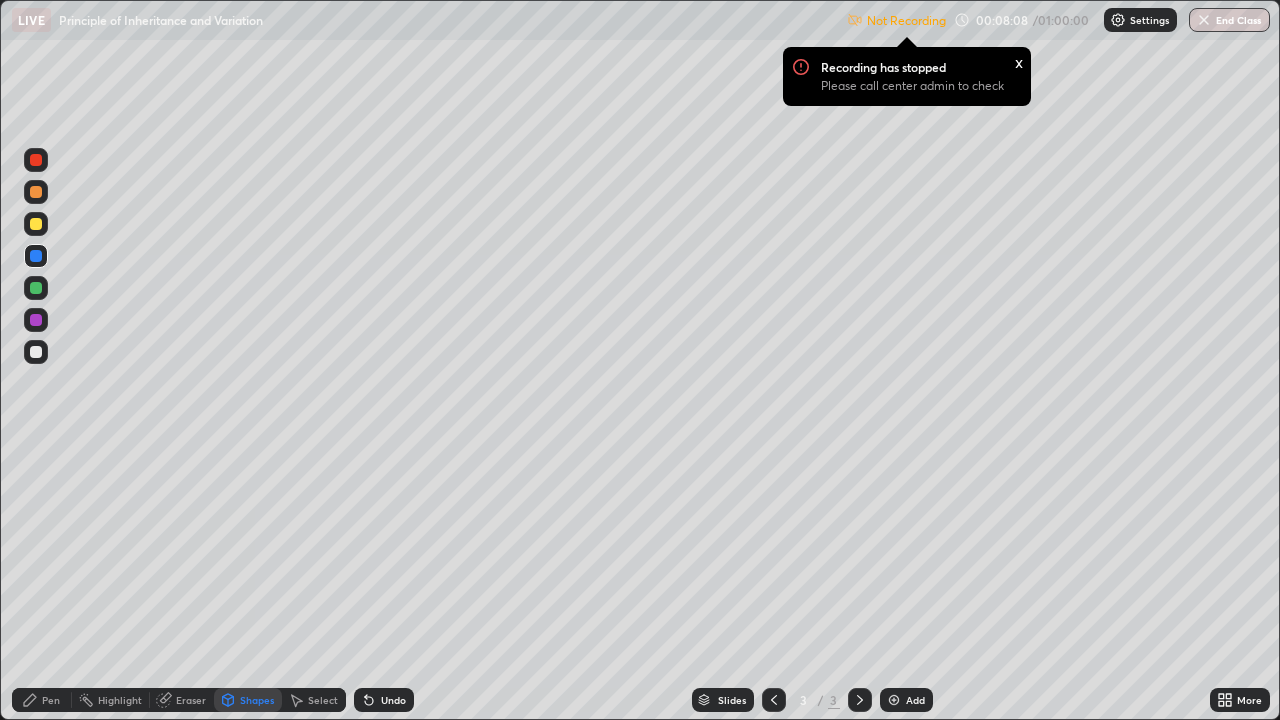 click at bounding box center [36, 352] 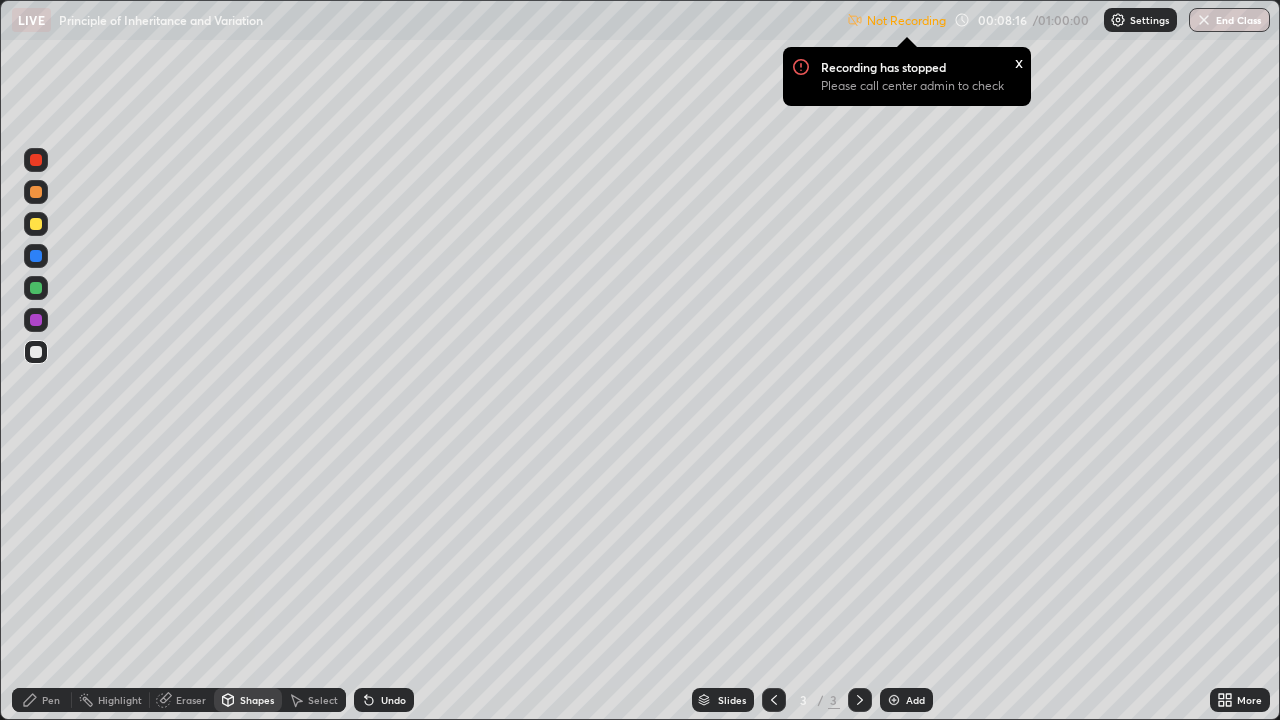 click at bounding box center (36, 160) 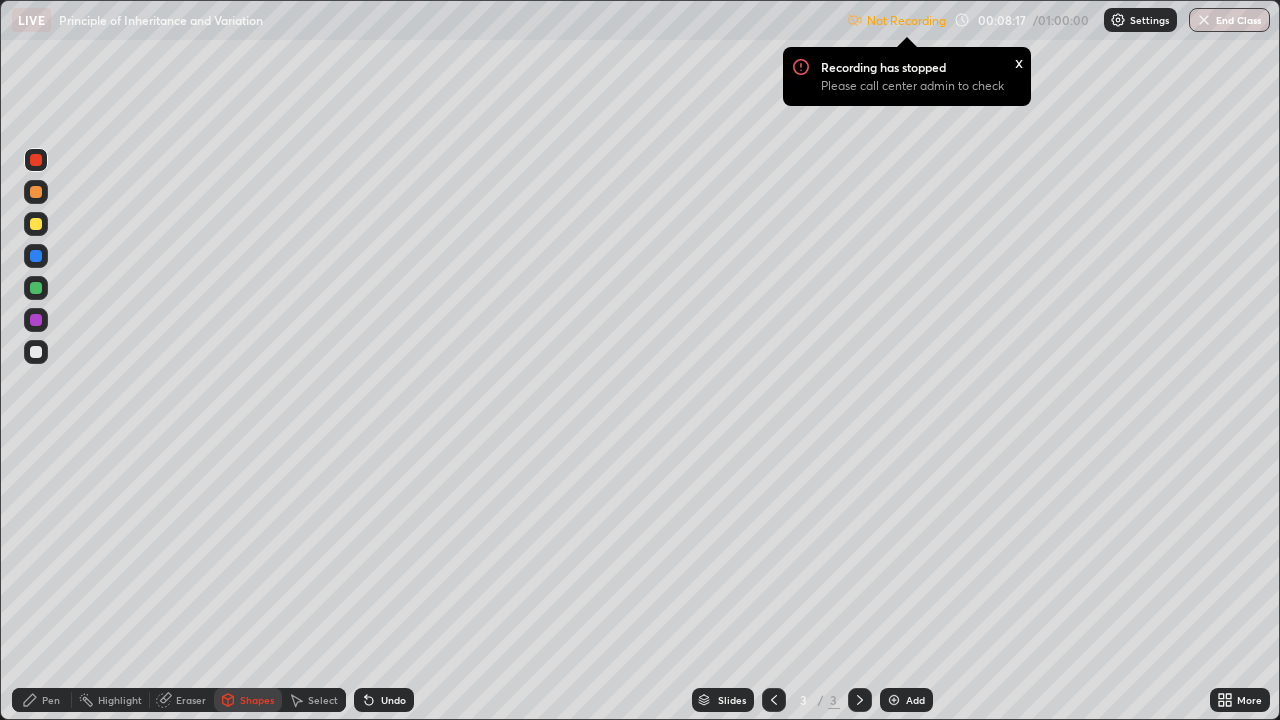 click at bounding box center (36, 192) 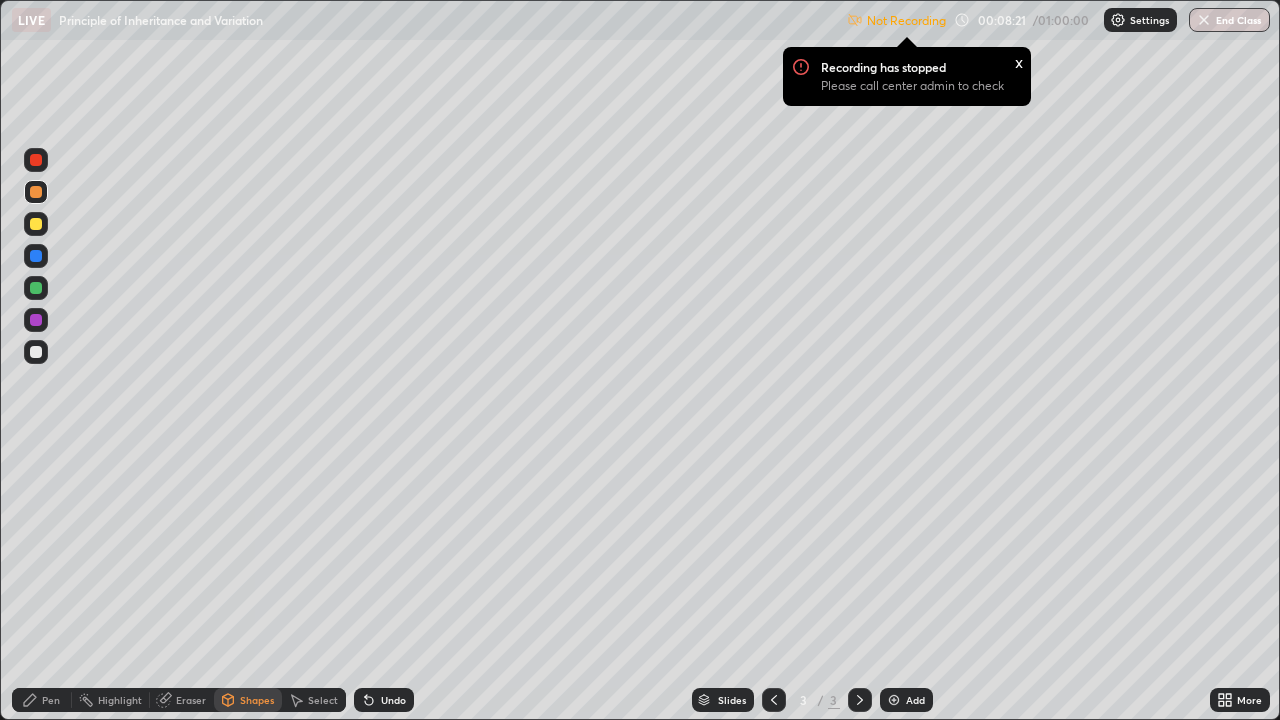 click on "Undo" at bounding box center [393, 700] 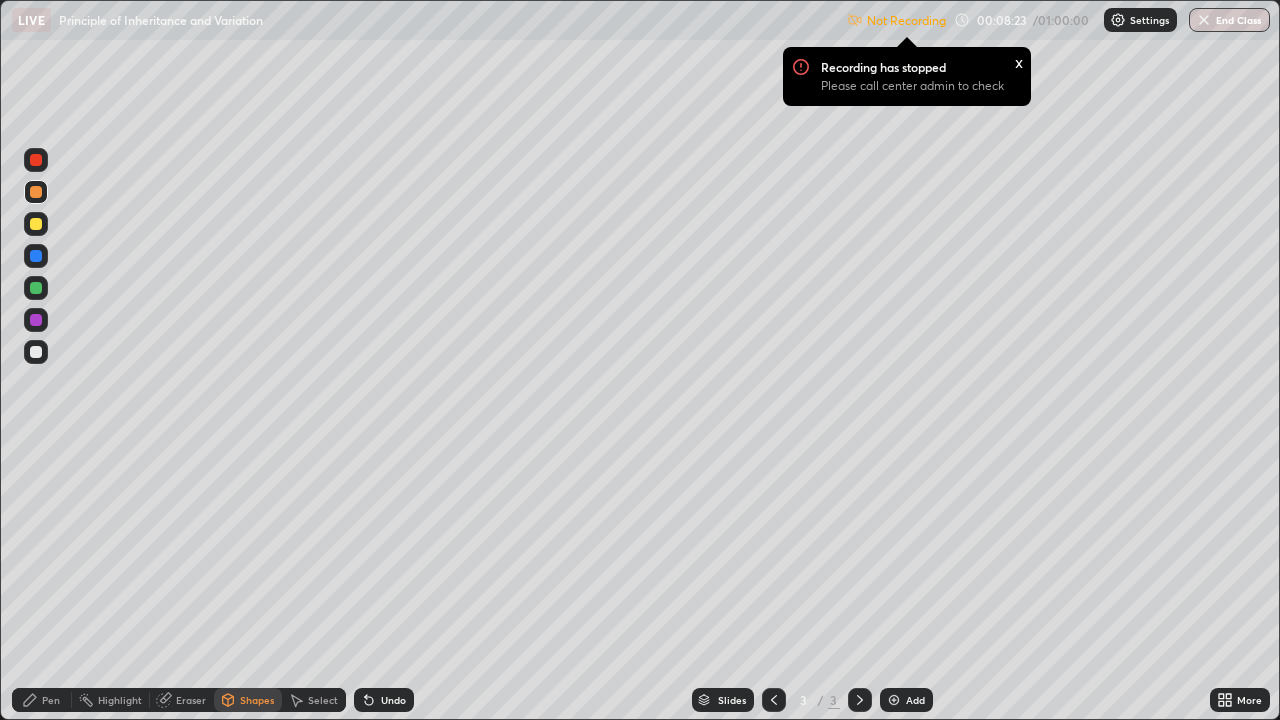 click on "Pen" at bounding box center (51, 700) 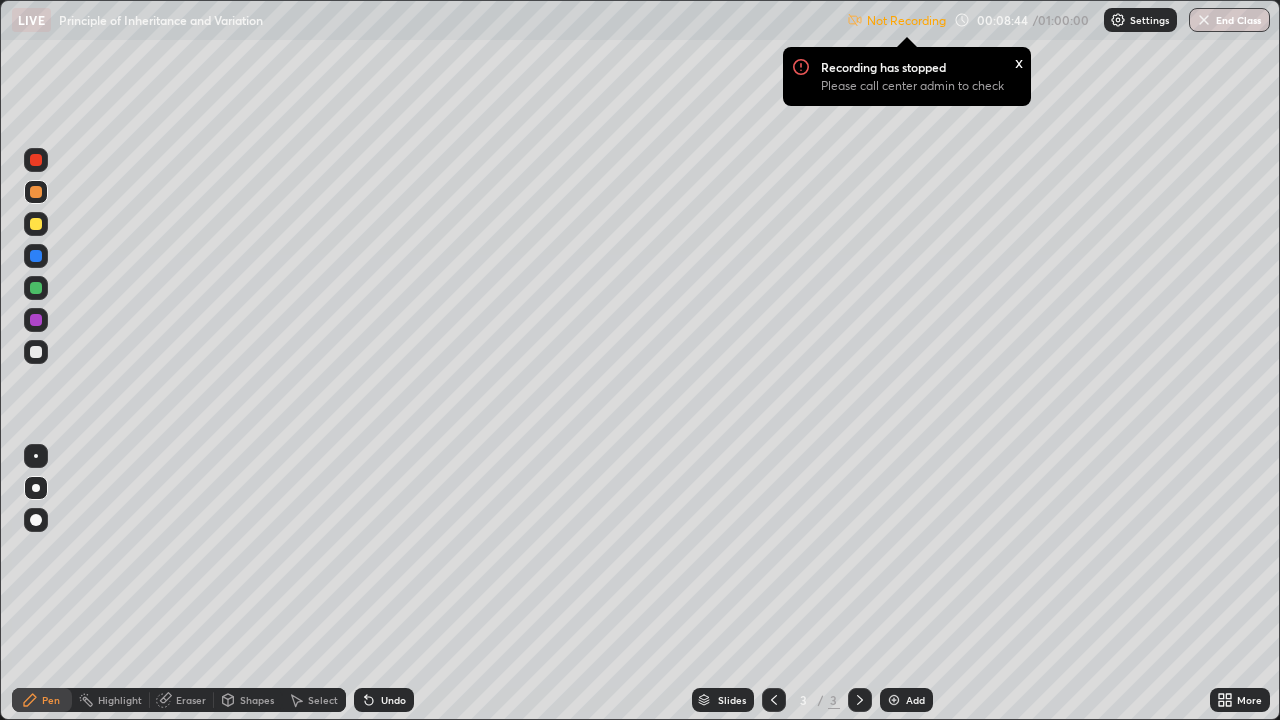 click at bounding box center [36, 288] 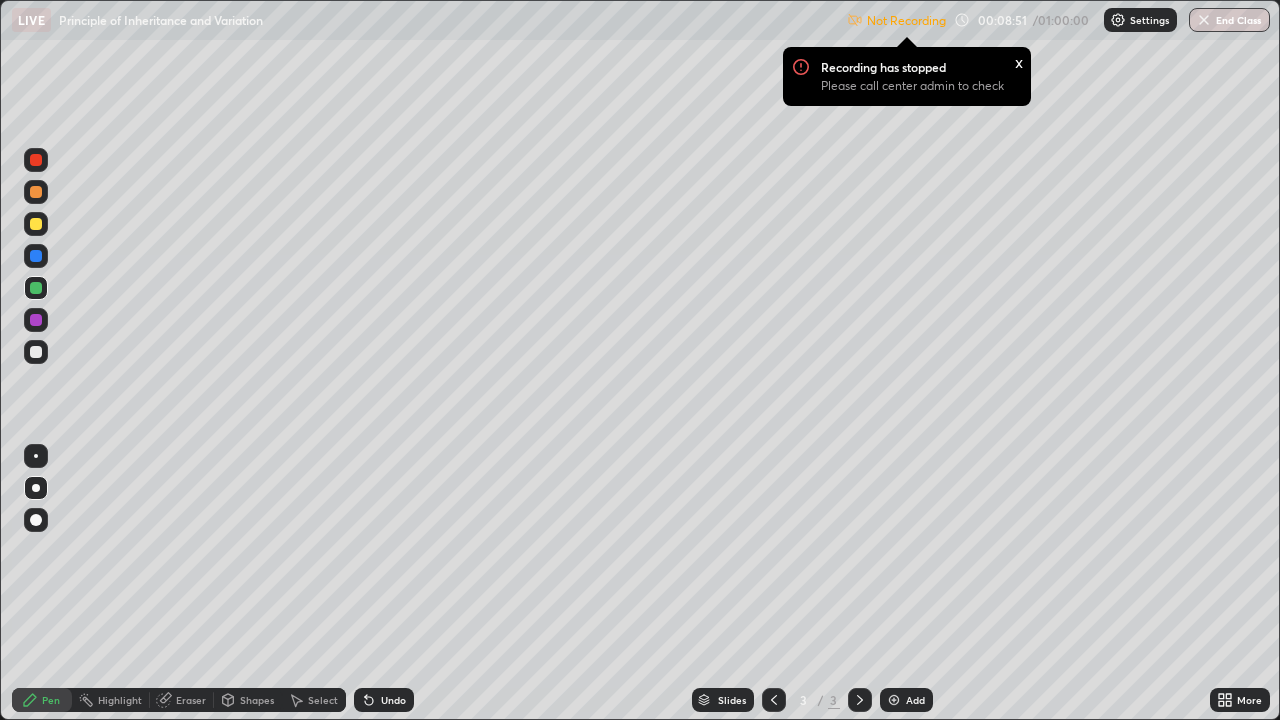 click at bounding box center [36, 224] 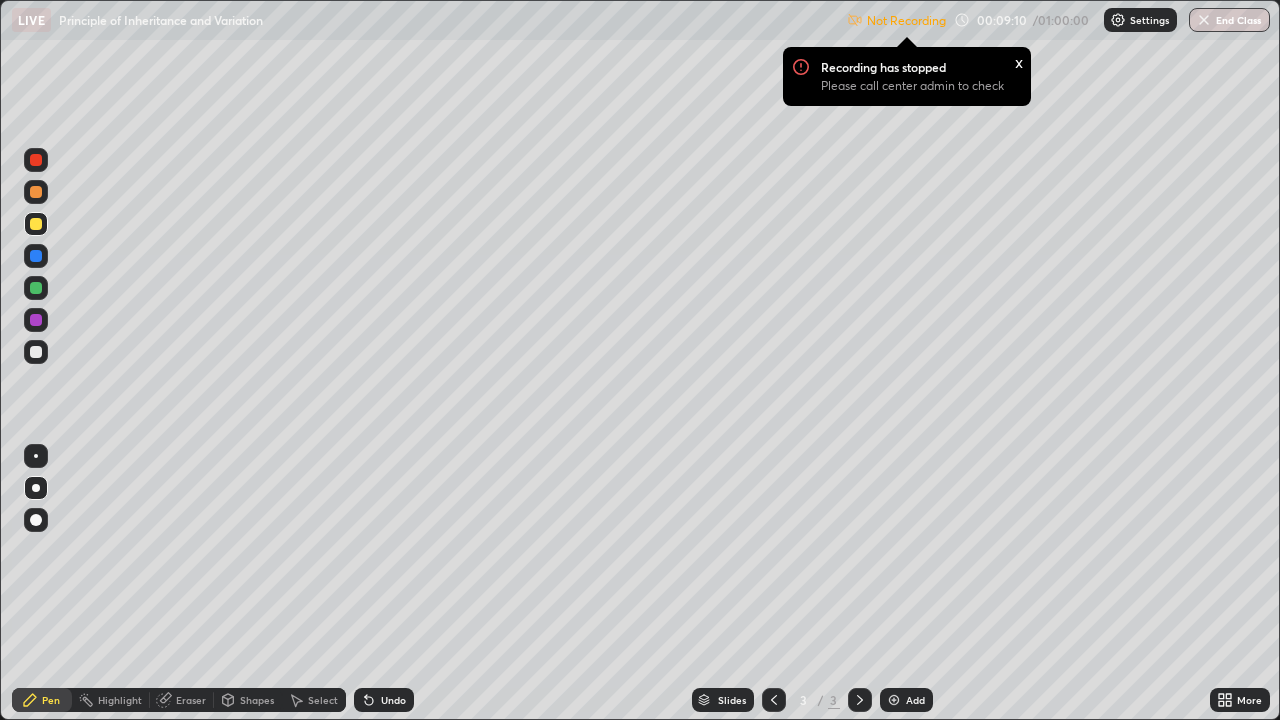 click at bounding box center (36, 320) 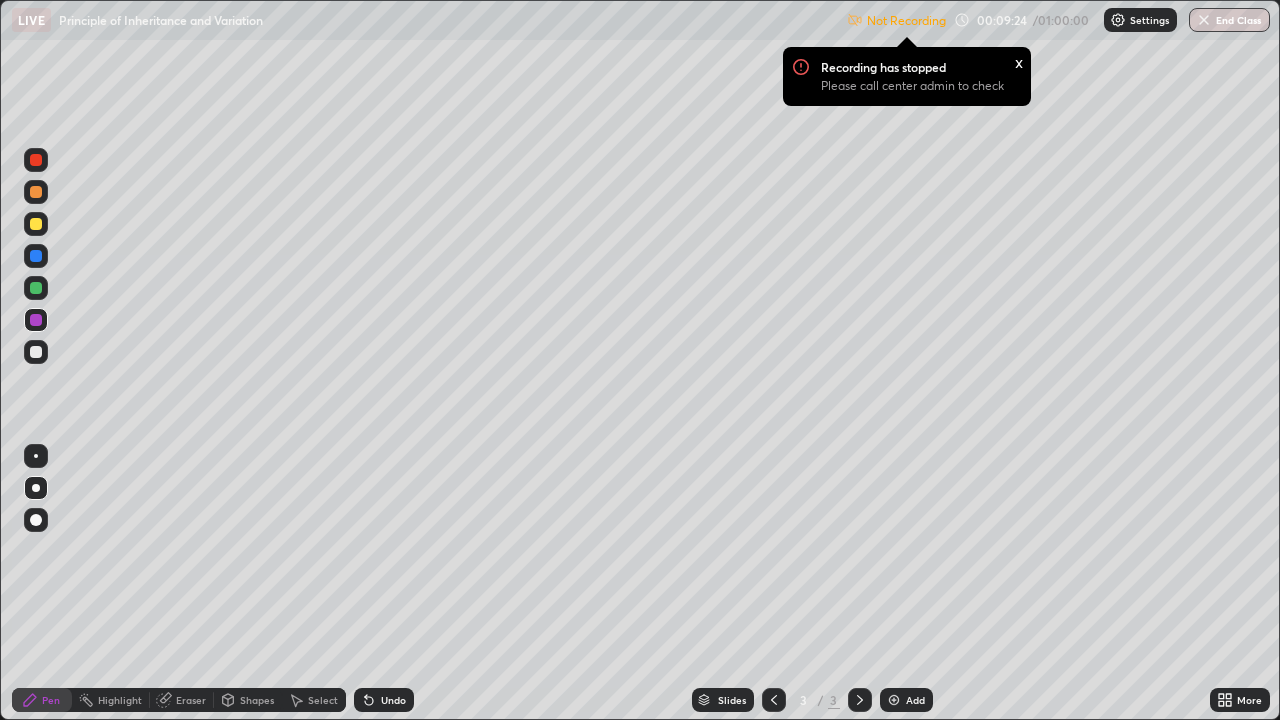 click at bounding box center (36, 456) 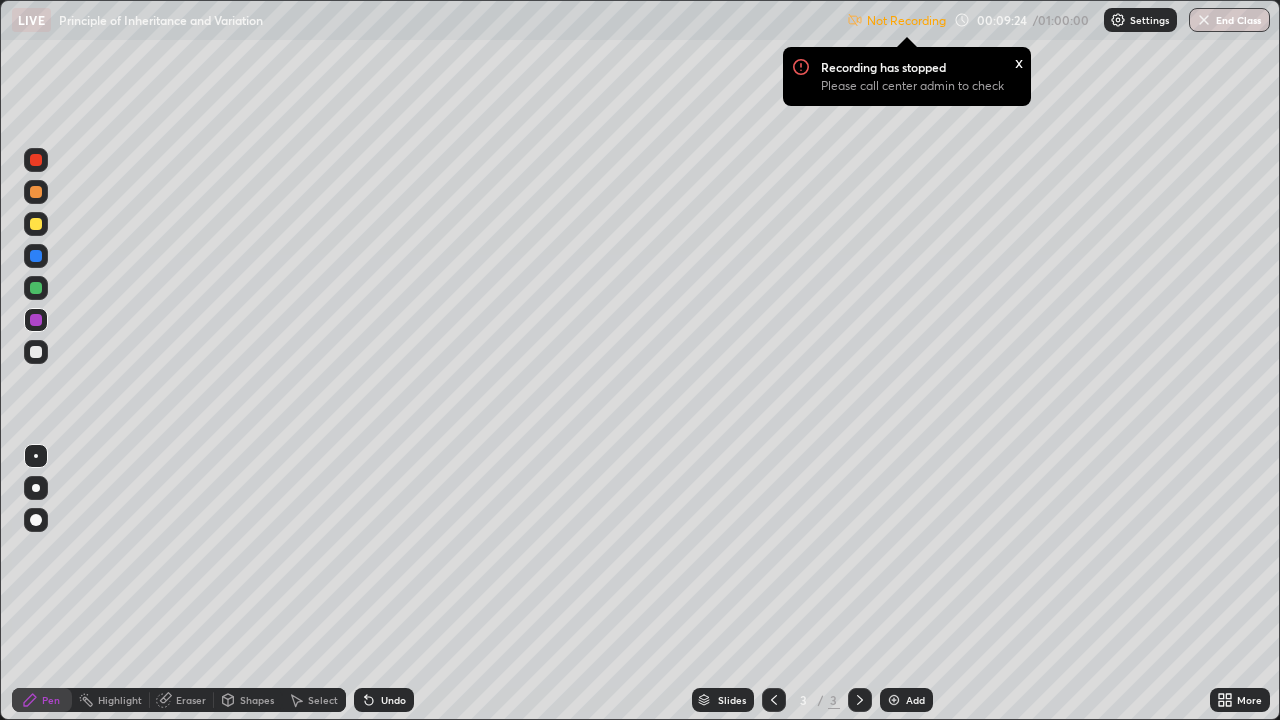 click at bounding box center [36, 288] 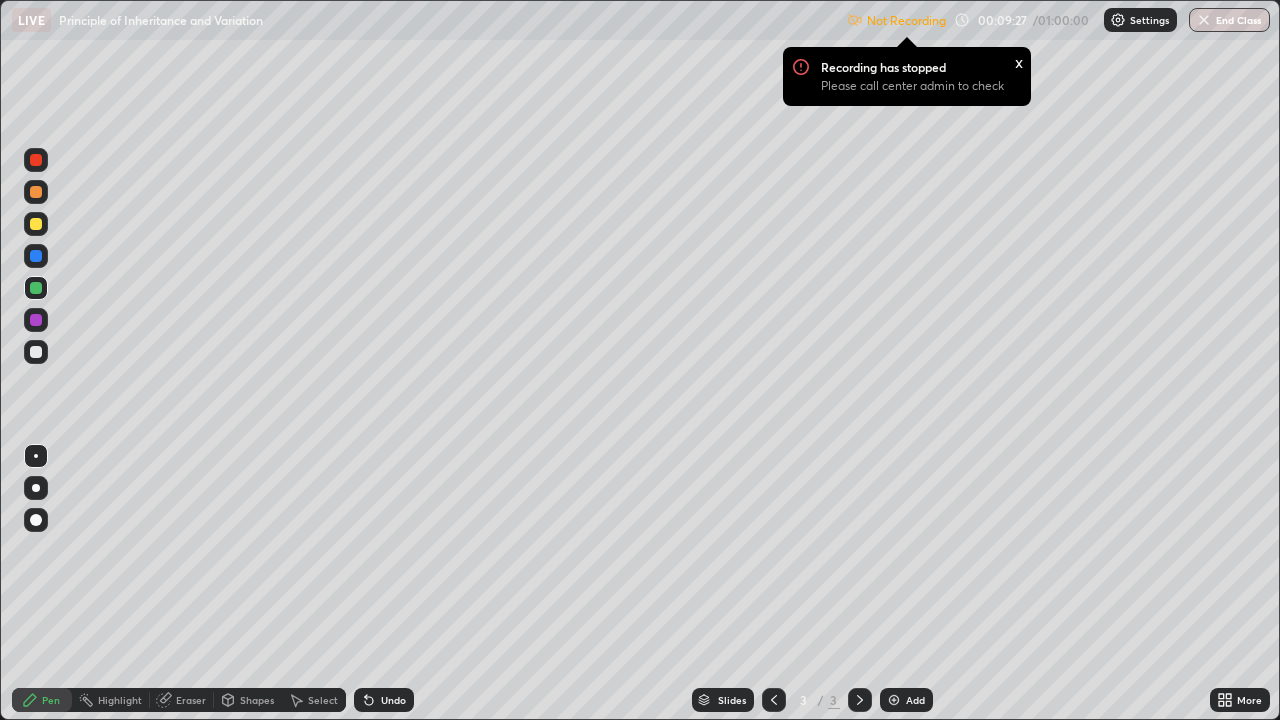 click at bounding box center (36, 256) 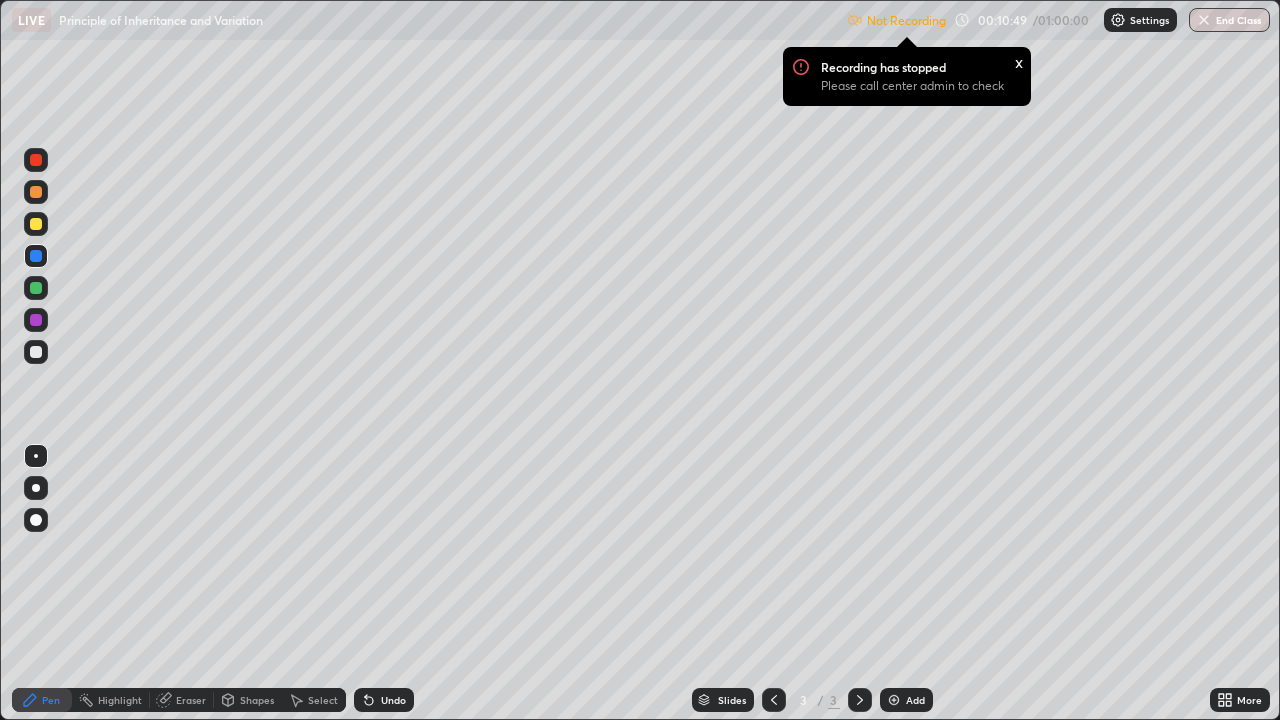 click on "Settings" at bounding box center [1149, 20] 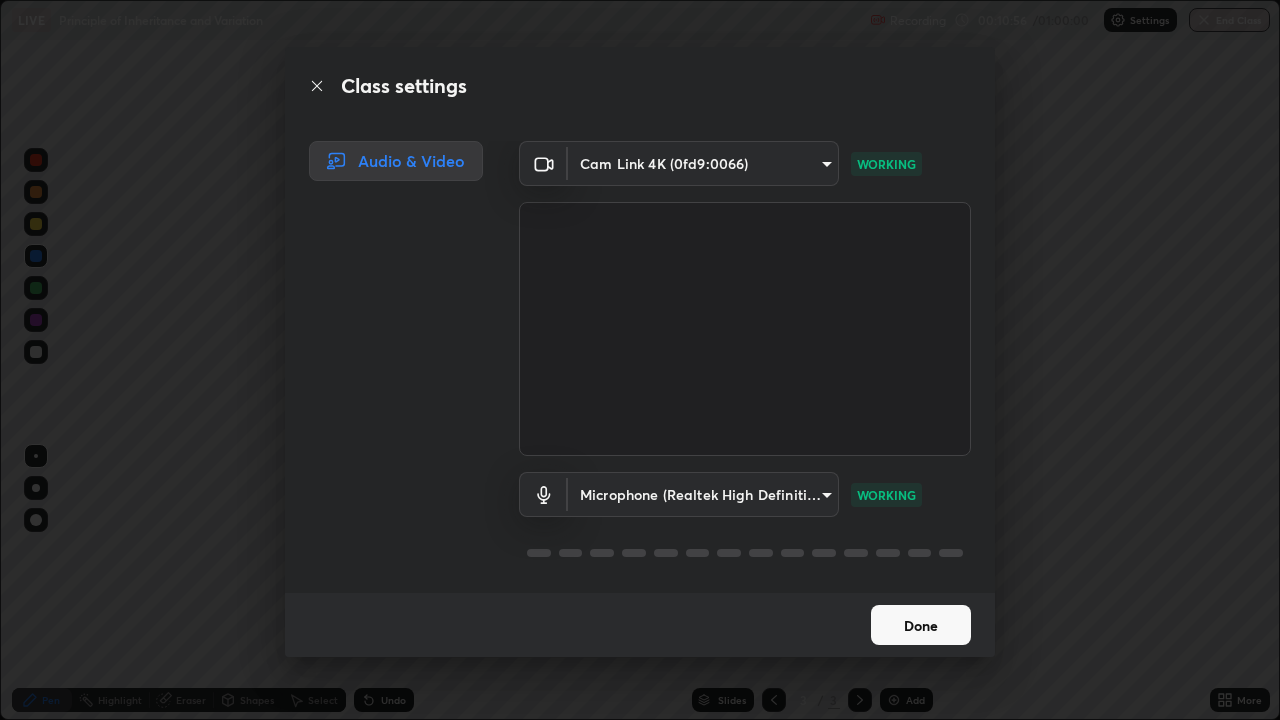 click on "Done" at bounding box center (921, 625) 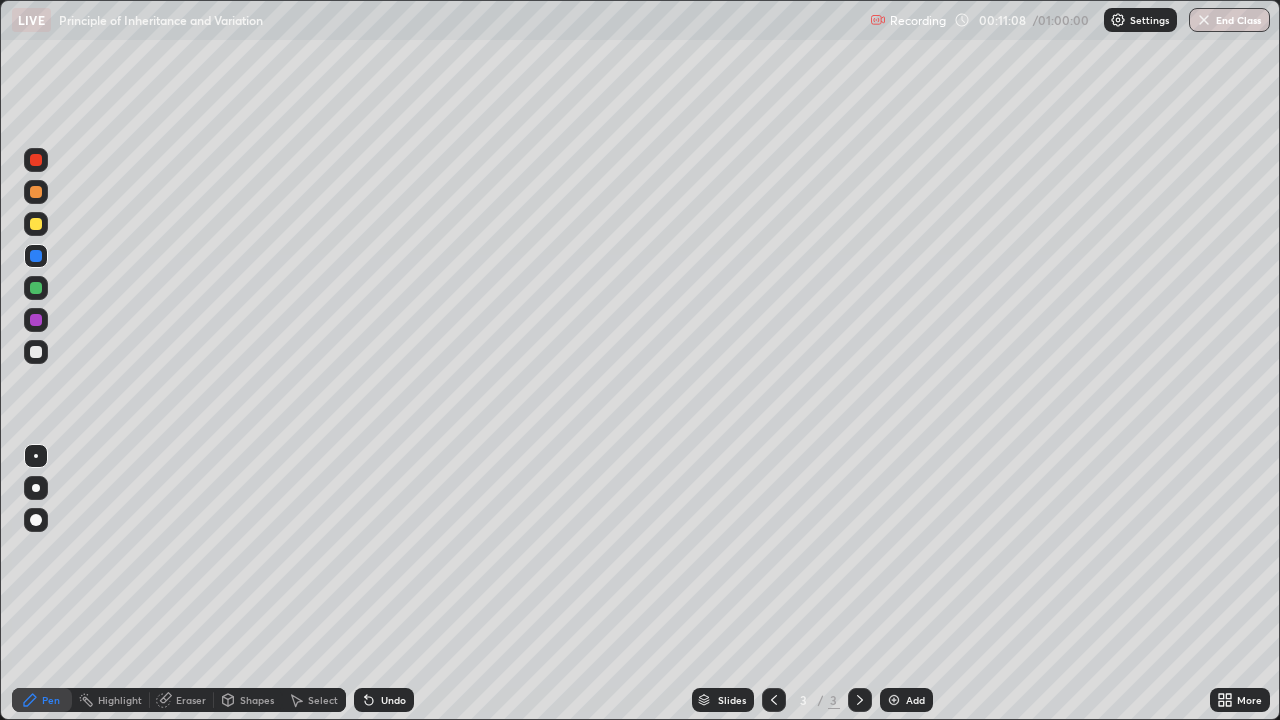 click on "Add" at bounding box center [906, 700] 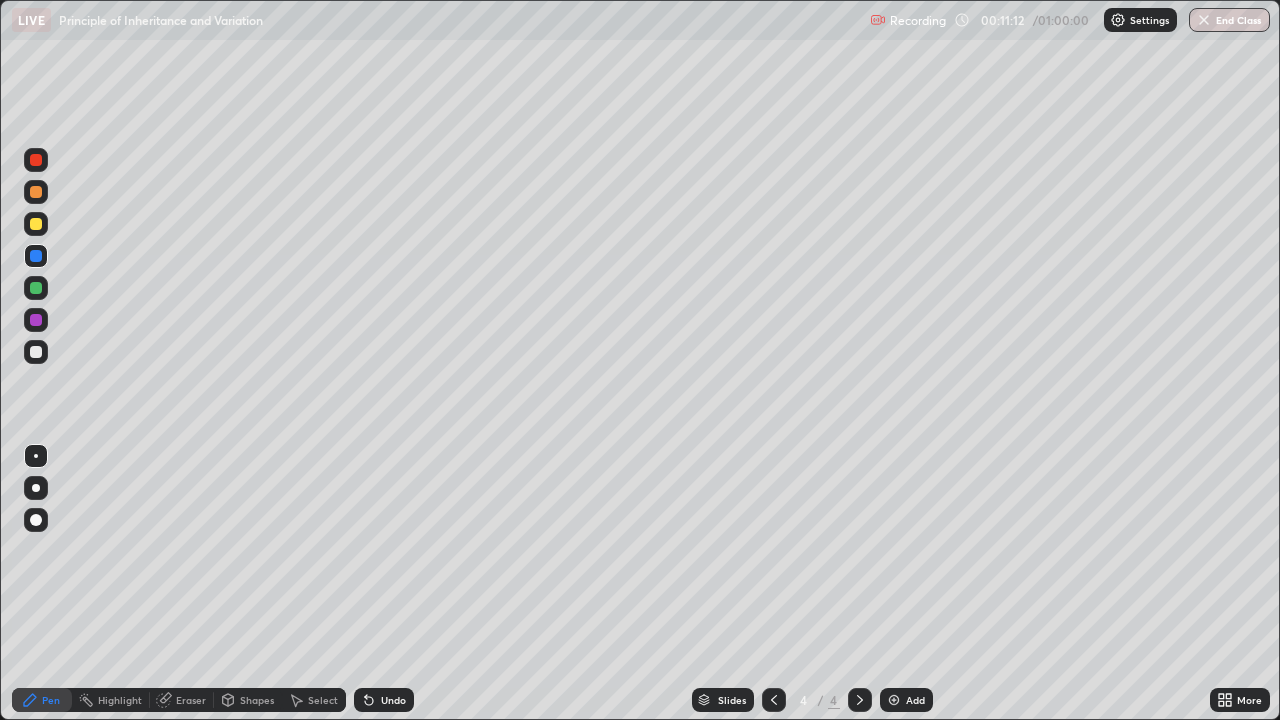 click at bounding box center (36, 352) 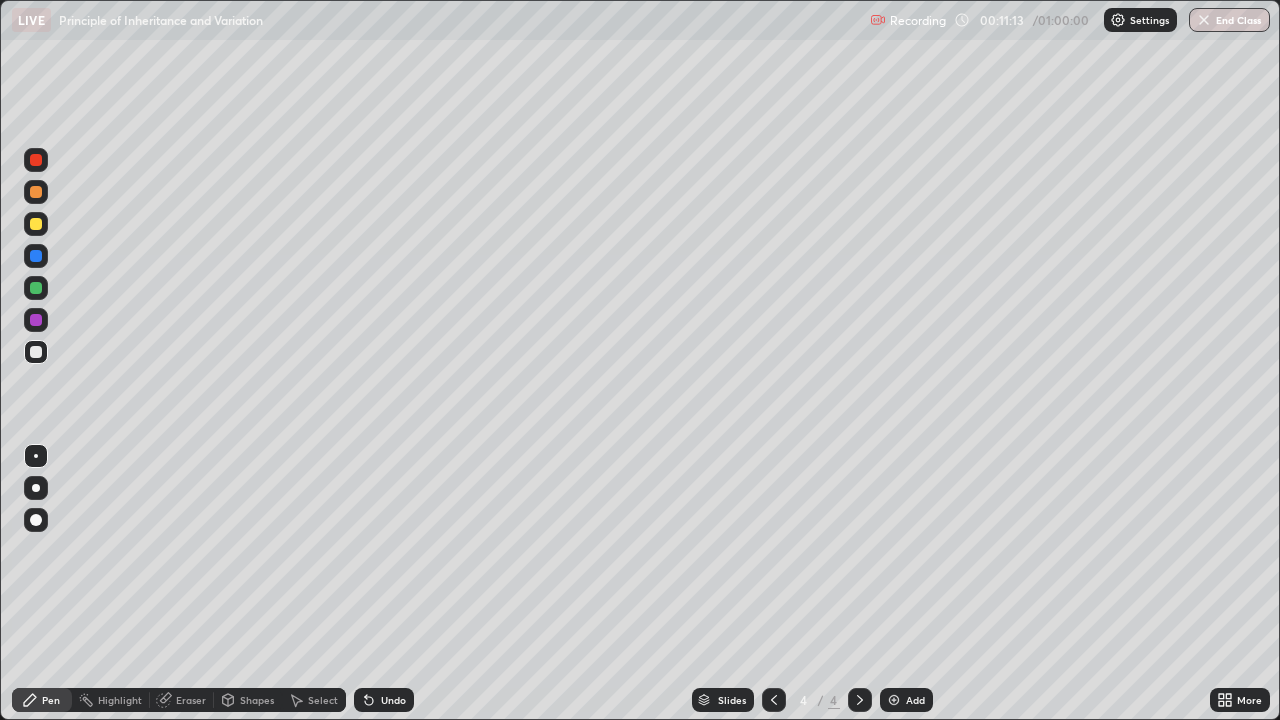click at bounding box center [36, 488] 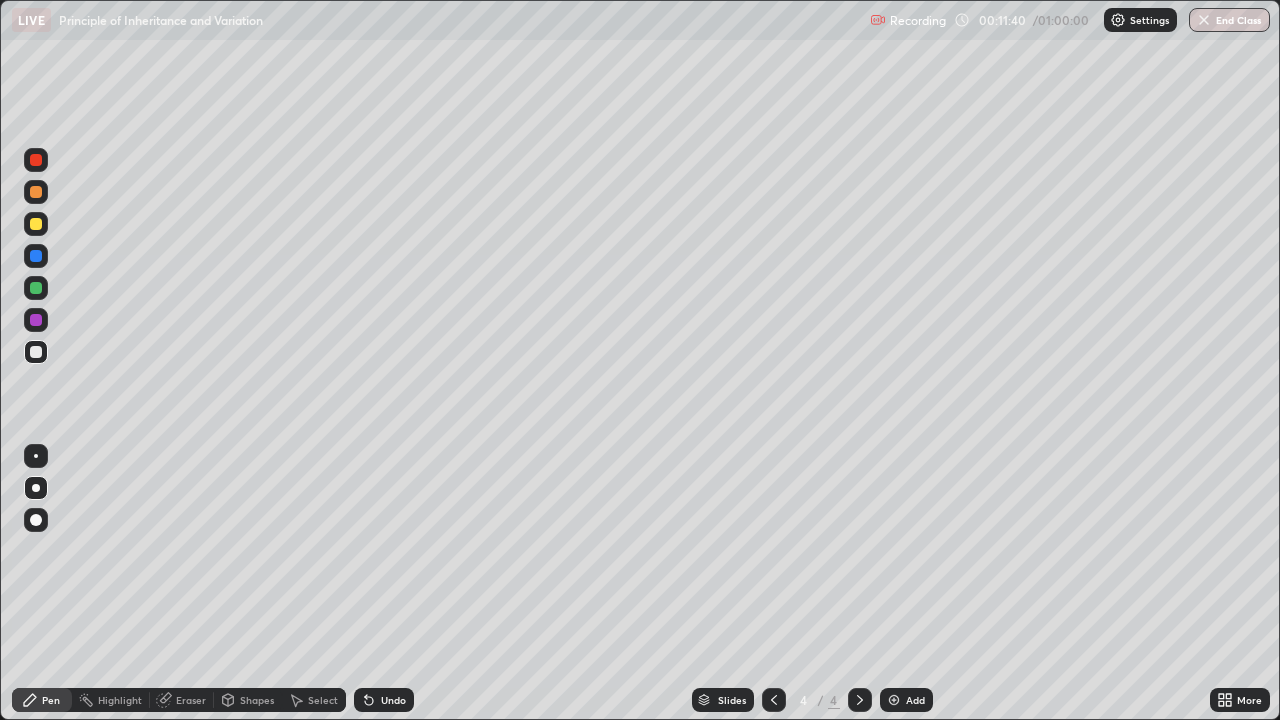 click at bounding box center (36, 224) 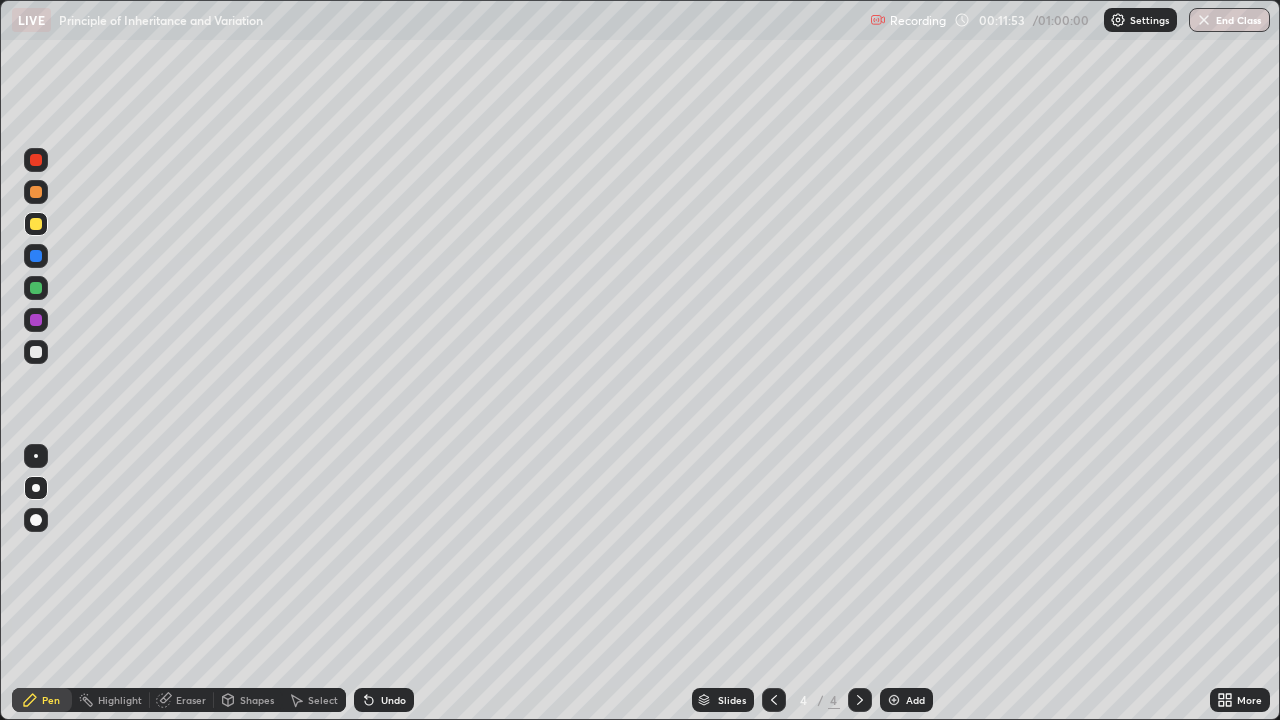 click at bounding box center [36, 320] 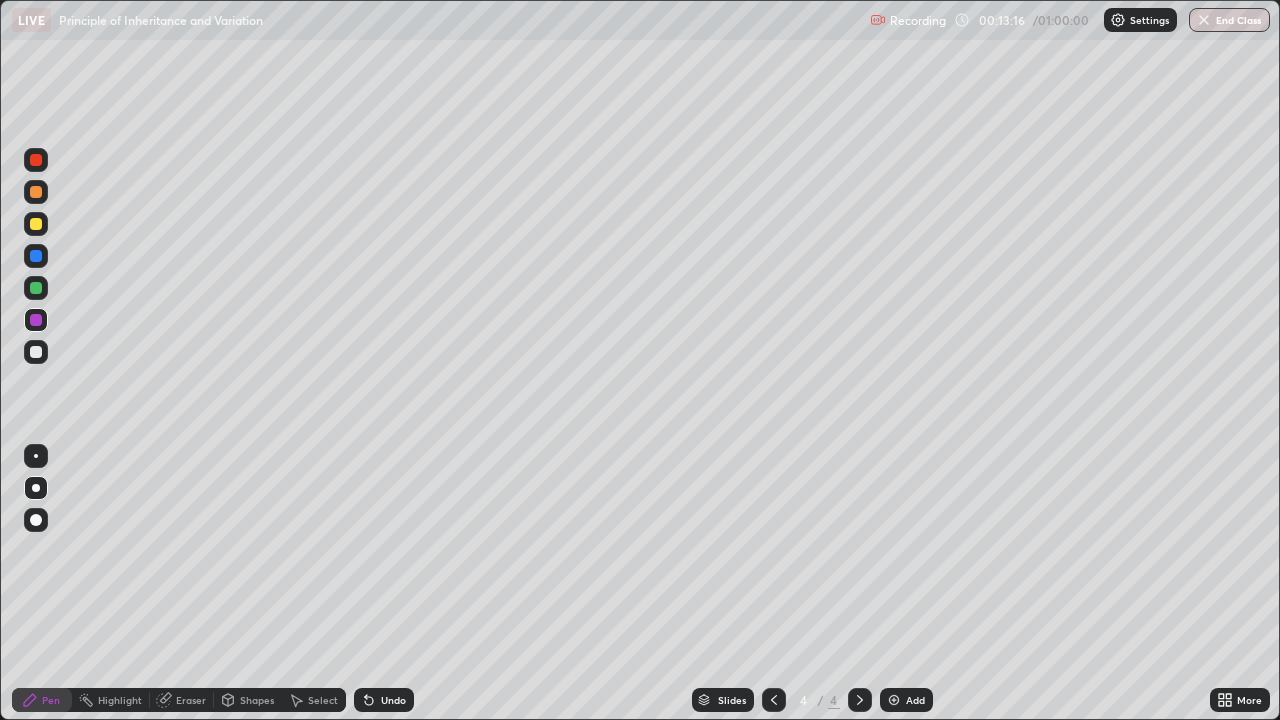 click at bounding box center [36, 288] 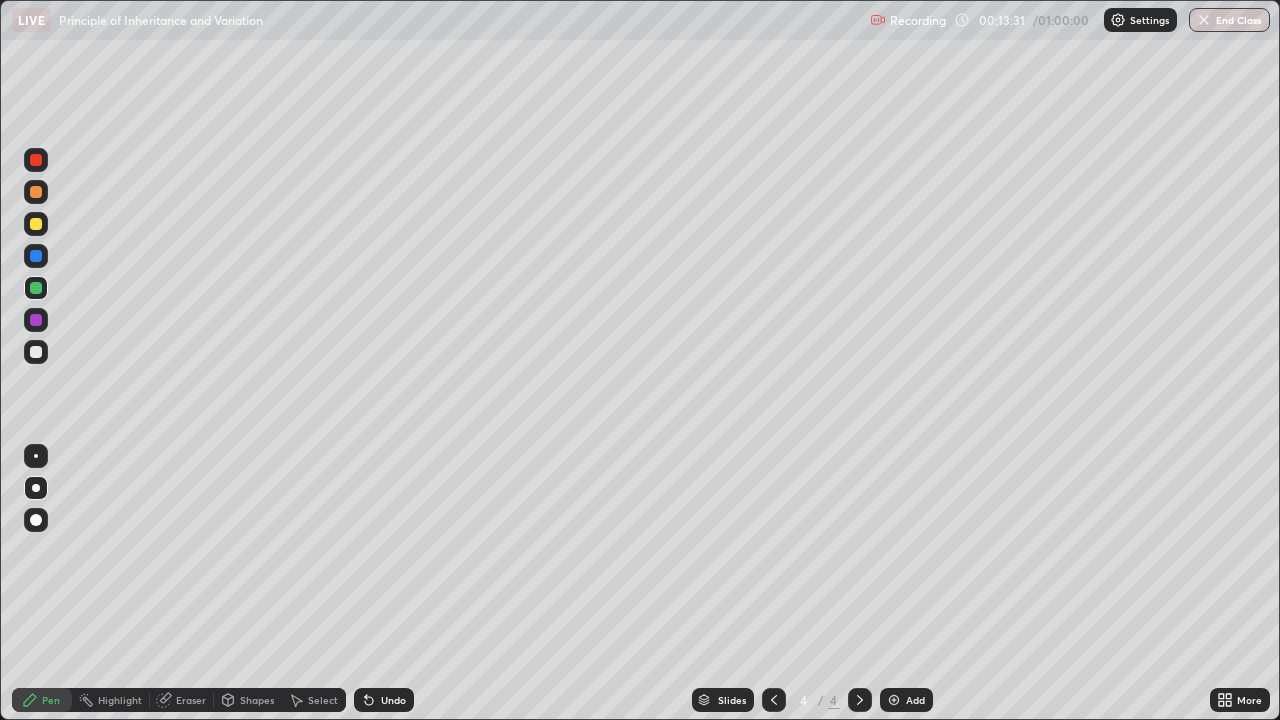 click at bounding box center [36, 352] 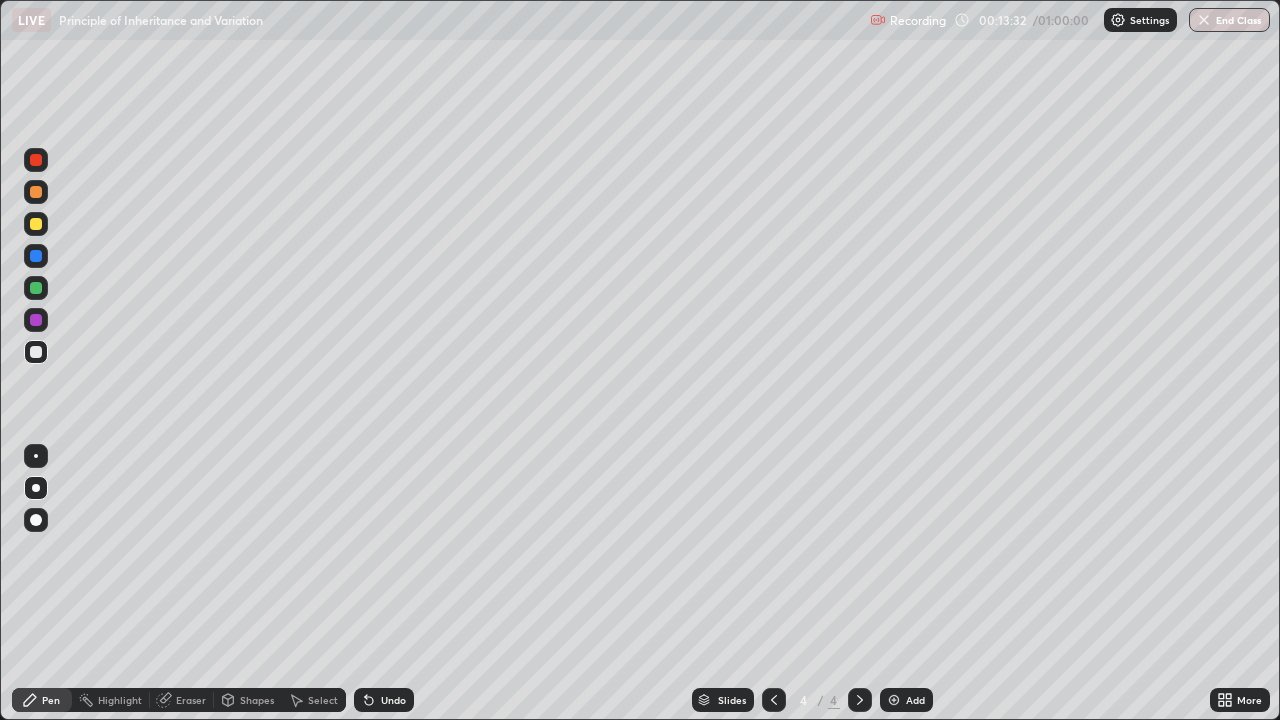 click on "Shapes" at bounding box center (248, 700) 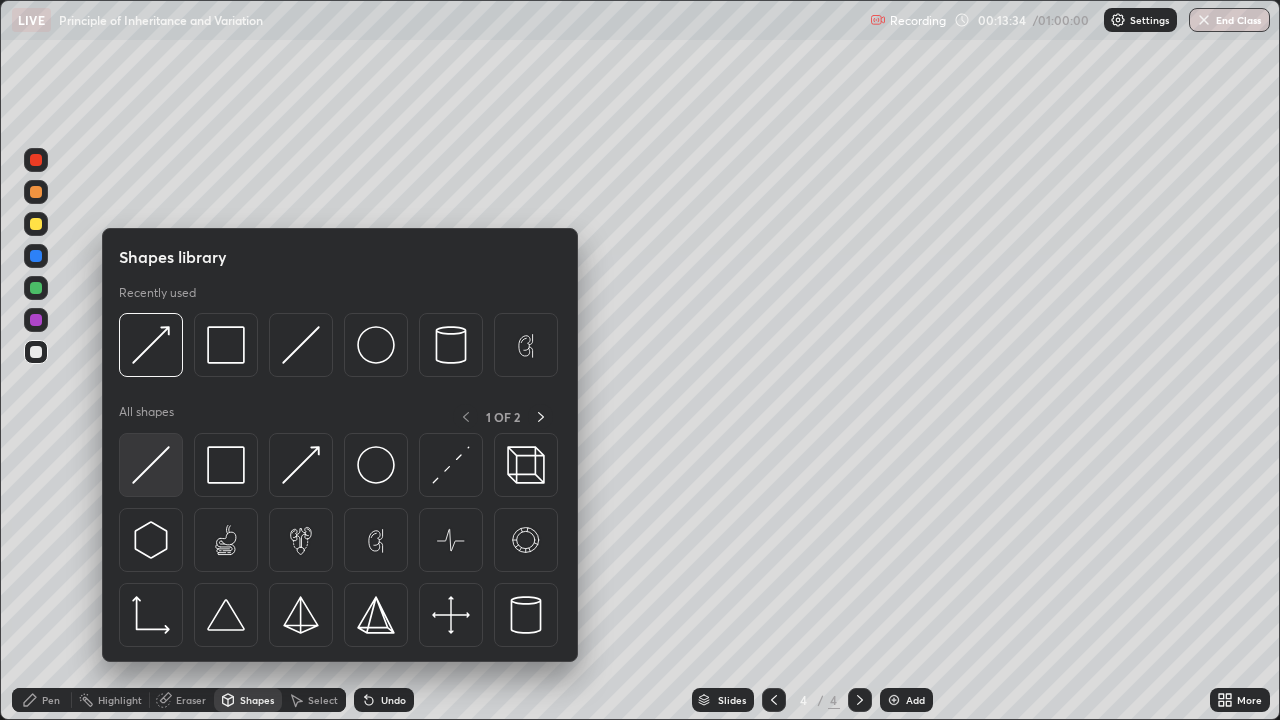 click at bounding box center [151, 465] 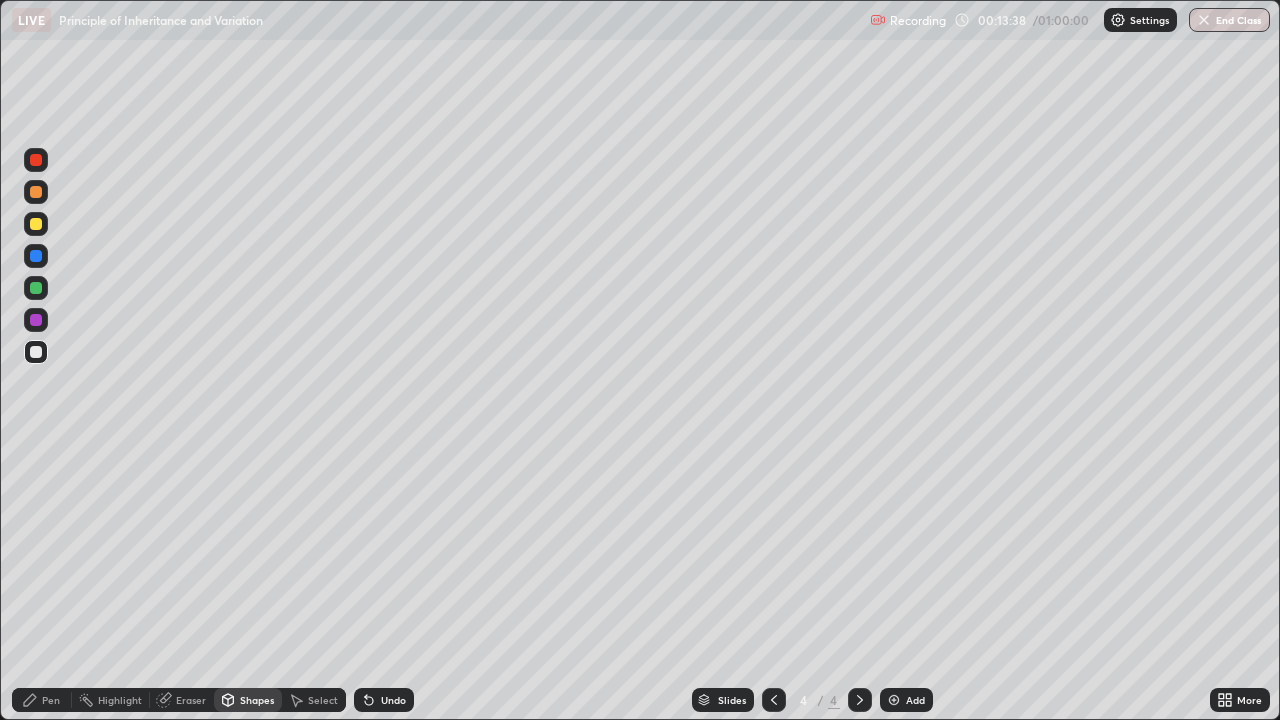 click on "Pen" at bounding box center [51, 700] 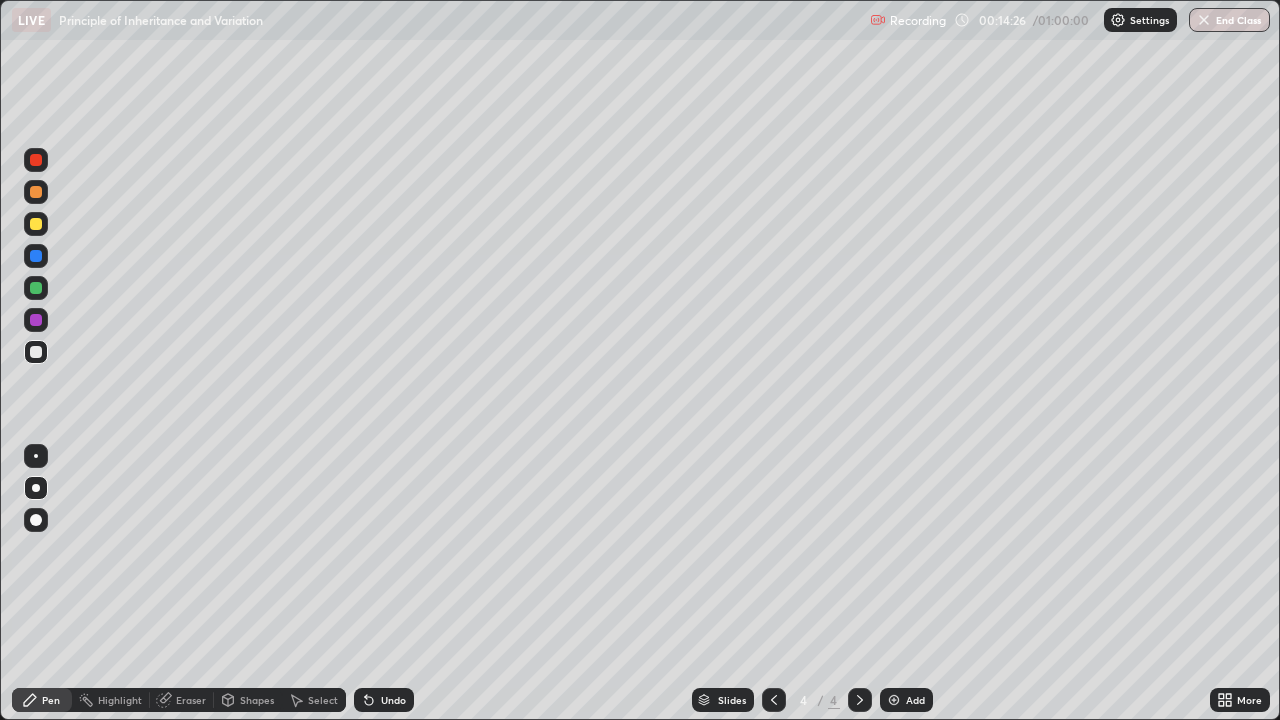click on "Undo" at bounding box center (393, 700) 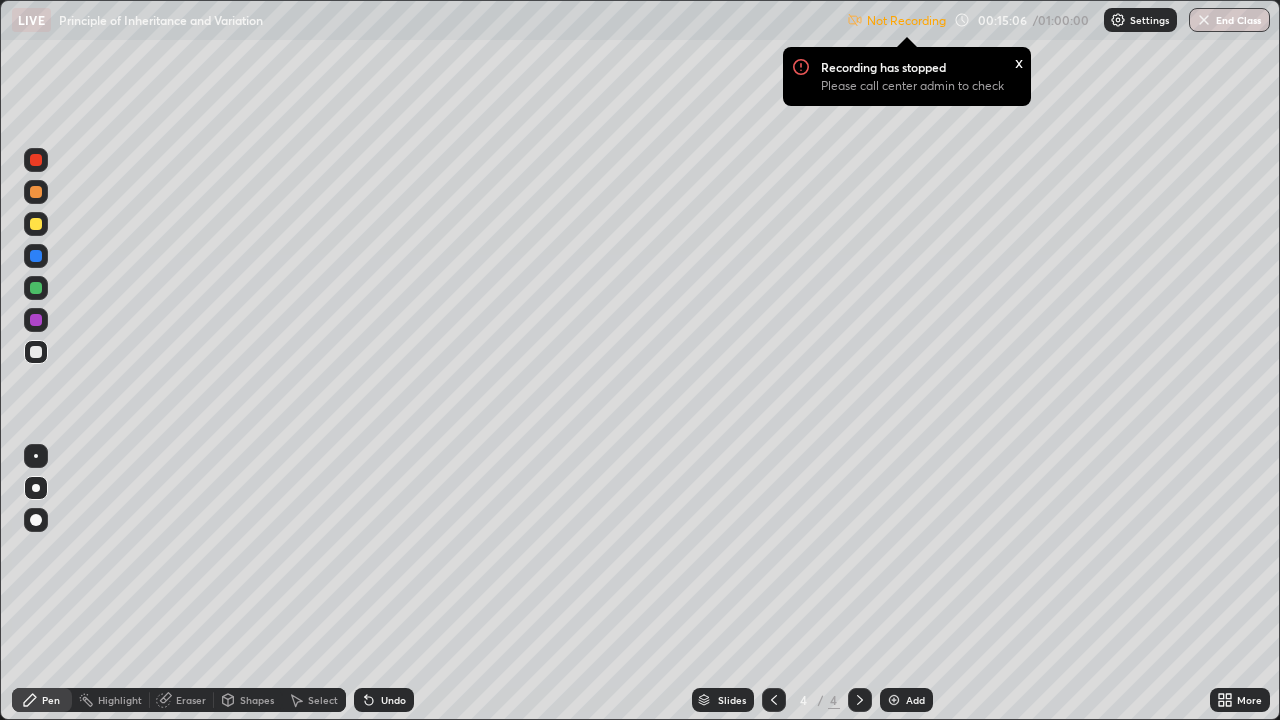 click at bounding box center [1118, 20] 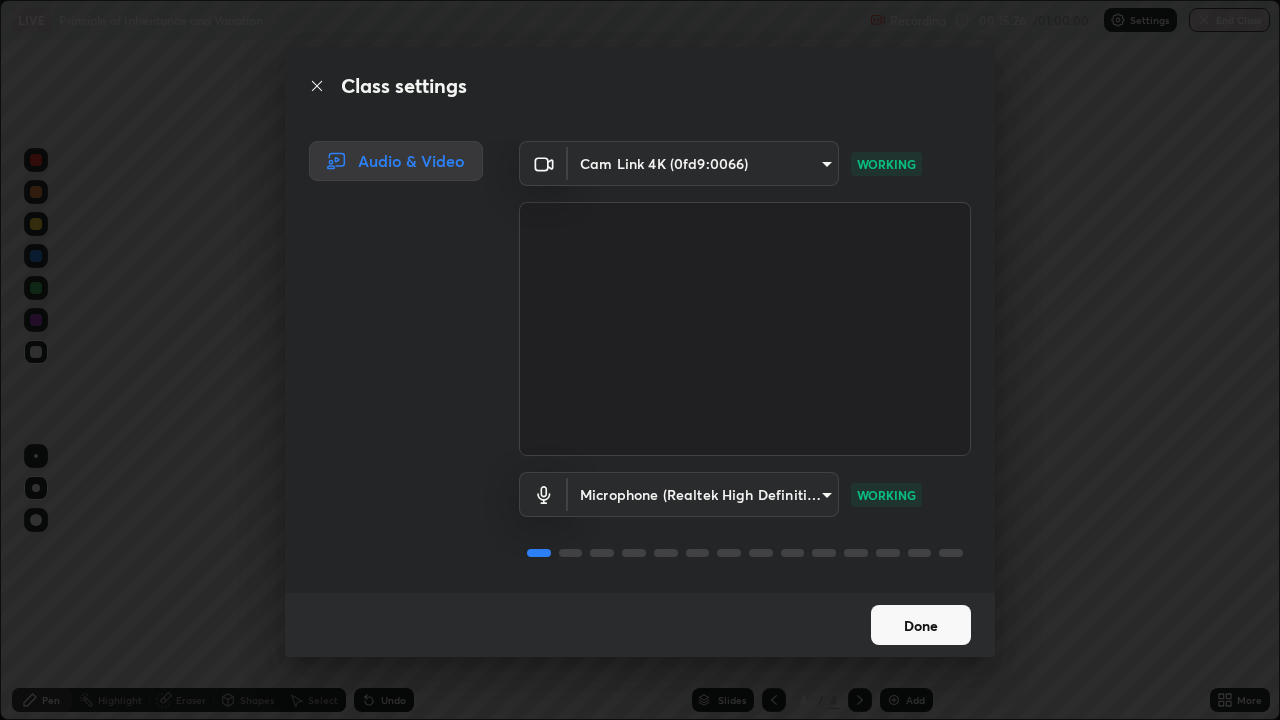 click on "Done" at bounding box center [921, 625] 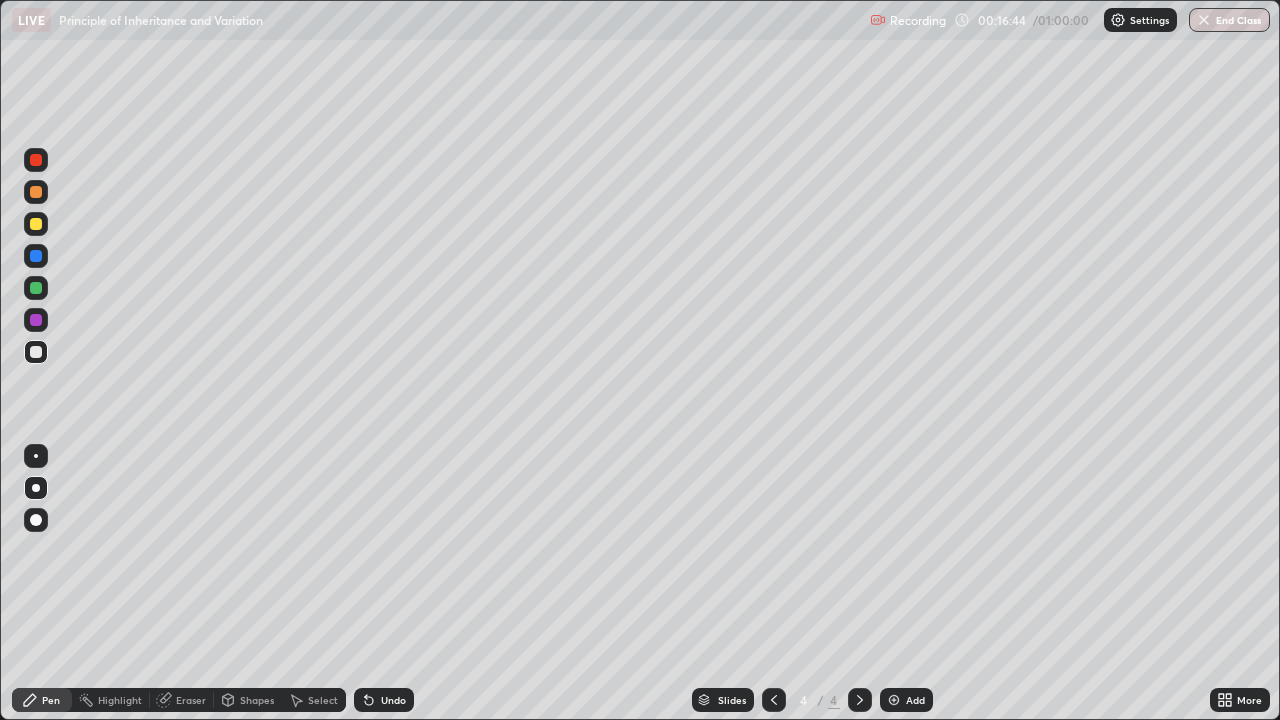click at bounding box center (36, 320) 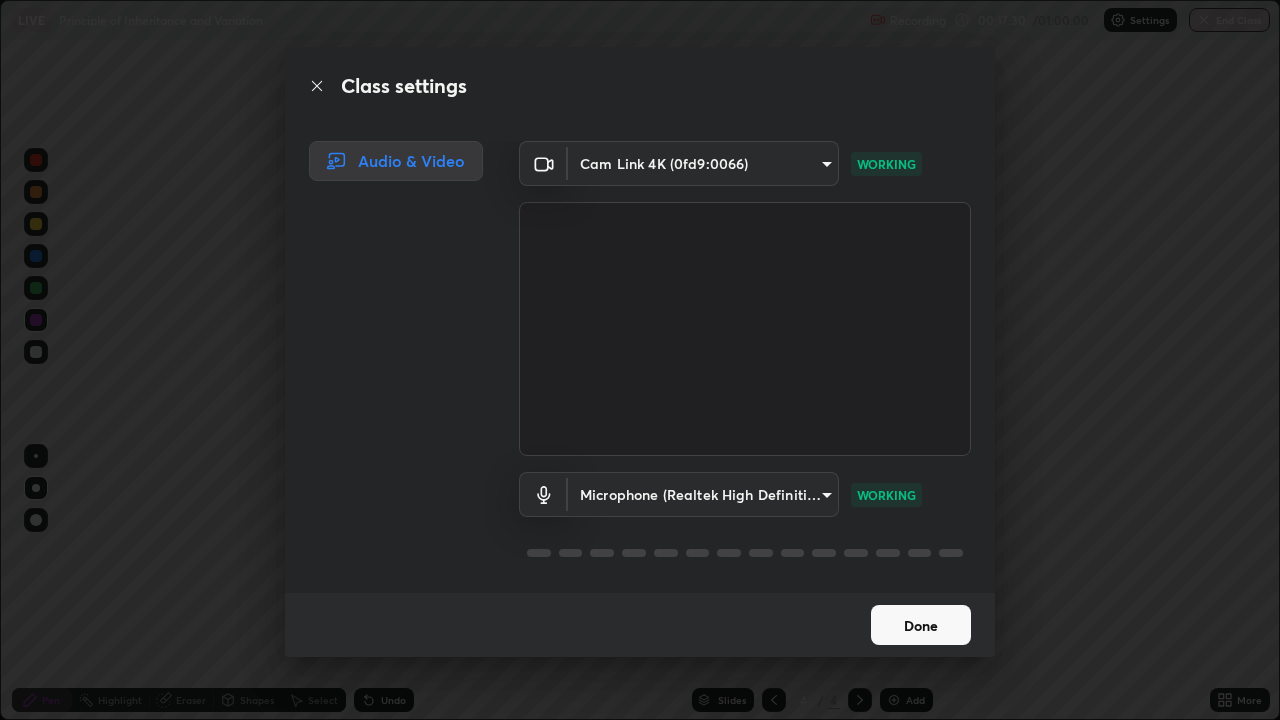 click on "Done" at bounding box center [921, 625] 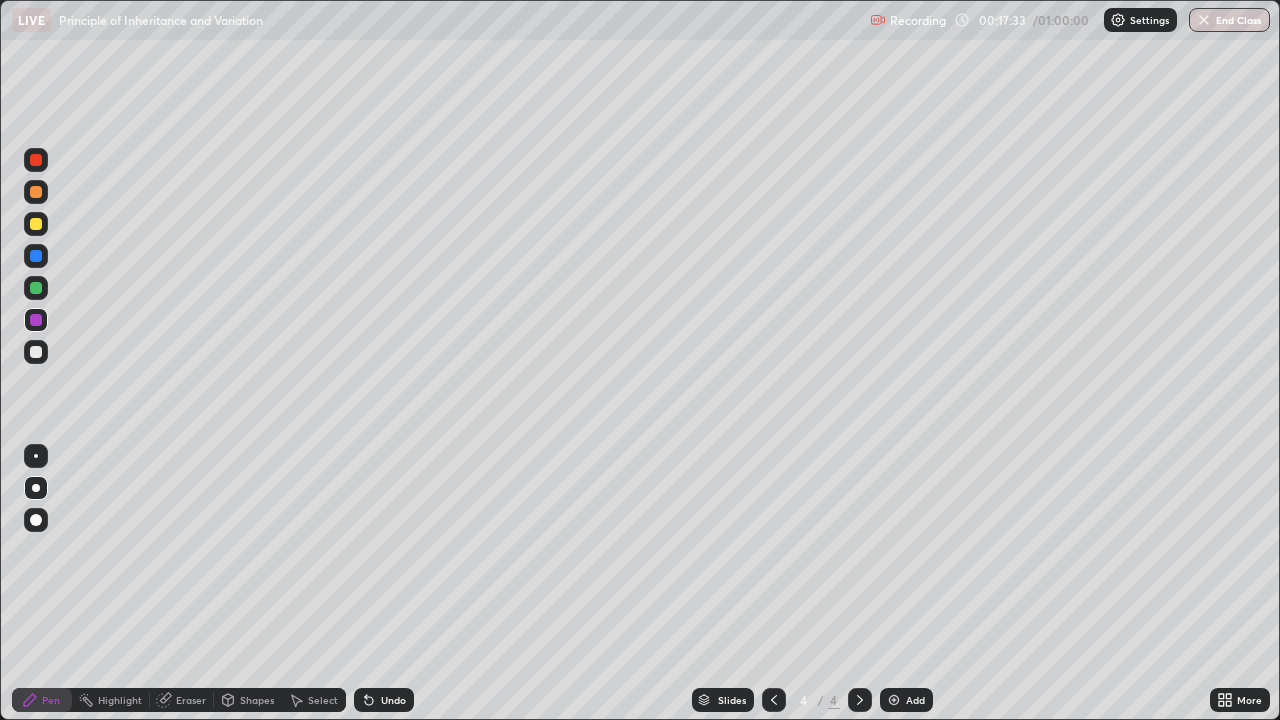 click at bounding box center [36, 160] 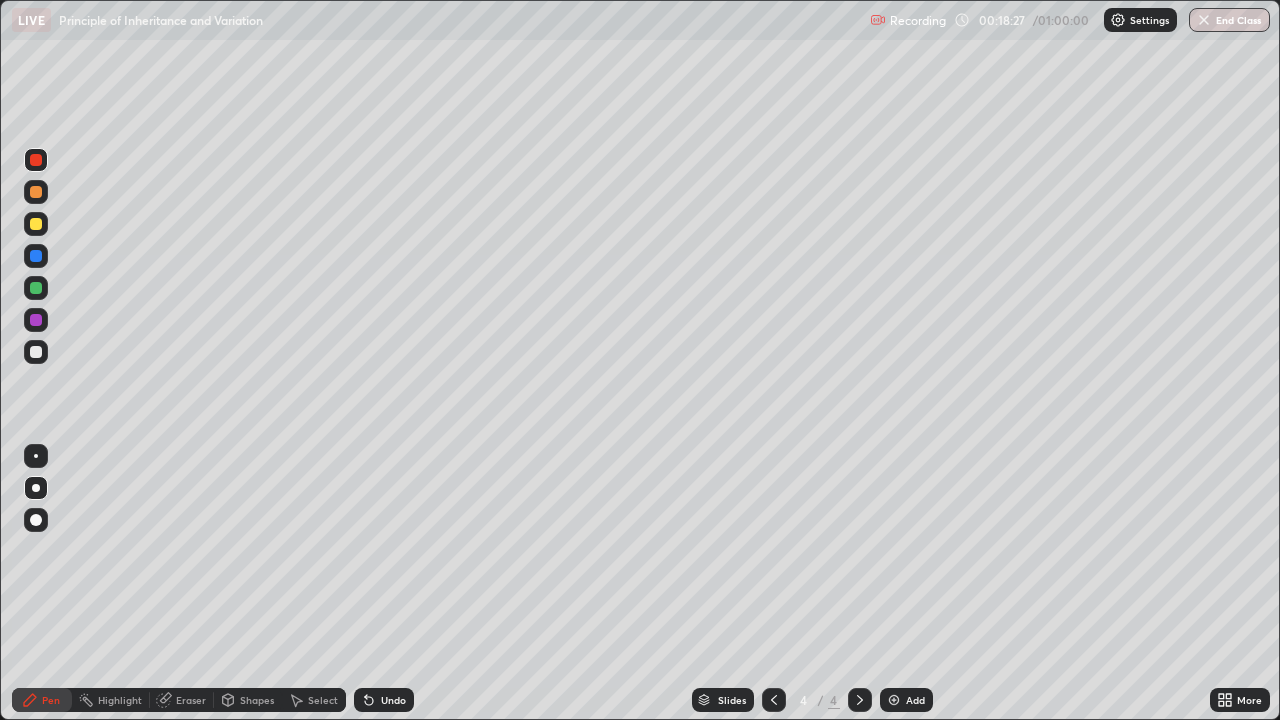 click on "Add" at bounding box center [915, 700] 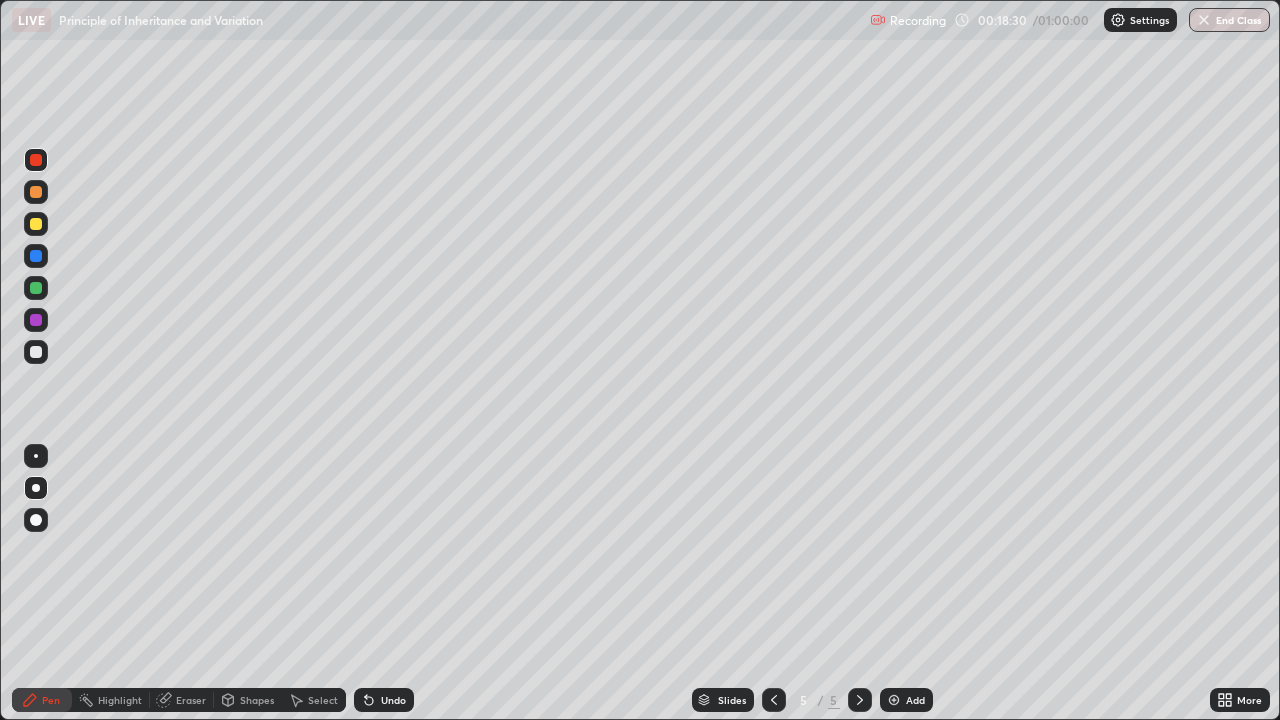 click at bounding box center (36, 288) 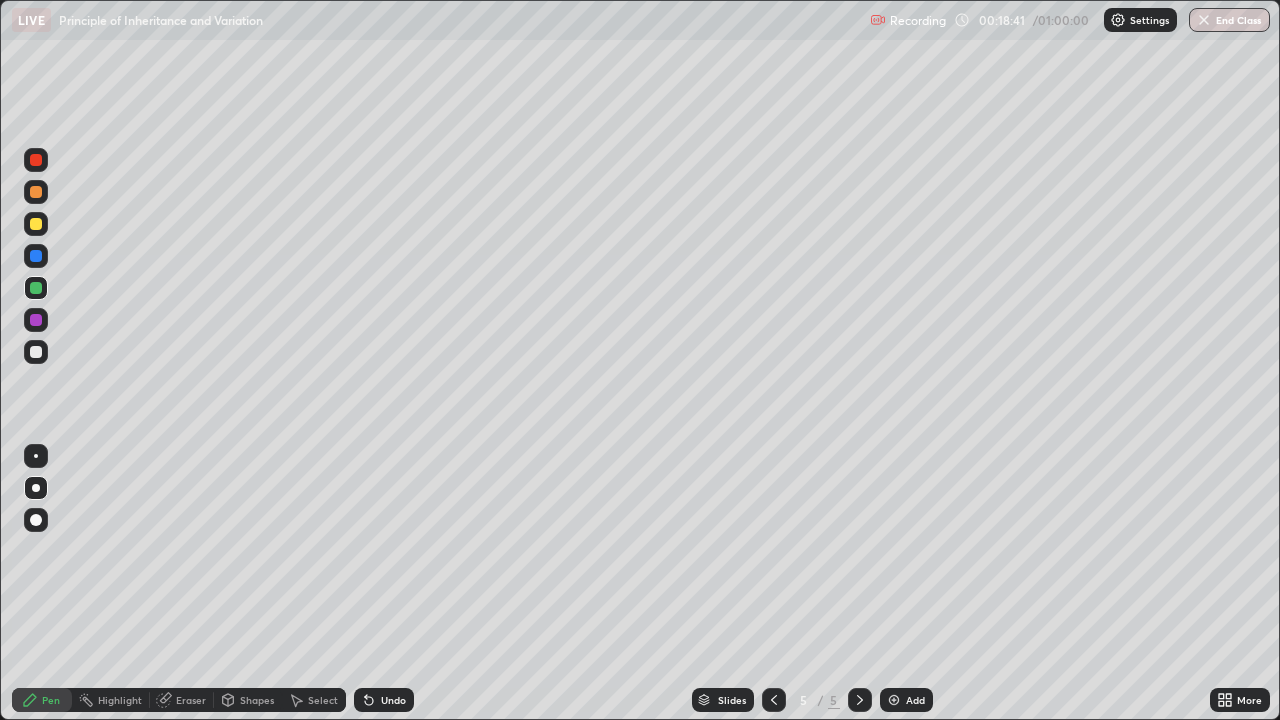 click on "Undo" at bounding box center [393, 700] 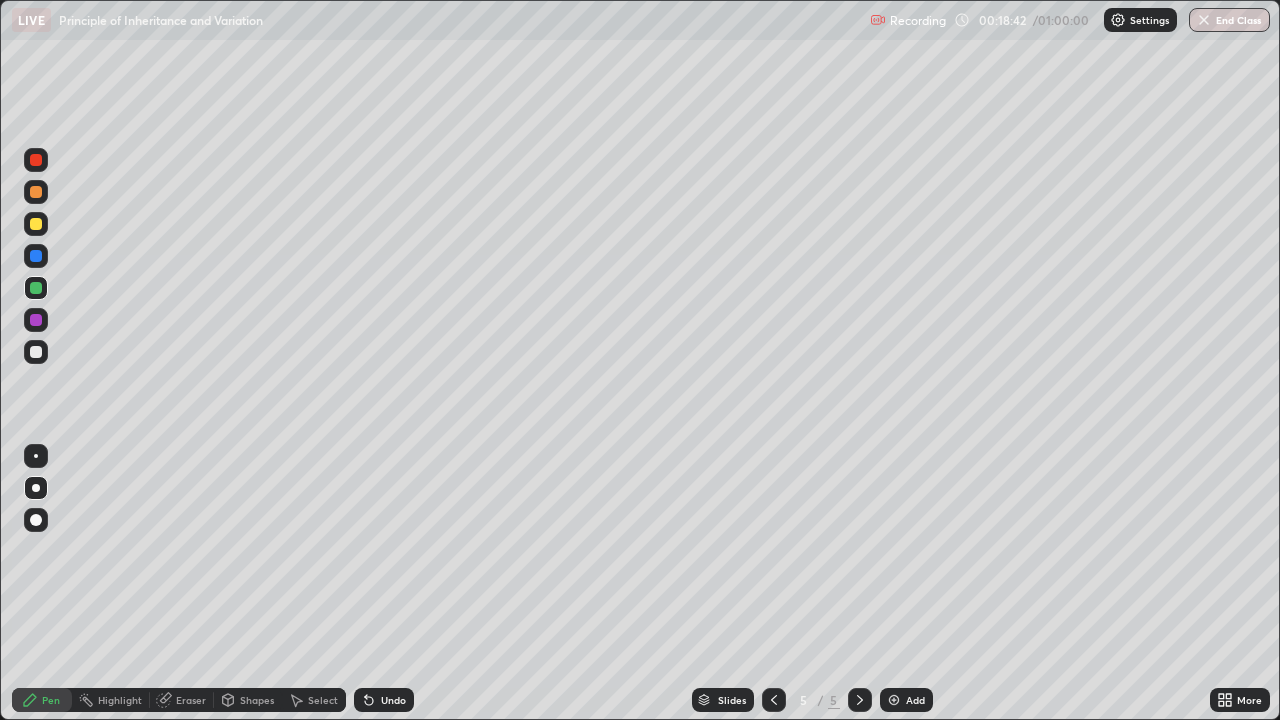click on "Undo" at bounding box center [384, 700] 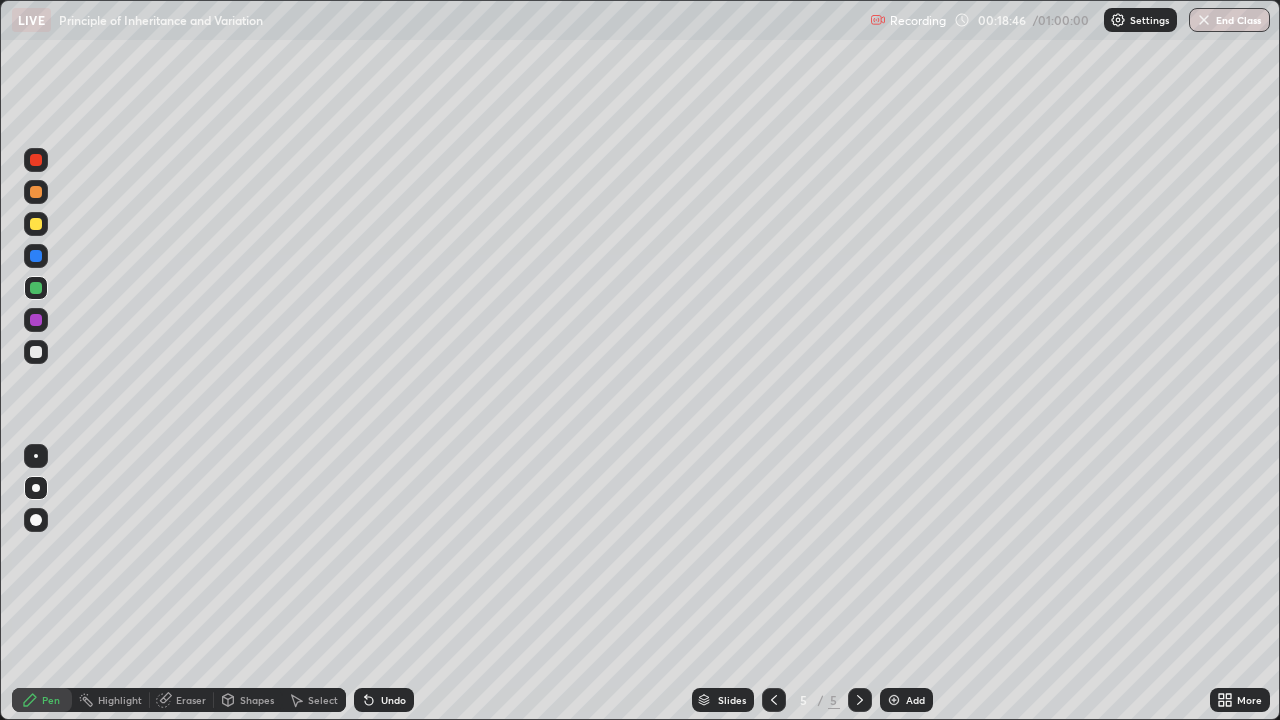 click at bounding box center (36, 224) 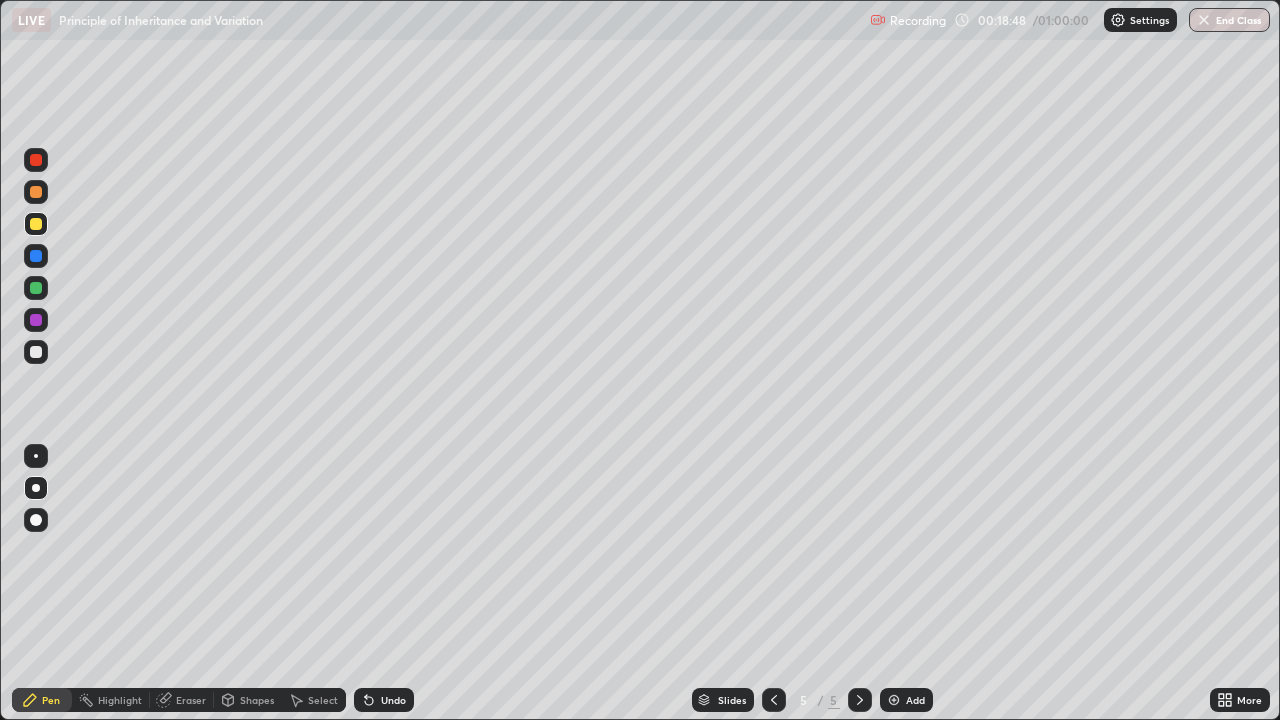 click at bounding box center [36, 520] 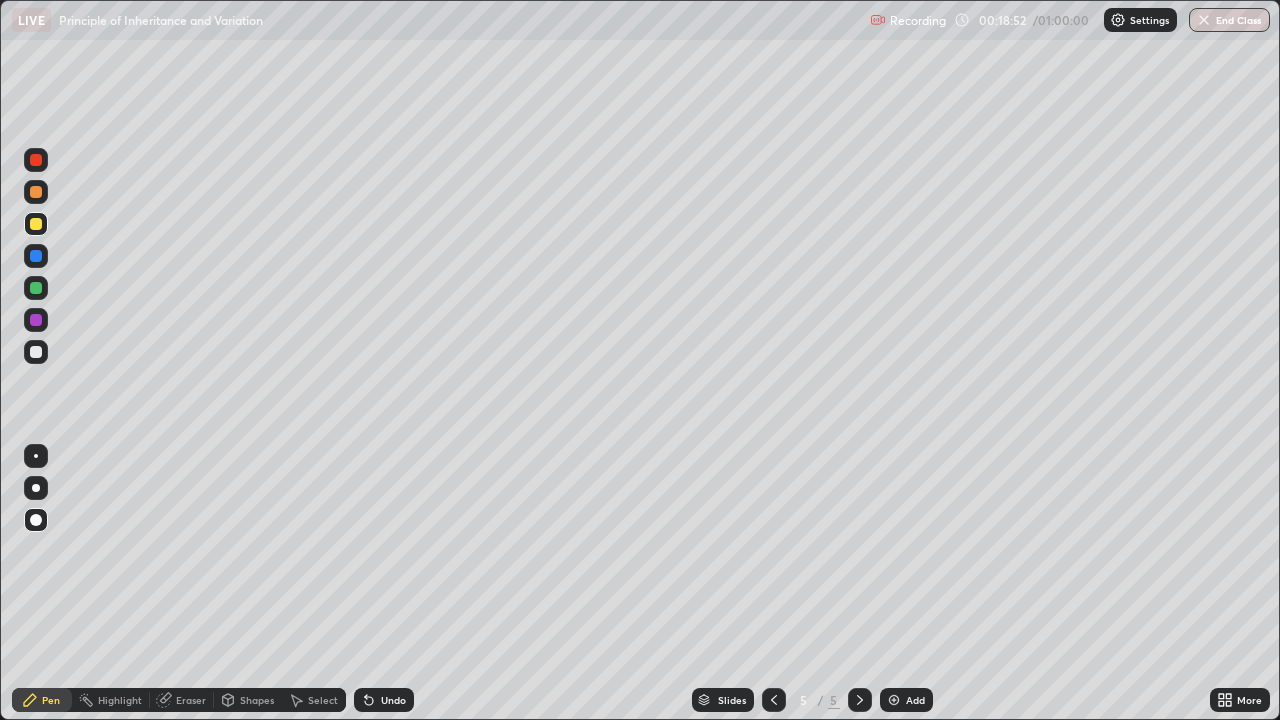 click at bounding box center (36, 160) 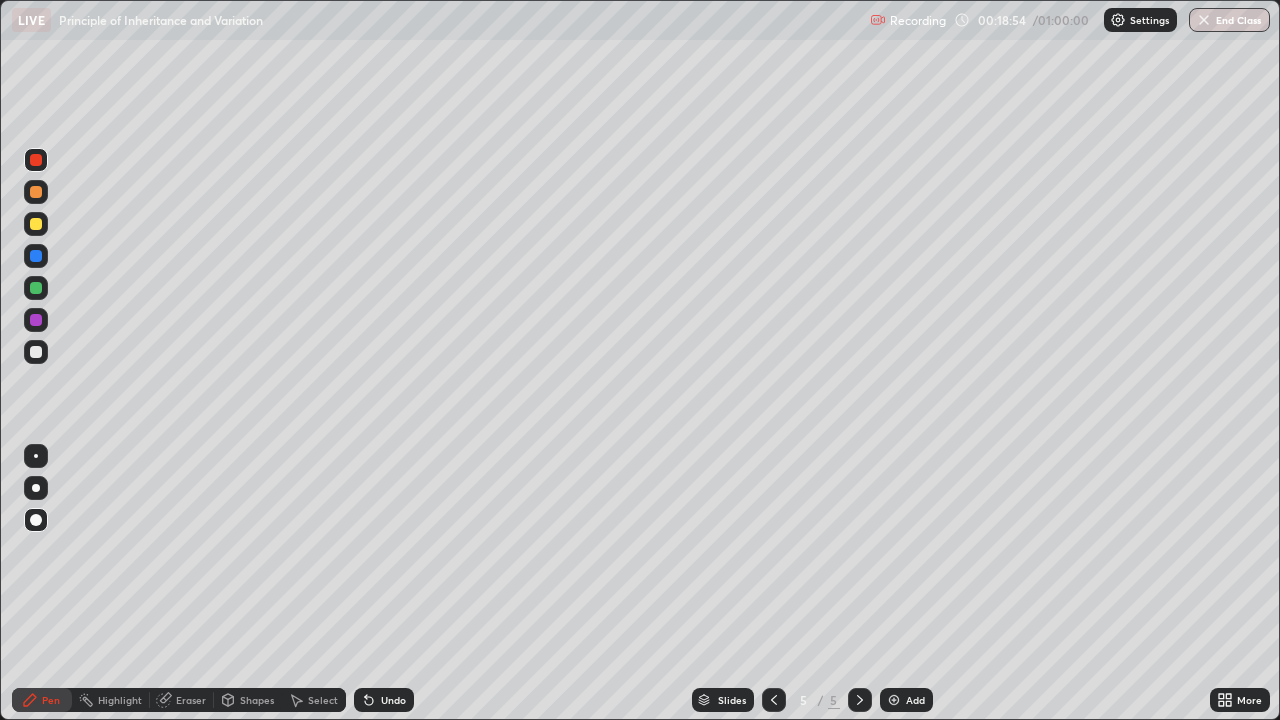 click at bounding box center [36, 192] 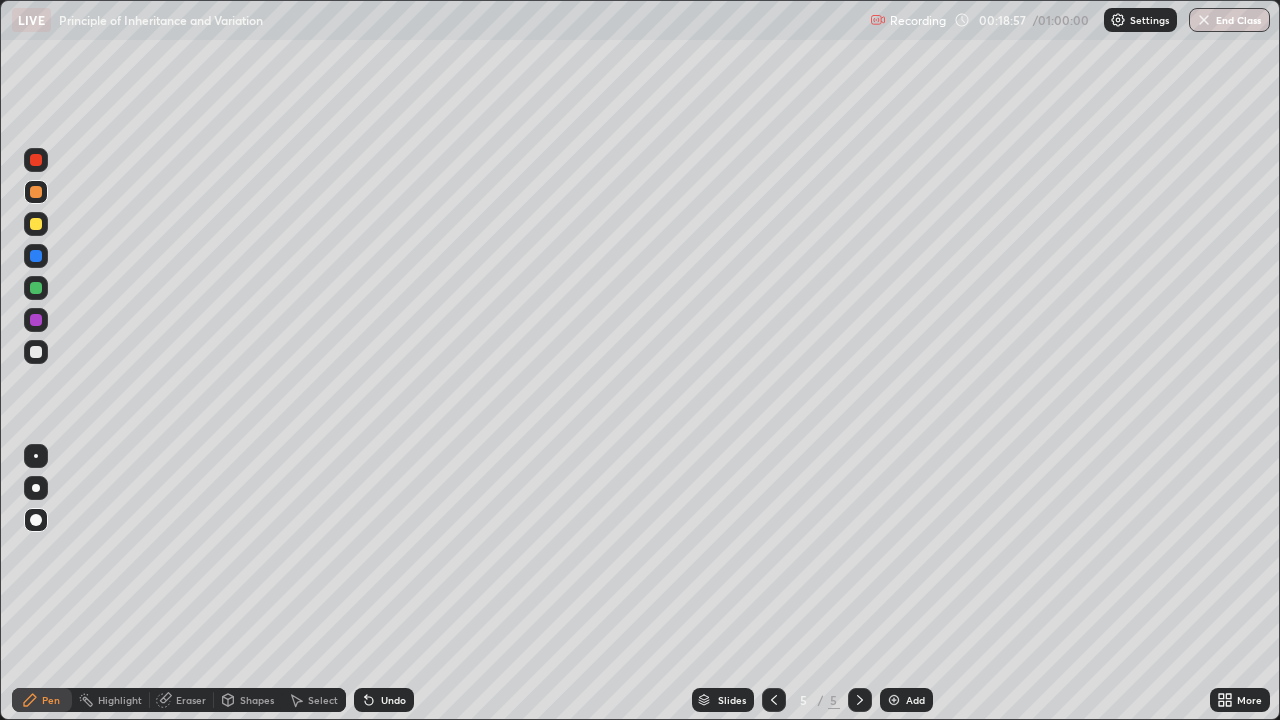 click at bounding box center (36, 160) 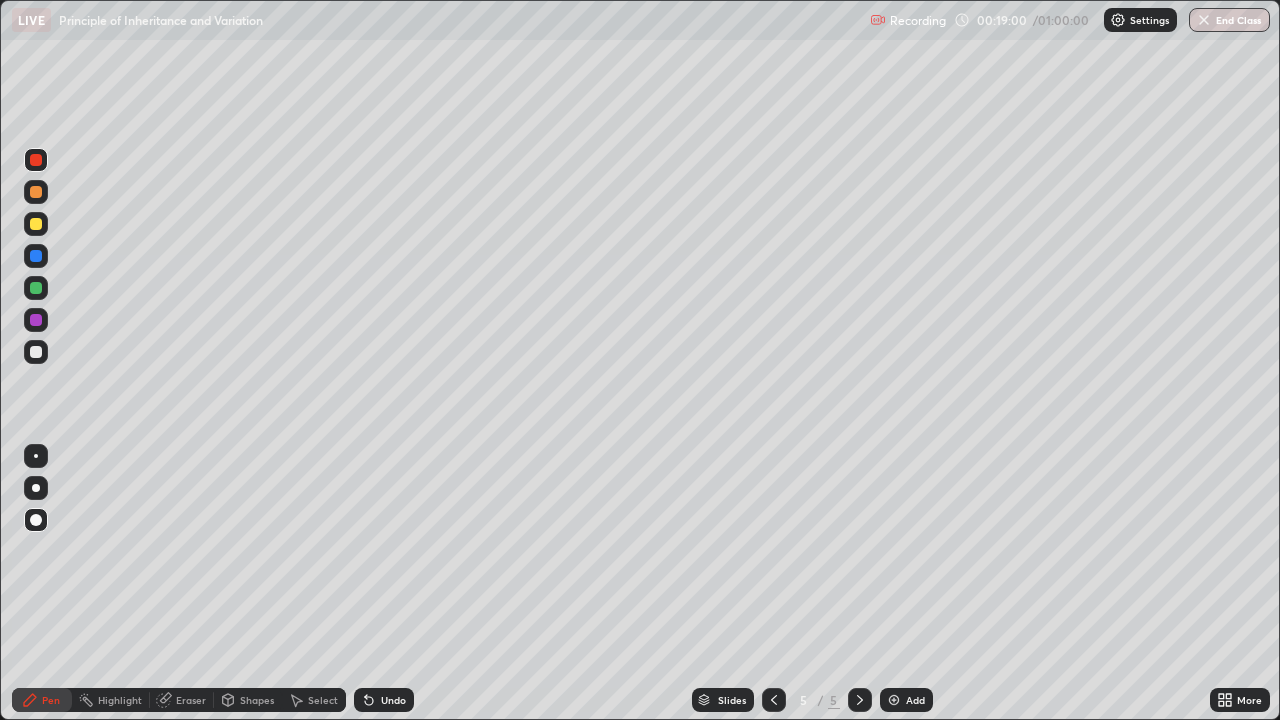 click at bounding box center (36, 288) 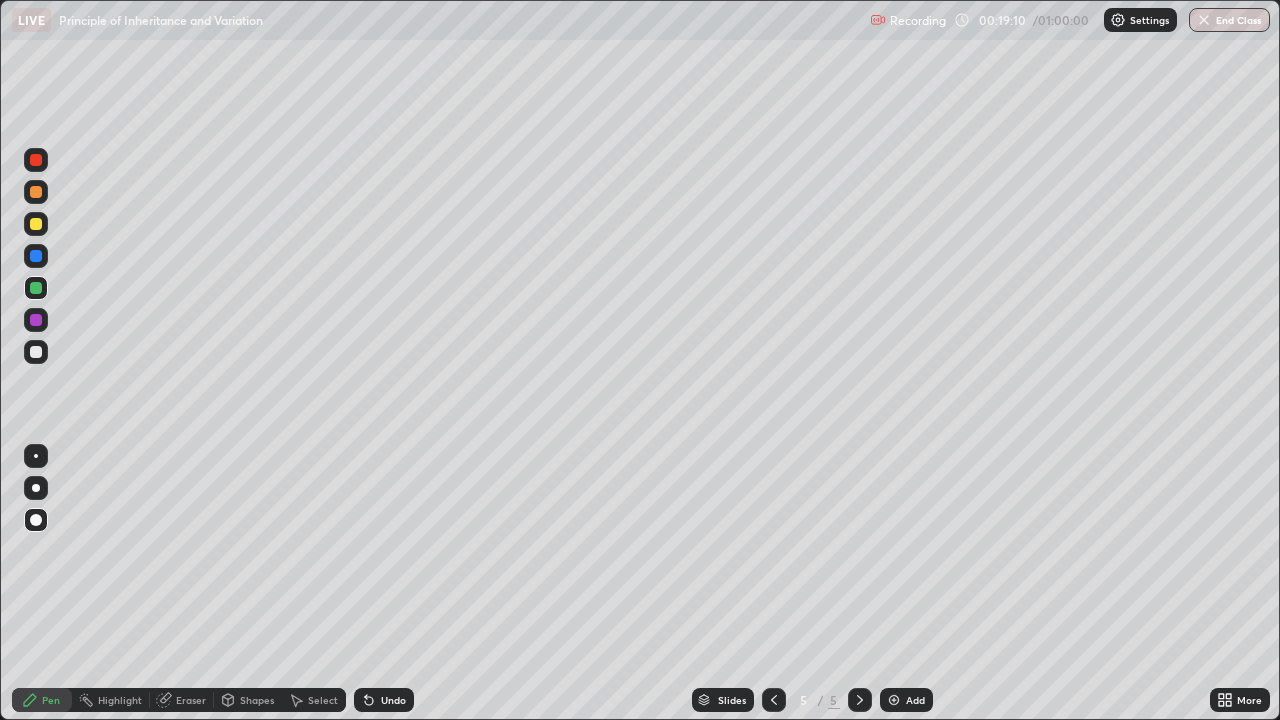 click at bounding box center [36, 224] 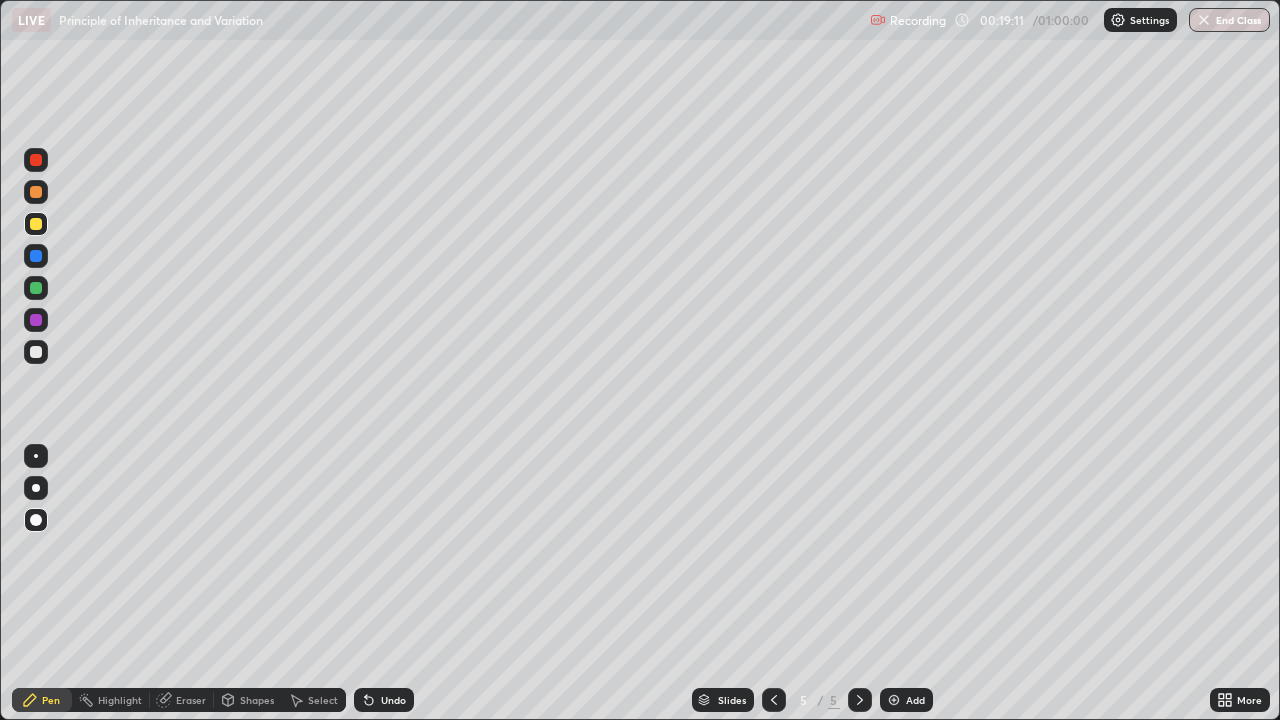 click at bounding box center [36, 352] 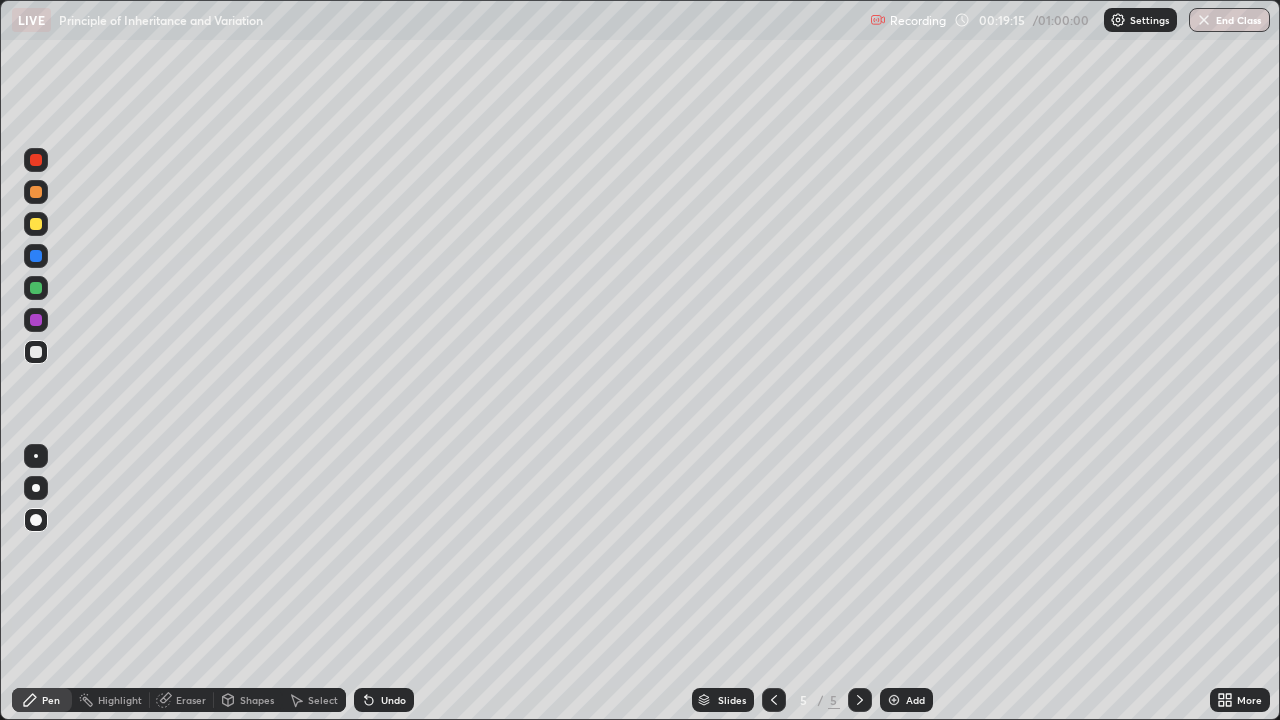 click at bounding box center (36, 224) 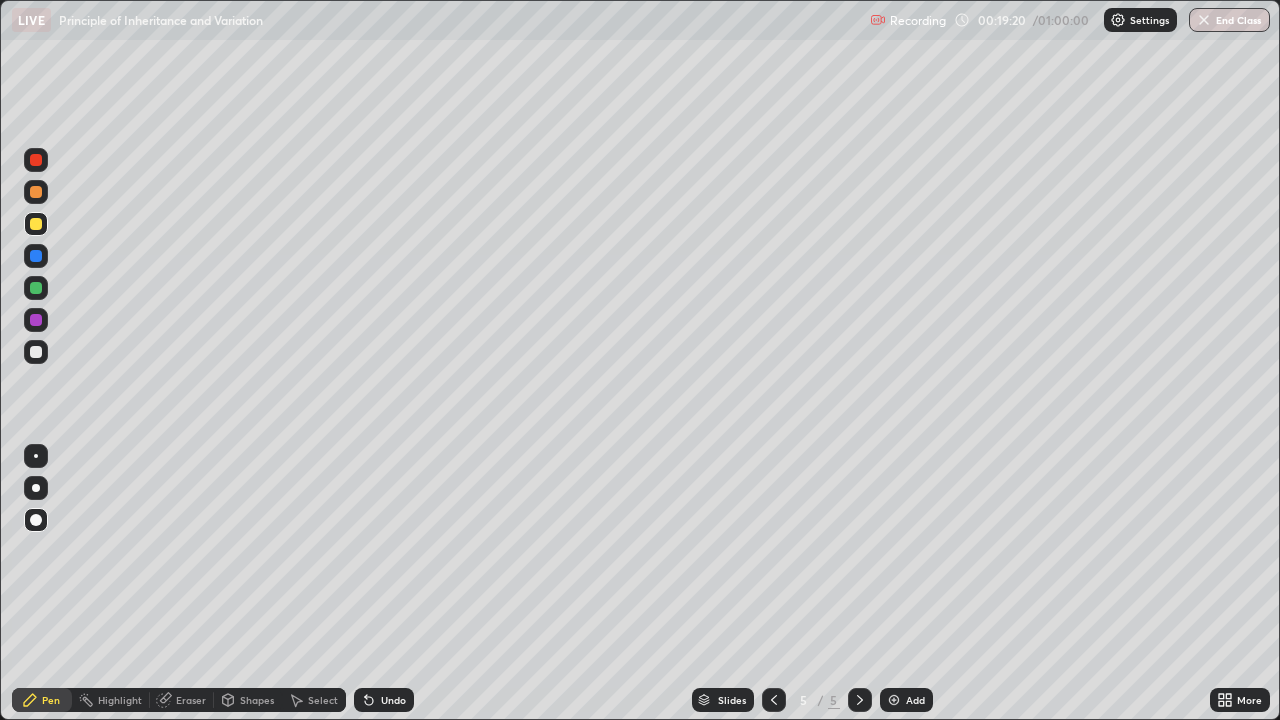 click at bounding box center (36, 192) 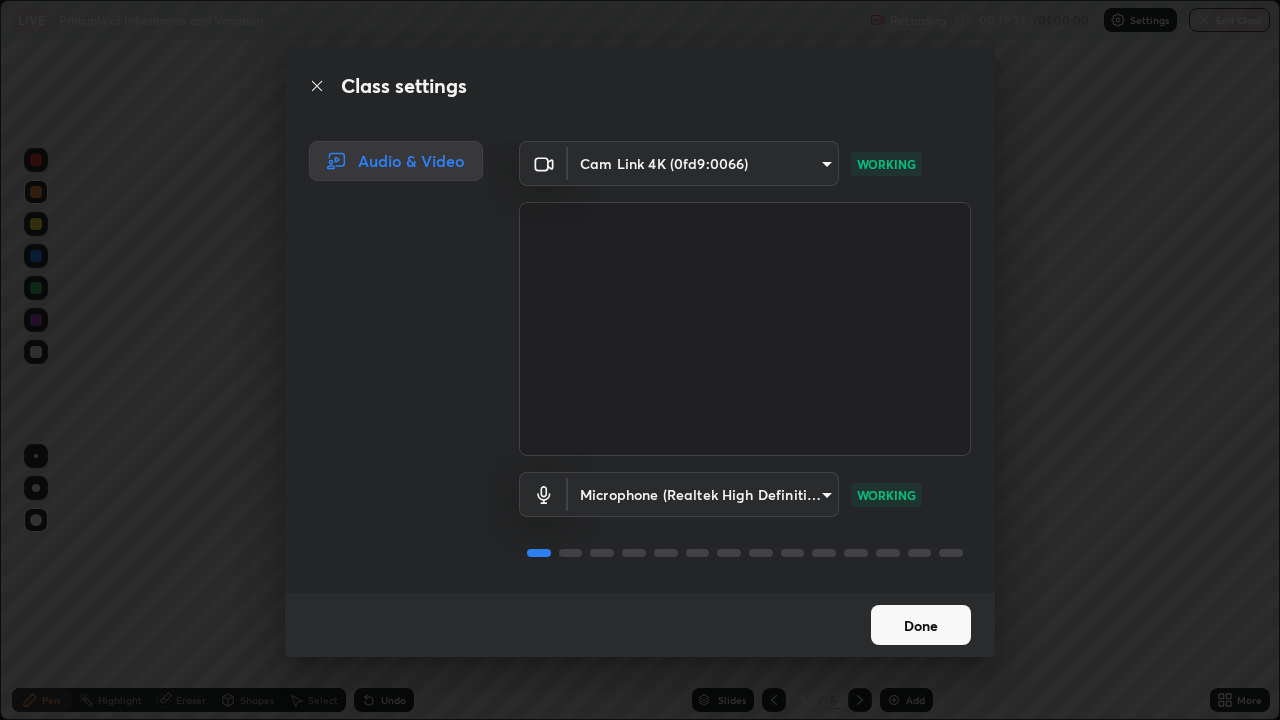 click on "Done" at bounding box center [921, 625] 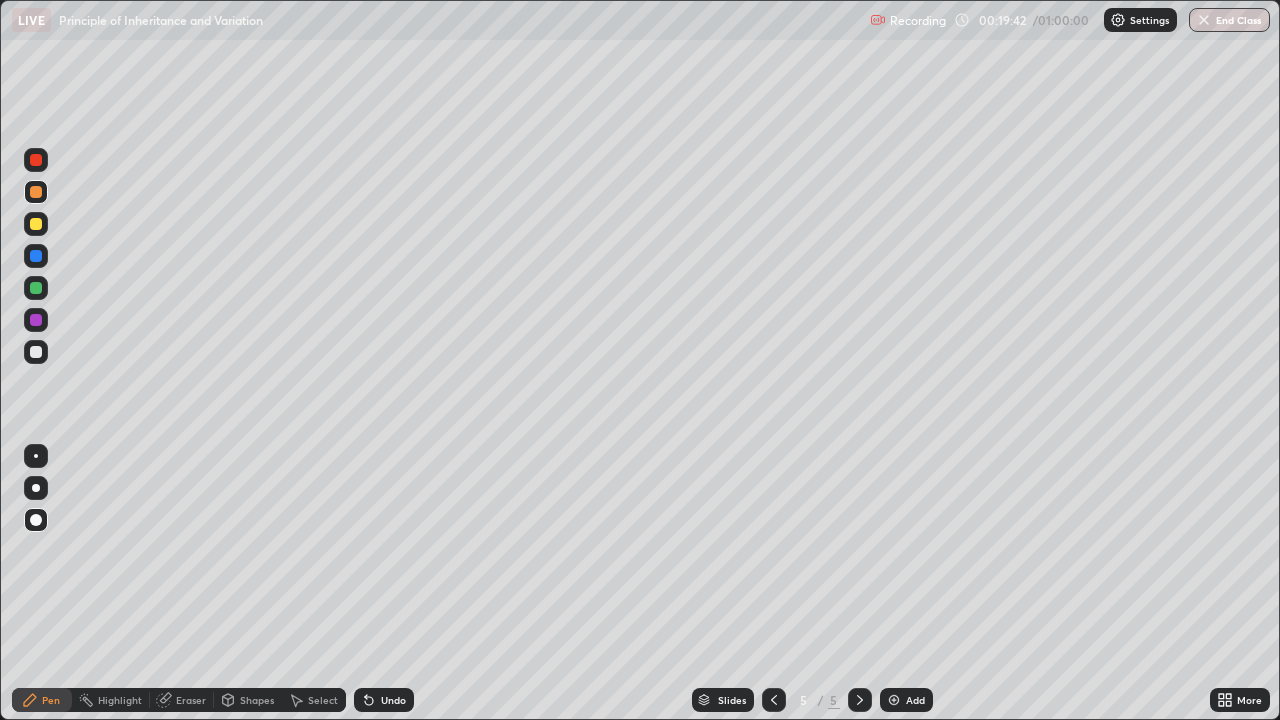 click at bounding box center (36, 288) 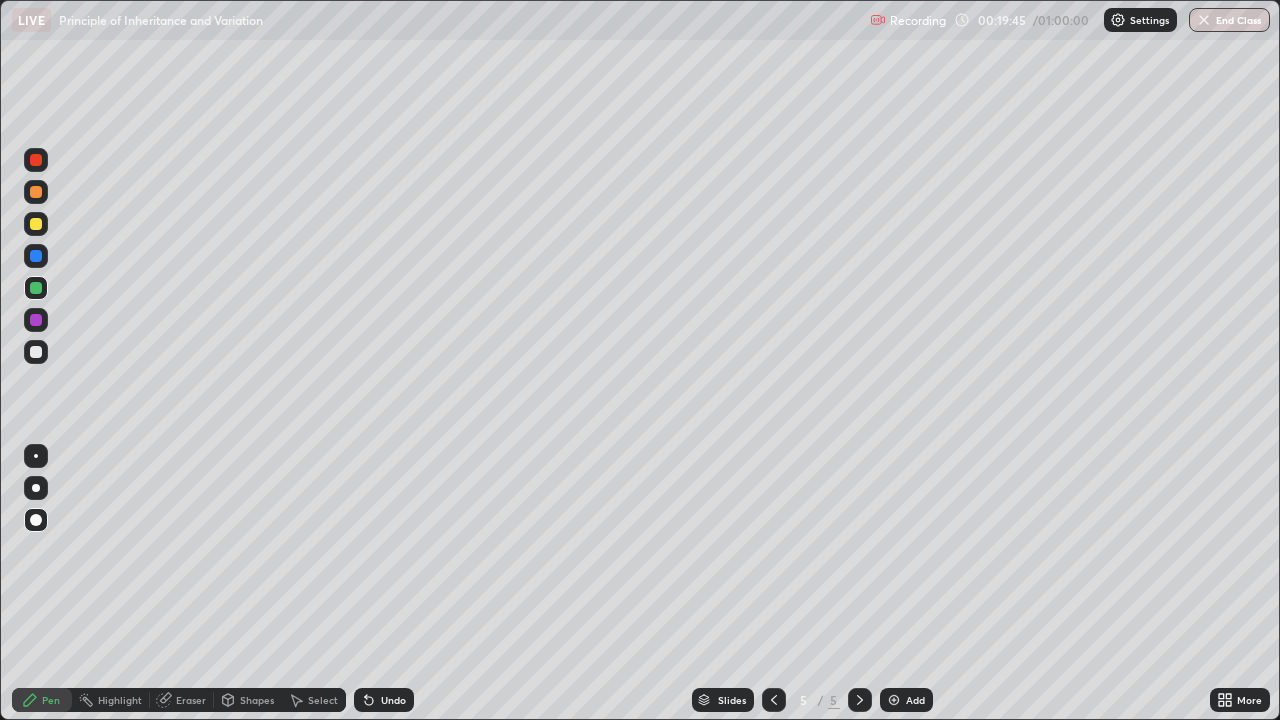 click at bounding box center (36, 160) 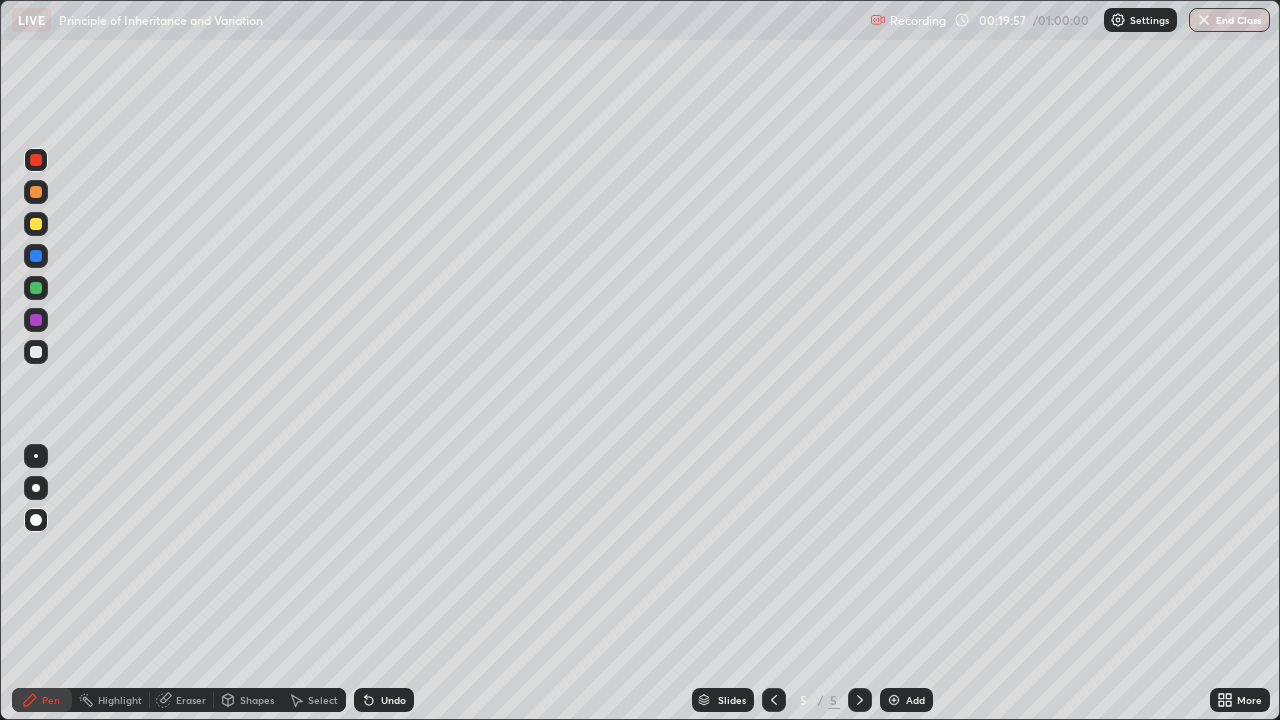 click at bounding box center (36, 224) 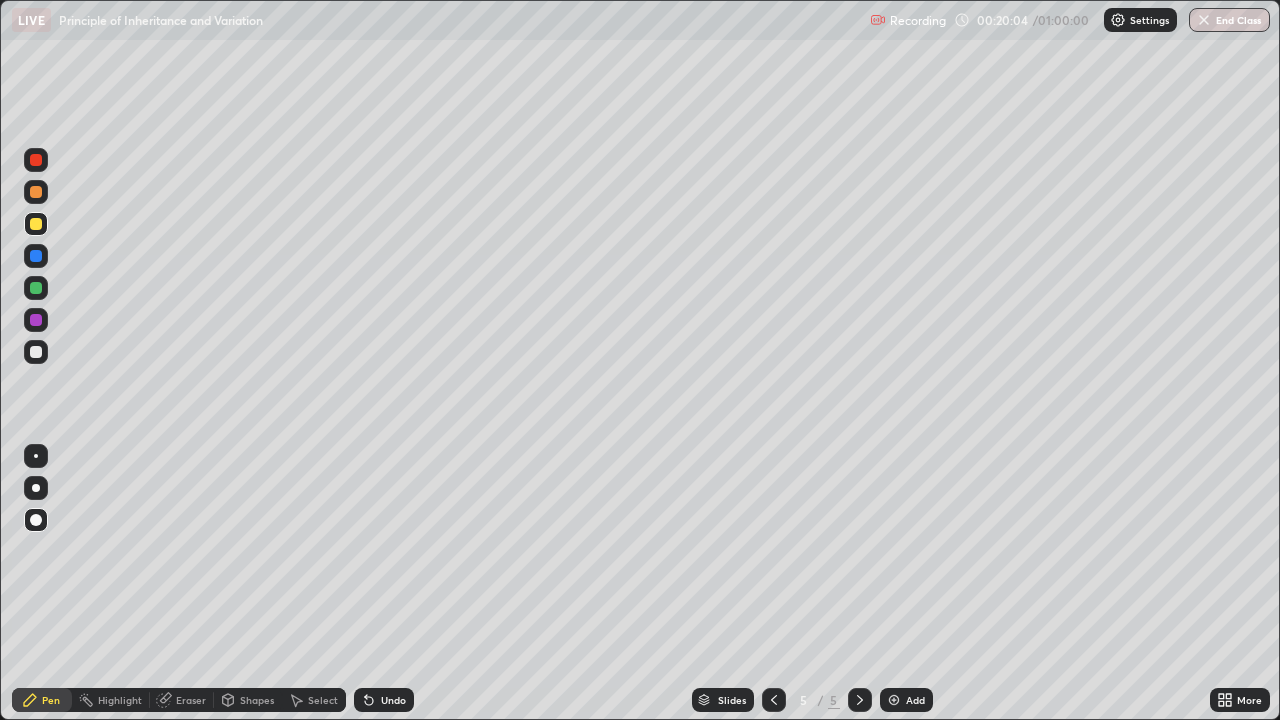 click at bounding box center (36, 160) 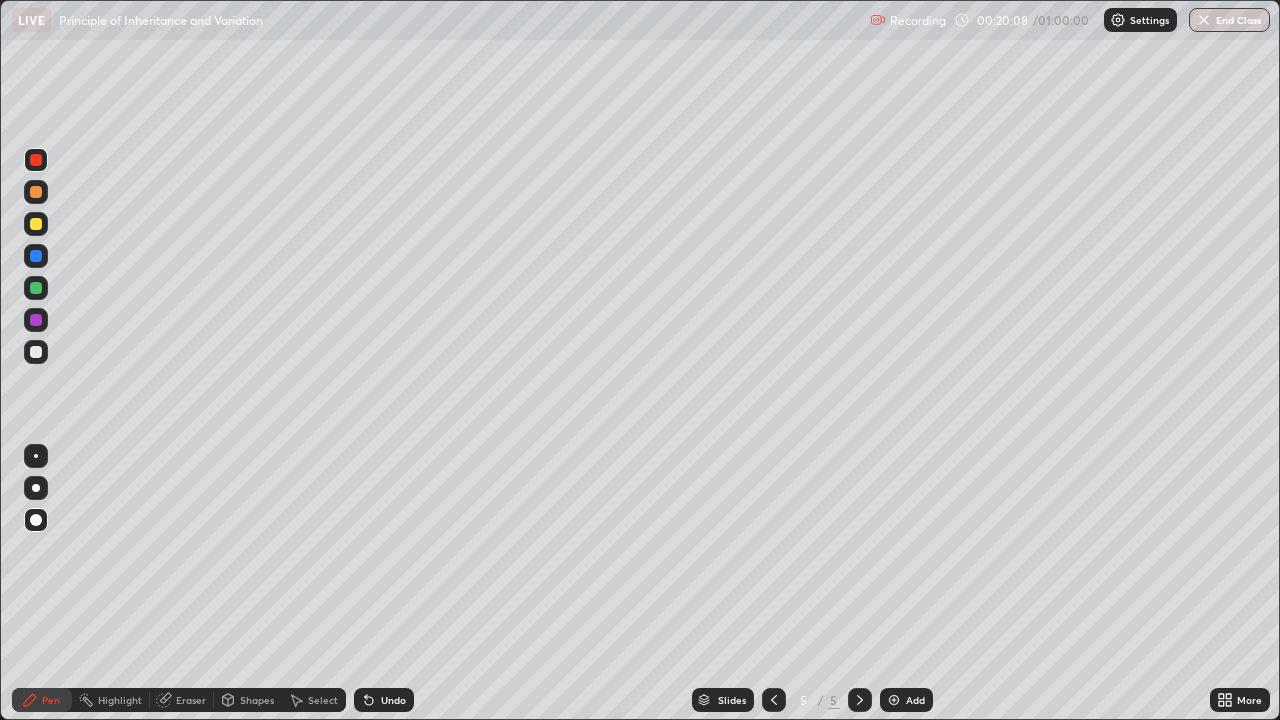 click at bounding box center [36, 192] 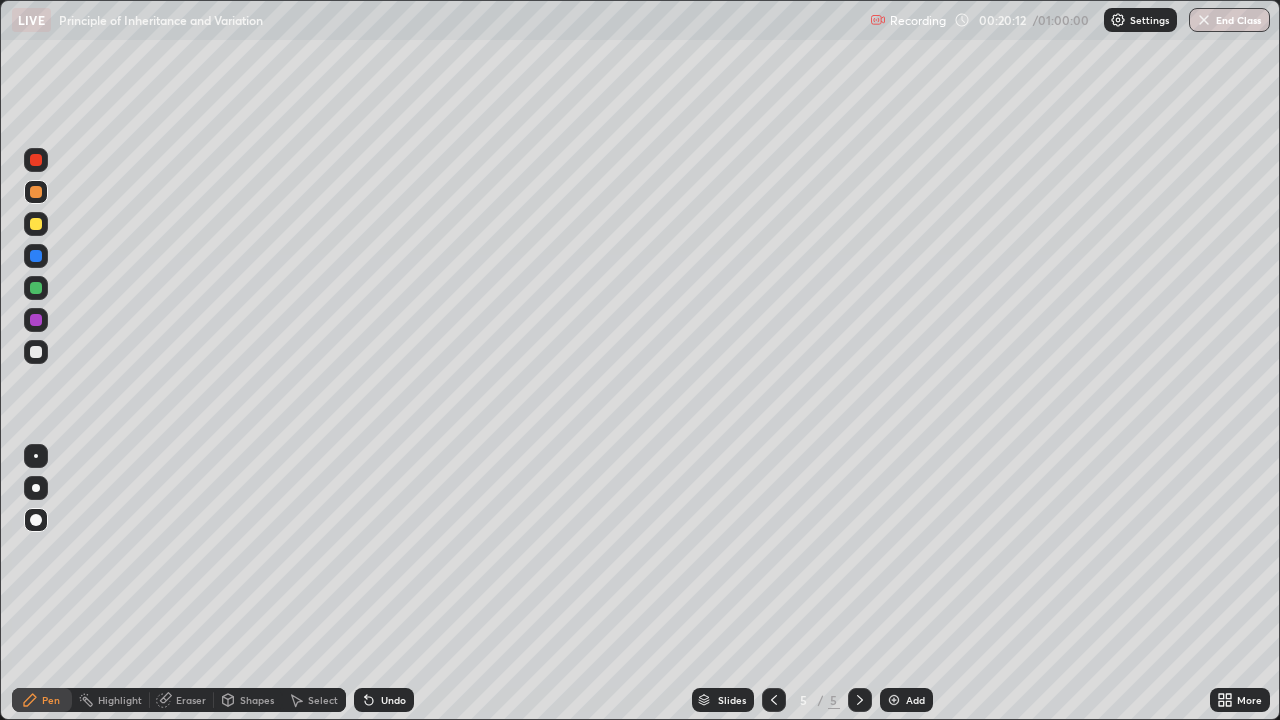 click at bounding box center (36, 288) 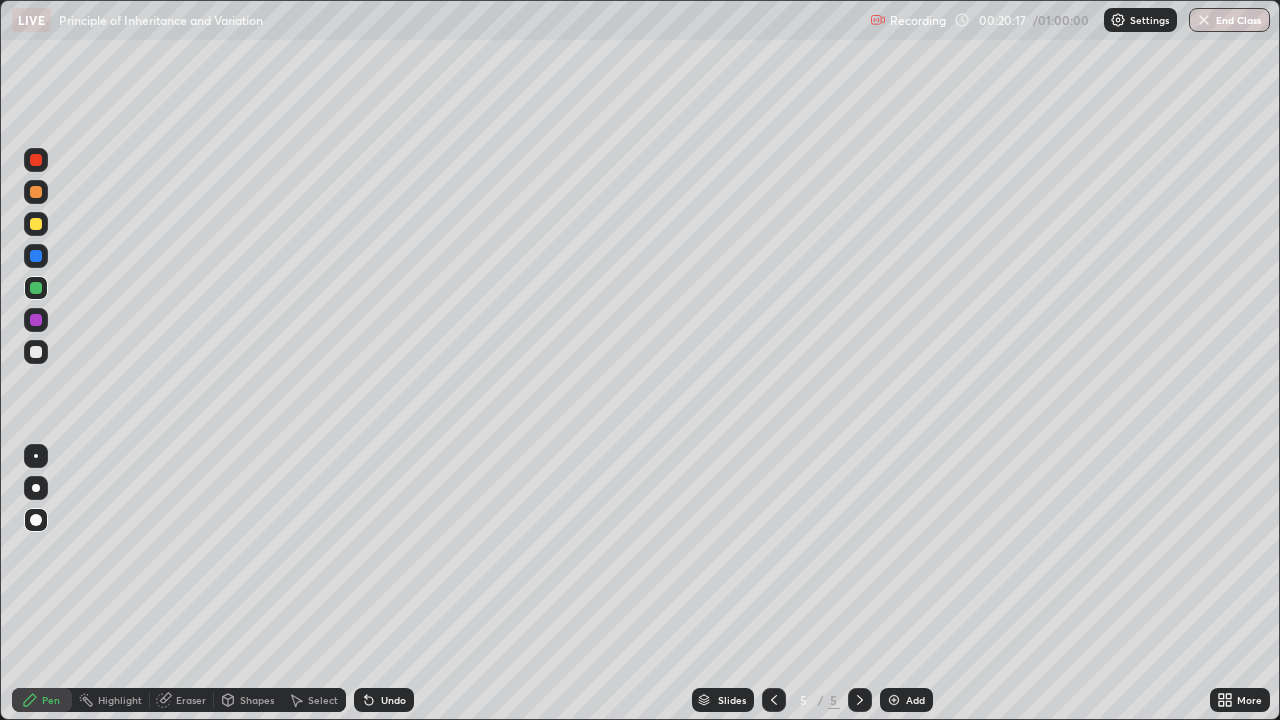 click at bounding box center [36, 256] 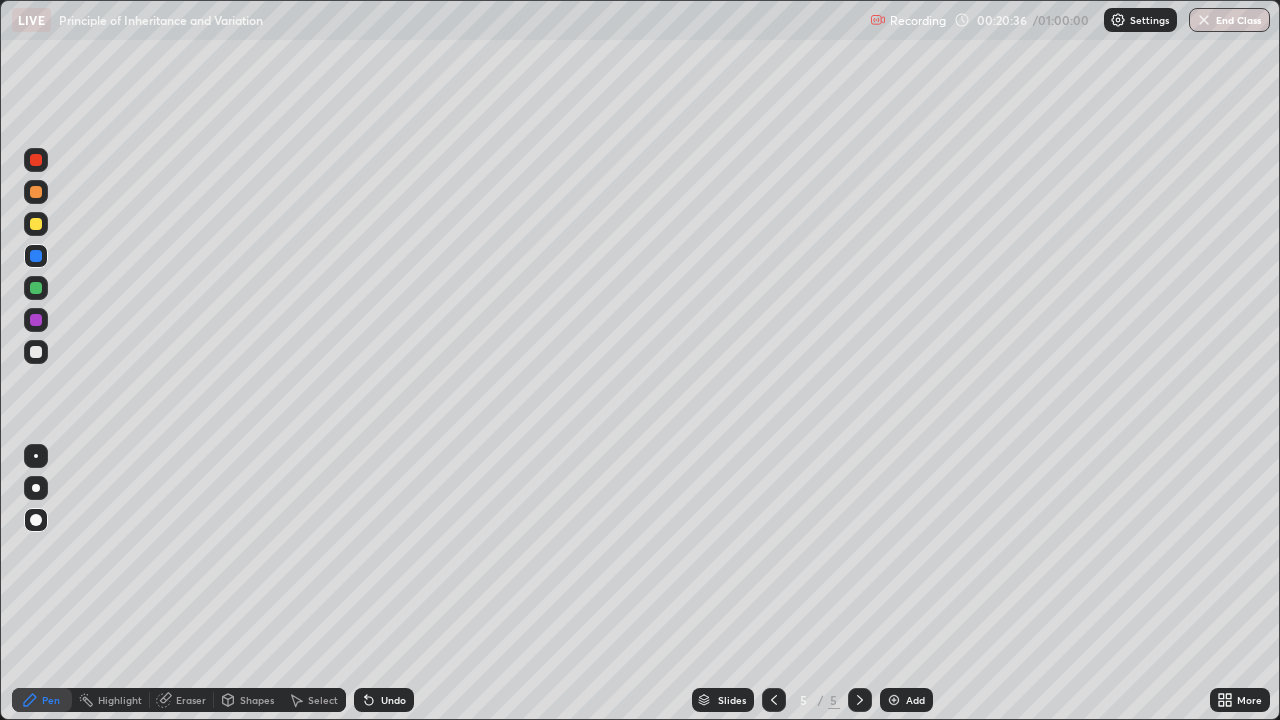 click at bounding box center (36, 352) 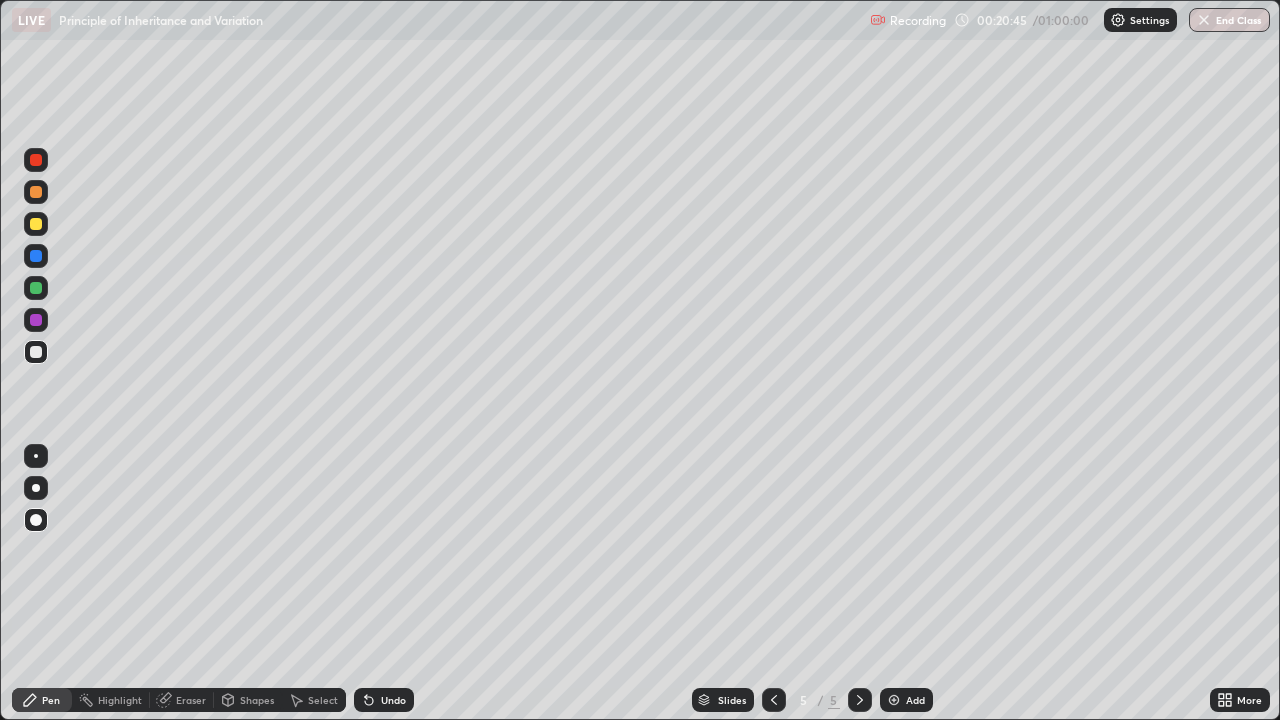 click at bounding box center (36, 192) 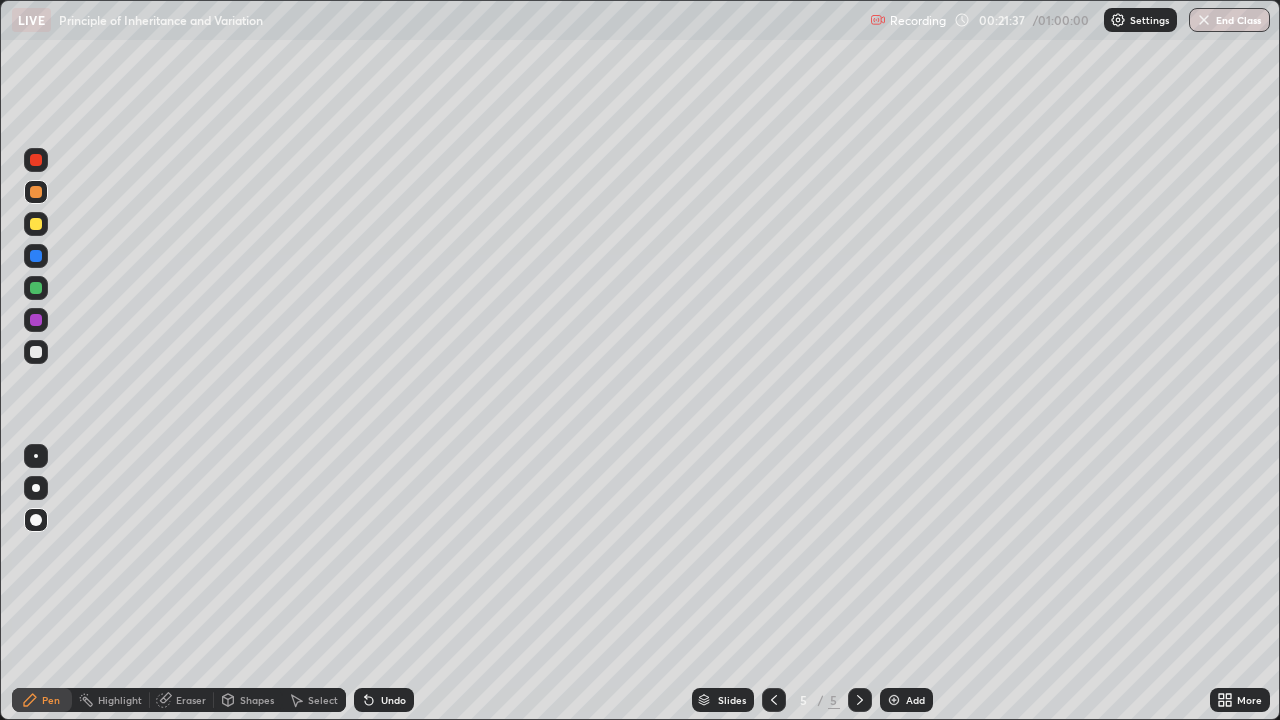 click at bounding box center (774, 700) 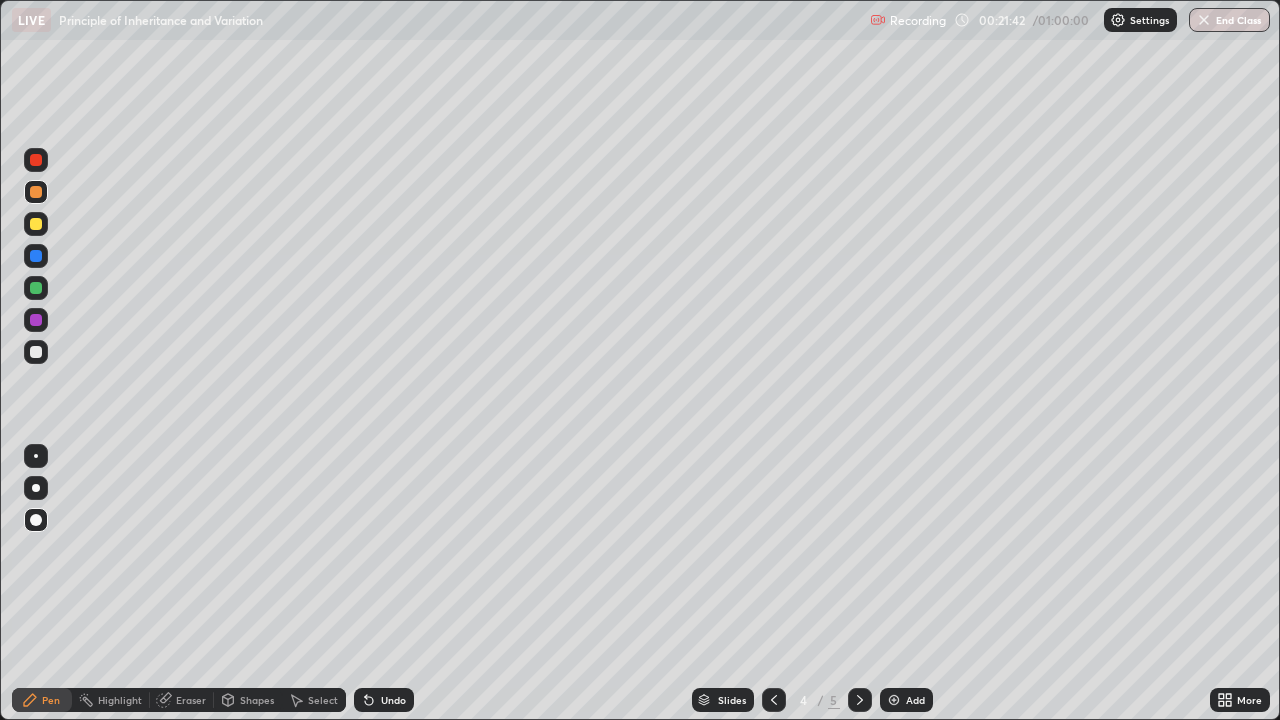 click at bounding box center (36, 256) 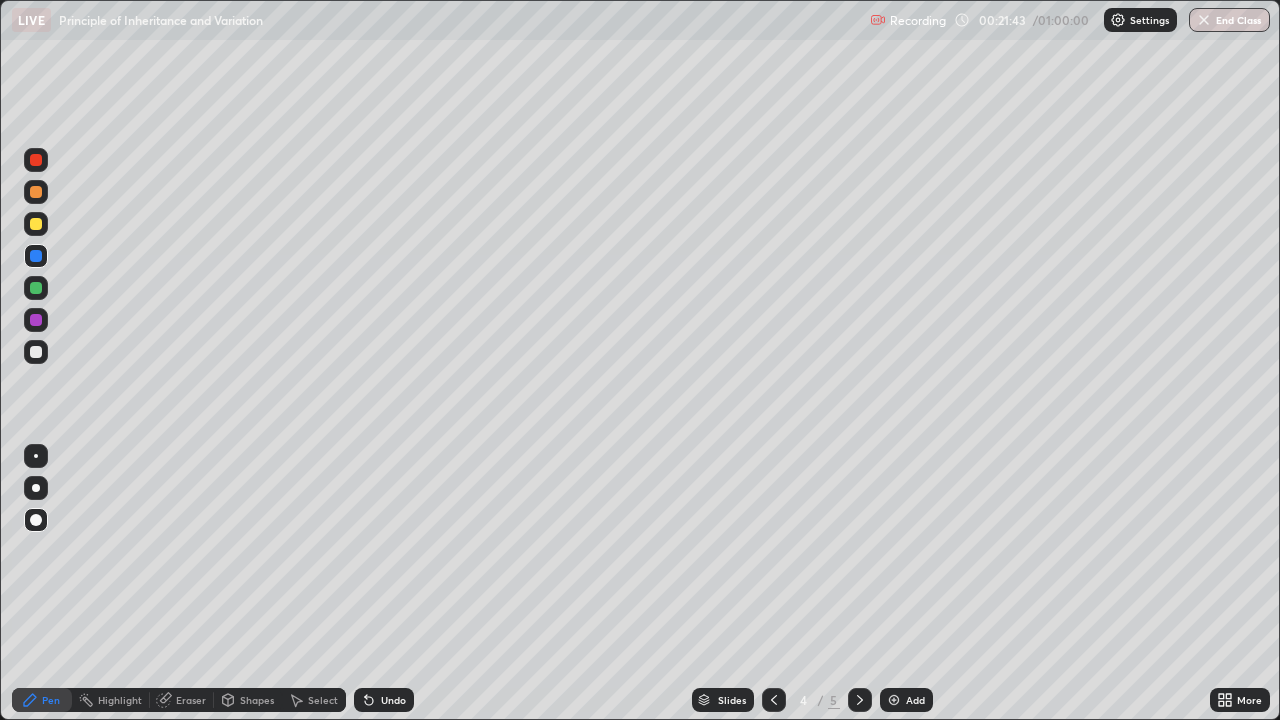 click at bounding box center (36, 352) 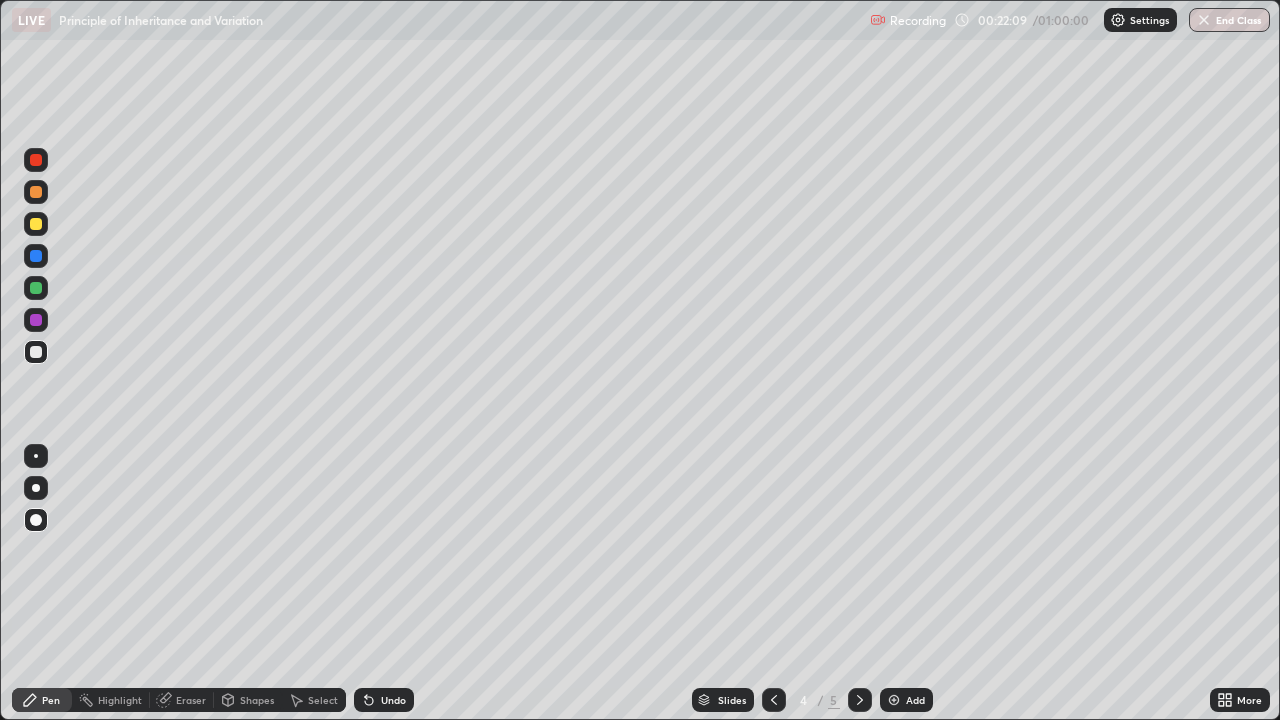 click at bounding box center [860, 700] 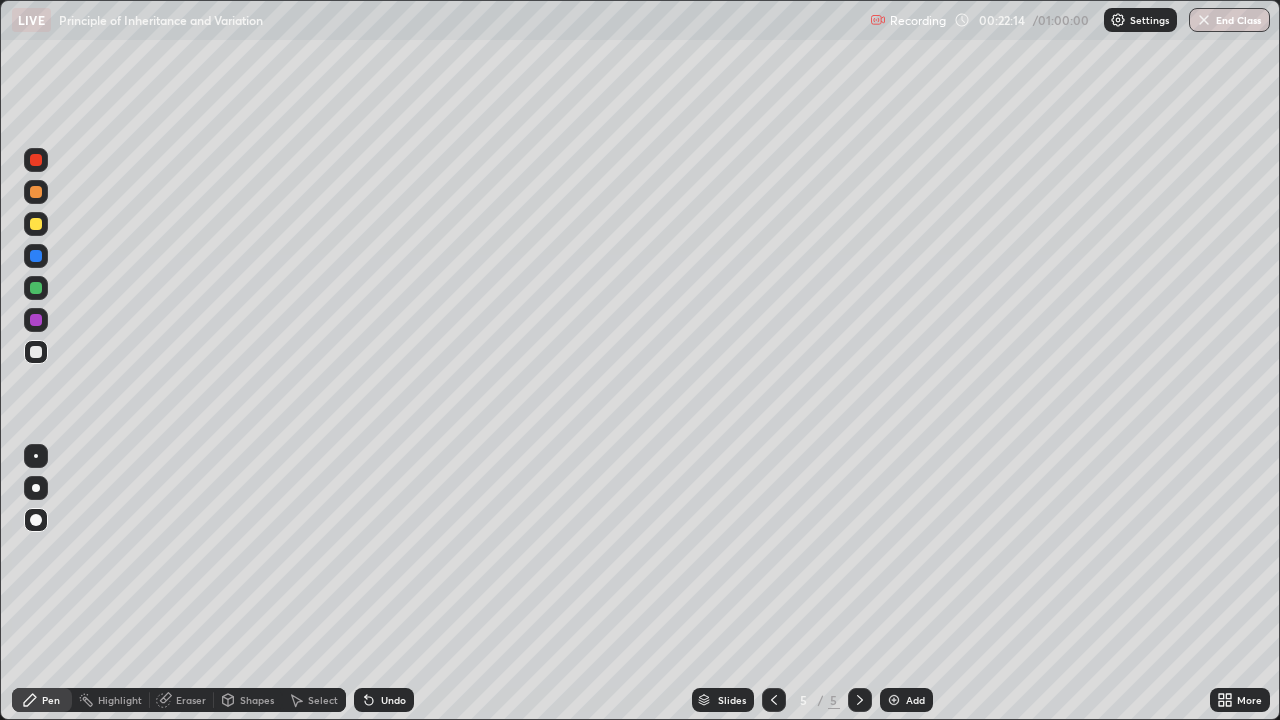 click on "Undo" at bounding box center [393, 700] 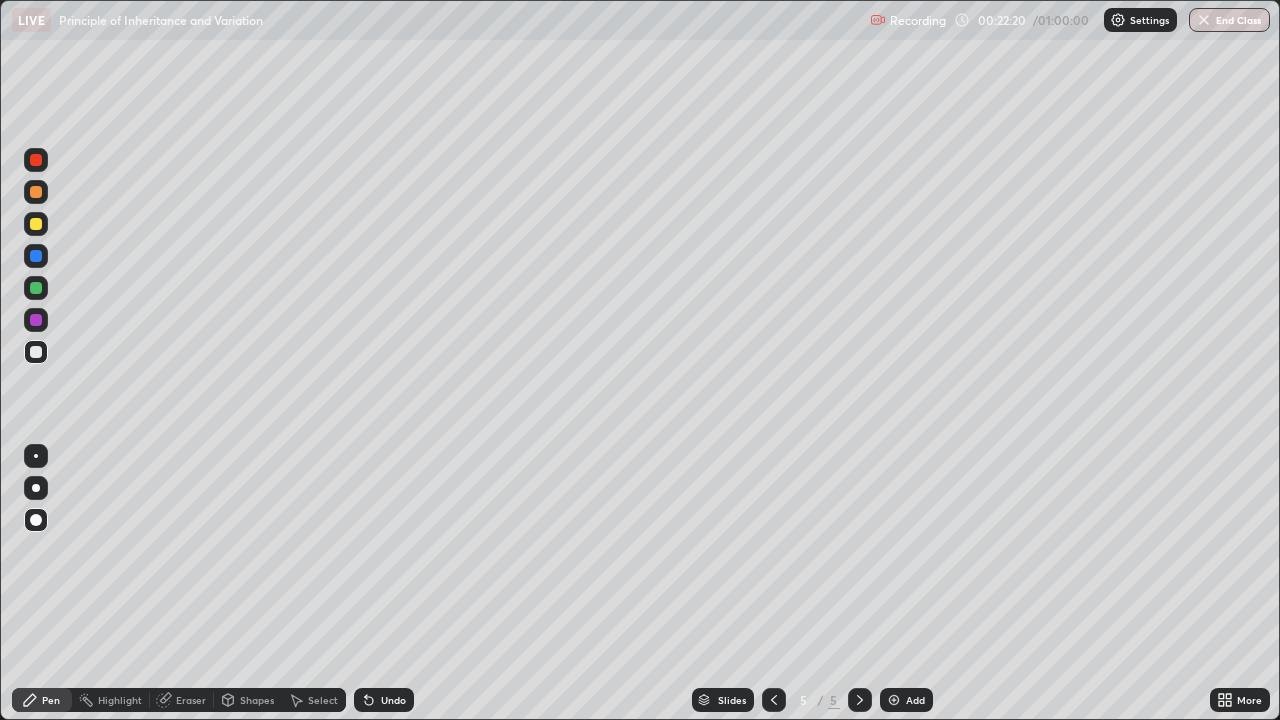 click on "Add" at bounding box center [915, 700] 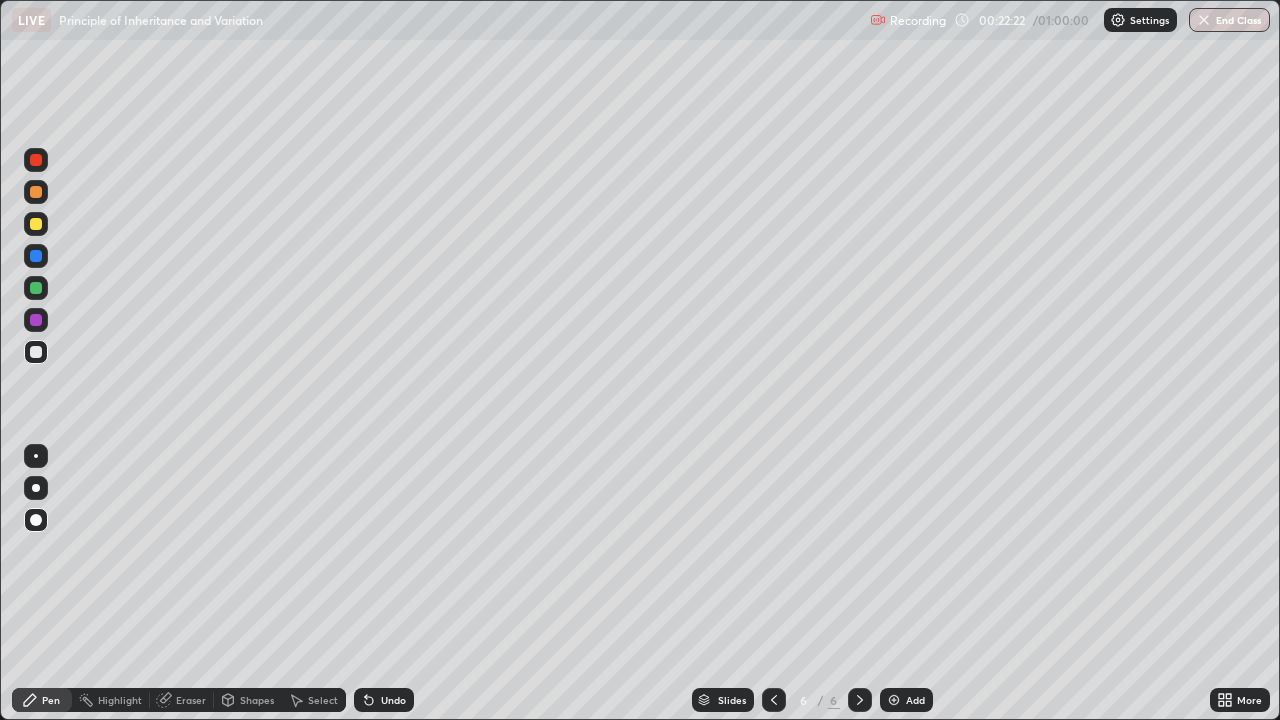 click at bounding box center [36, 224] 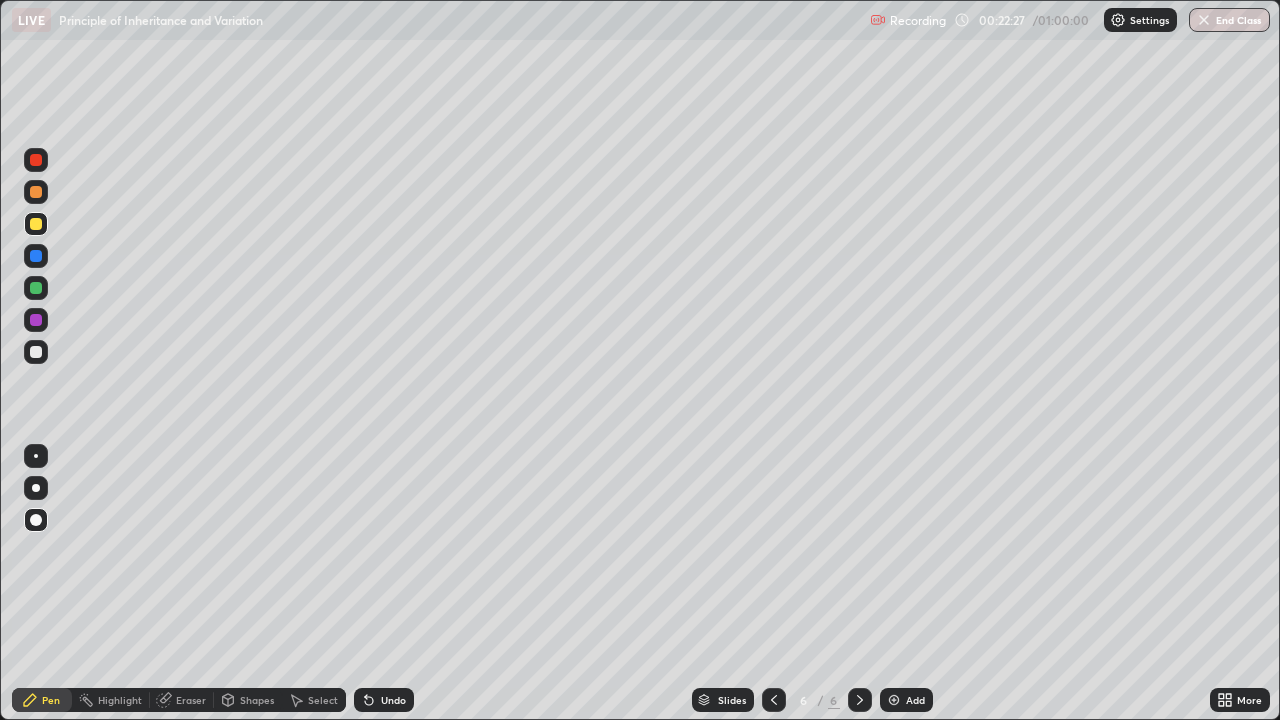 click at bounding box center [36, 160] 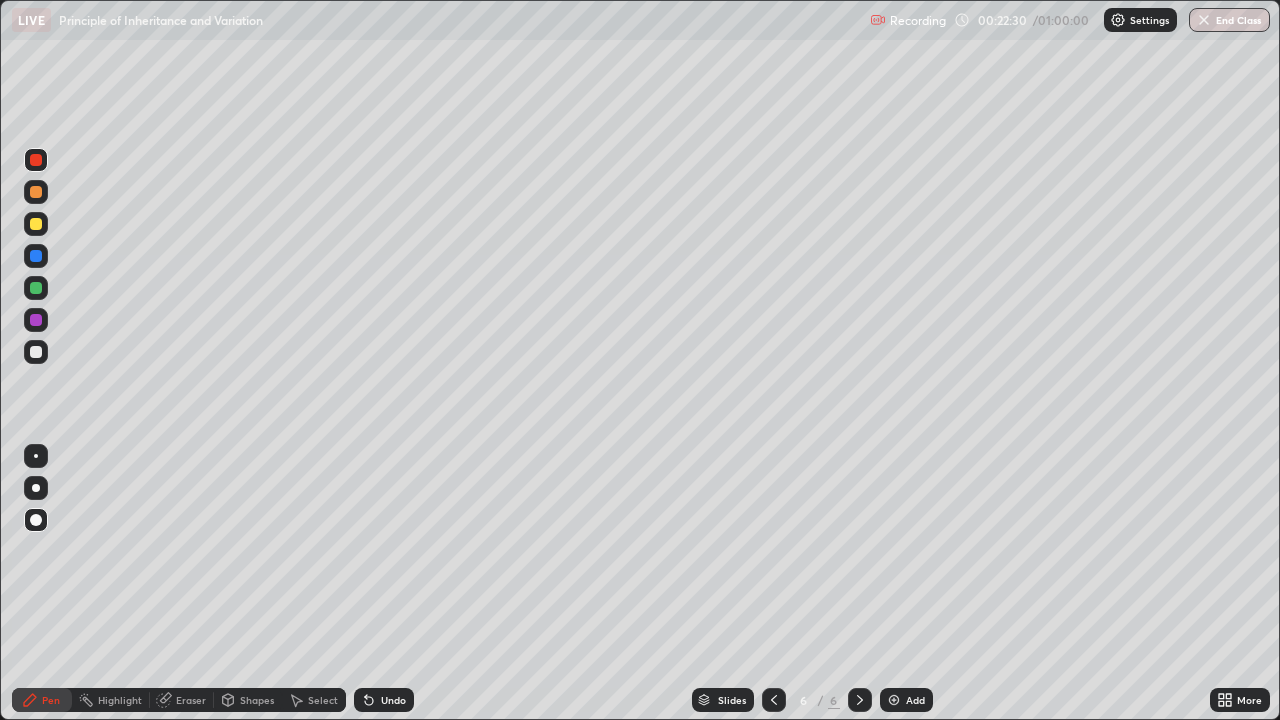 click at bounding box center [36, 192] 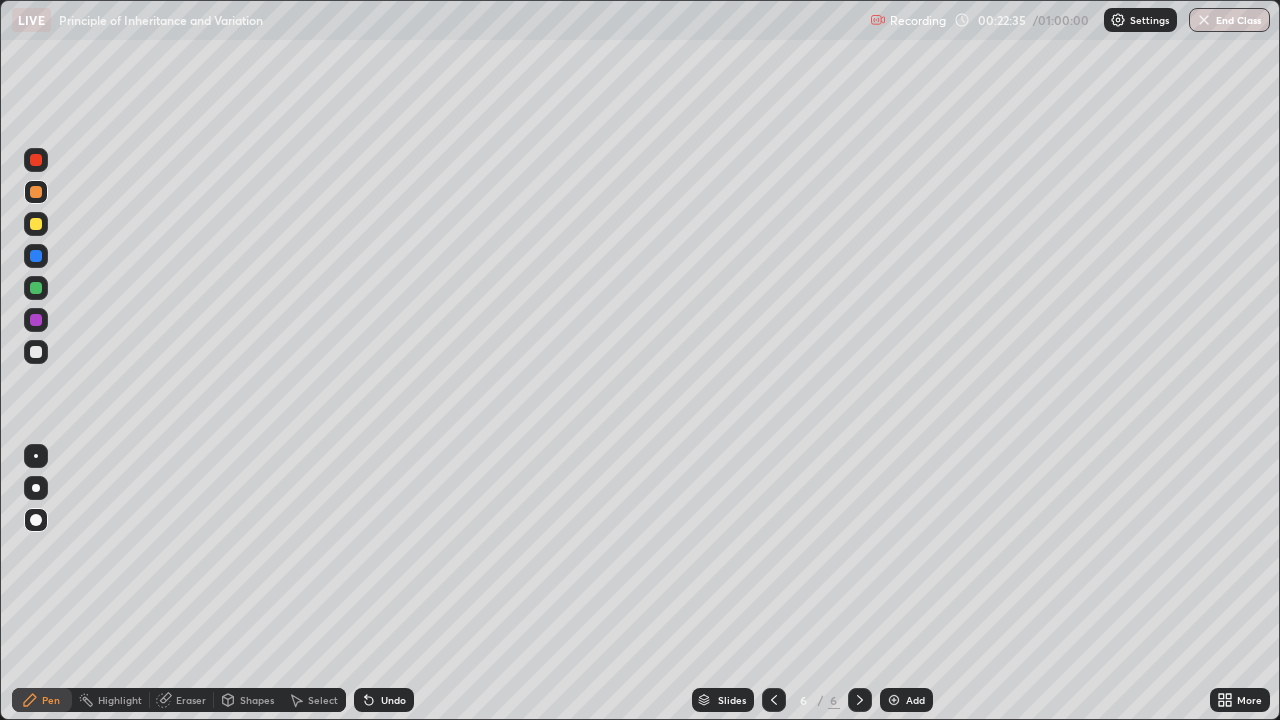 click at bounding box center [36, 192] 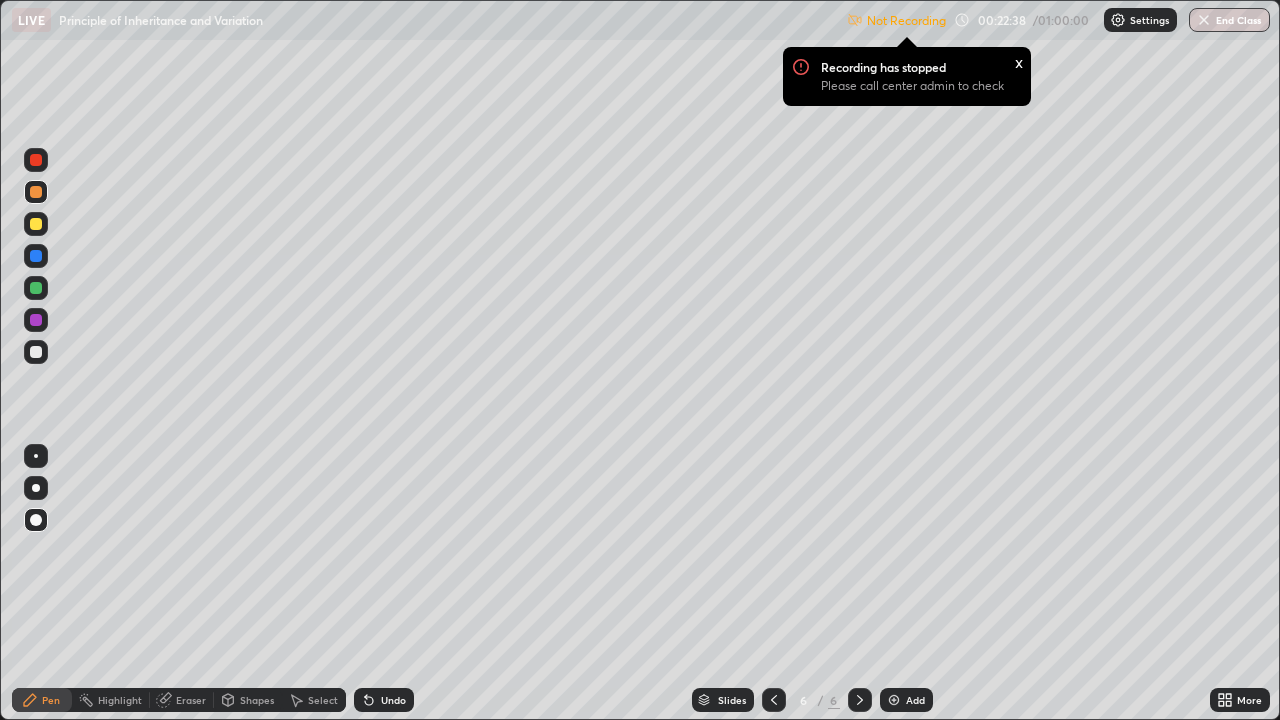 click at bounding box center (36, 288) 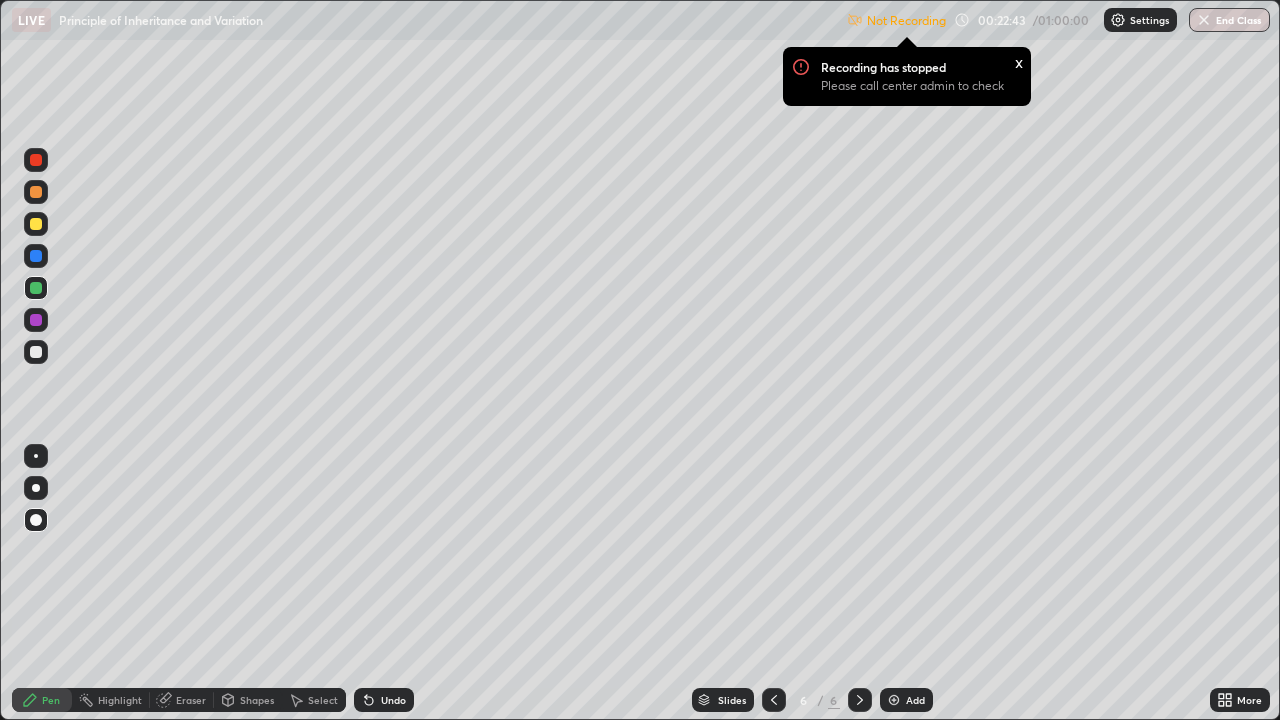 click at bounding box center (36, 224) 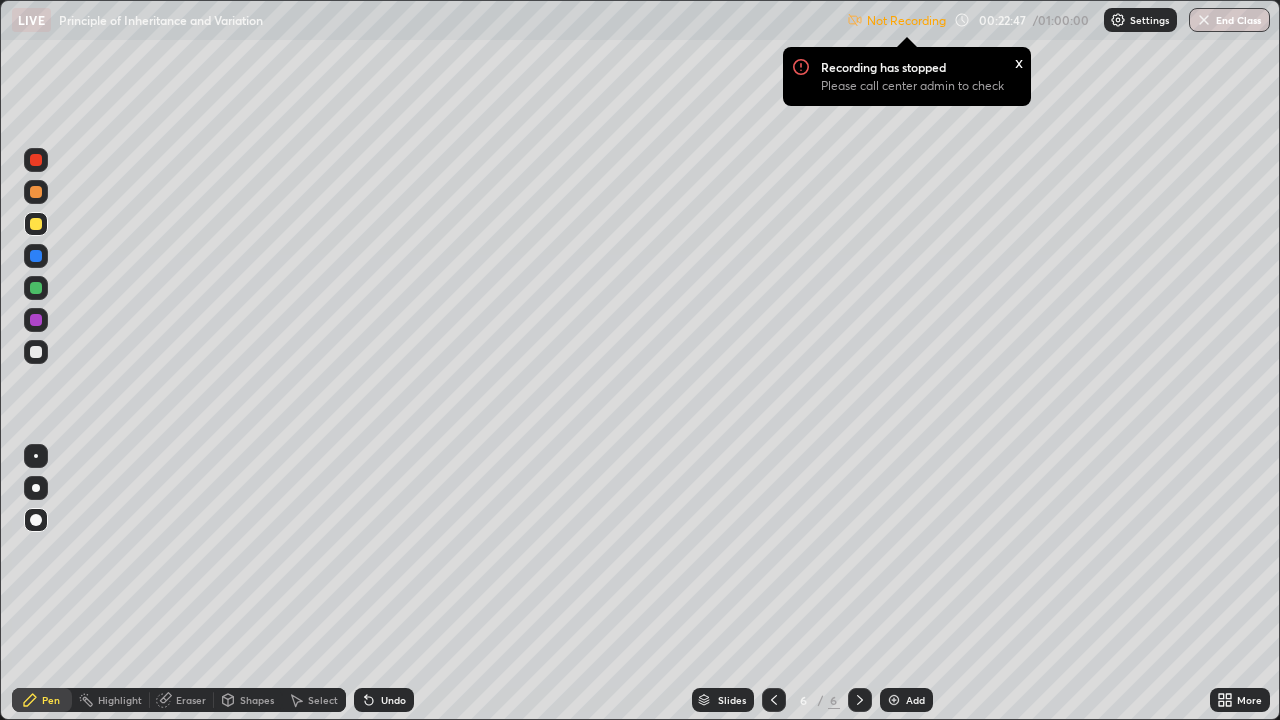 click at bounding box center (36, 160) 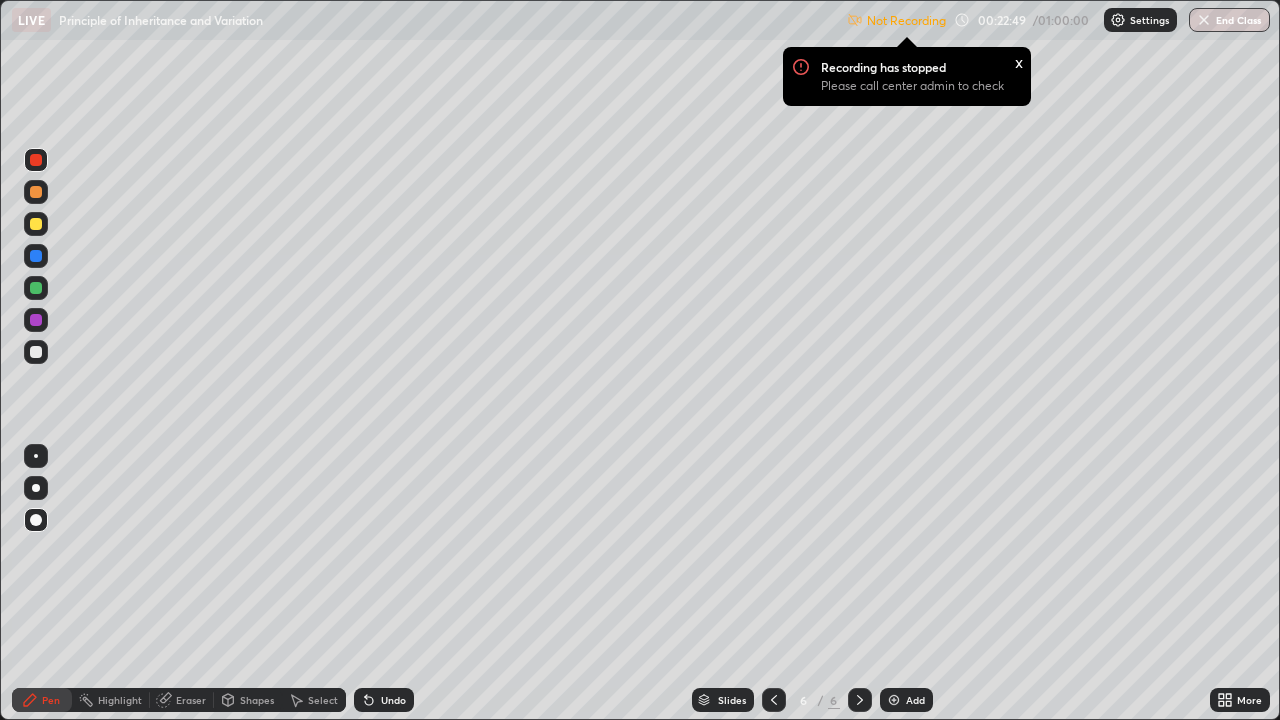 click at bounding box center (36, 192) 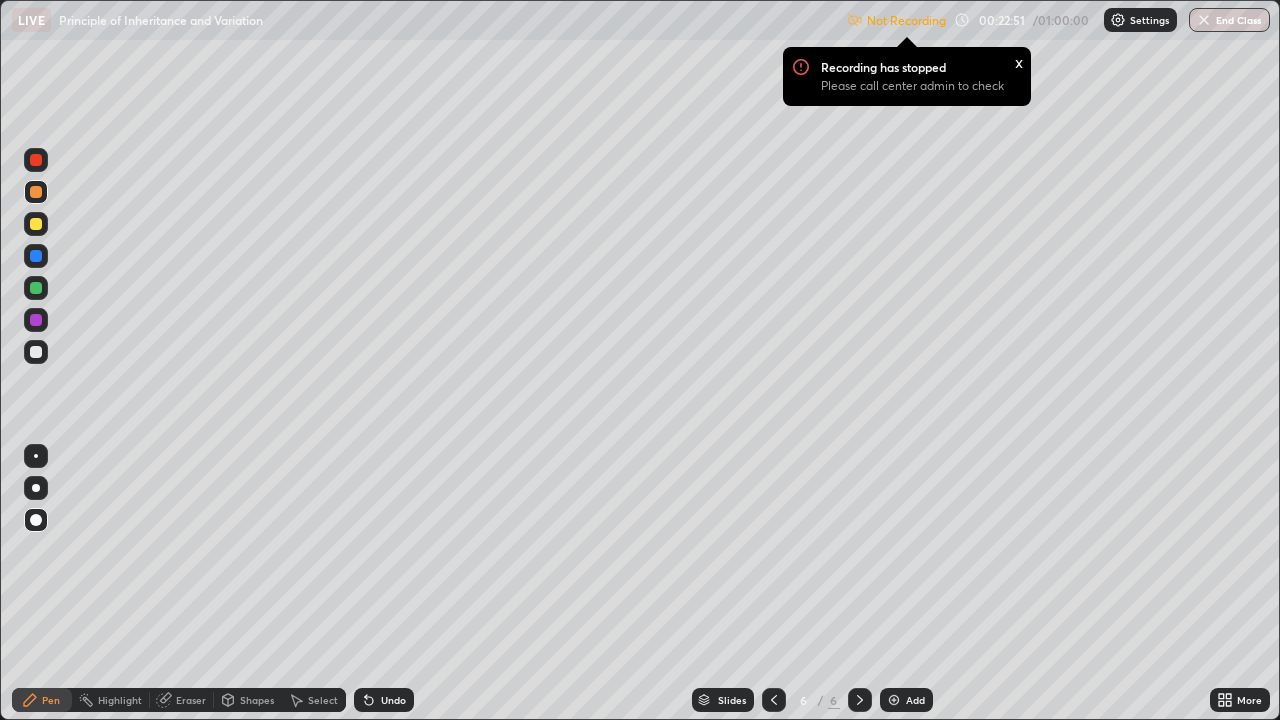click at bounding box center [36, 288] 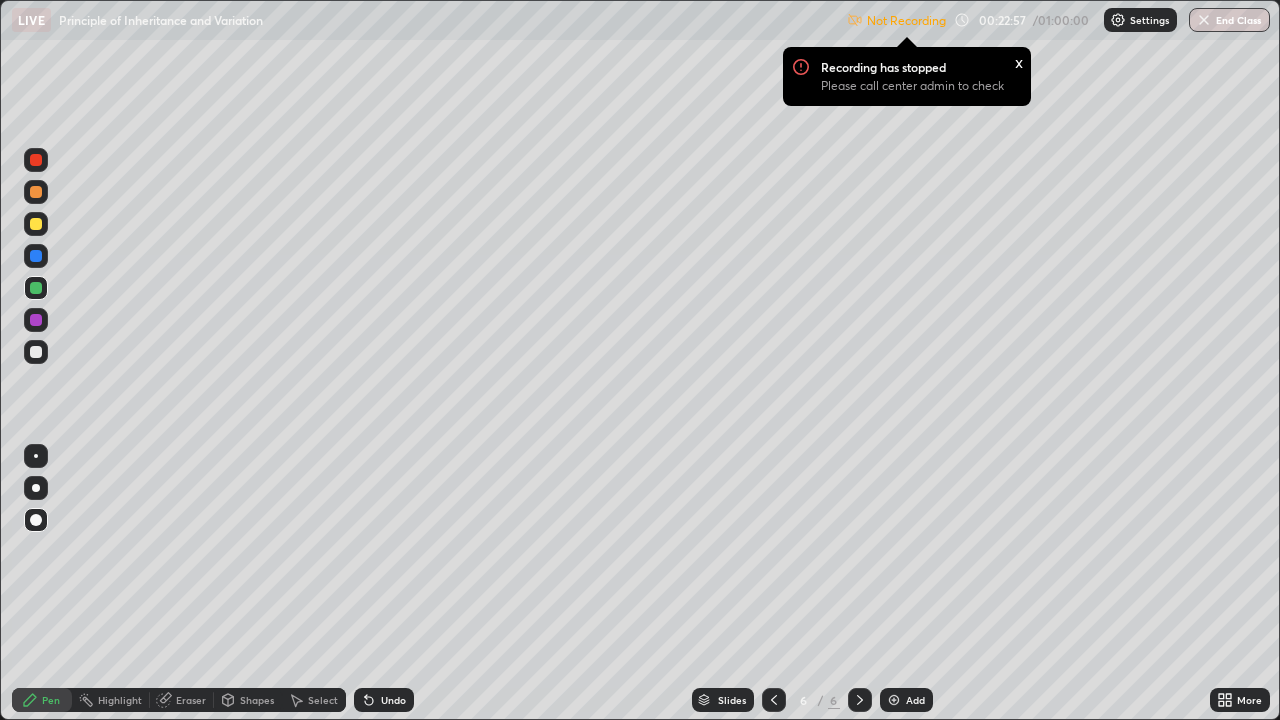 click at bounding box center (36, 224) 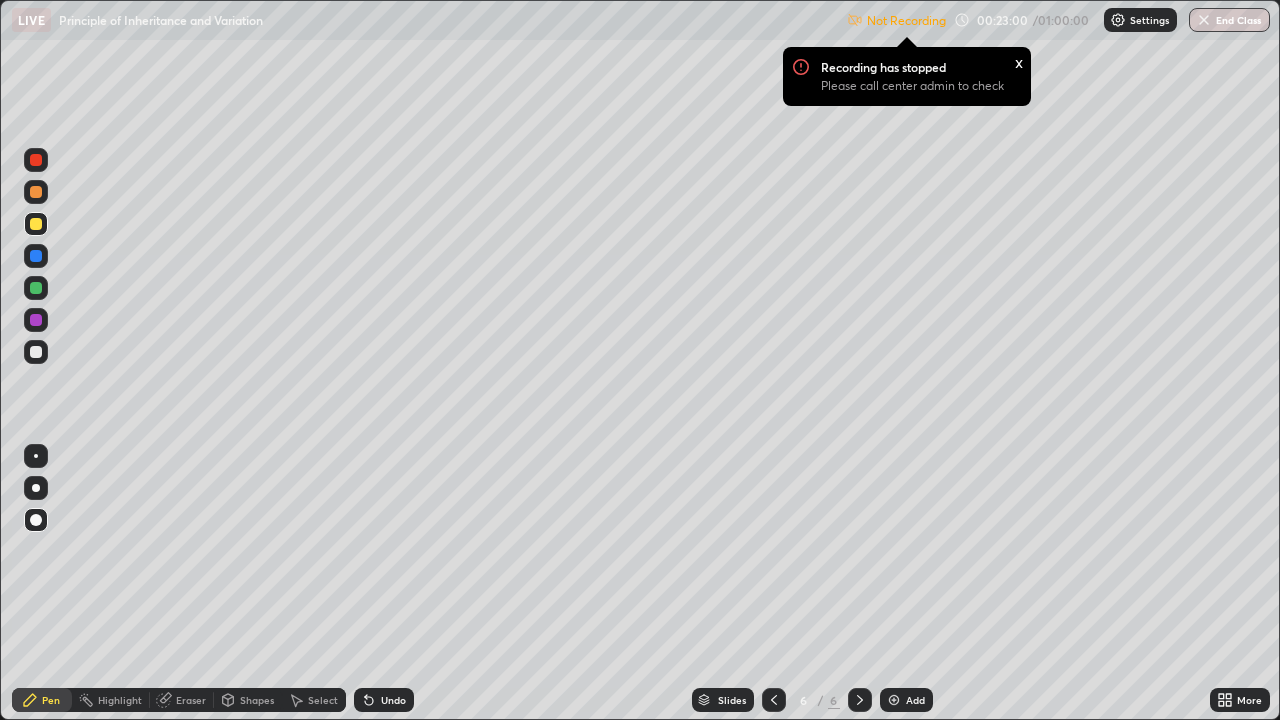 click at bounding box center [36, 192] 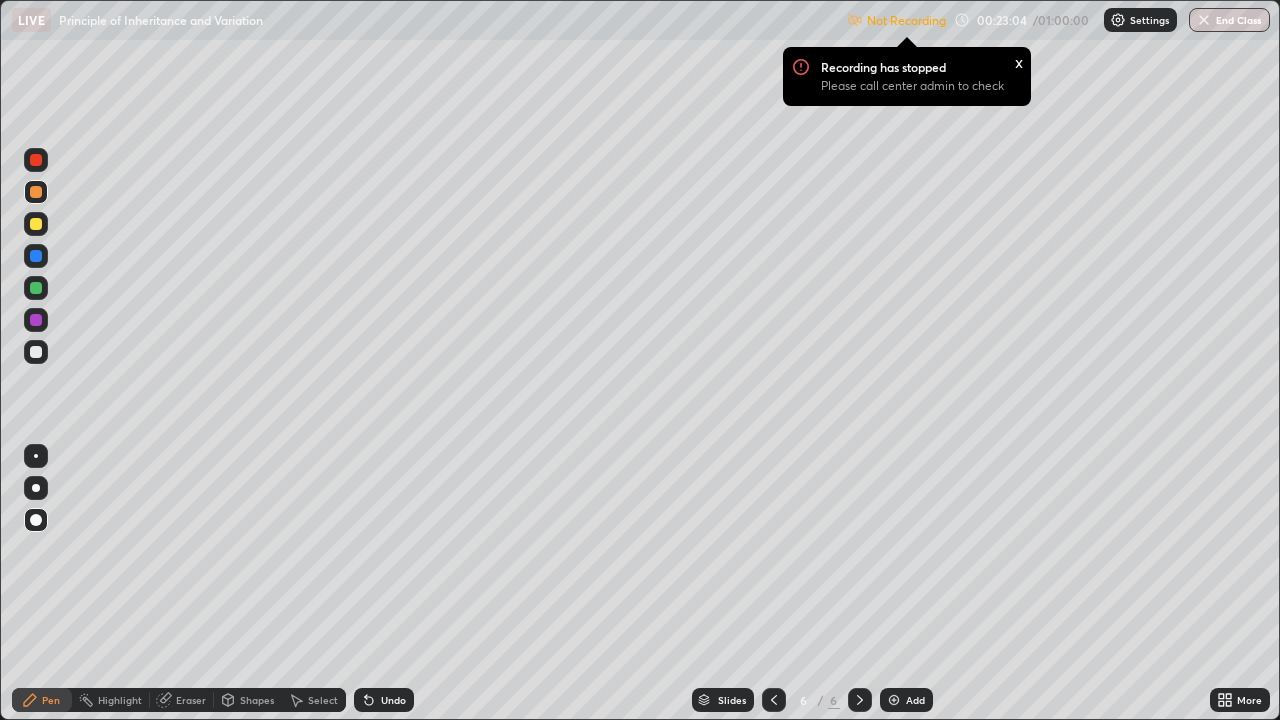 click at bounding box center (36, 160) 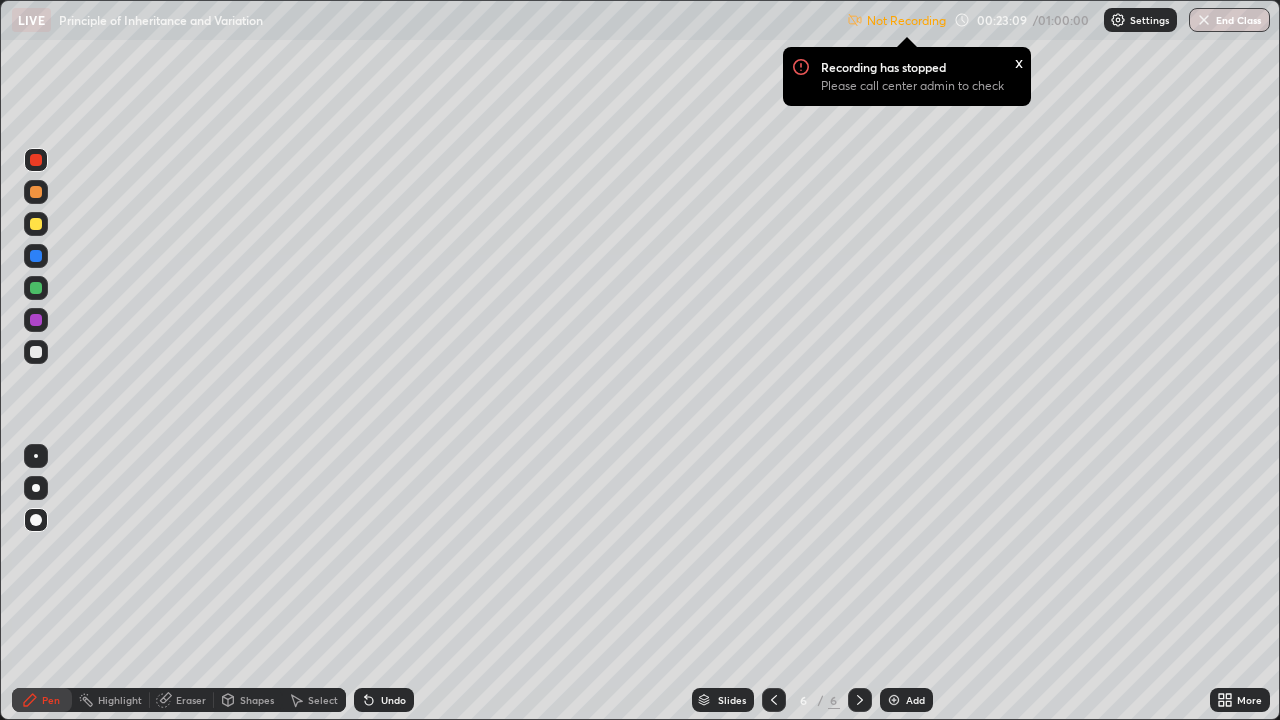 click at bounding box center (36, 288) 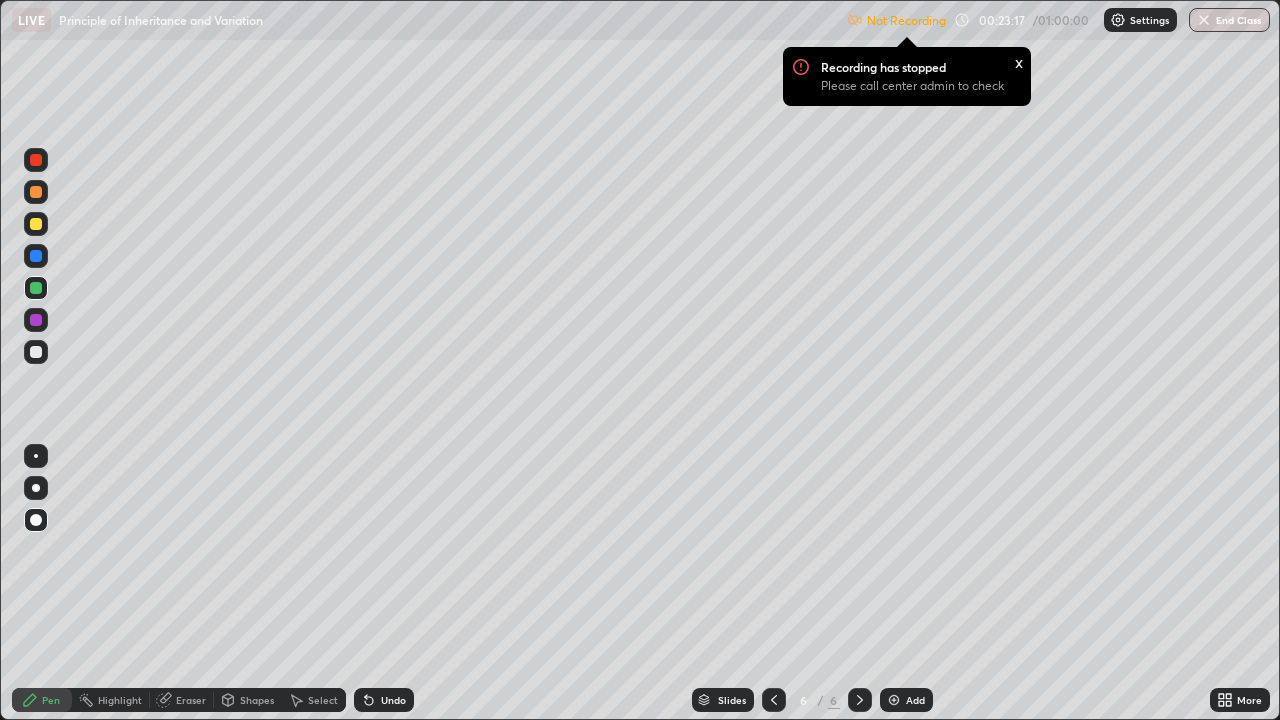 click at bounding box center [36, 224] 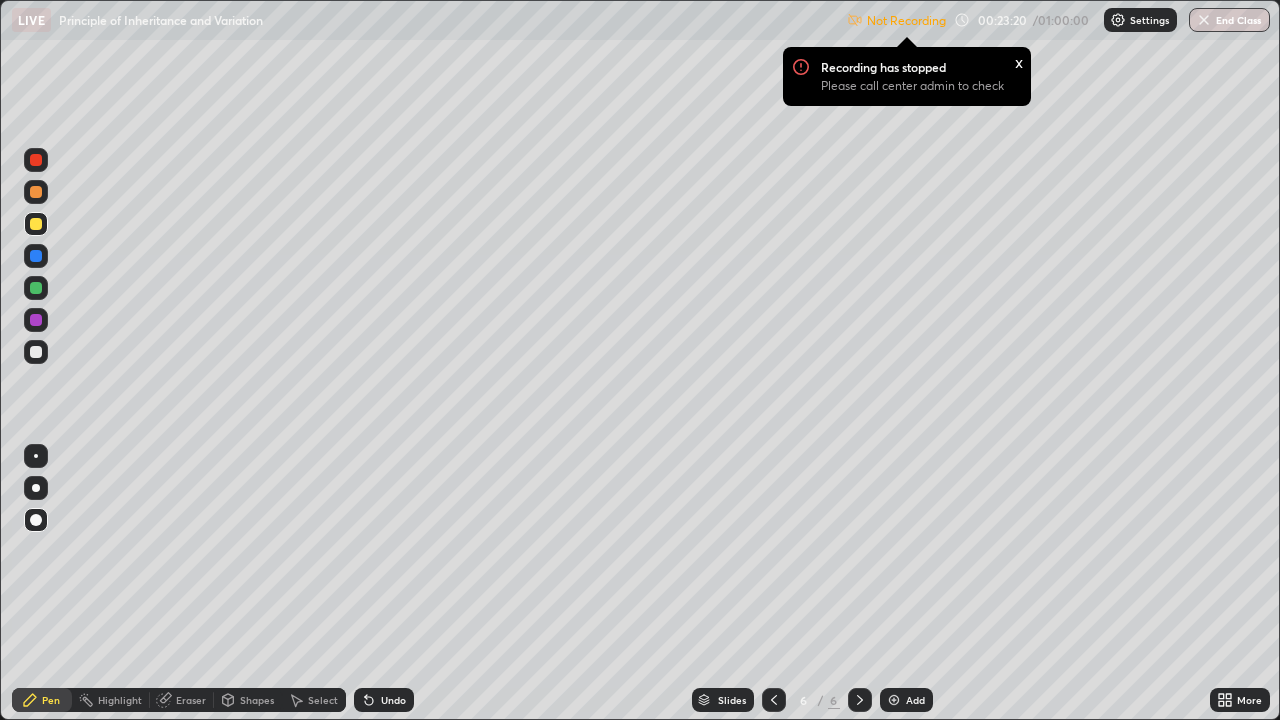 click at bounding box center (36, 160) 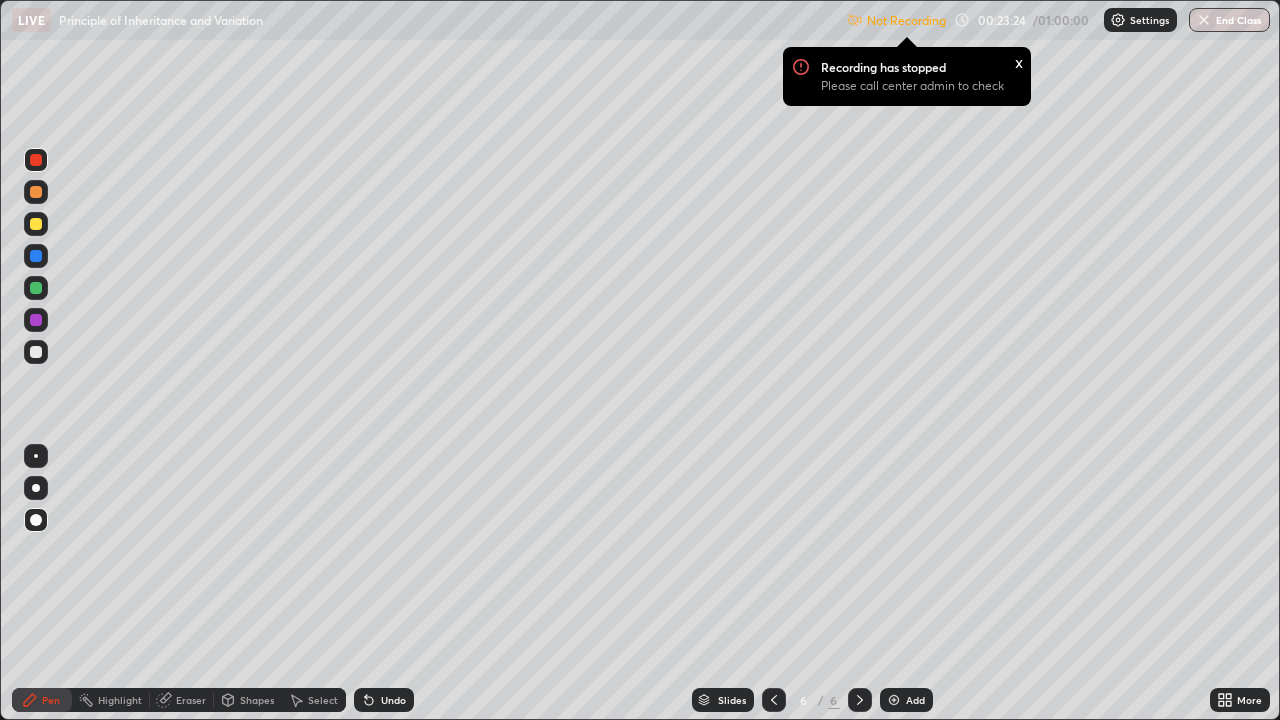 click at bounding box center [36, 192] 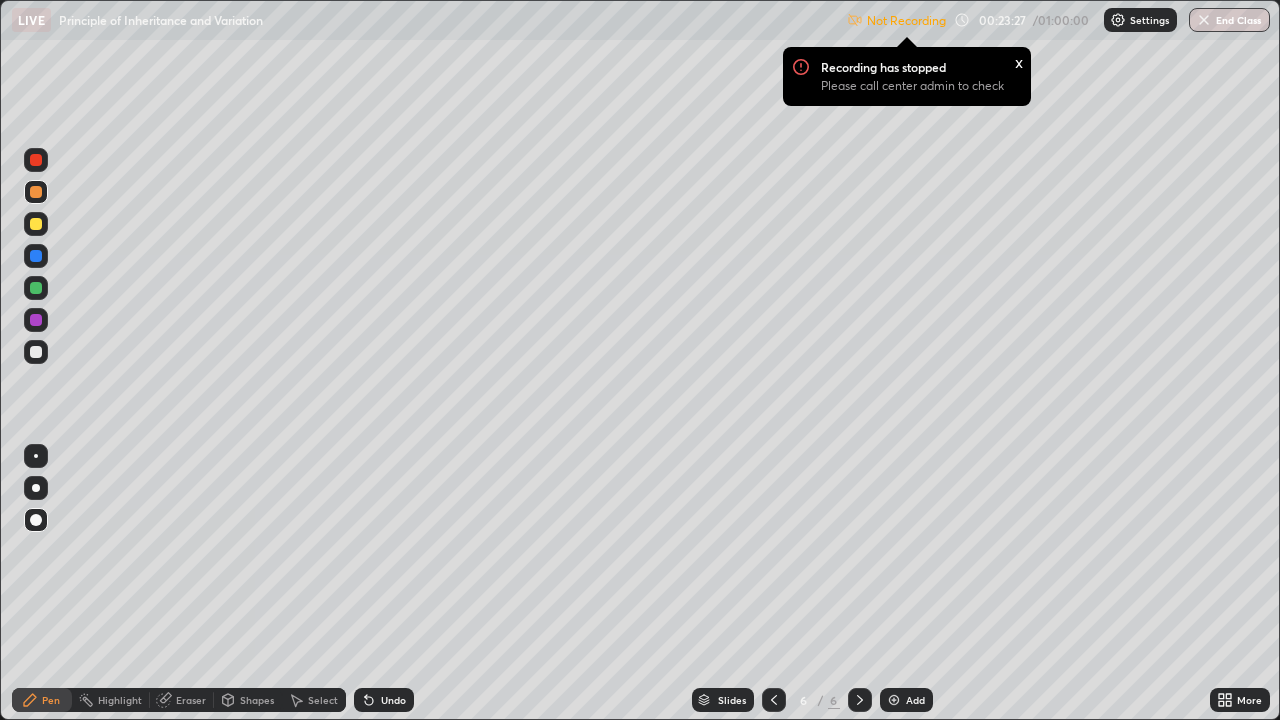 click at bounding box center [36, 288] 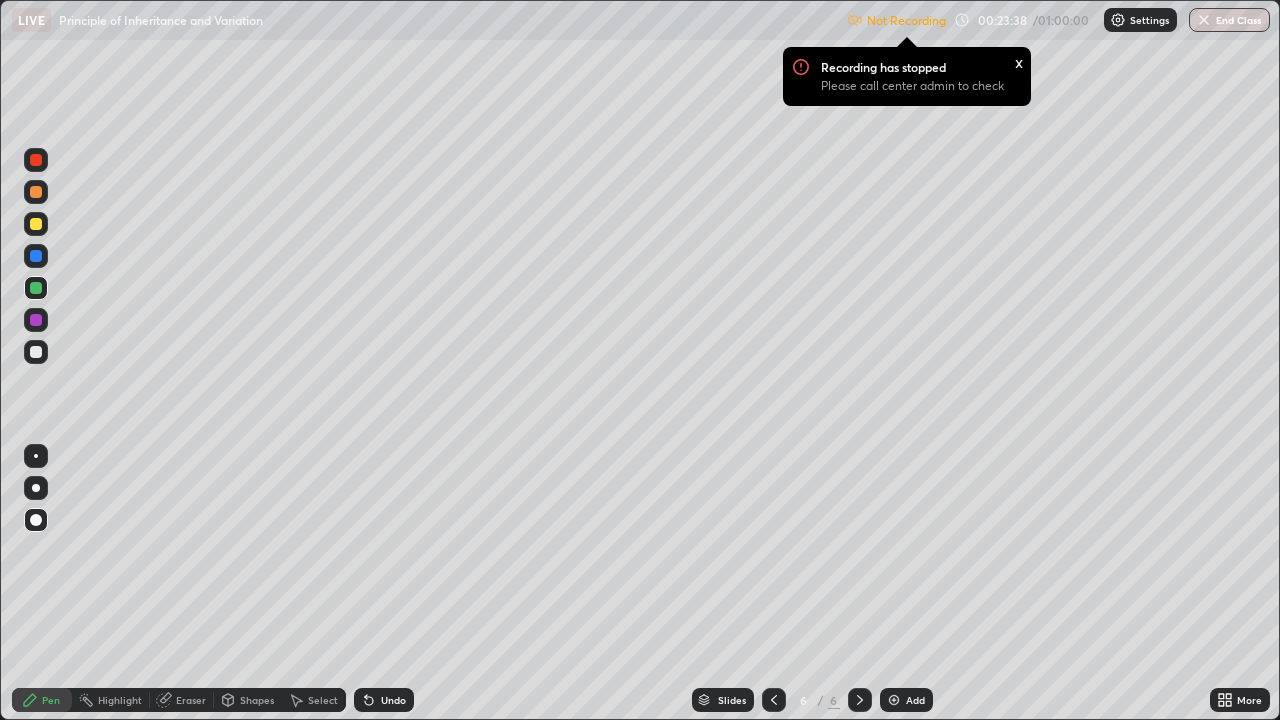 click at bounding box center (36, 320) 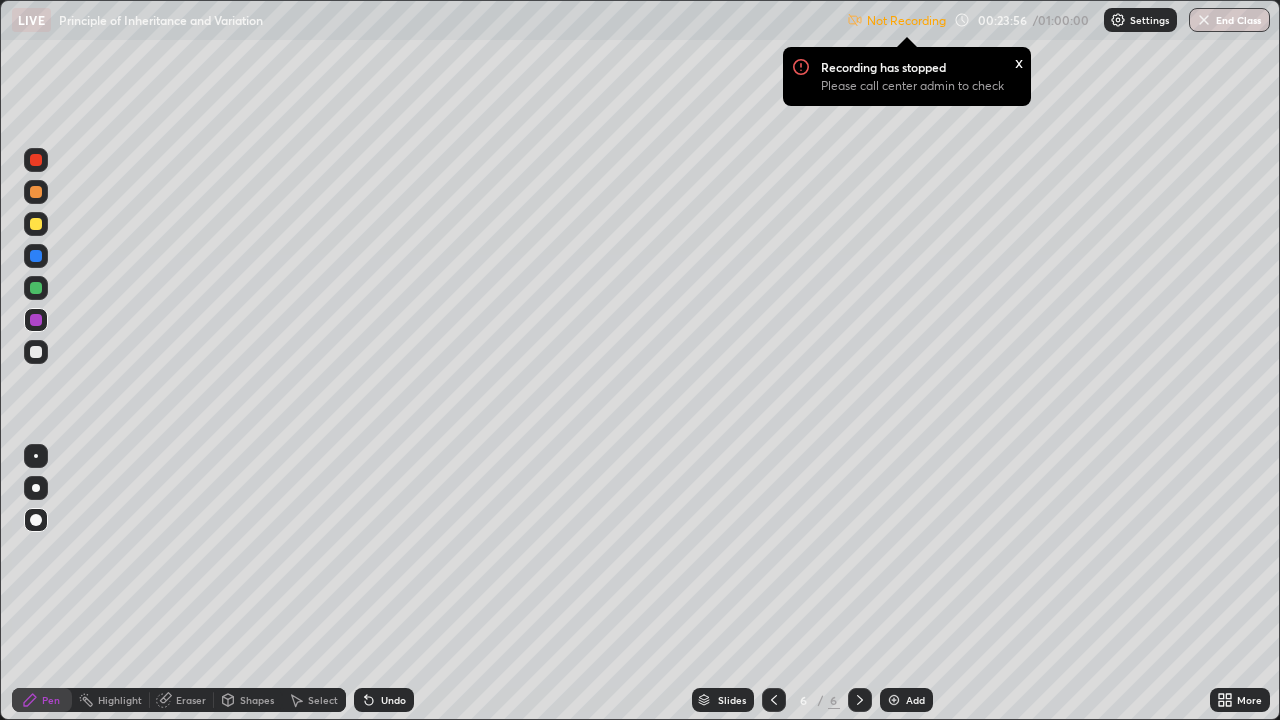 click at bounding box center [36, 192] 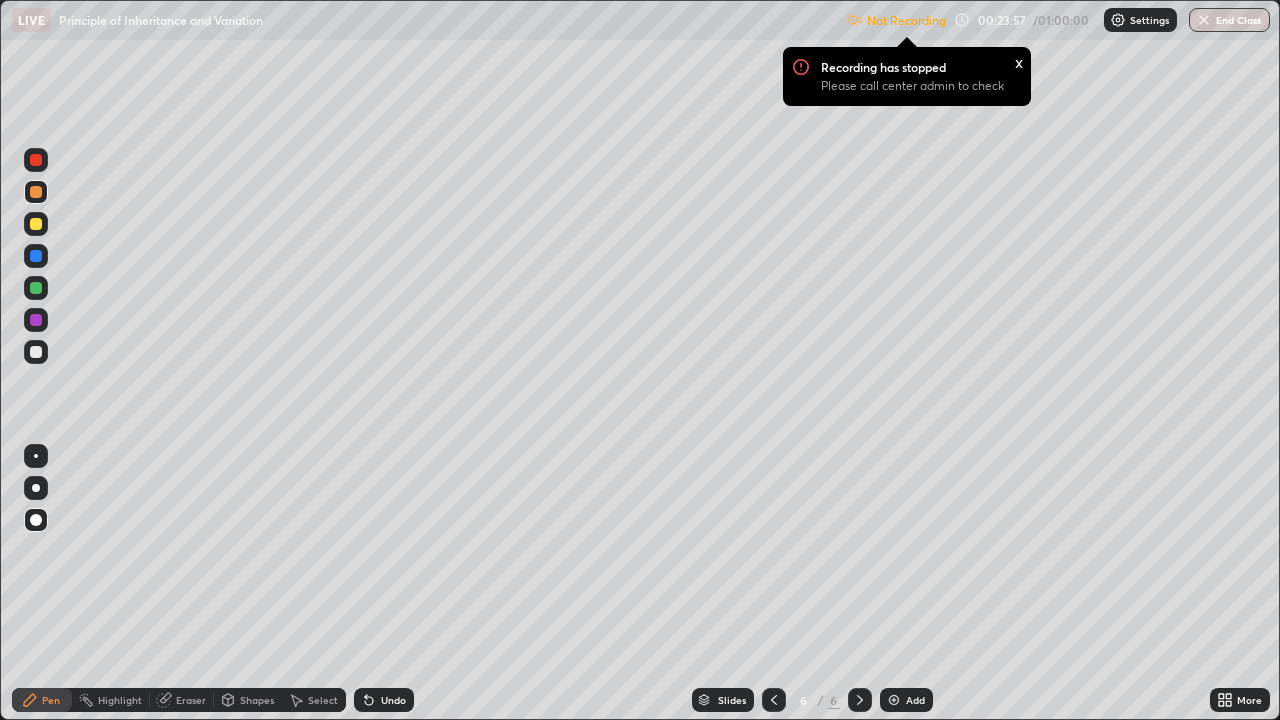 click at bounding box center (36, 224) 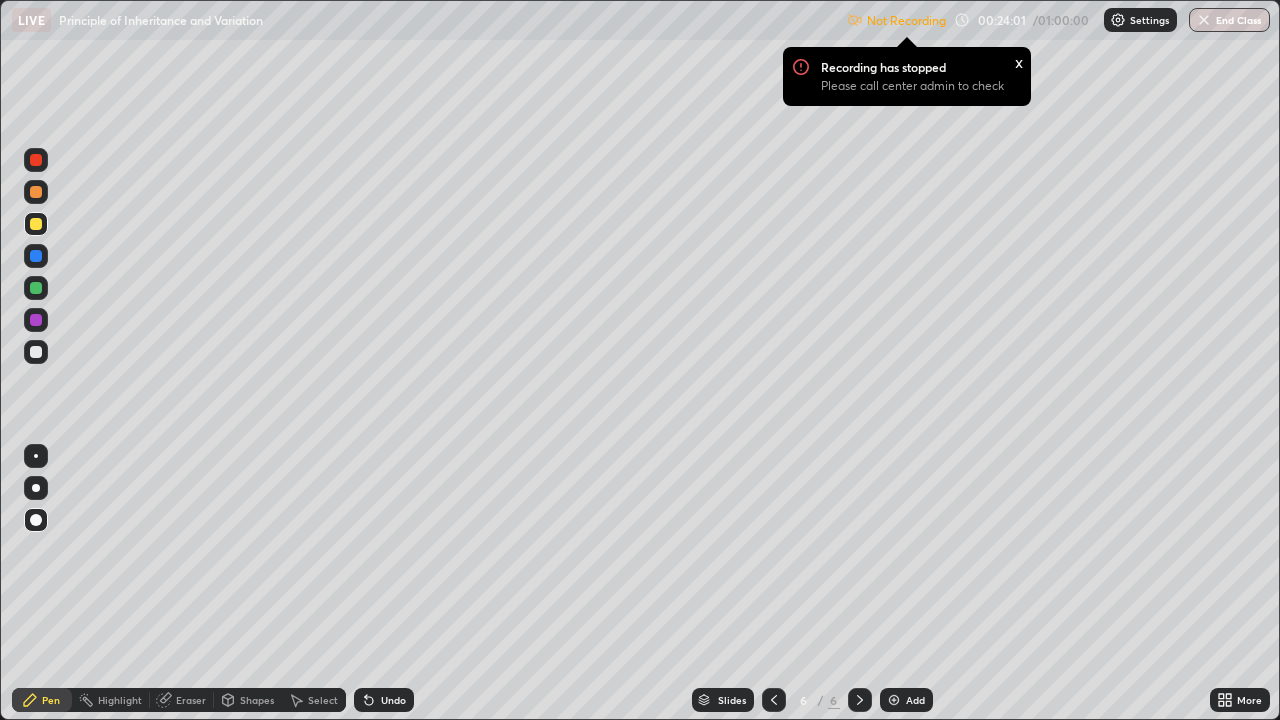 click at bounding box center [36, 160] 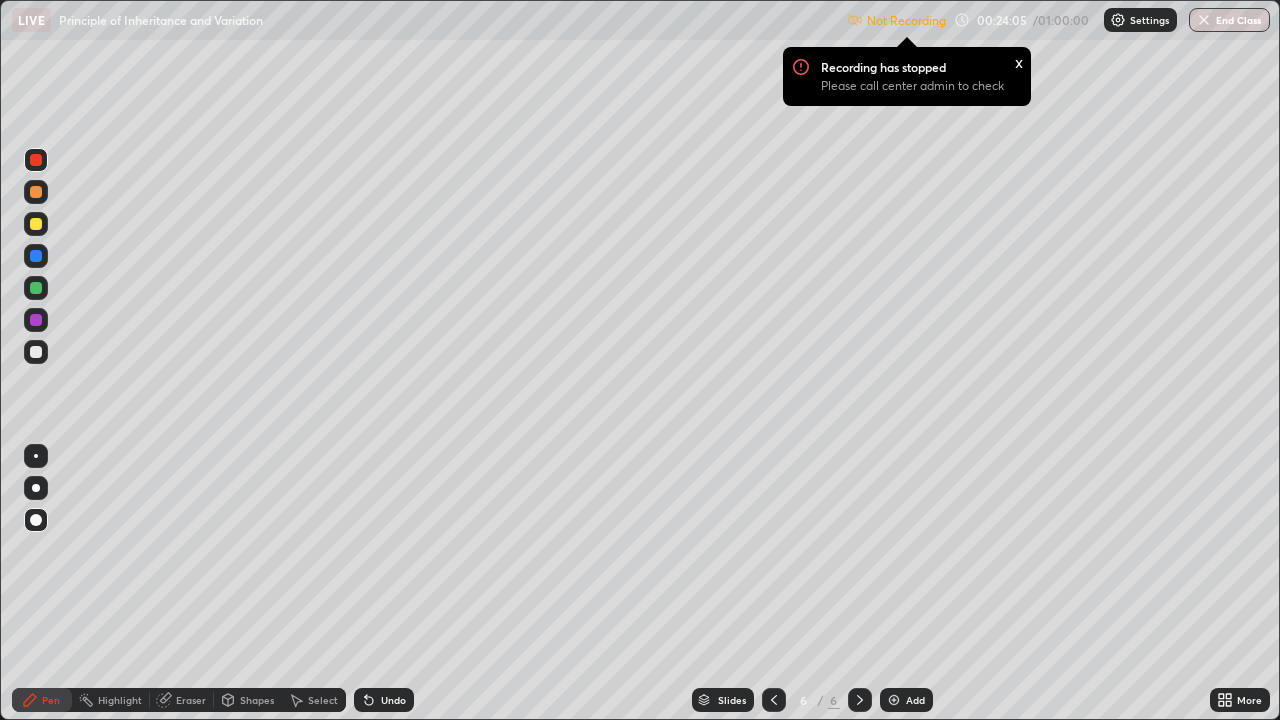 click at bounding box center [36, 192] 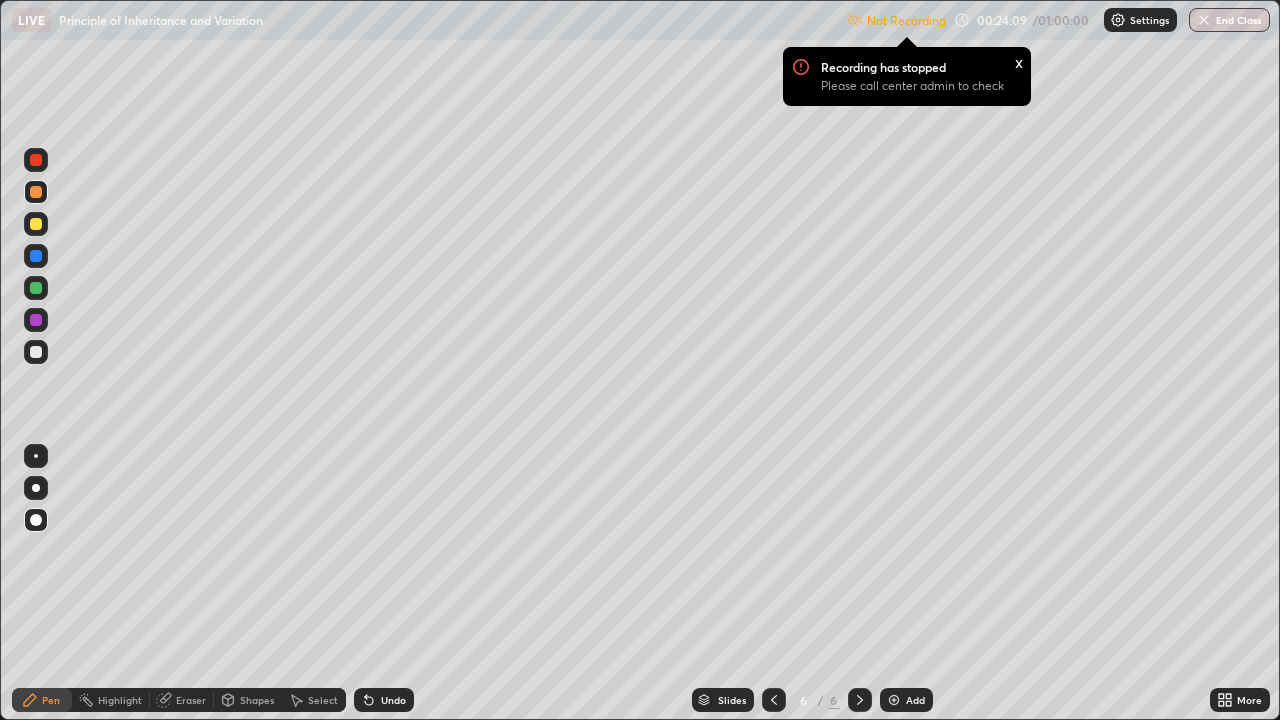 click at bounding box center [36, 288] 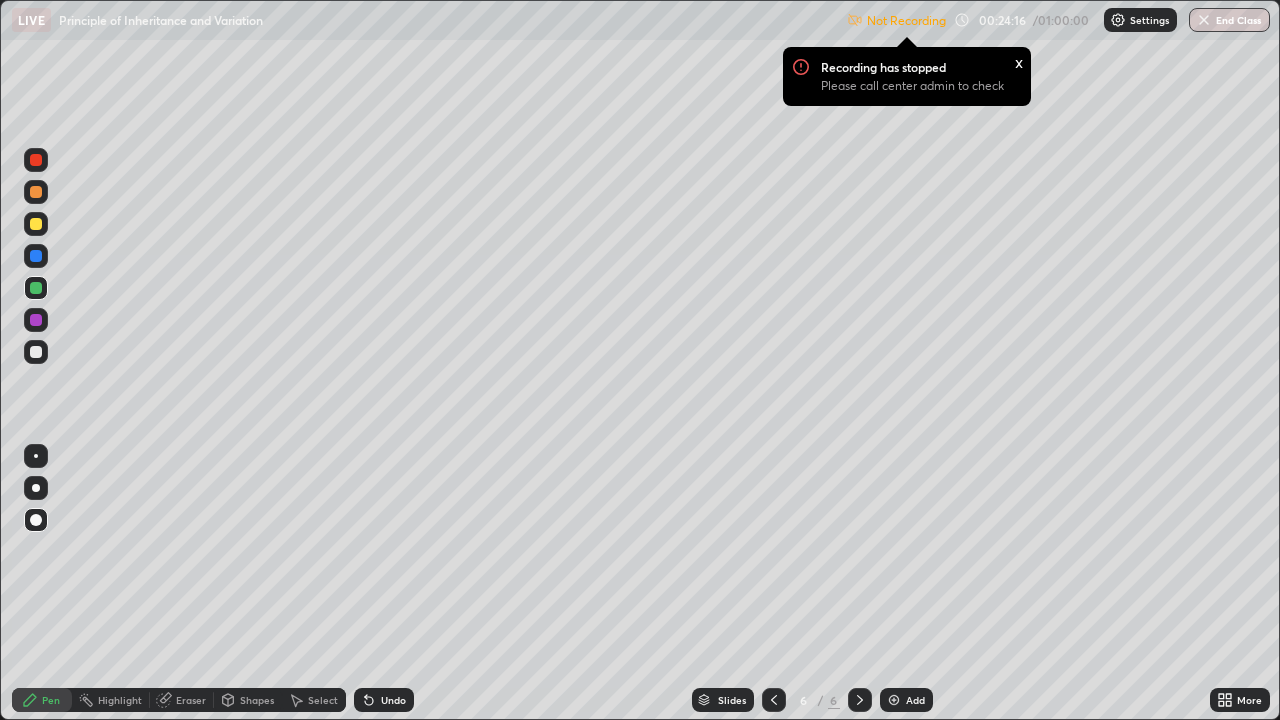 click at bounding box center (36, 224) 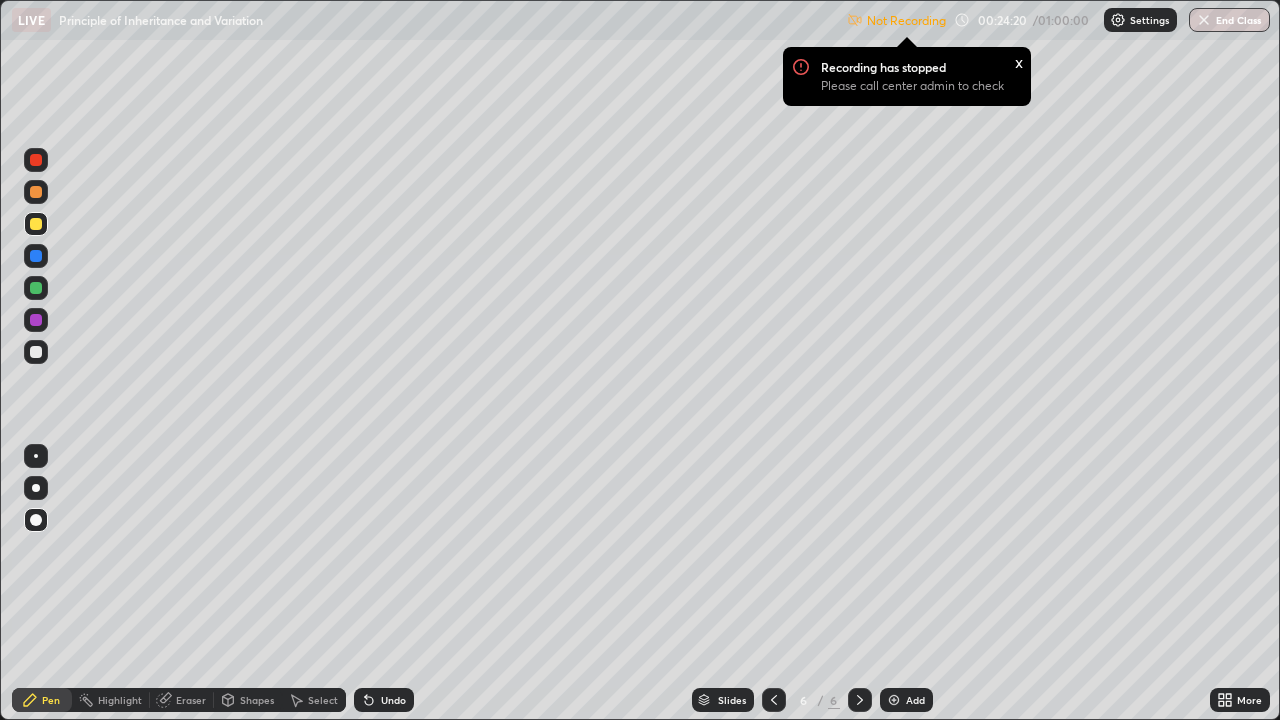 click at bounding box center (36, 288) 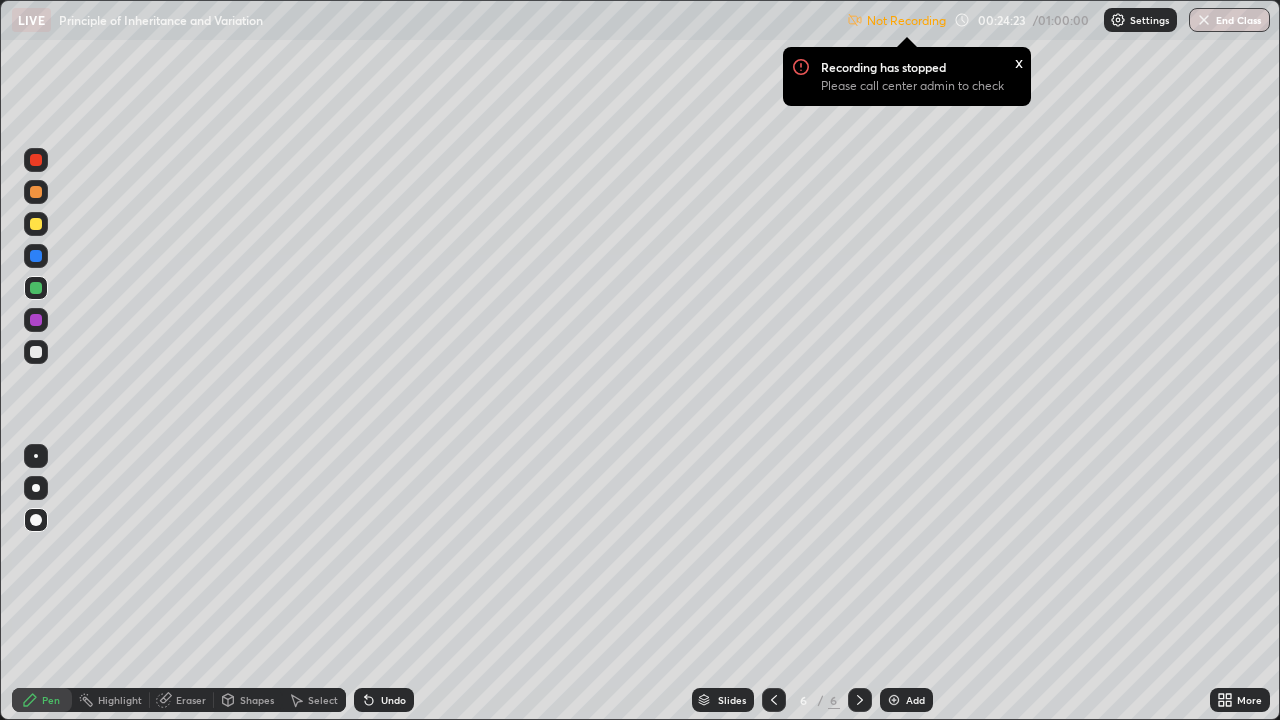 click at bounding box center [36, 192] 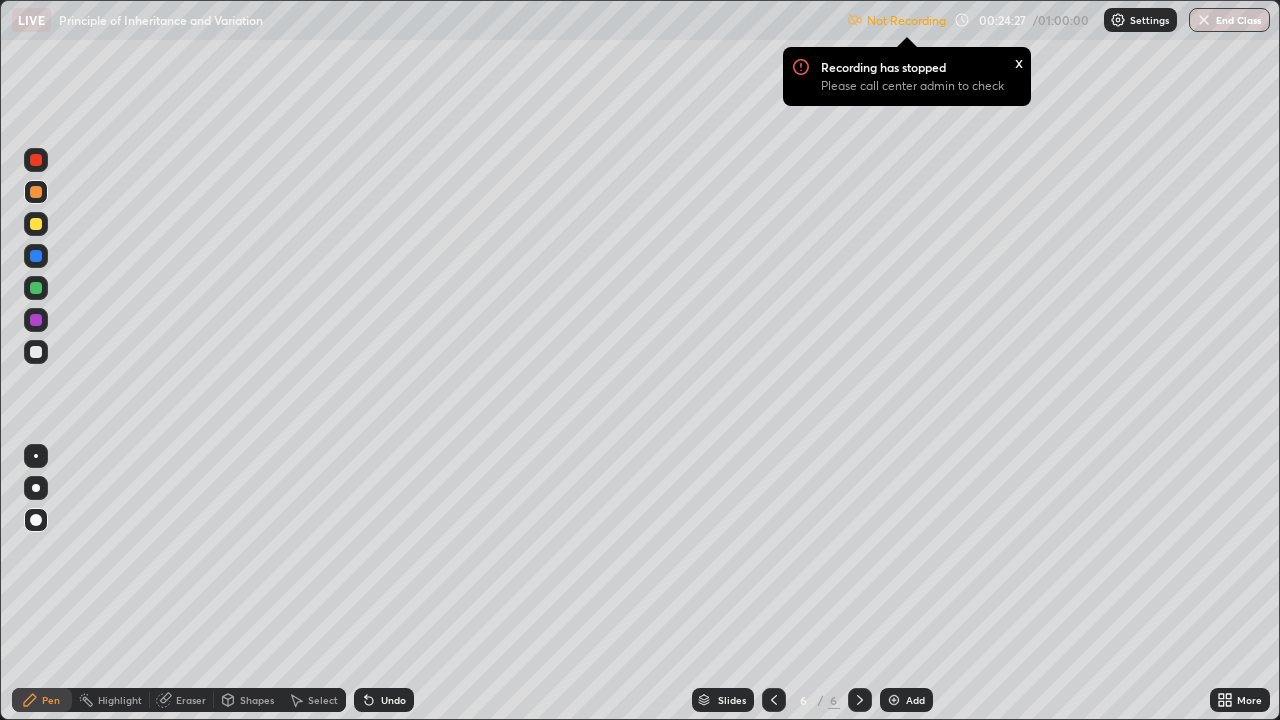 click at bounding box center (36, 160) 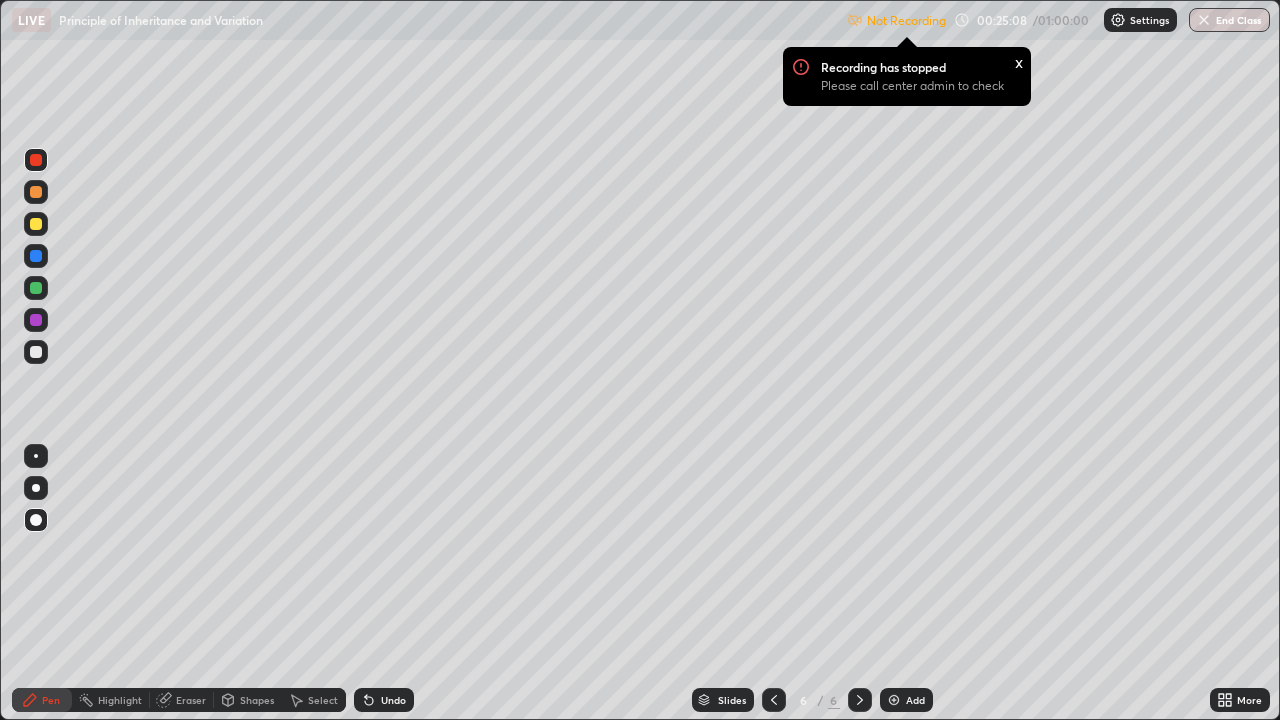 click at bounding box center [36, 352] 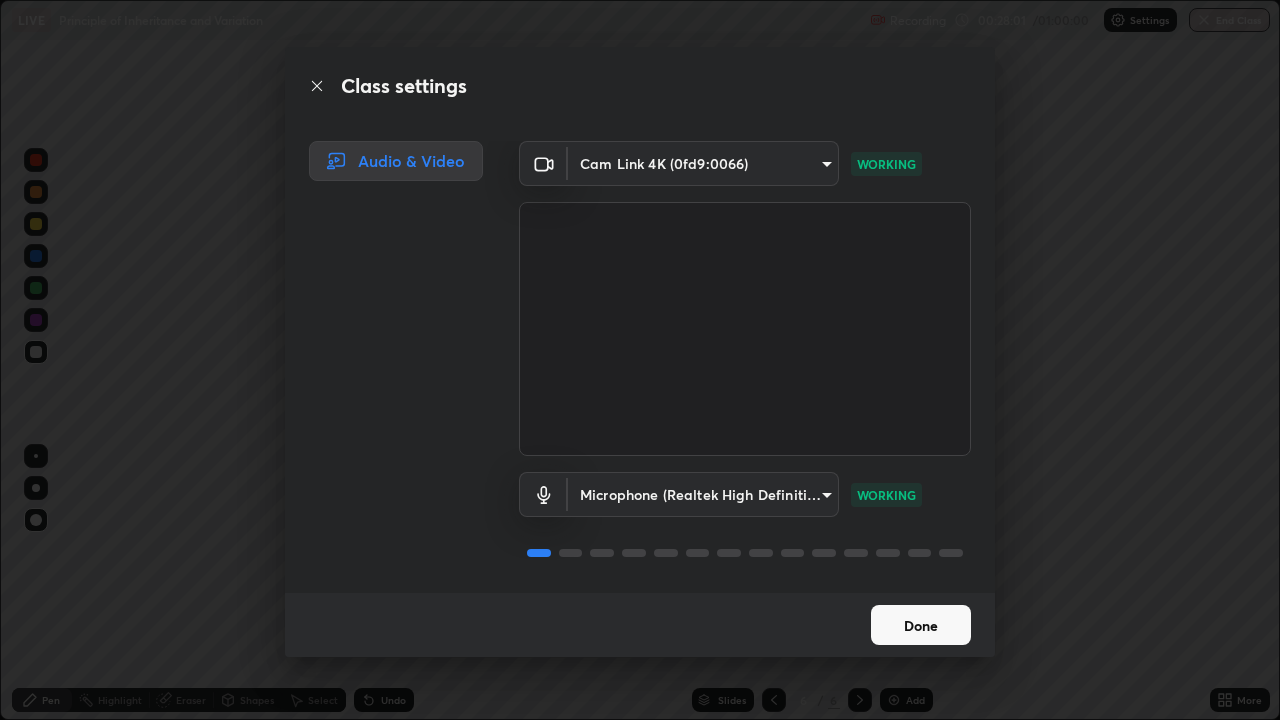 click on "Done" at bounding box center [921, 625] 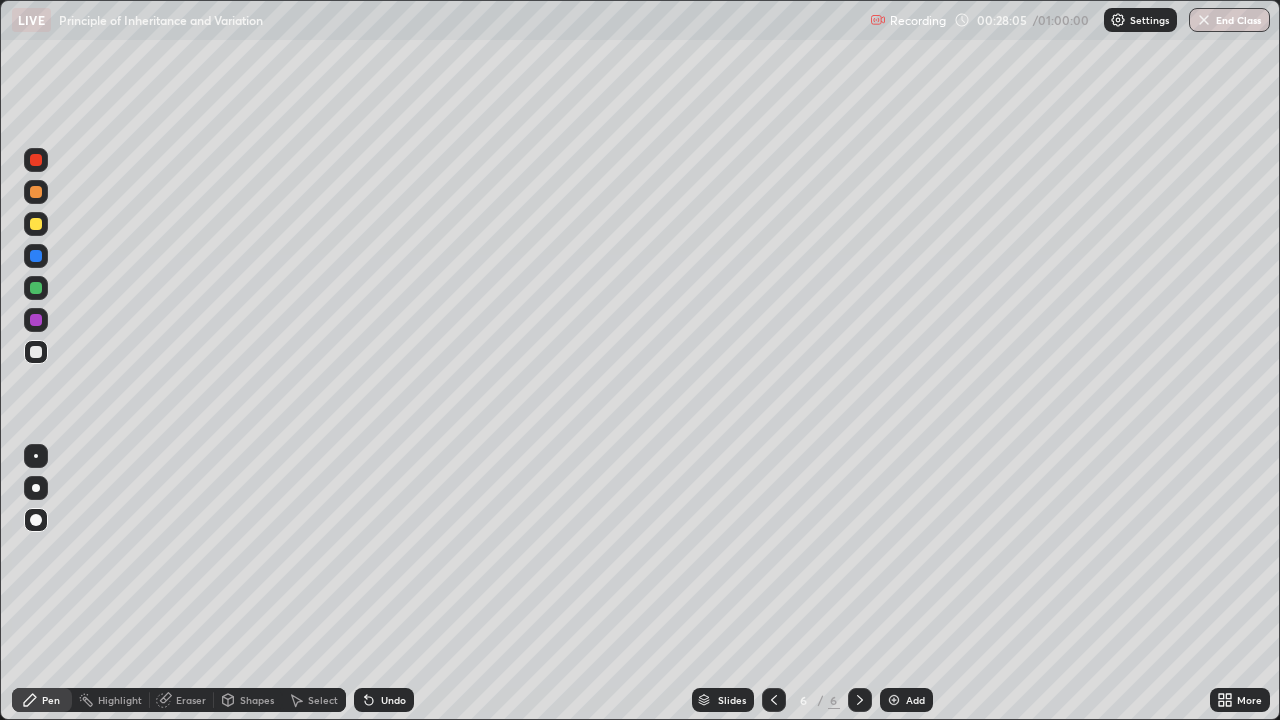 click on "Add" at bounding box center (915, 700) 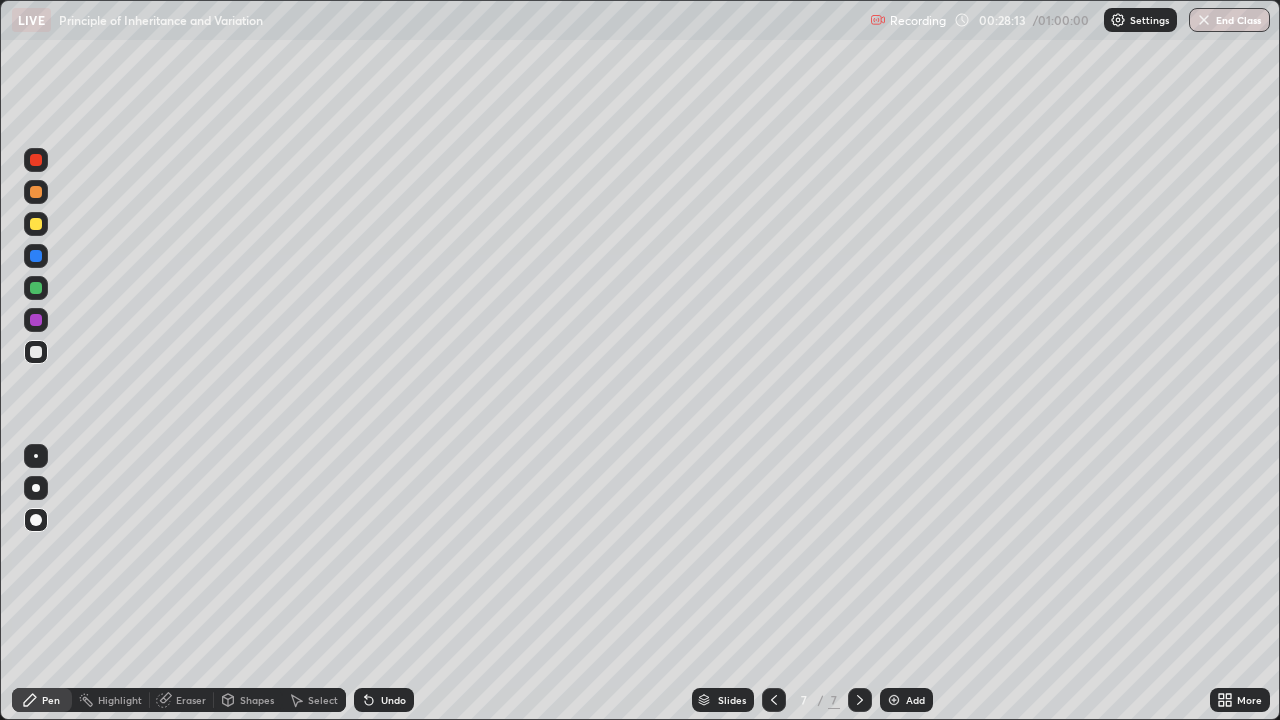 click at bounding box center (36, 320) 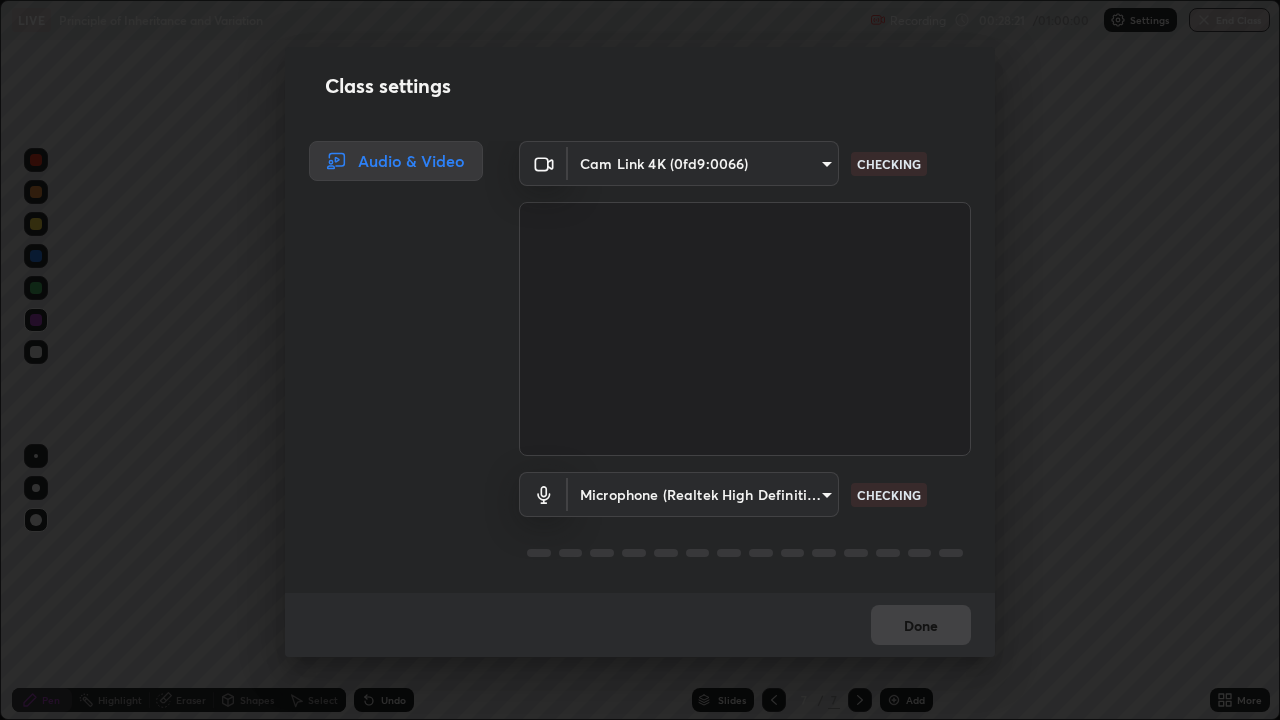 click on "Class settings Audio & Video Cam Link 4K (0fd9:0066) a3d1e63d3991e7523db5491010b6dcb93186c3c444486d9abc4830aae806e346 CHECKING Microphone (Realtek High Definition Audio) 4911c24677a320ea05971e84c4a145a251b81c40be67ca7b2c4a6bbeca56c929 CHECKING Done" at bounding box center (640, 360) 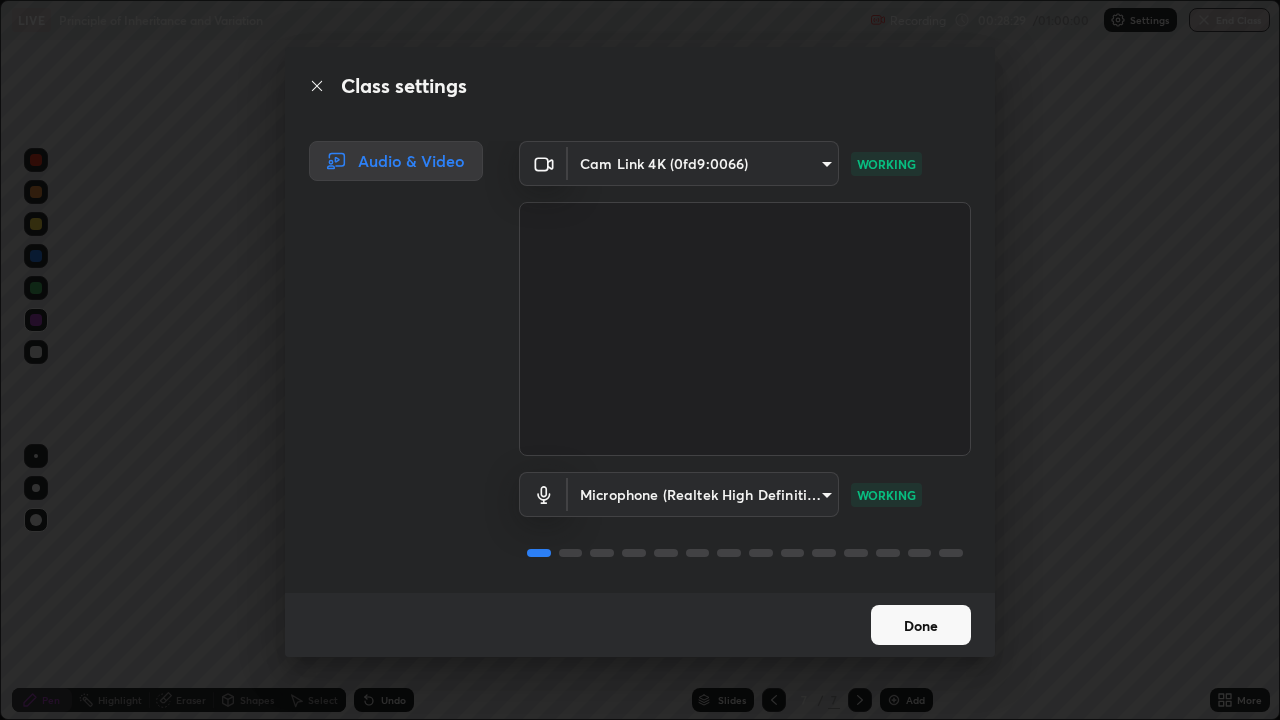 click on "Done" at bounding box center [921, 625] 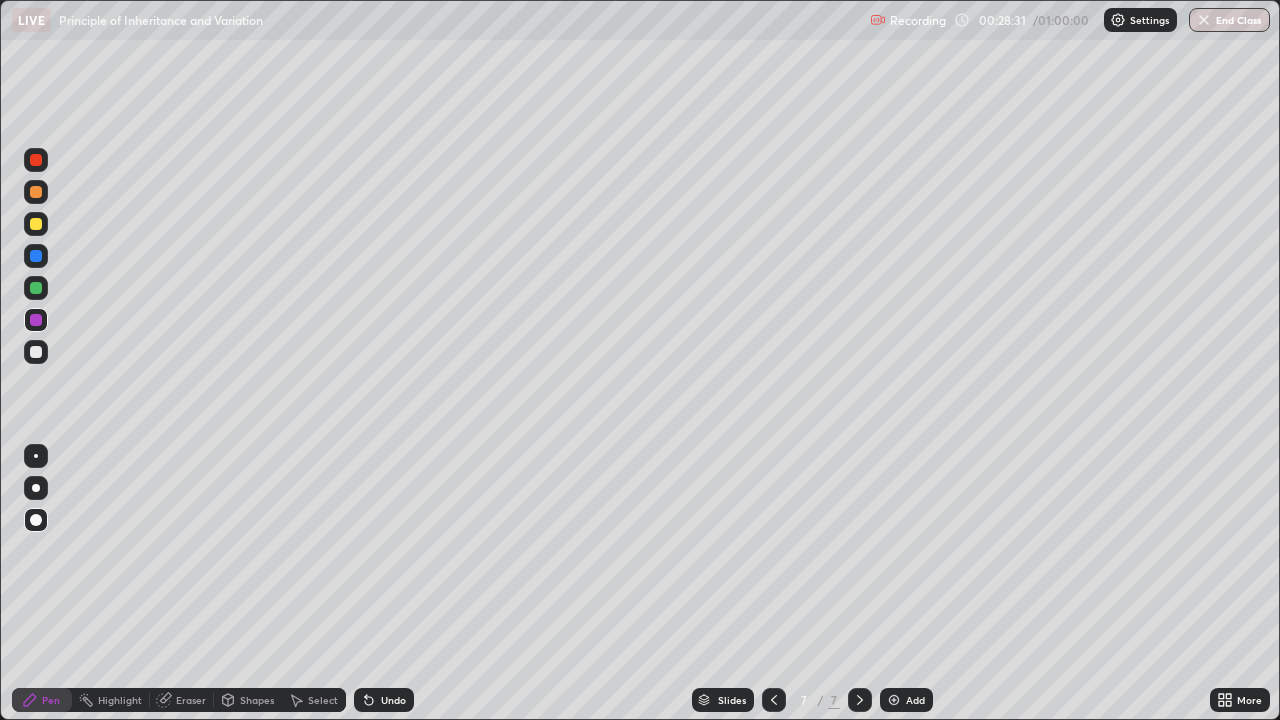 click at bounding box center [36, 160] 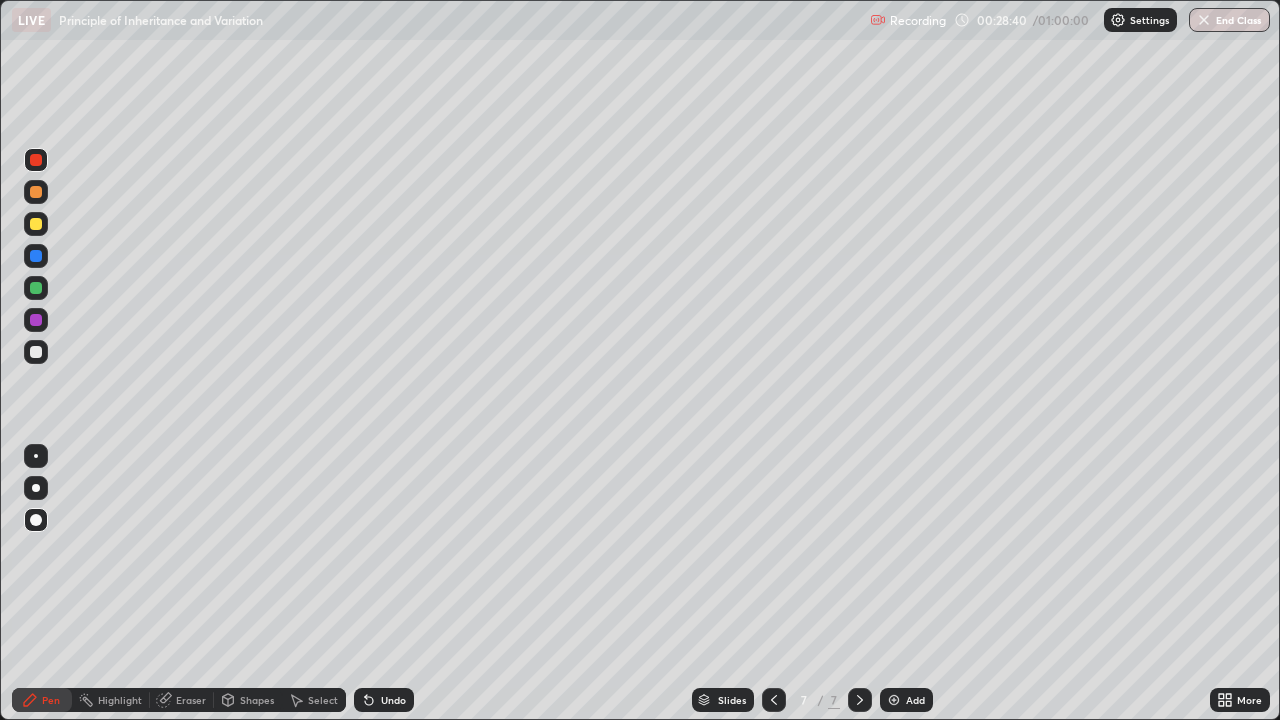 click at bounding box center (36, 352) 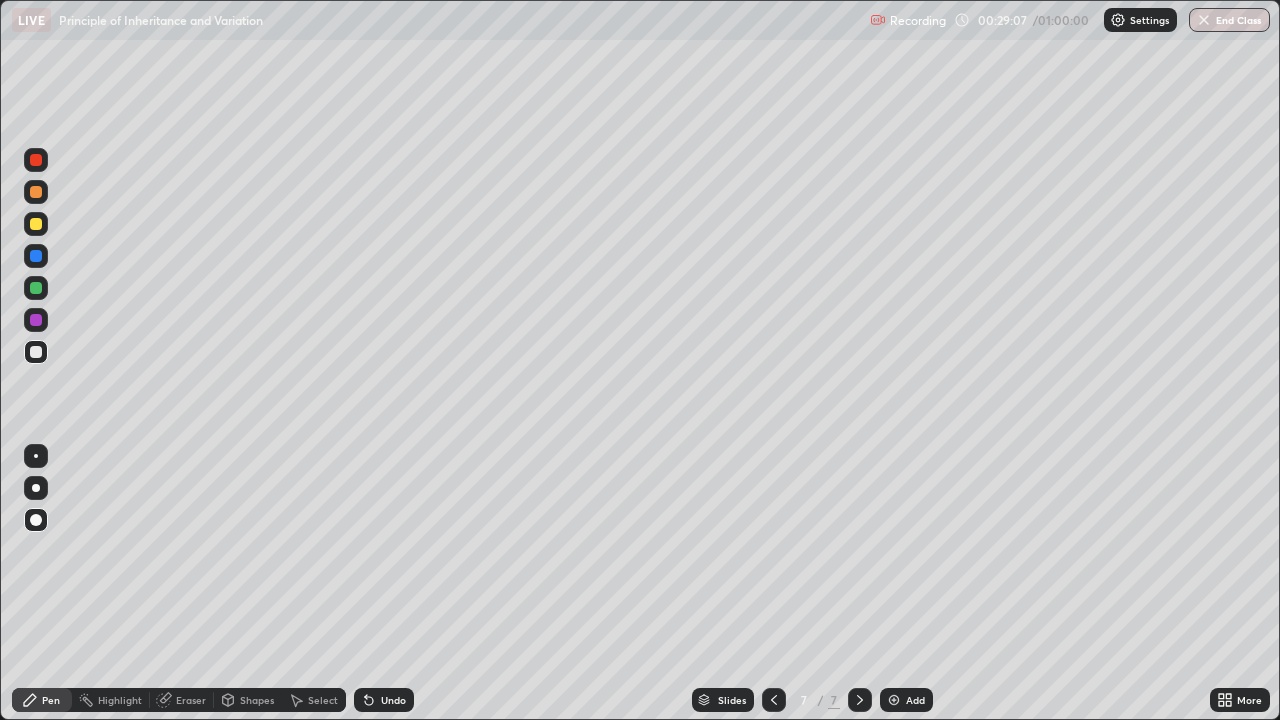click at bounding box center [36, 320] 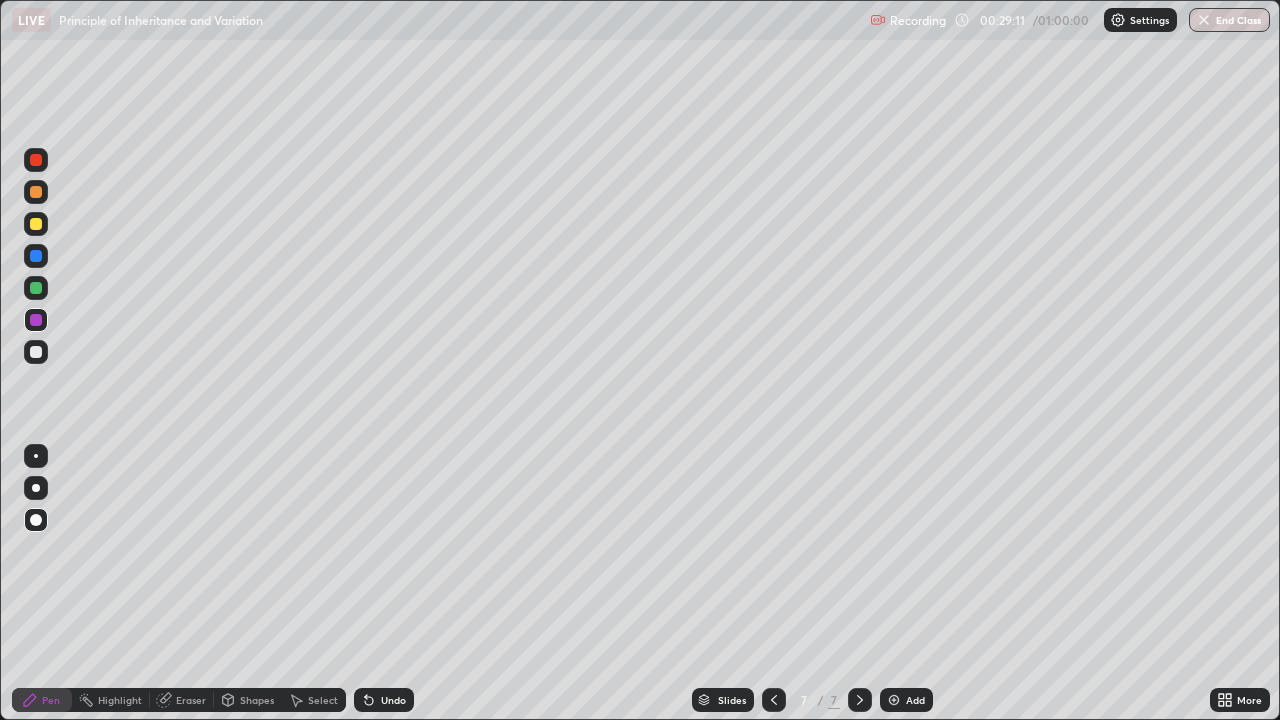 click at bounding box center (36, 160) 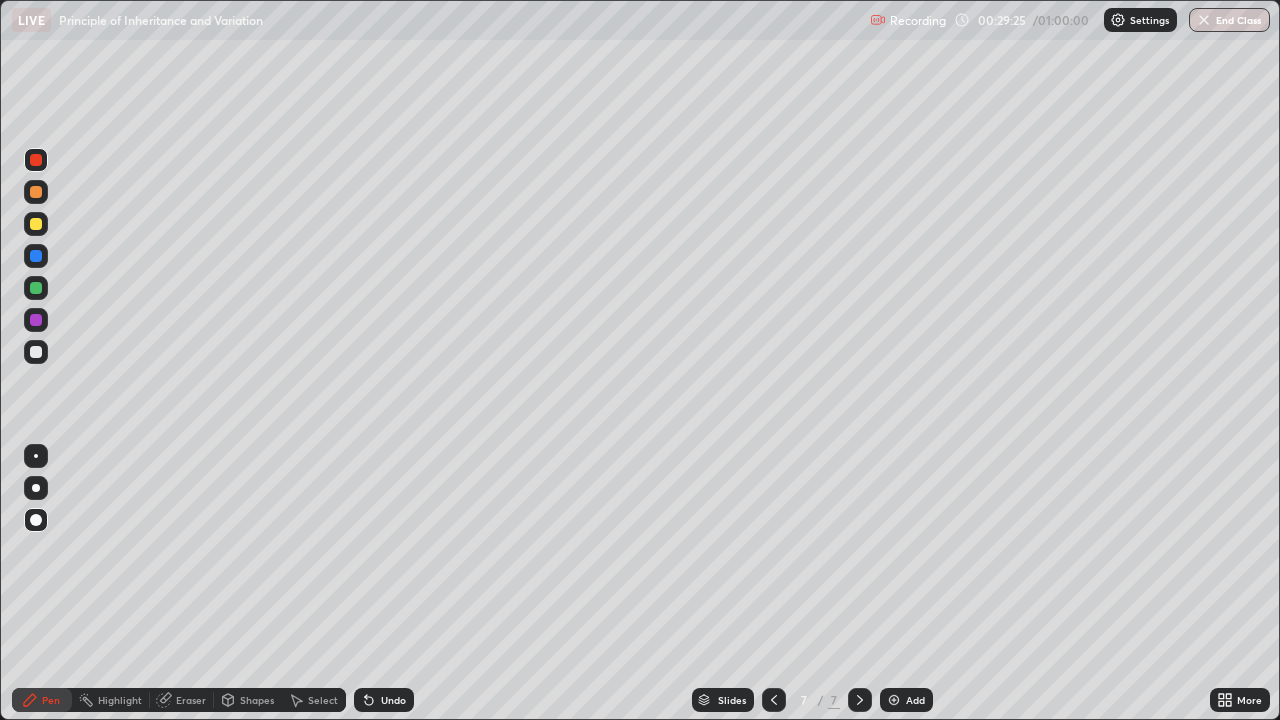 click at bounding box center (36, 352) 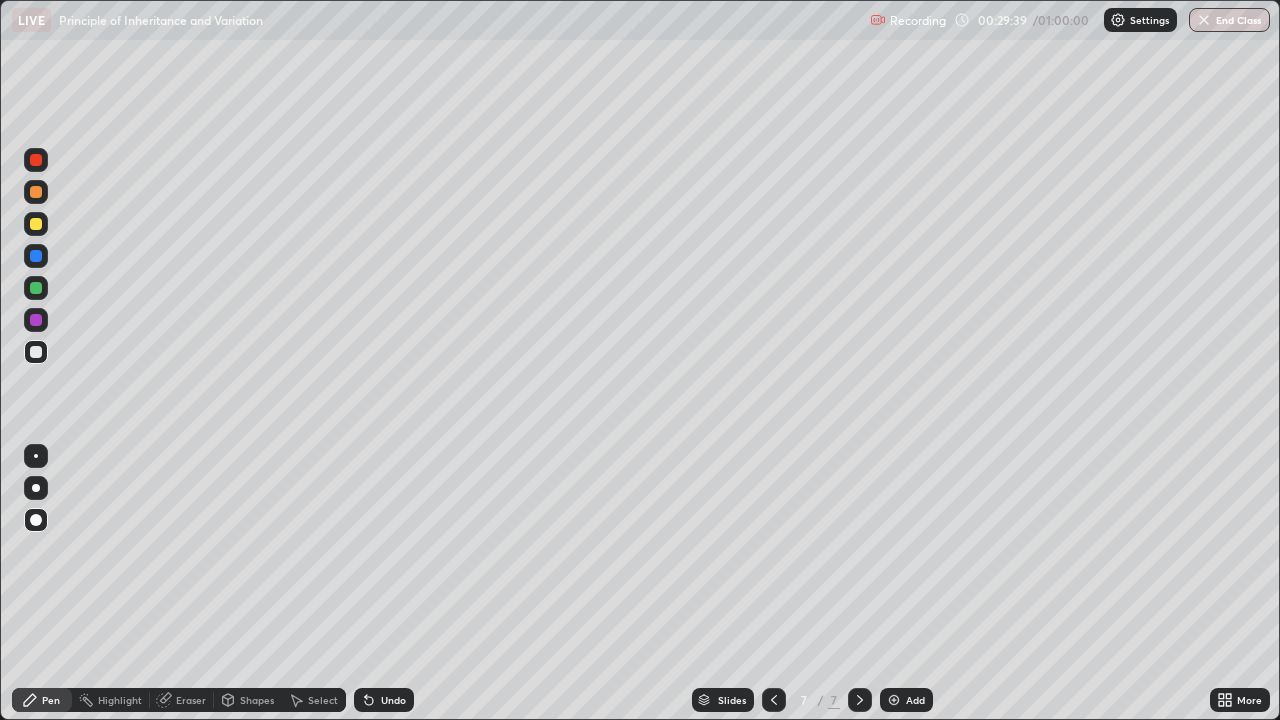 click at bounding box center (36, 320) 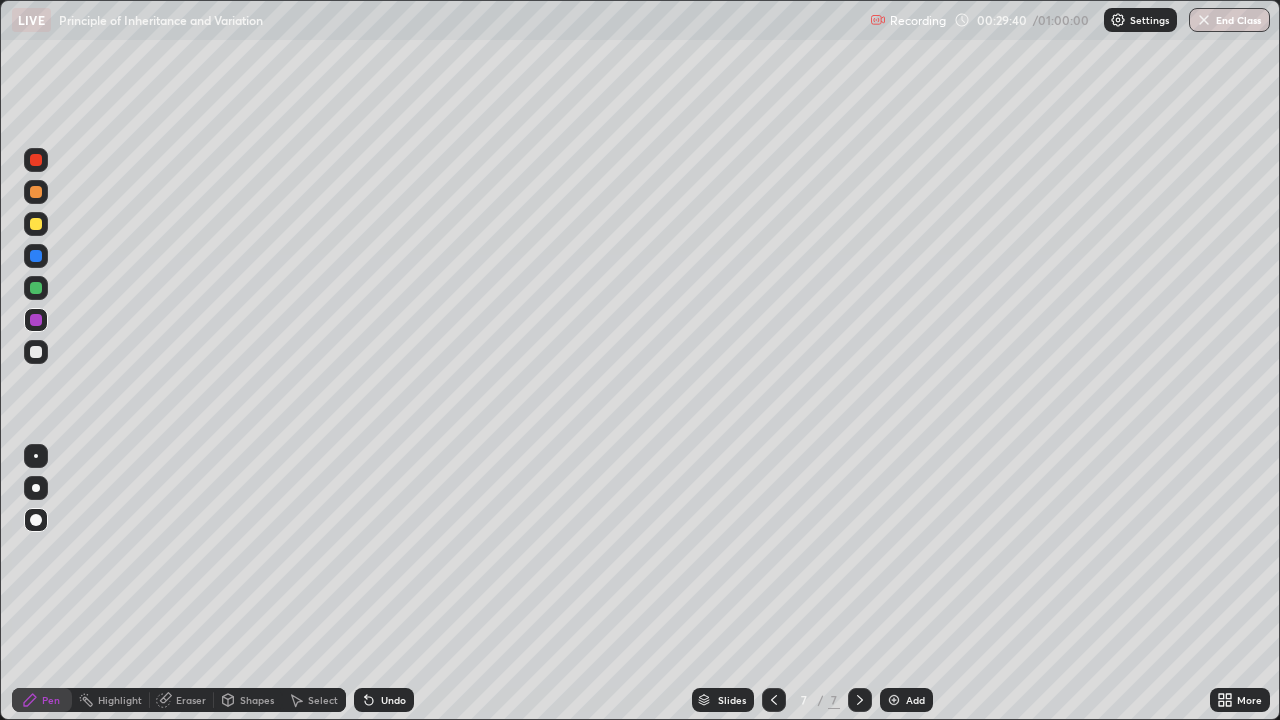 click at bounding box center (36, 288) 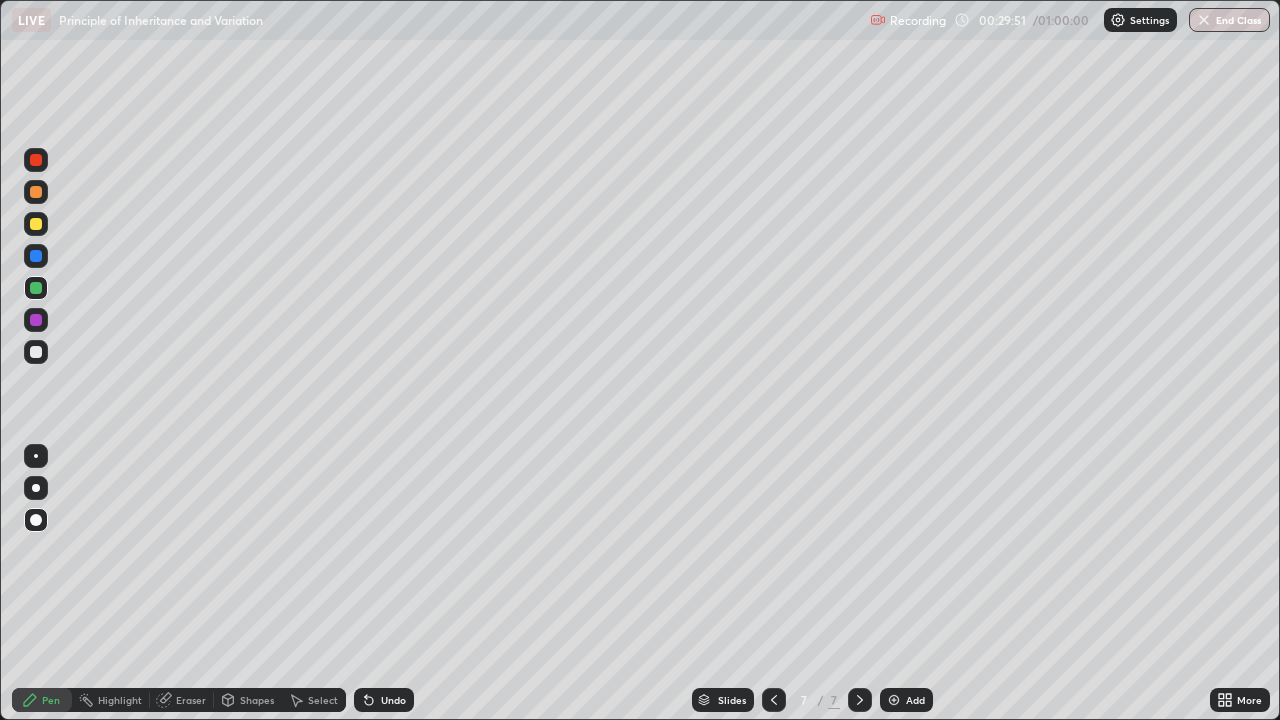 click at bounding box center [36, 224] 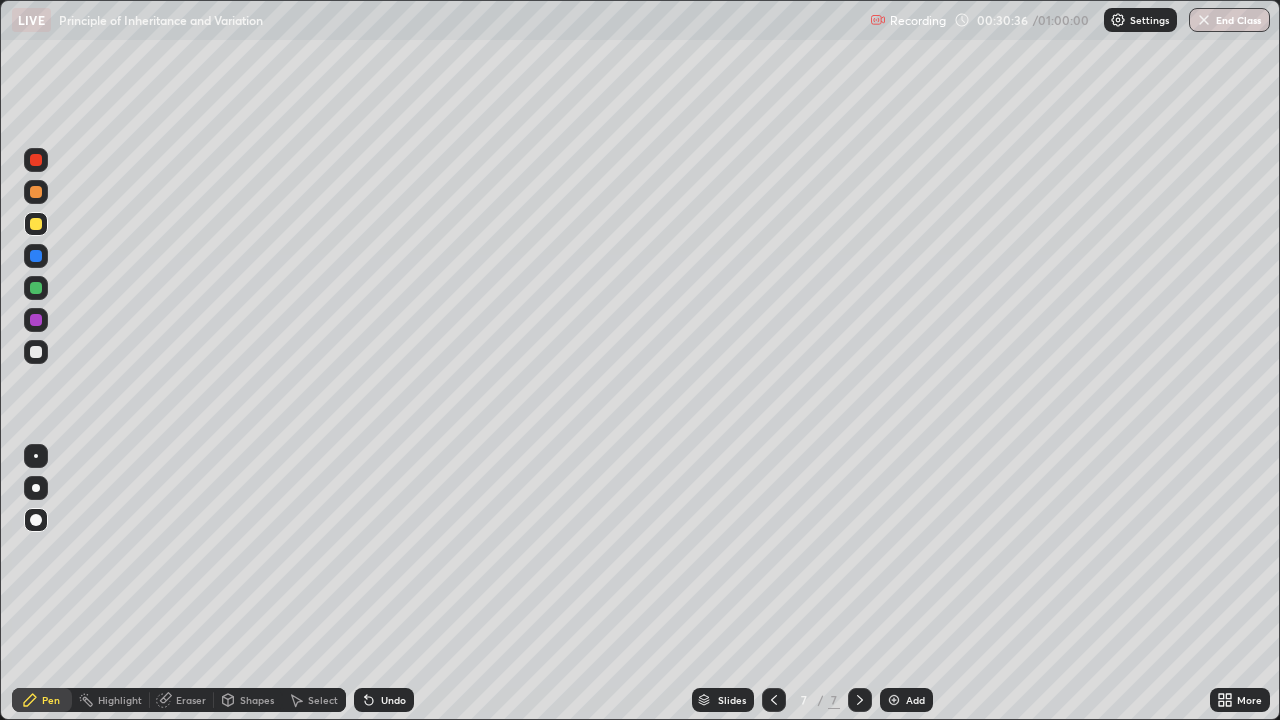 click at bounding box center [36, 288] 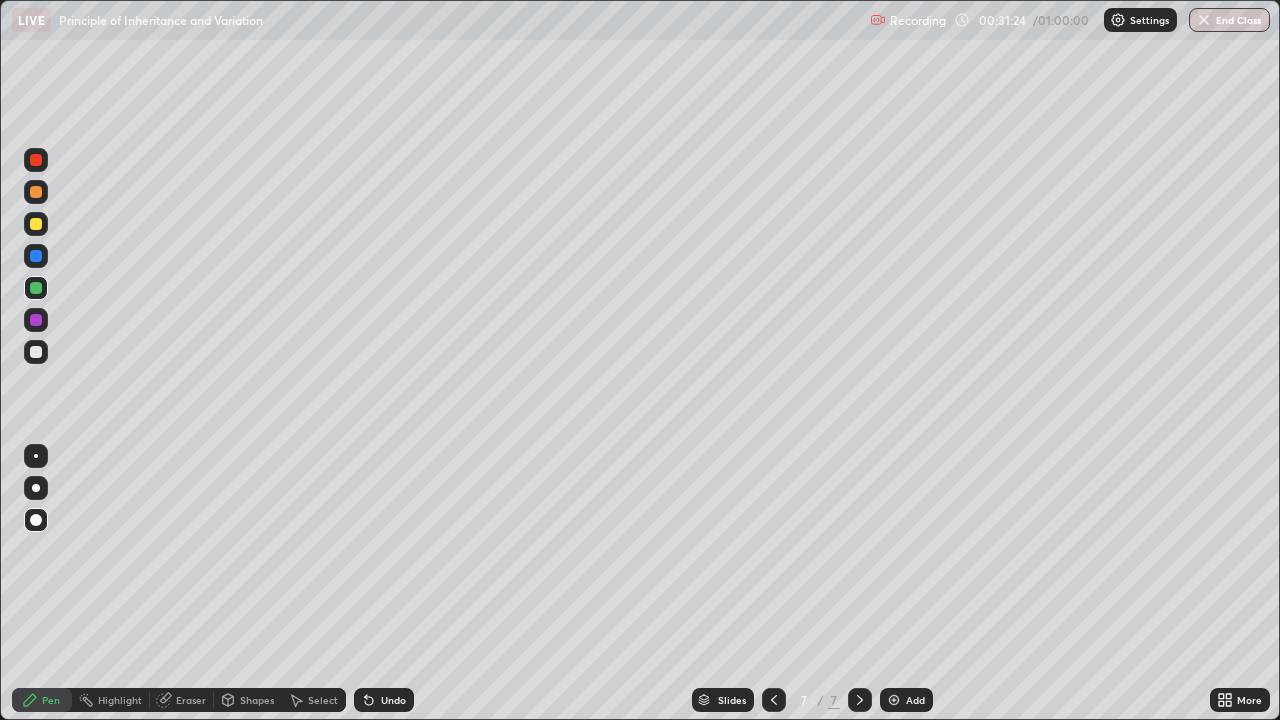 click at bounding box center [36, 352] 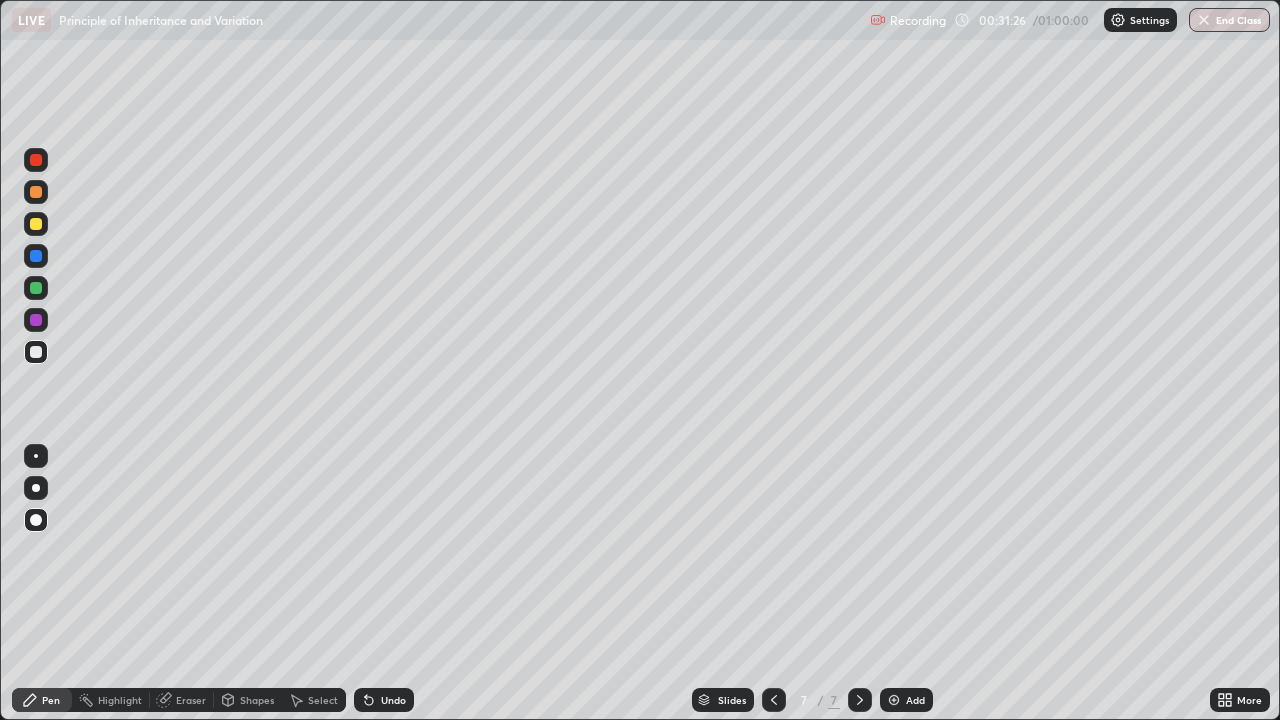 click at bounding box center [36, 160] 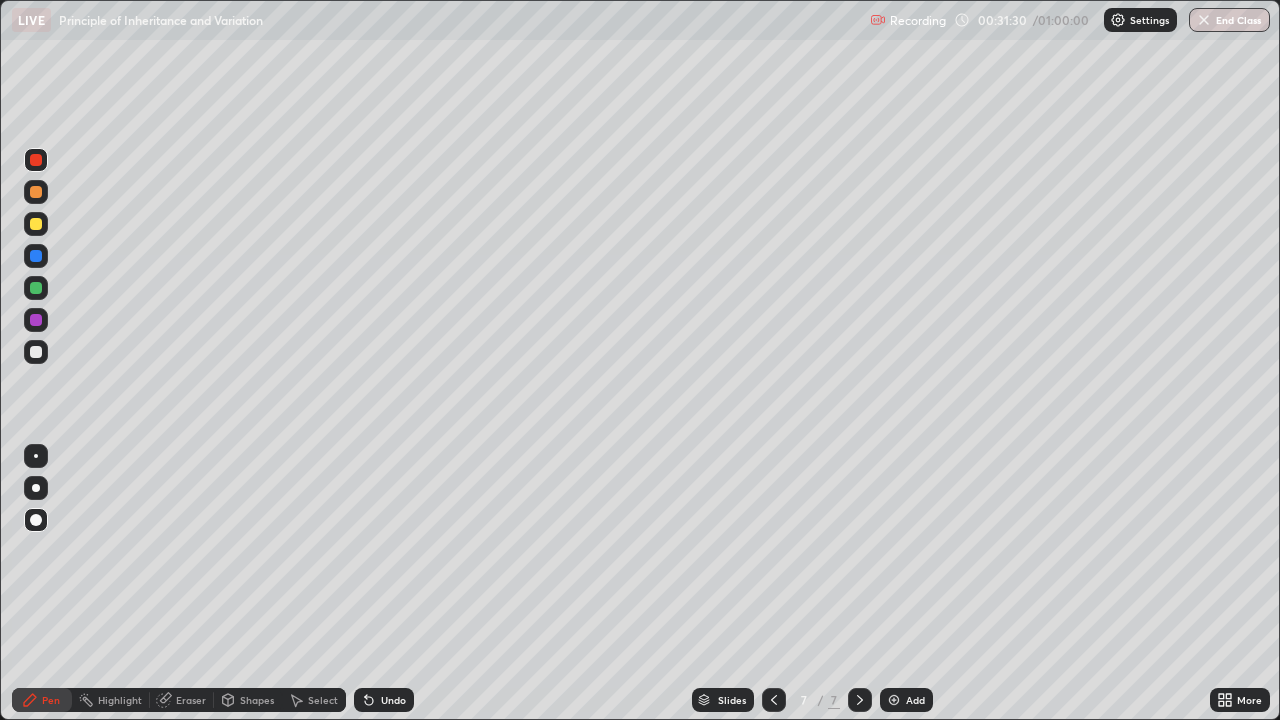 click at bounding box center [36, 192] 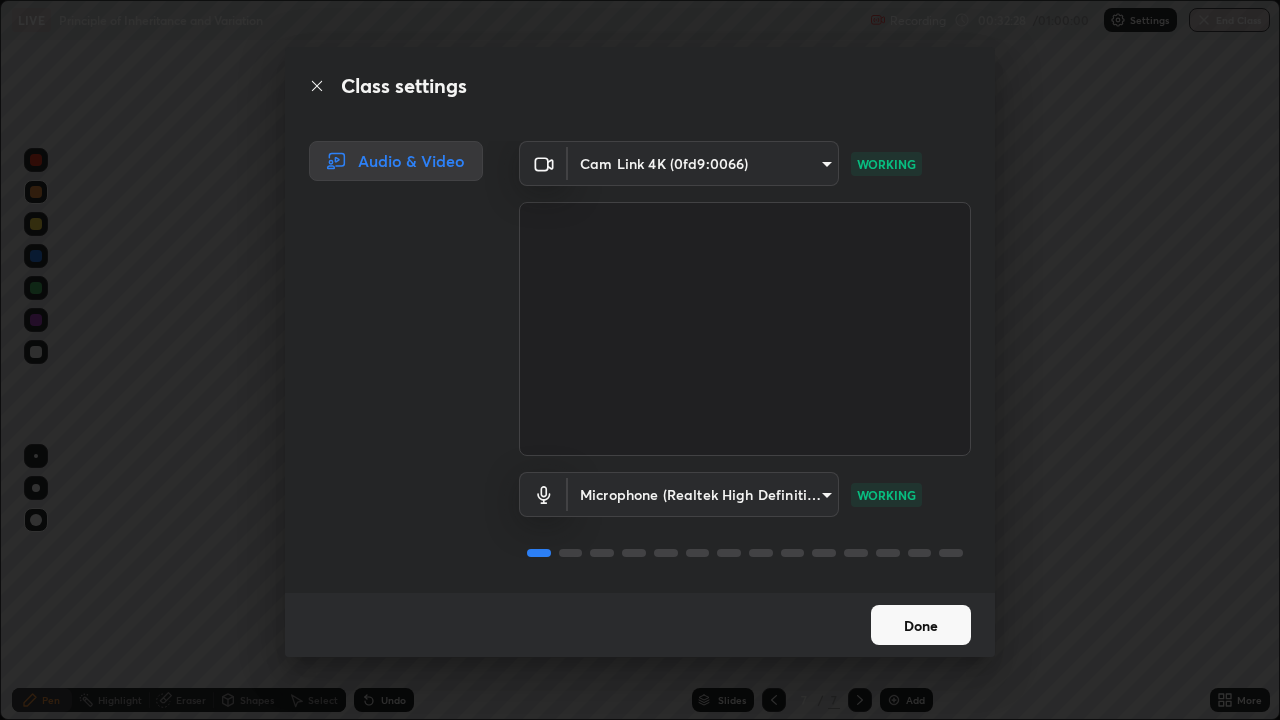 click on "Done" at bounding box center (921, 625) 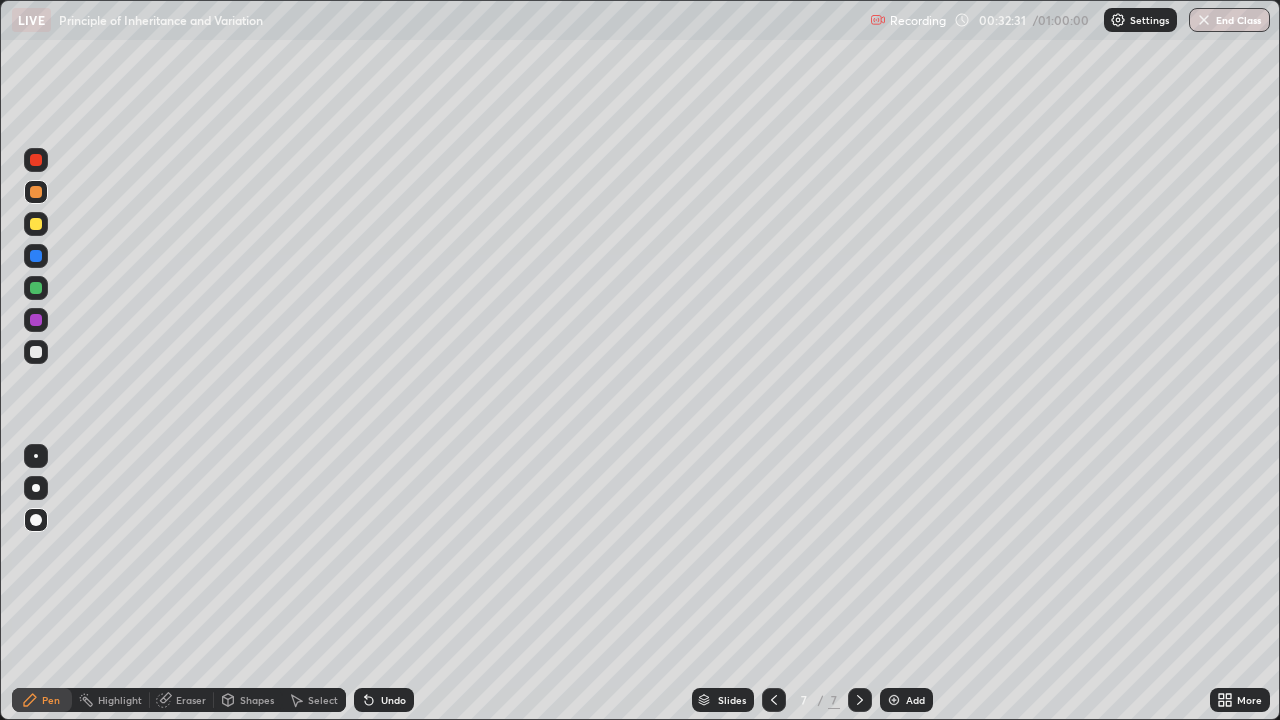click at bounding box center (36, 224) 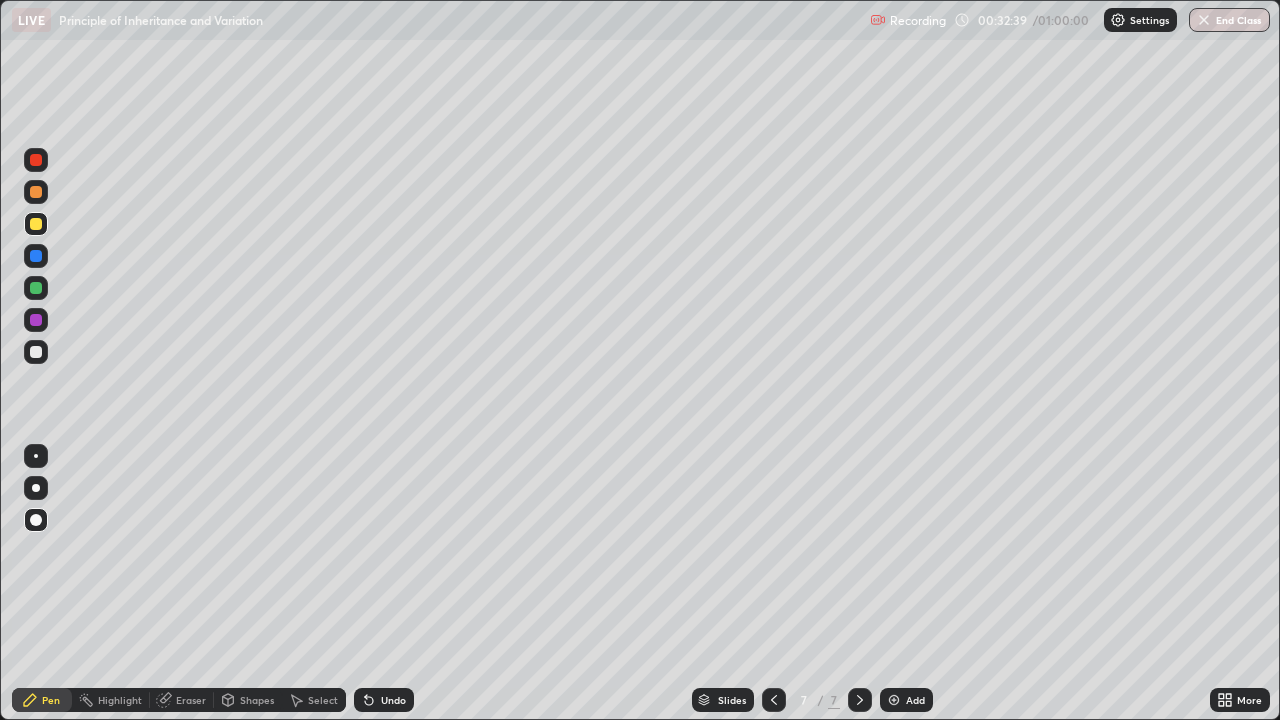 click at bounding box center [36, 488] 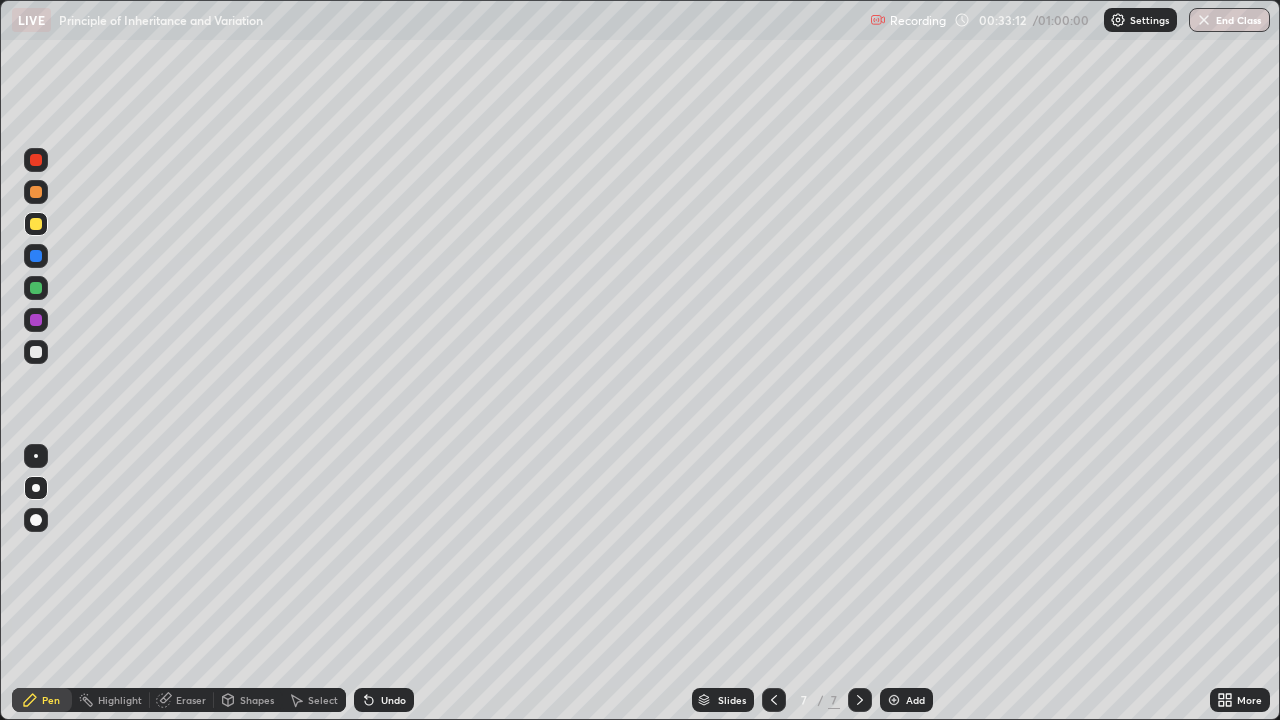 click 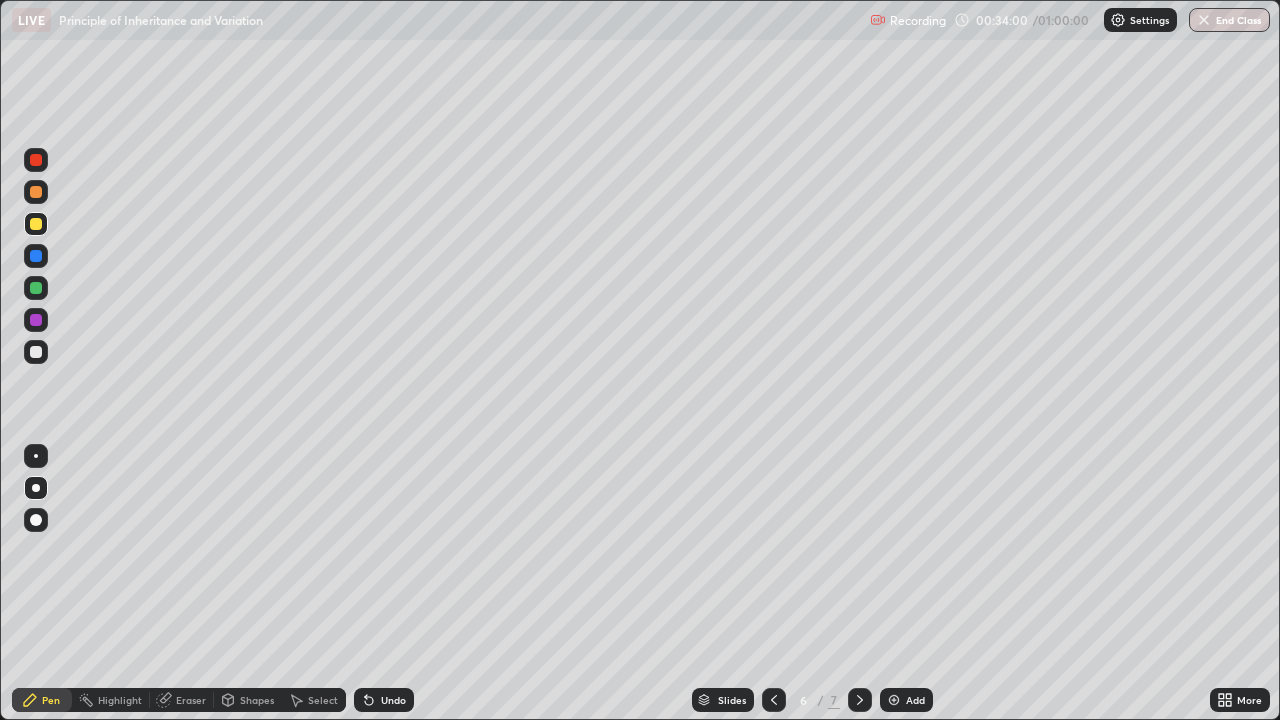 click on "Add" at bounding box center [915, 700] 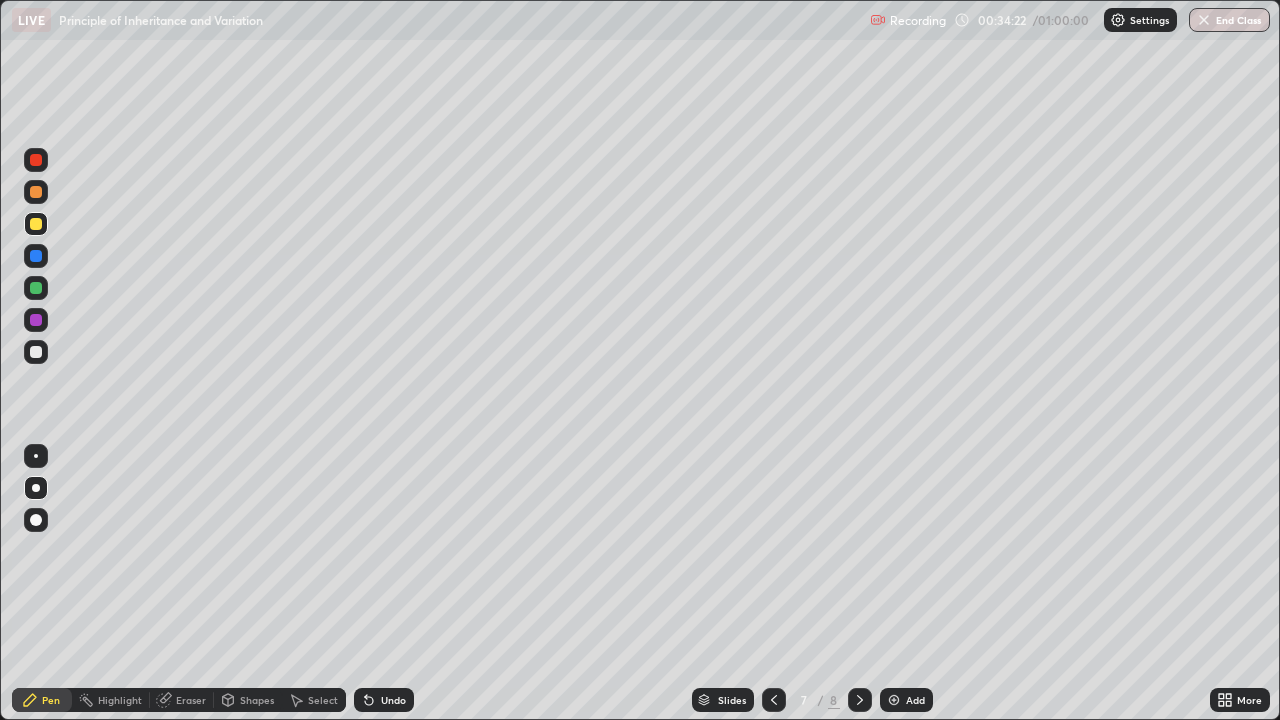 click 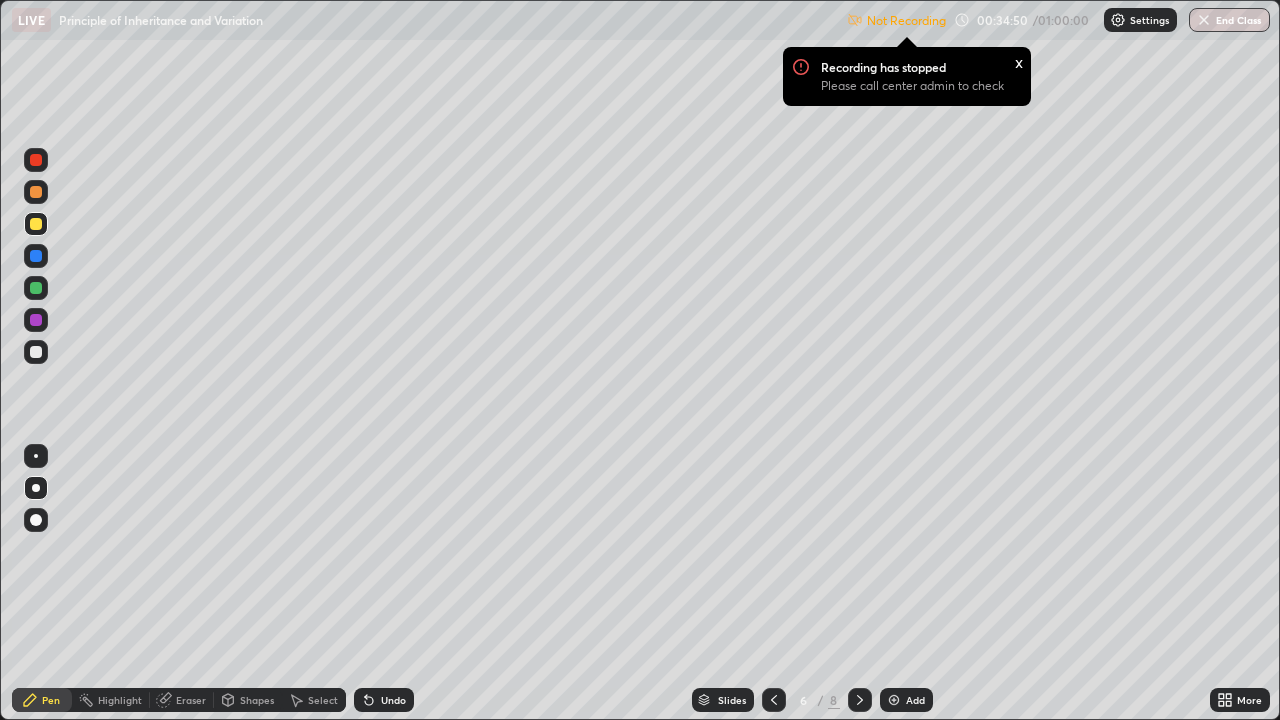 click at bounding box center [36, 256] 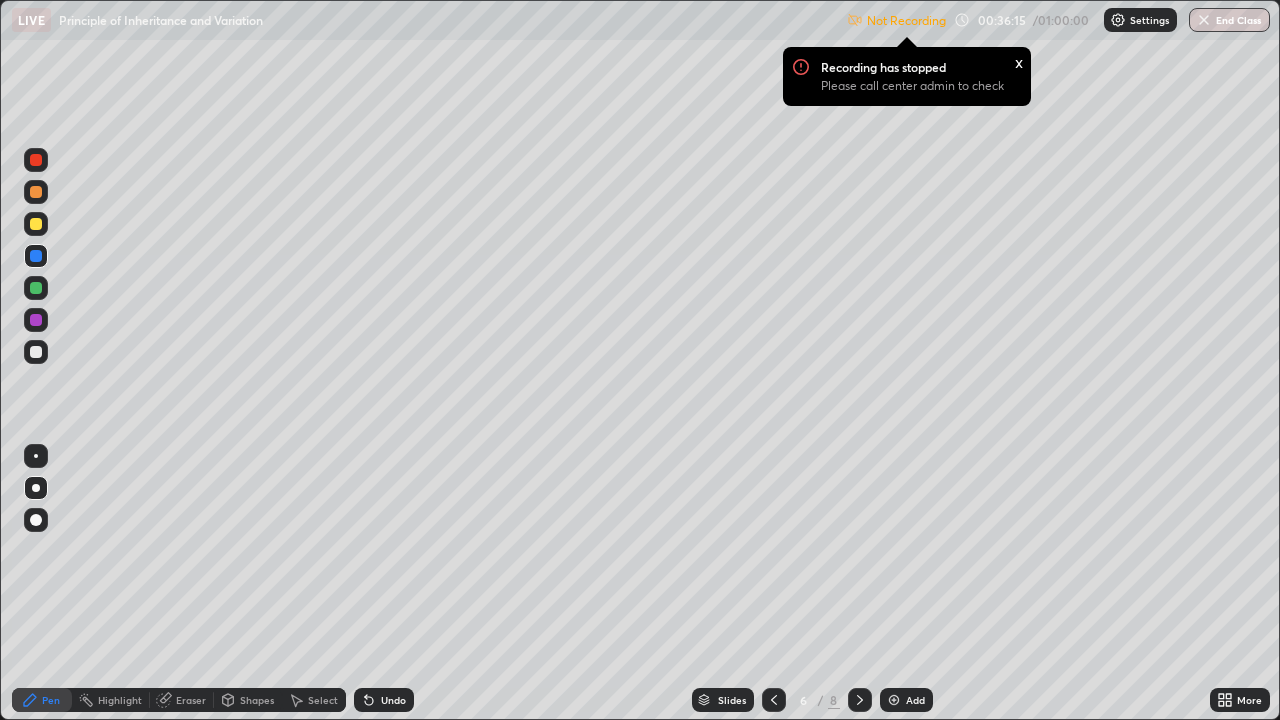 click on "Settings" at bounding box center (1149, 20) 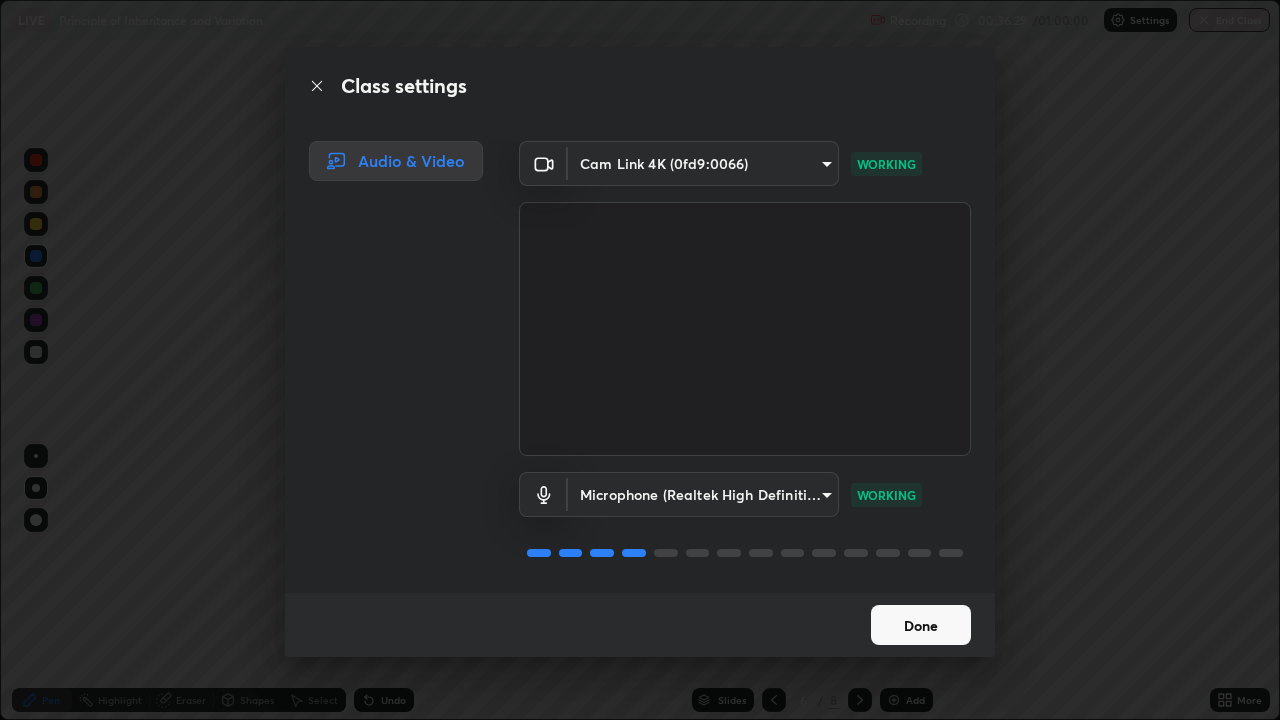 click on "Done" at bounding box center (921, 625) 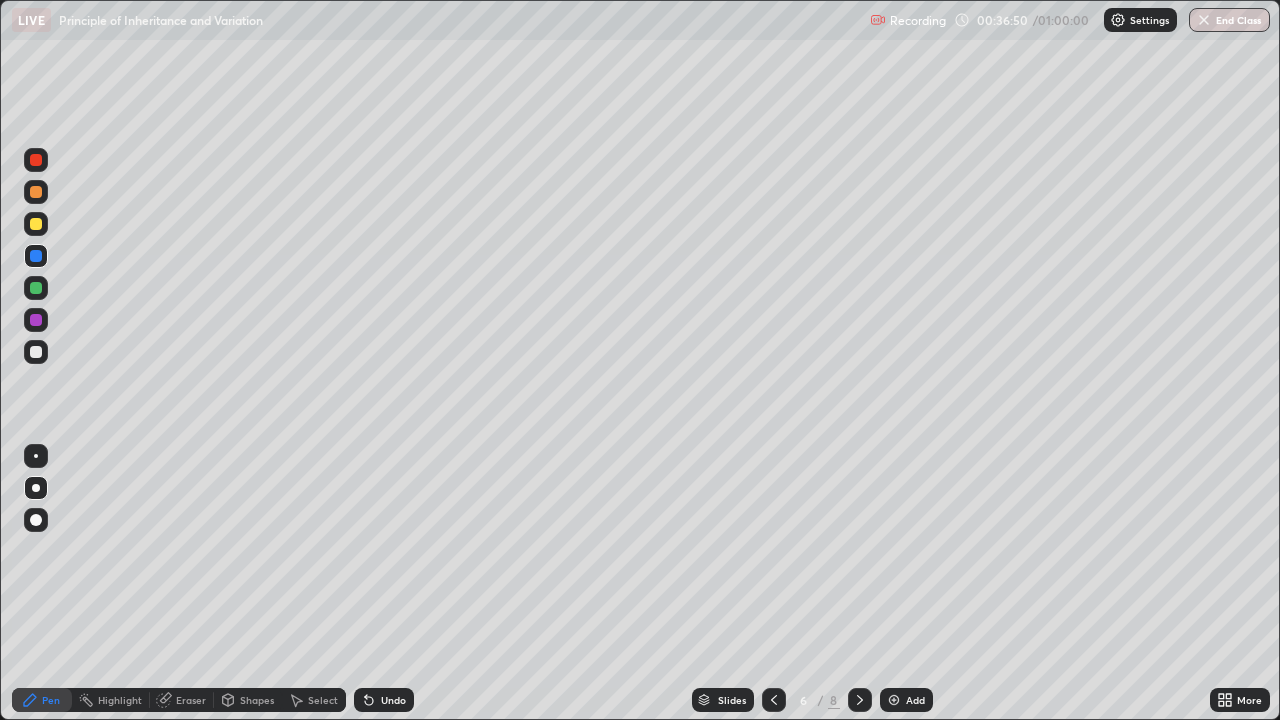 click 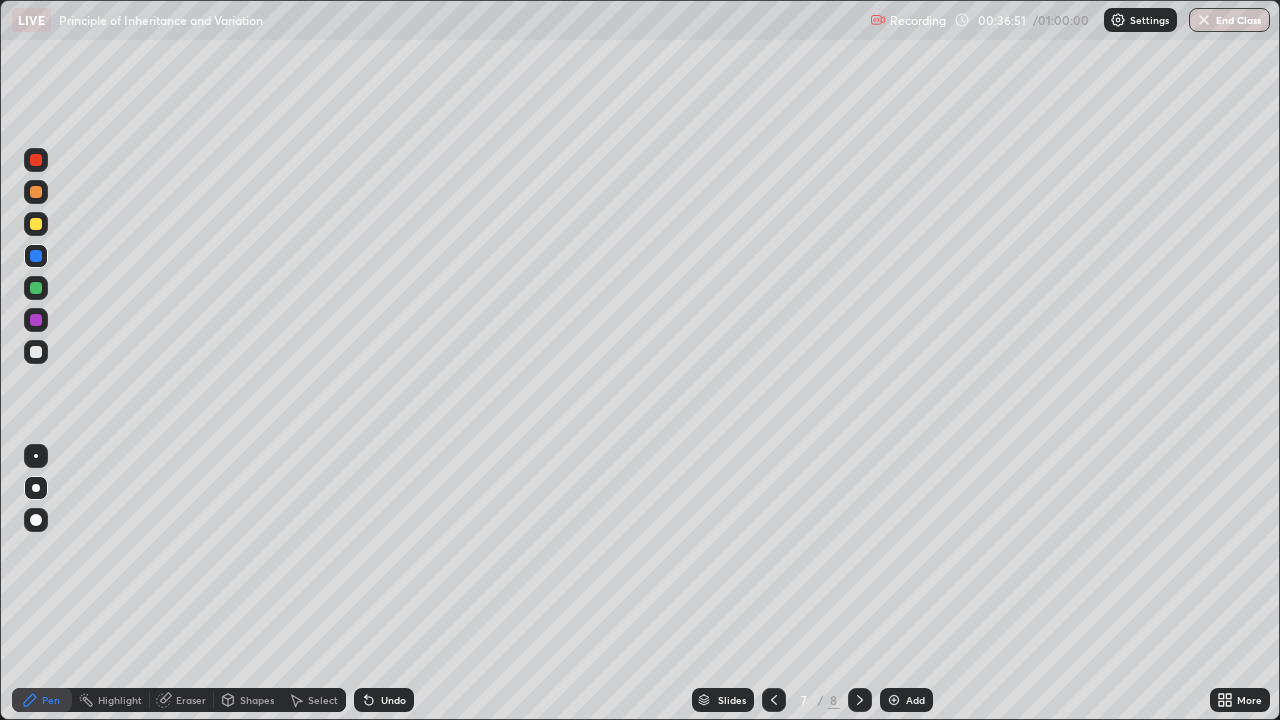 click 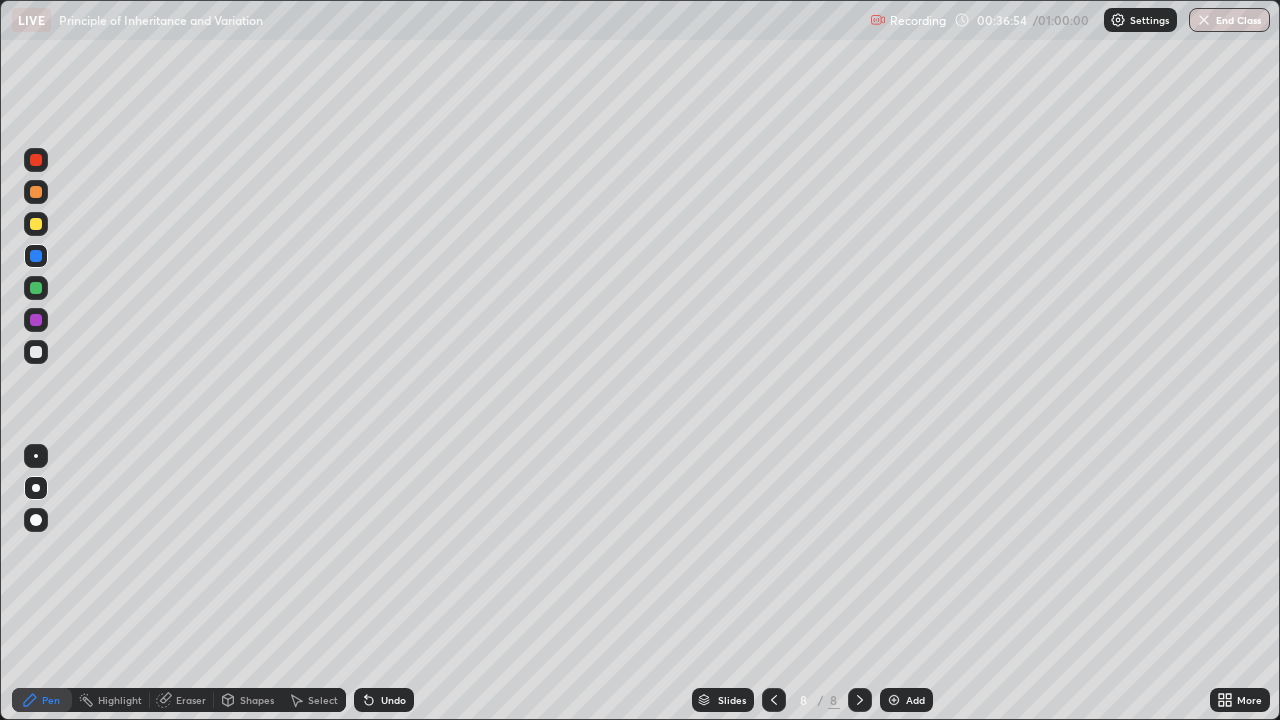 click on "Add" at bounding box center (915, 700) 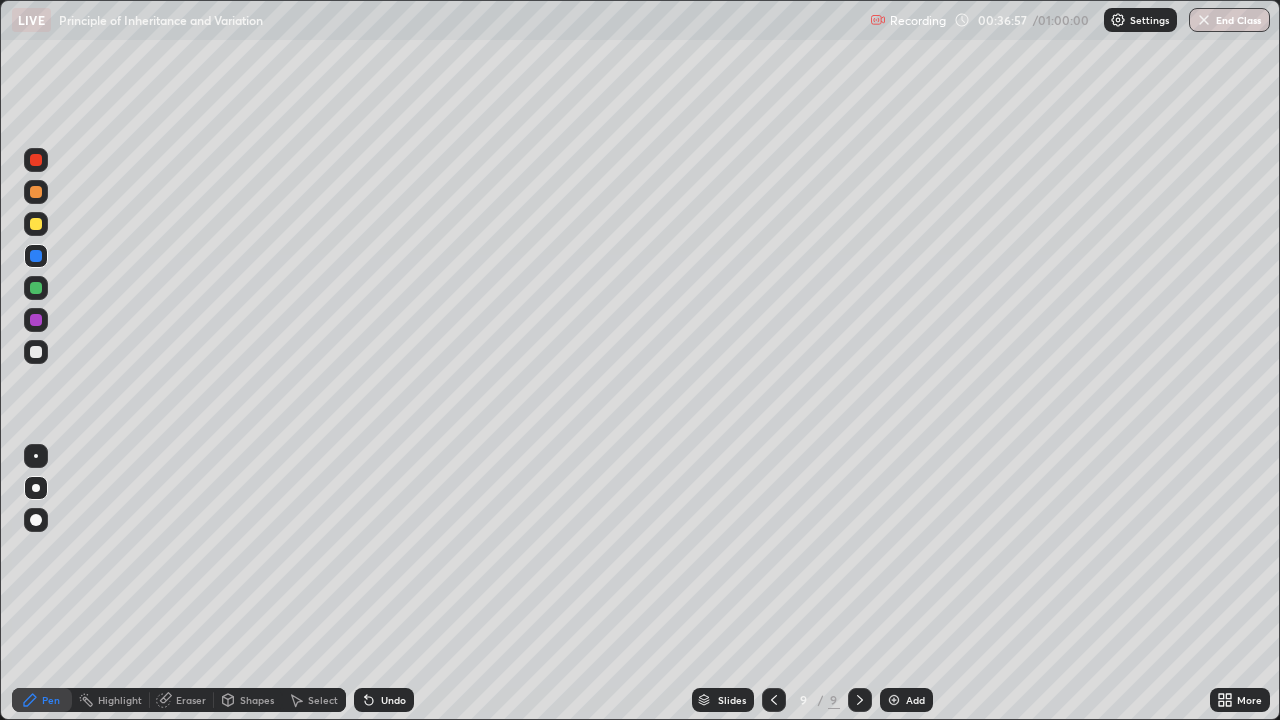 click at bounding box center [36, 352] 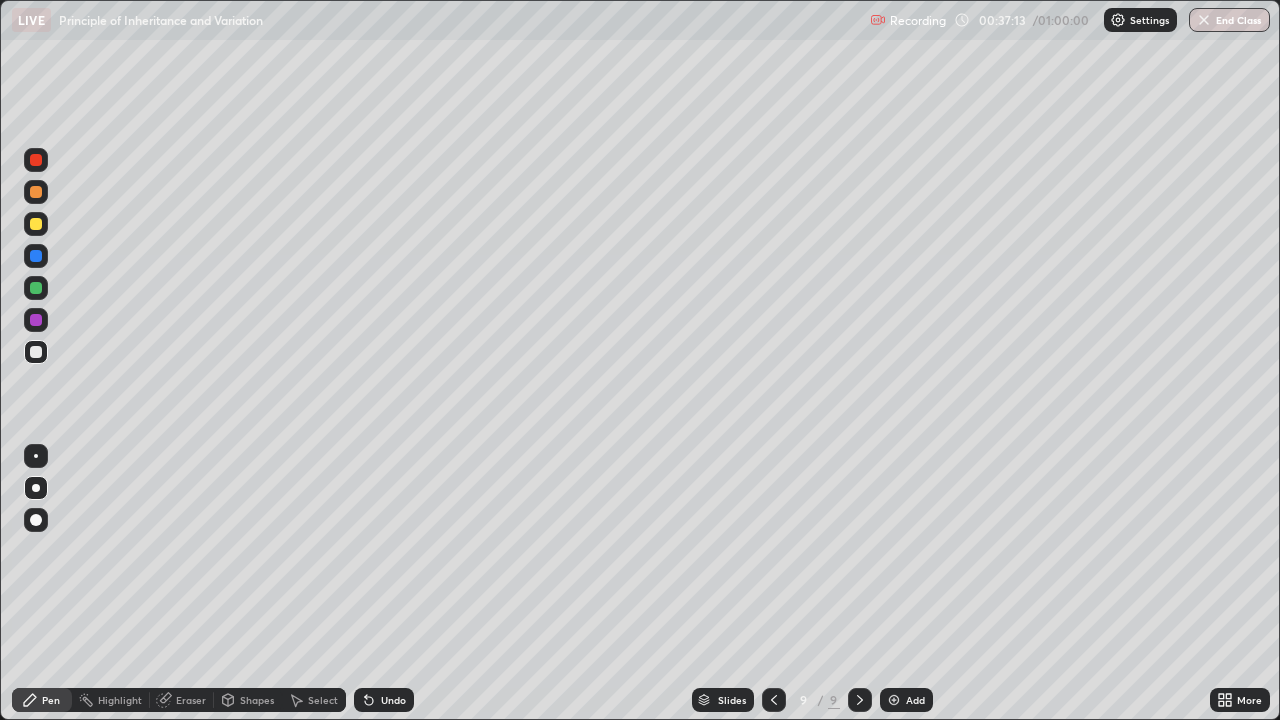 click at bounding box center [36, 256] 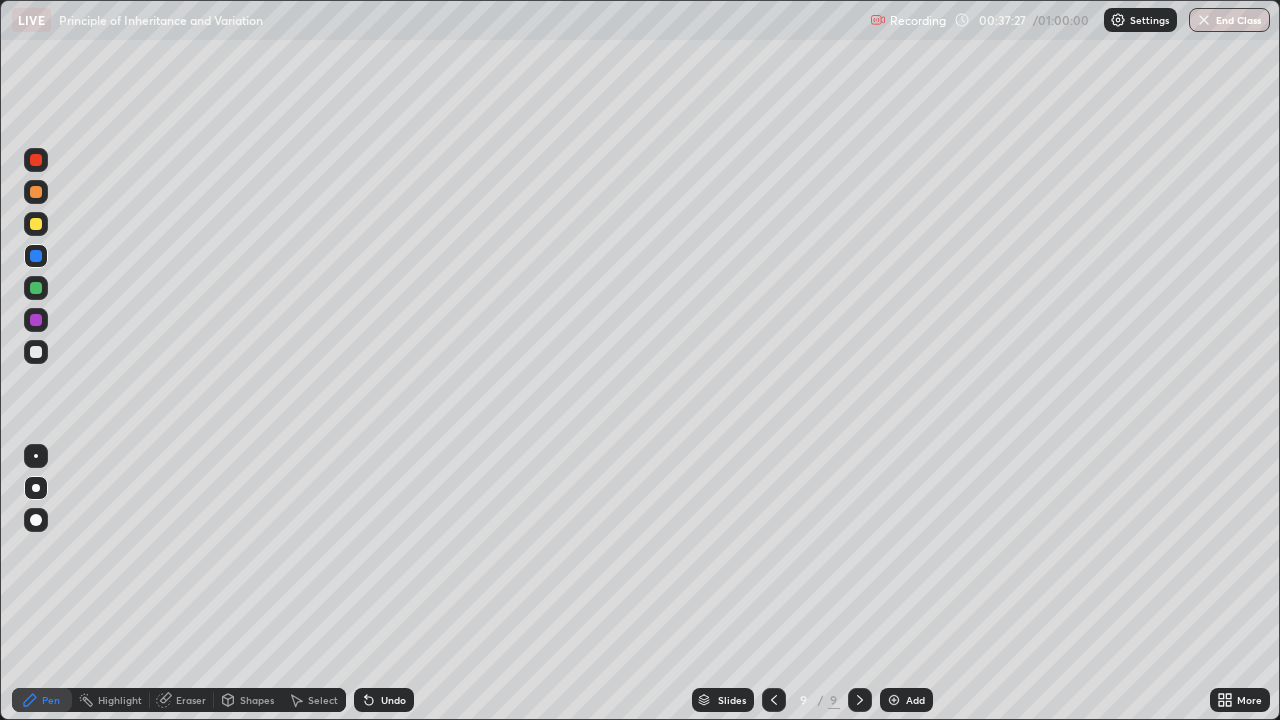 click at bounding box center [36, 288] 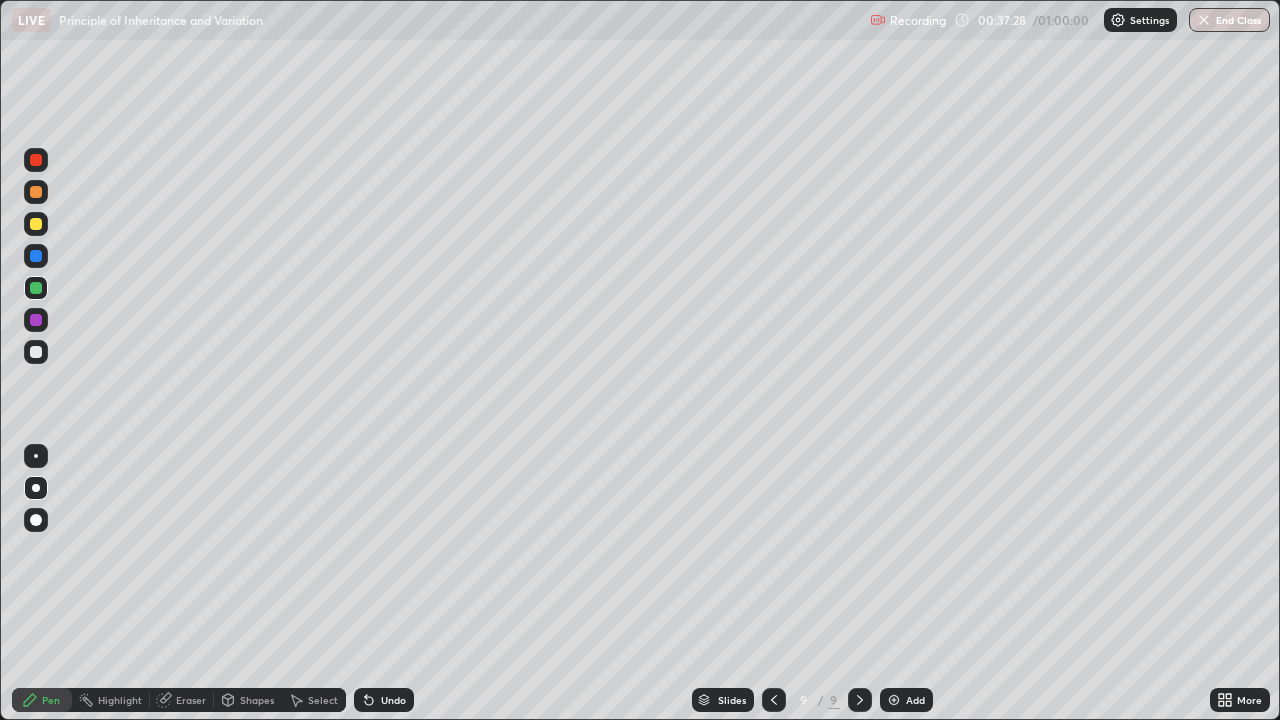 click at bounding box center (36, 352) 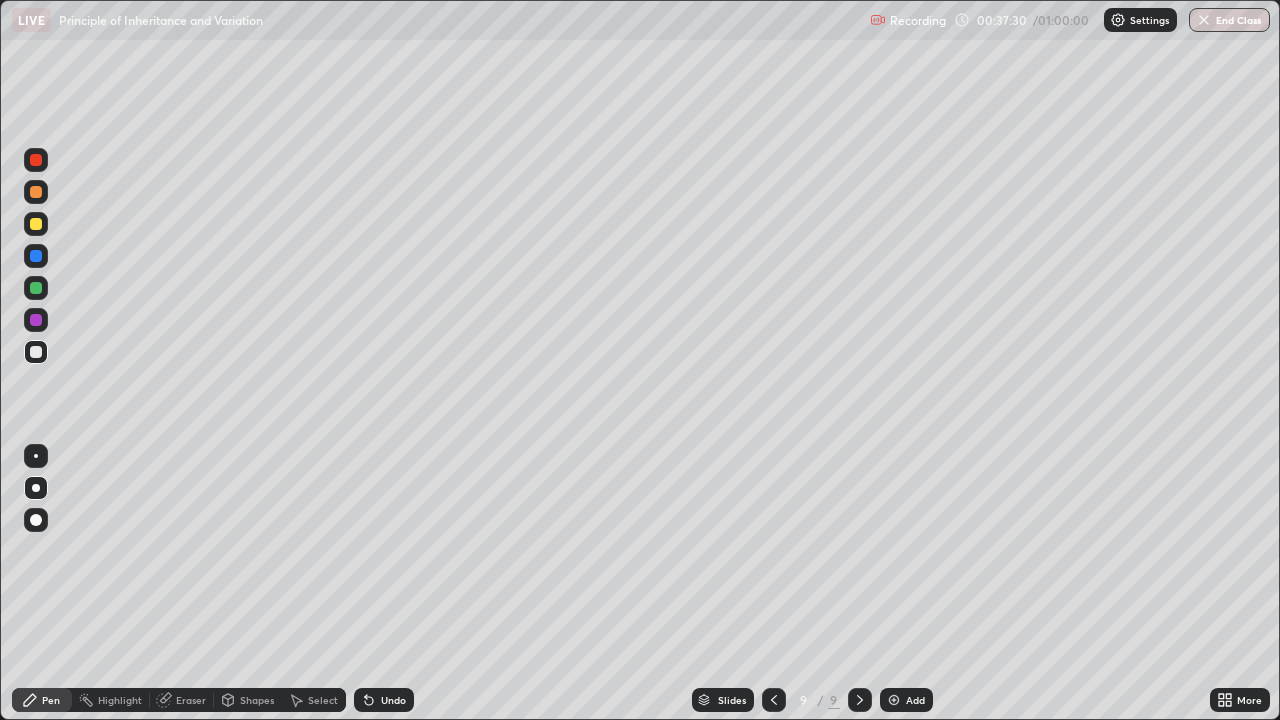 click at bounding box center [36, 320] 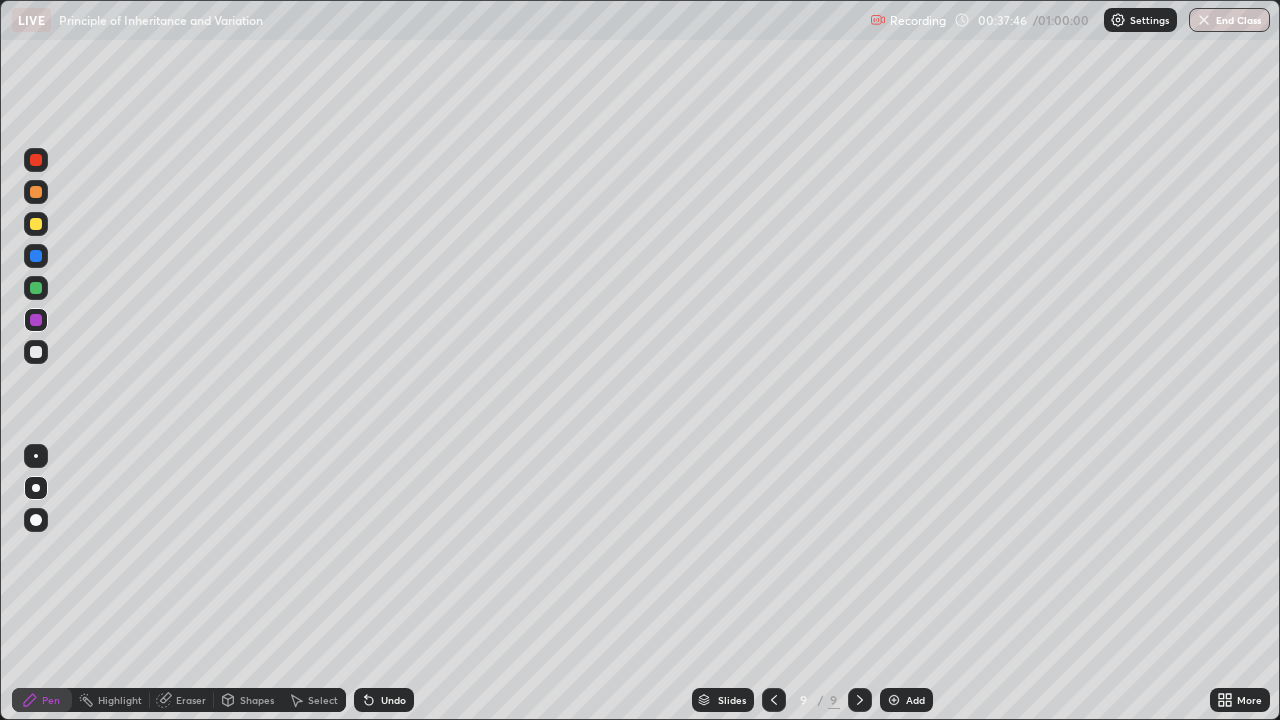 click on "Undo" at bounding box center (393, 700) 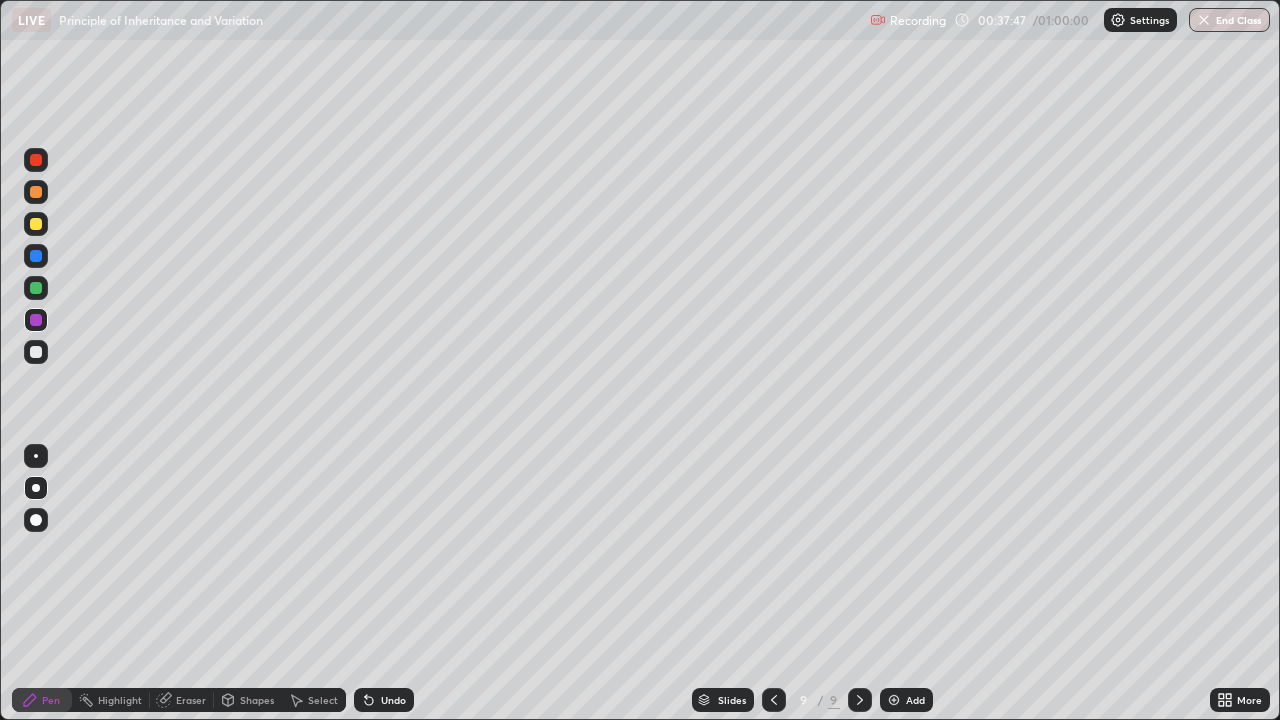 click on "Undo" at bounding box center [393, 700] 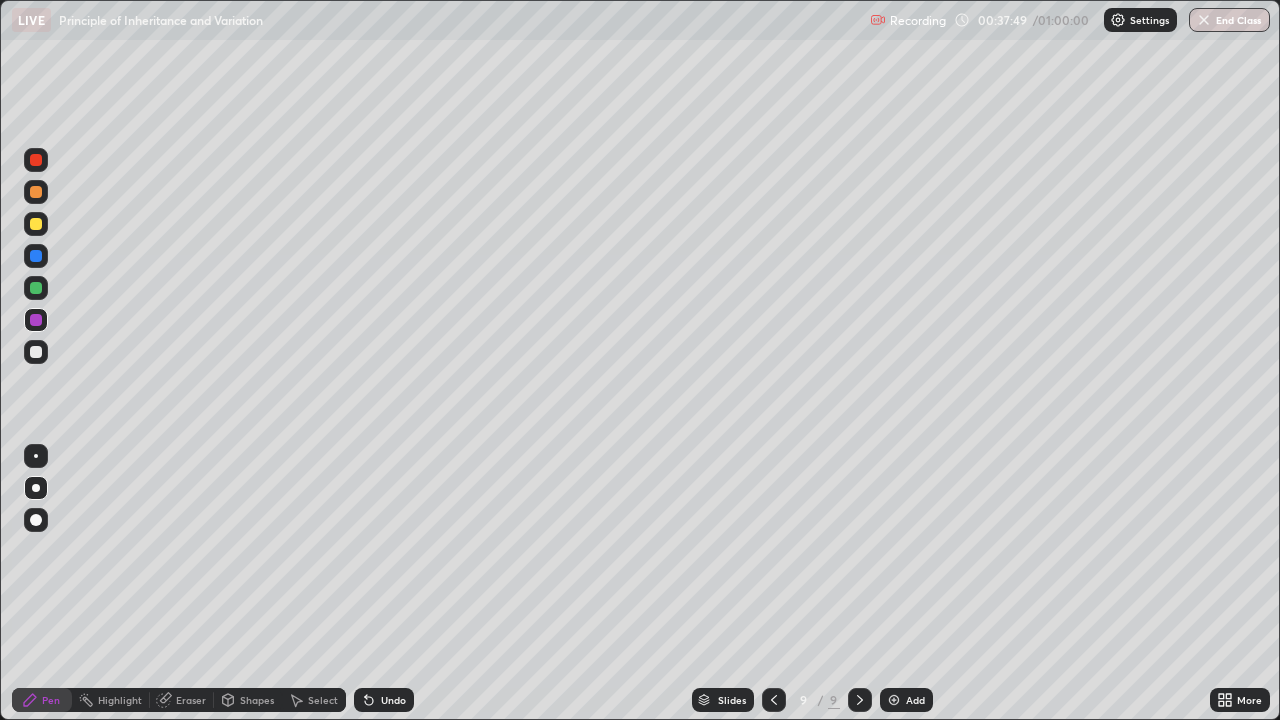 click on "Undo" at bounding box center (384, 700) 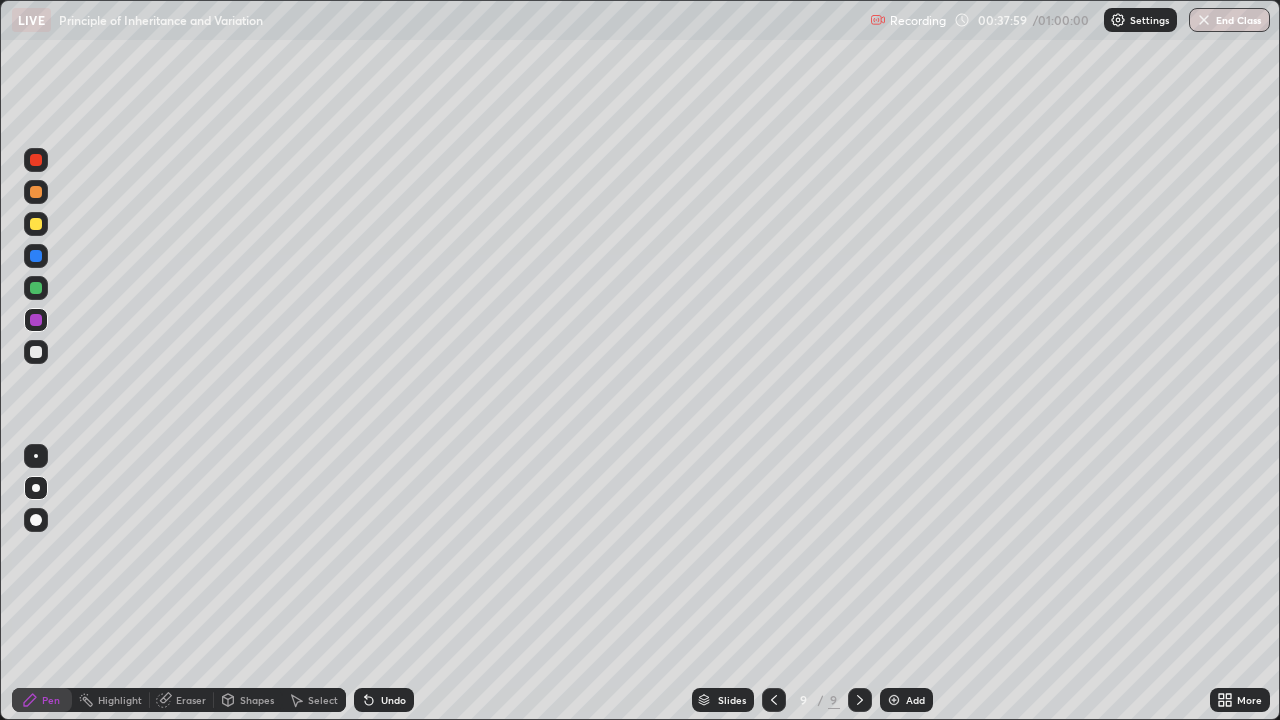 click at bounding box center [36, 256] 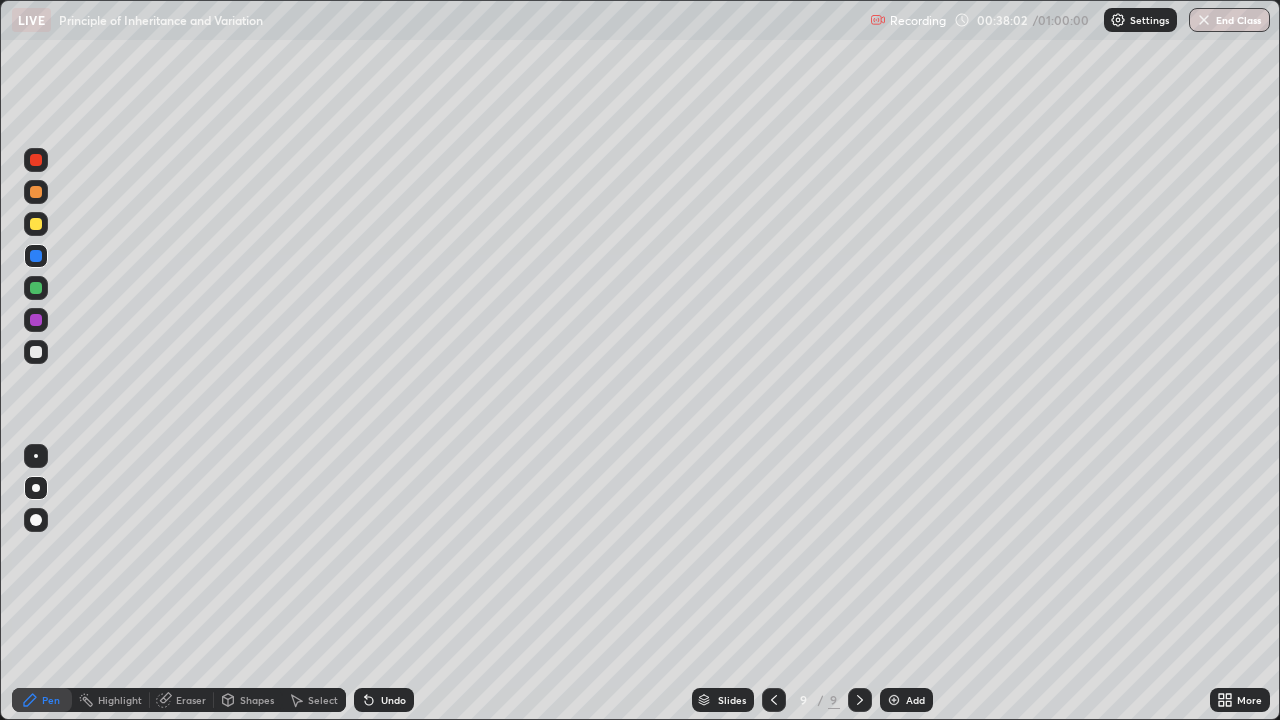 click at bounding box center (36, 352) 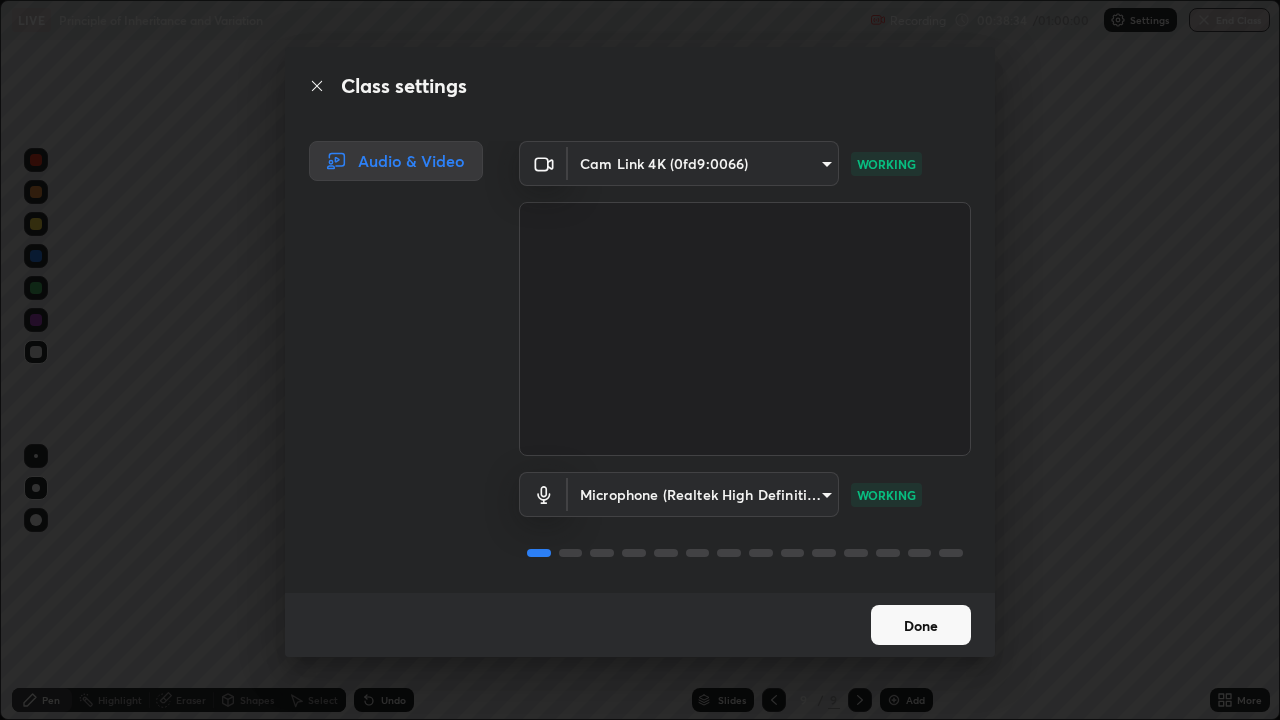 click on "Done" at bounding box center (921, 625) 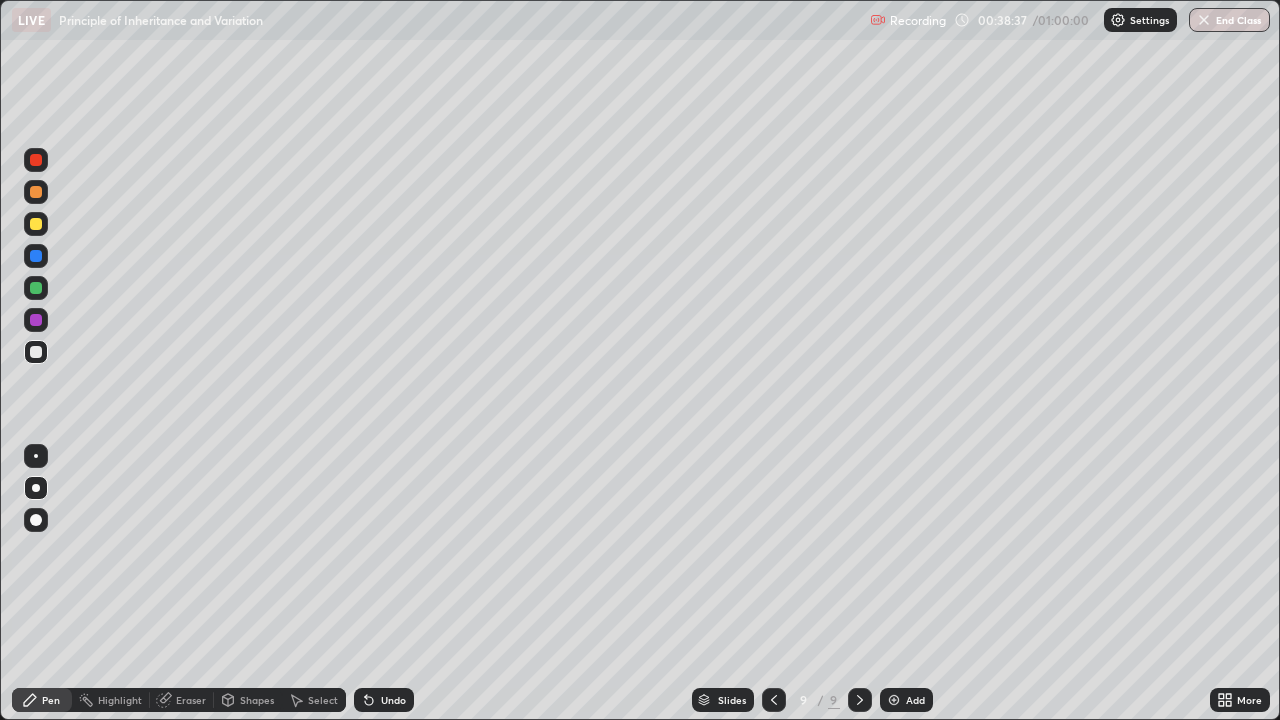 click at bounding box center (36, 352) 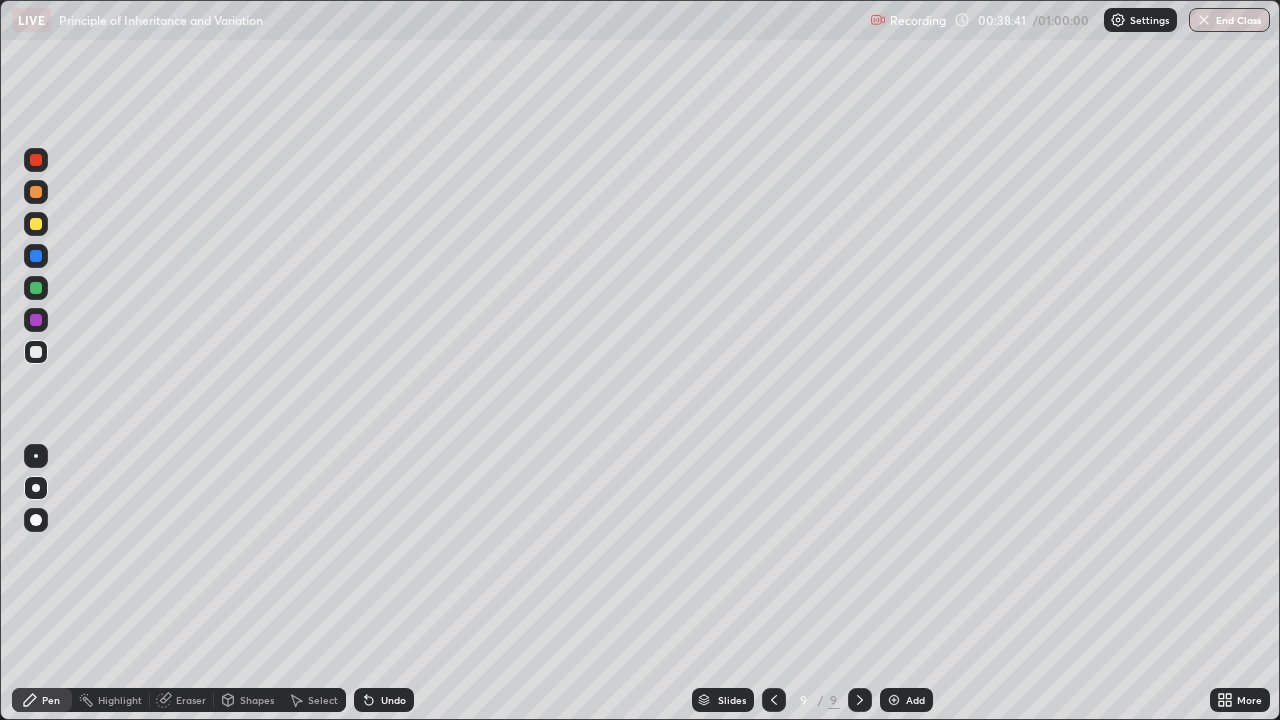 click on "Shapes" at bounding box center [257, 700] 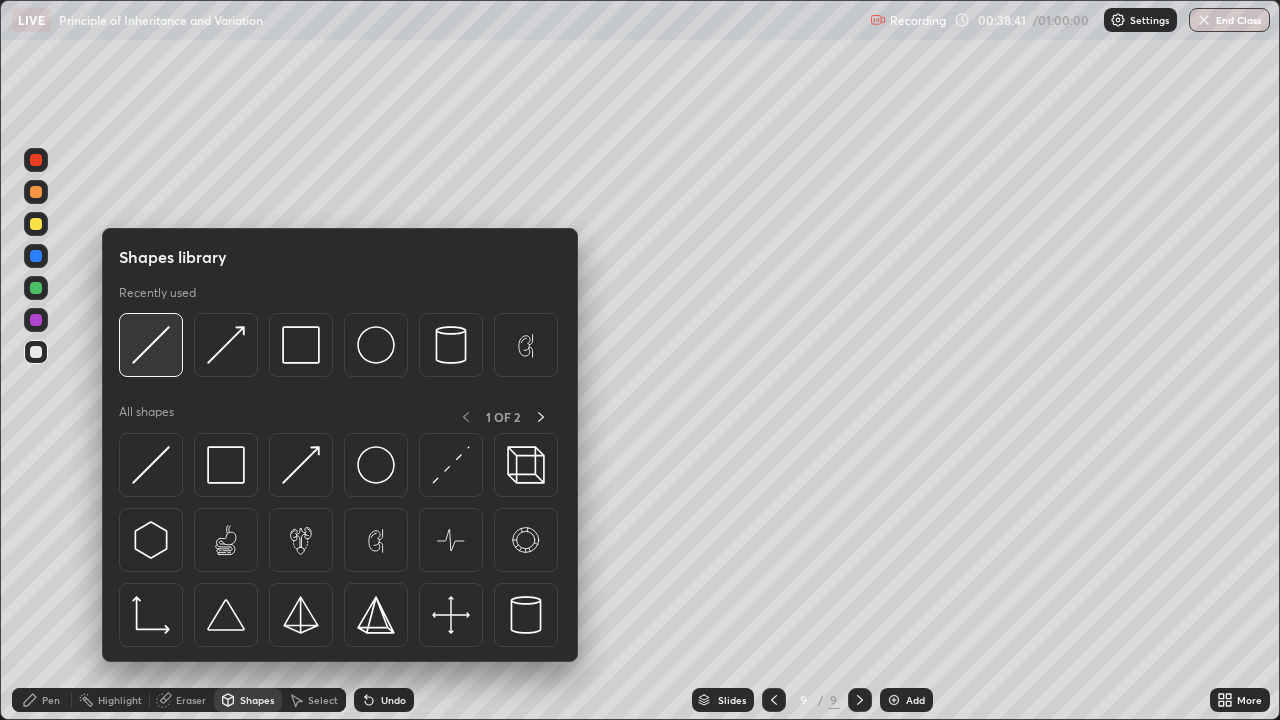 click at bounding box center [151, 345] 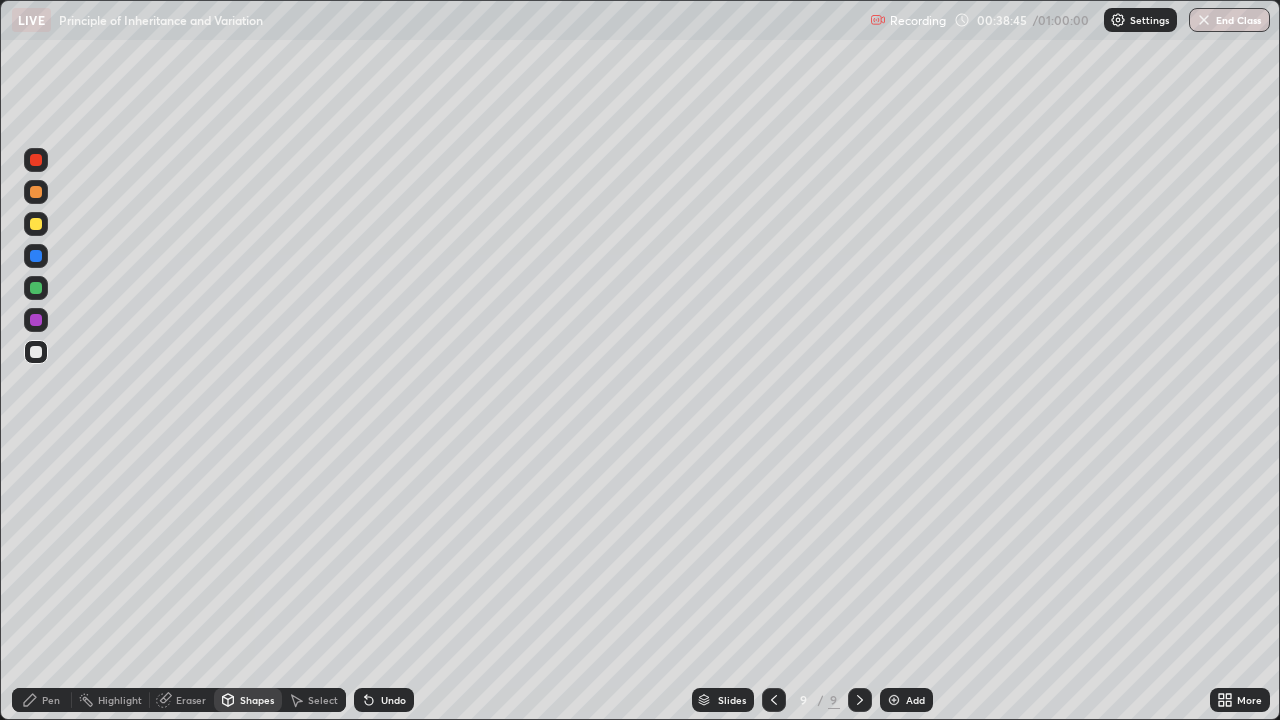 click at bounding box center (36, 320) 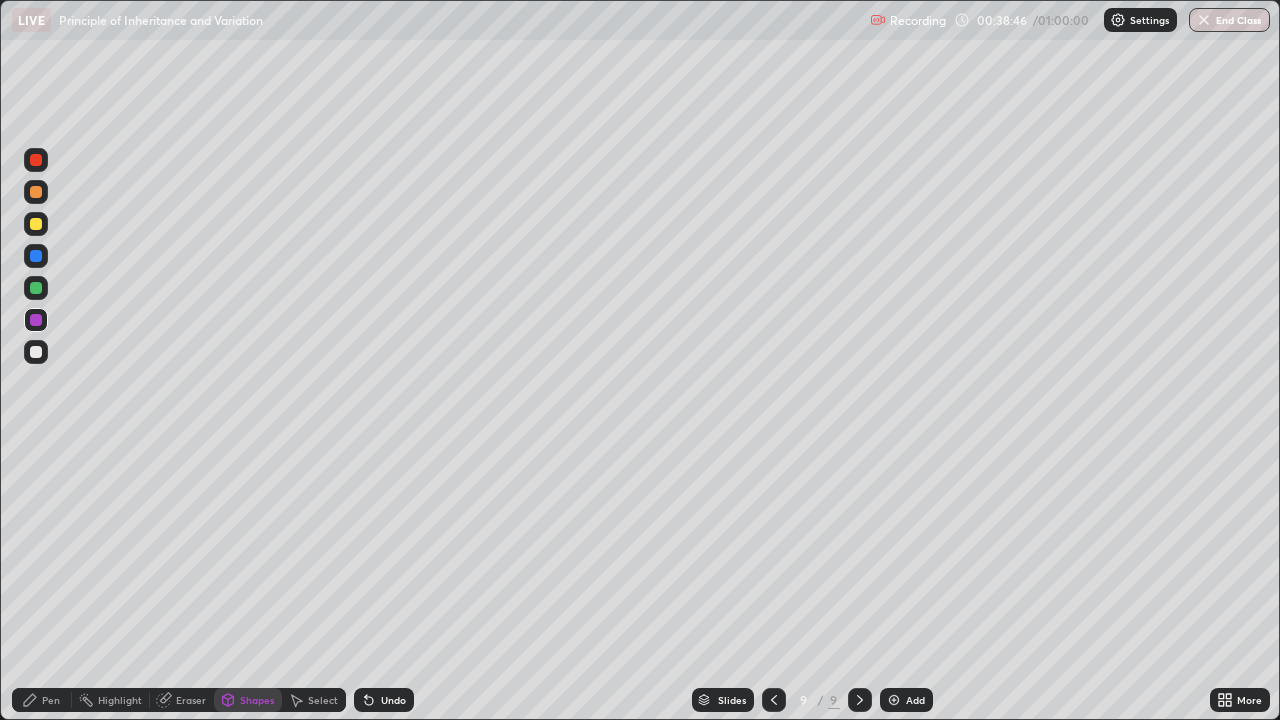 click at bounding box center [36, 224] 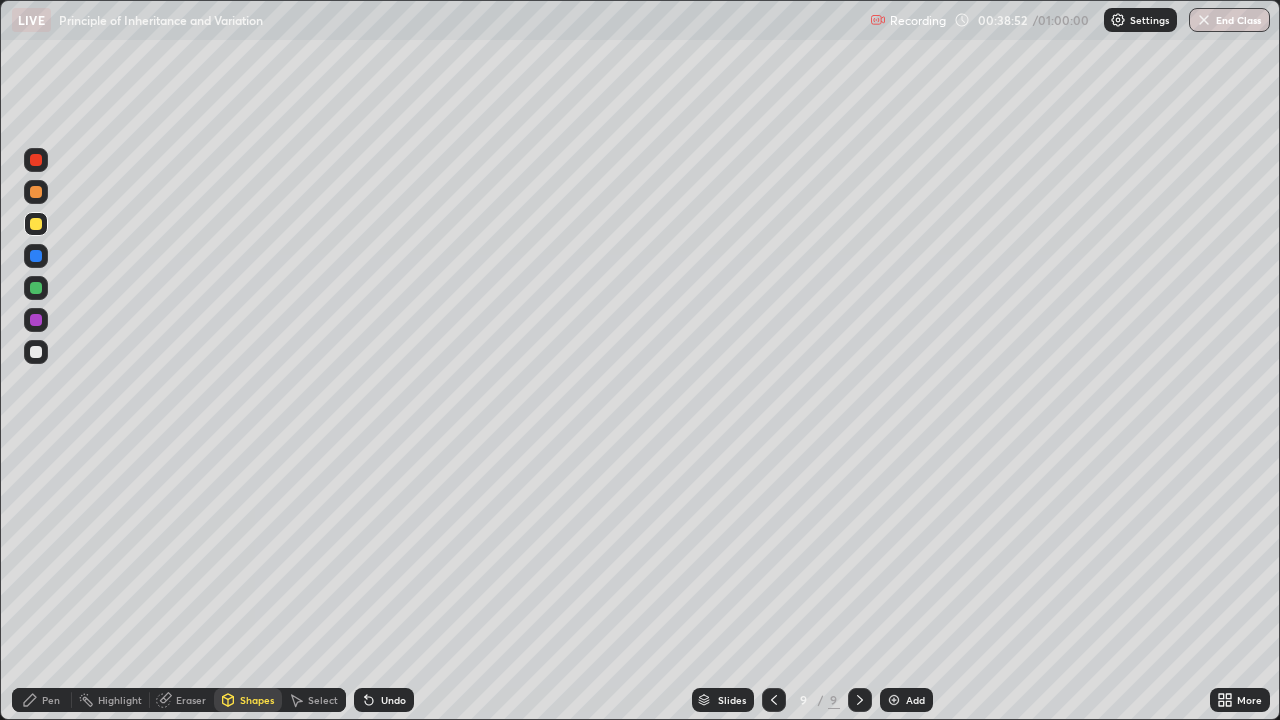 click on "Pen" at bounding box center (51, 700) 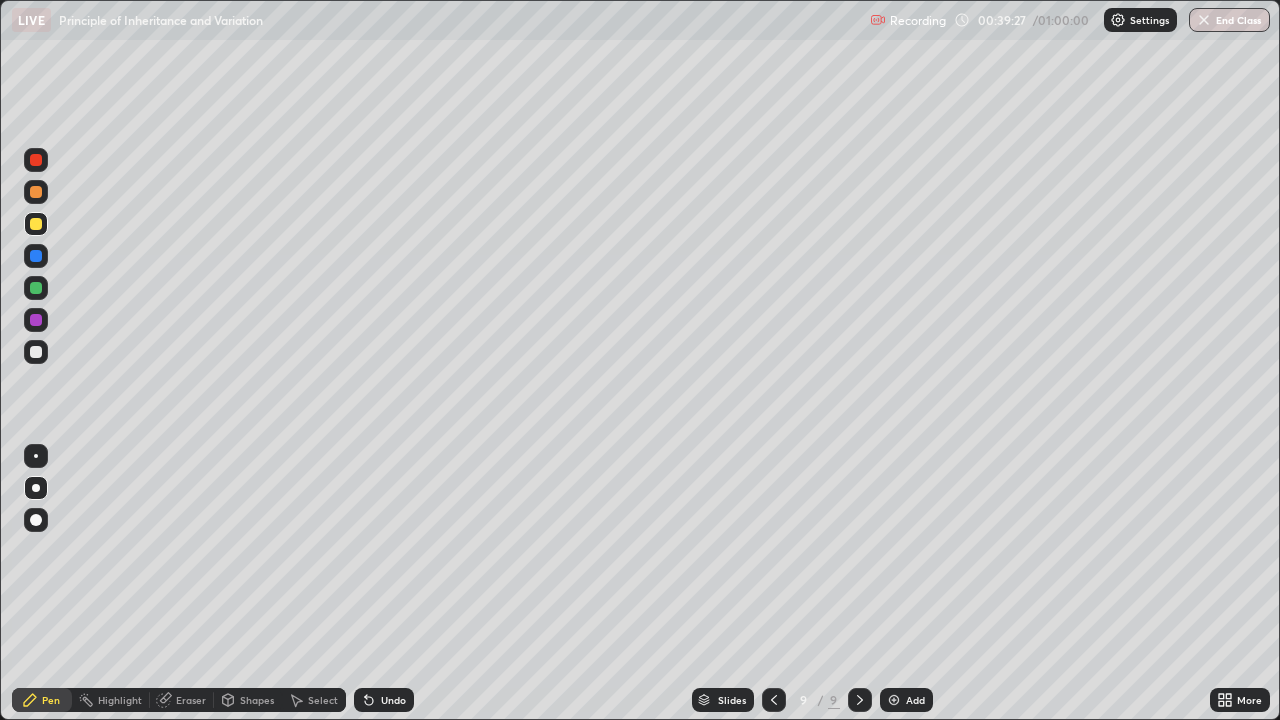 click at bounding box center [36, 352] 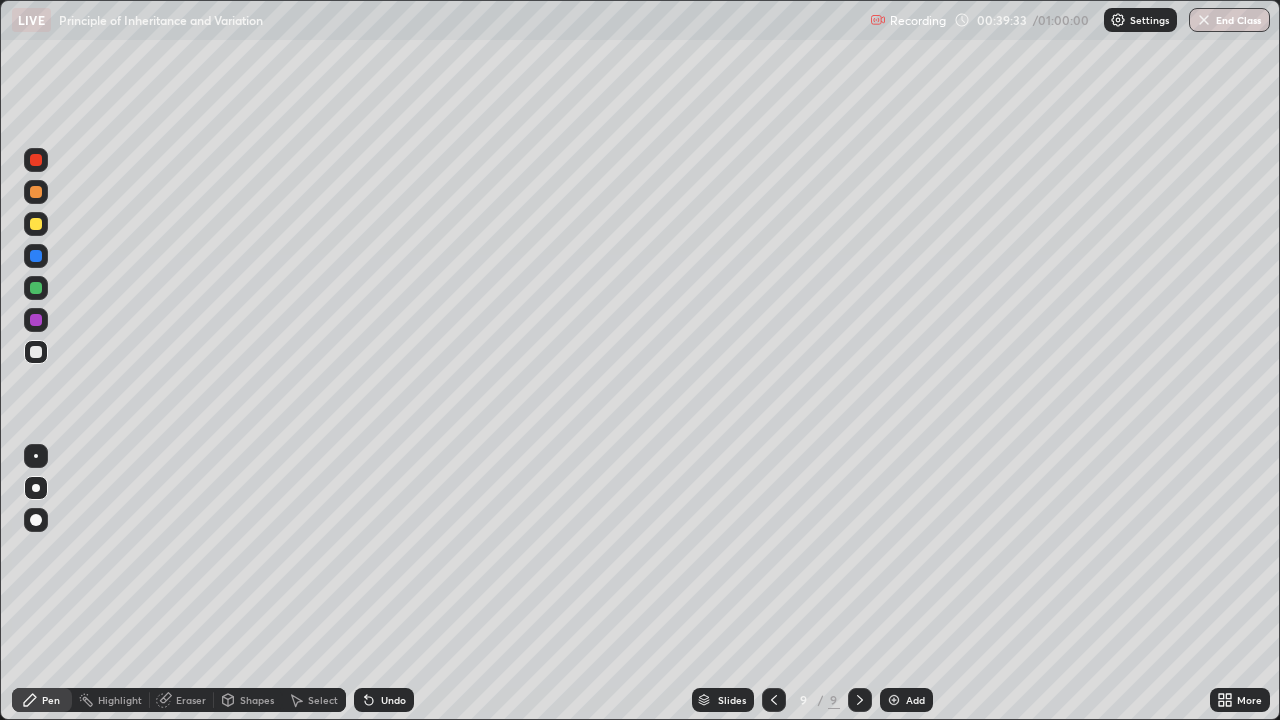 click at bounding box center (36, 256) 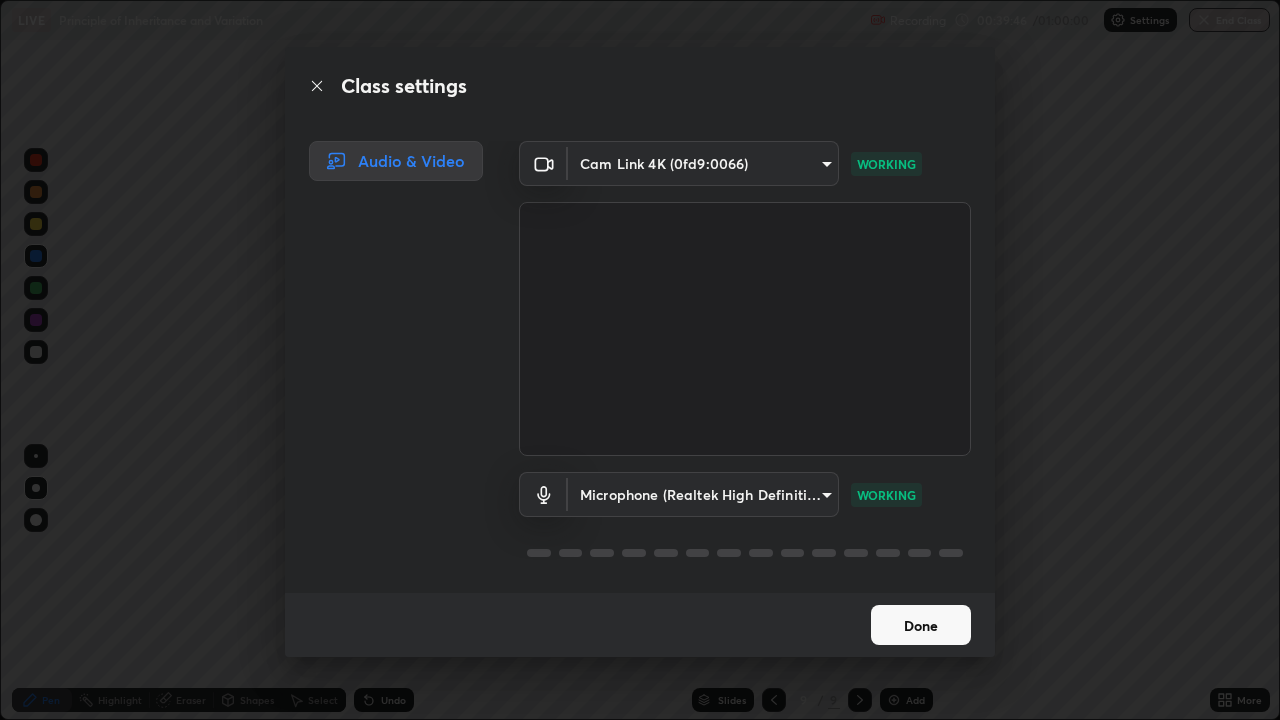 click on "Done" at bounding box center (921, 625) 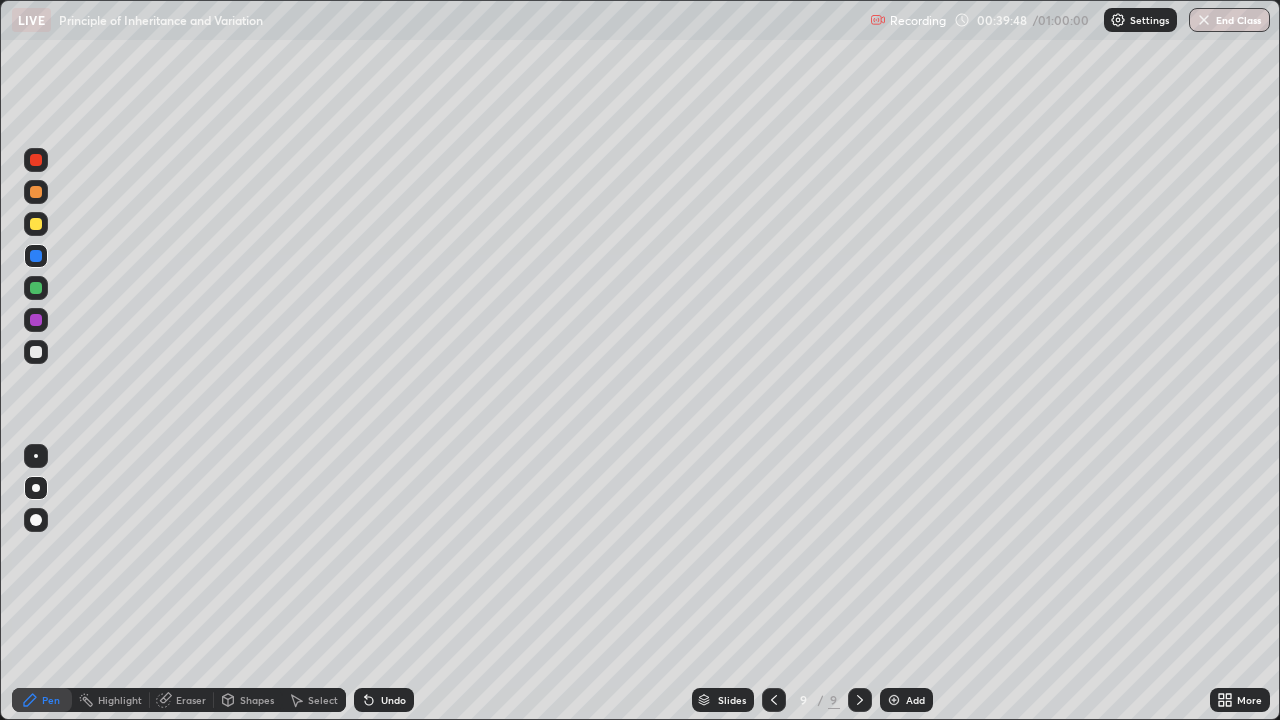 click at bounding box center [36, 160] 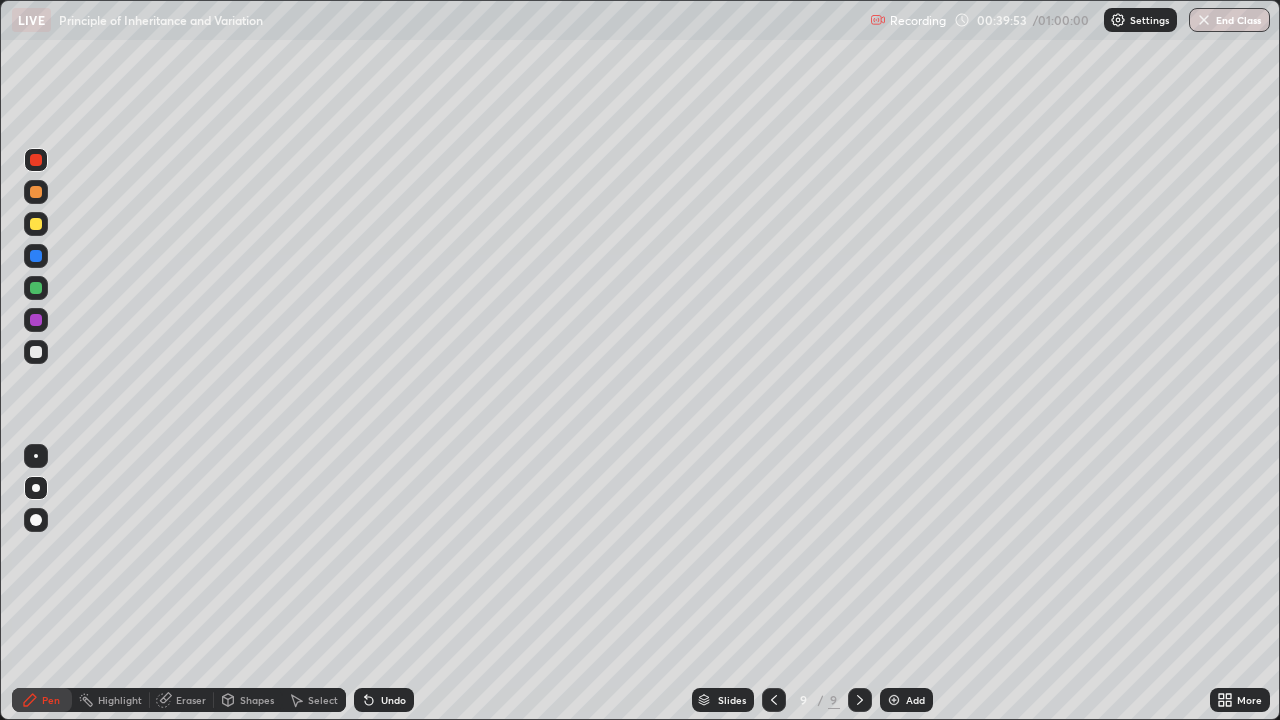 click at bounding box center [36, 192] 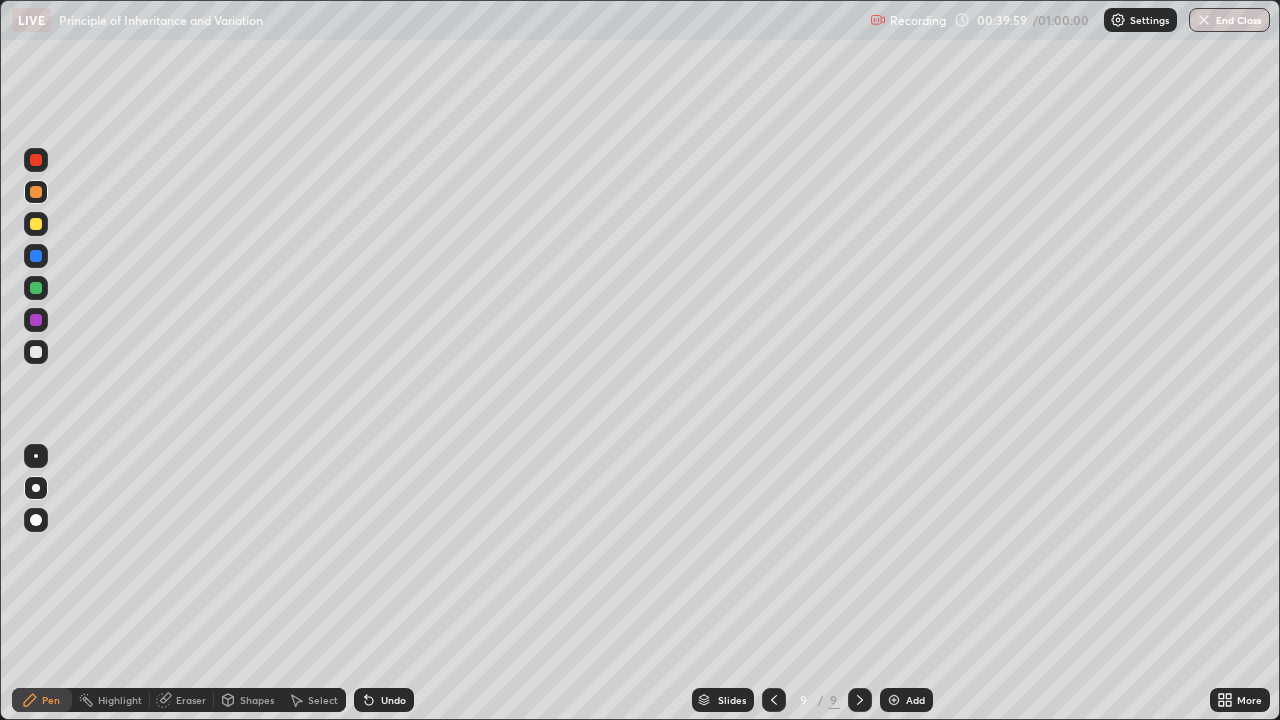 click at bounding box center (36, 288) 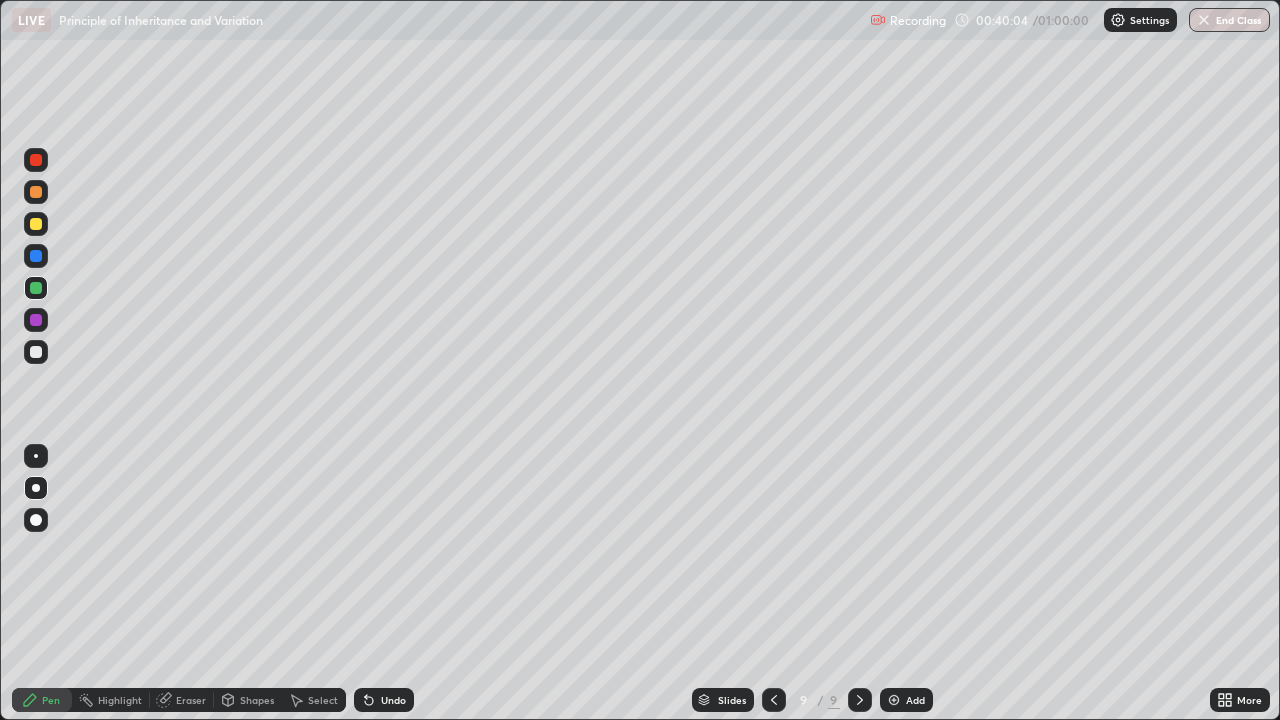 click on "Undo" at bounding box center [393, 700] 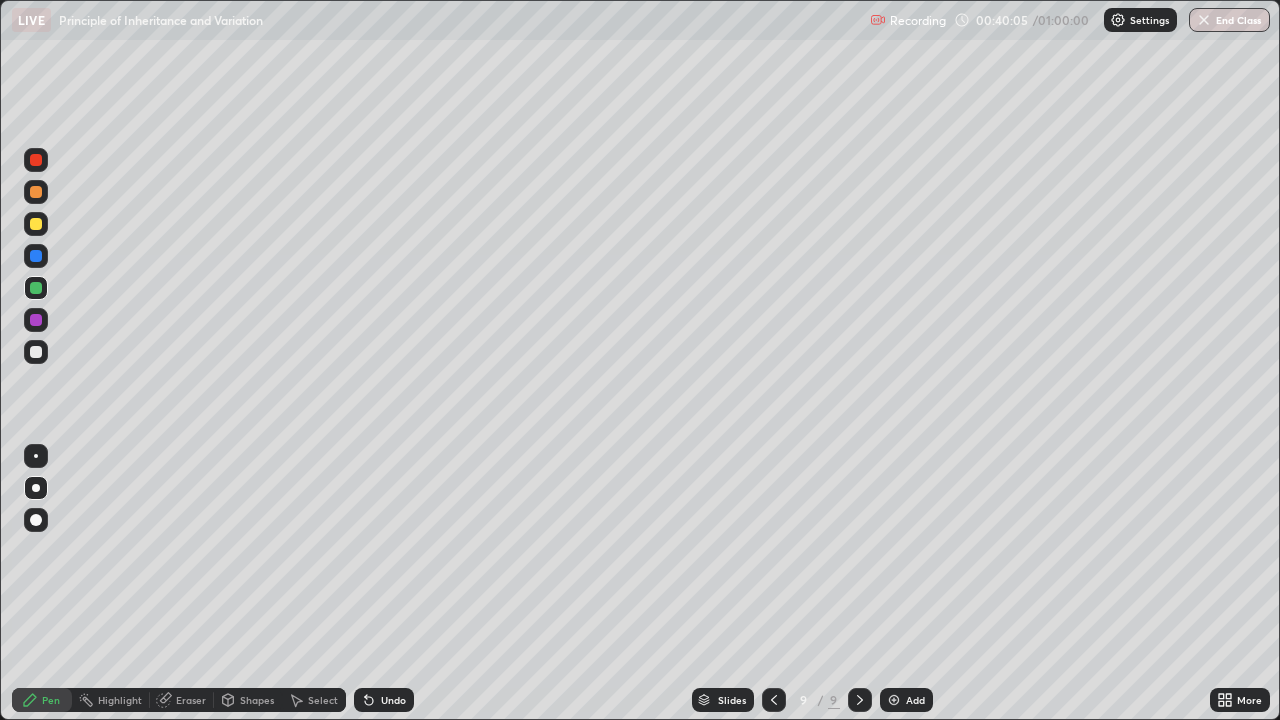 click on "Undo" at bounding box center (384, 700) 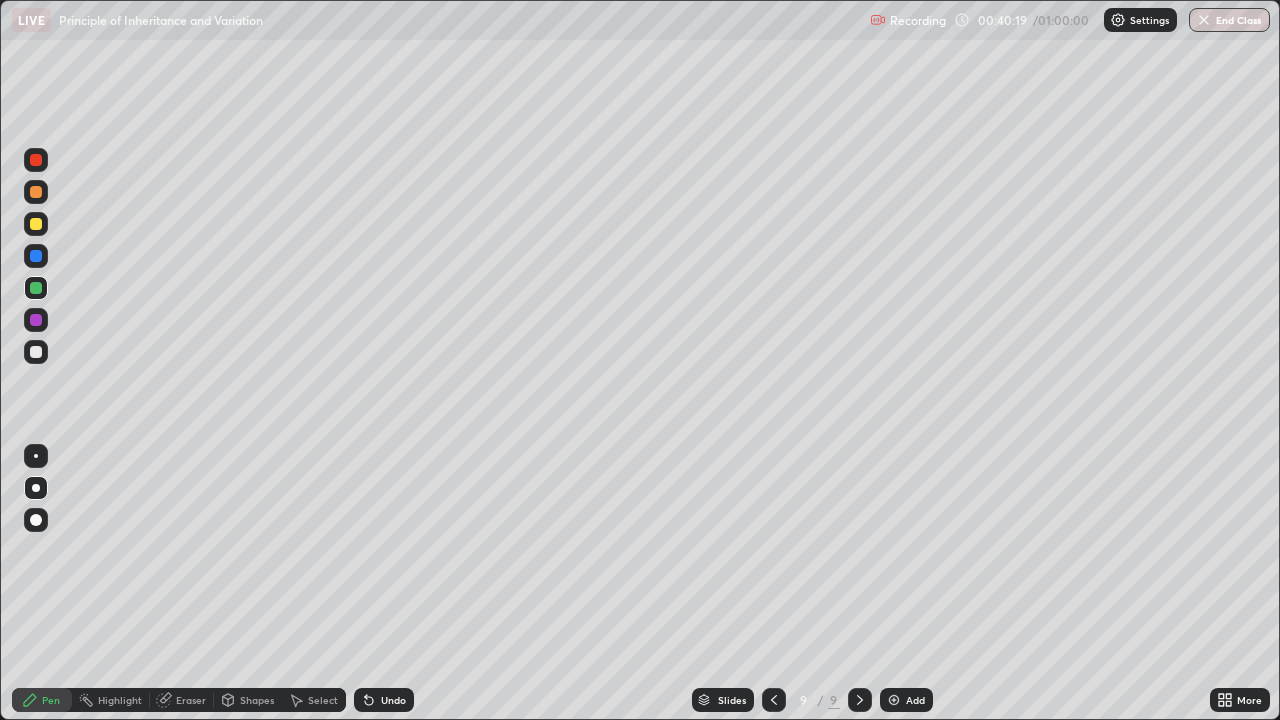 click at bounding box center (36, 192) 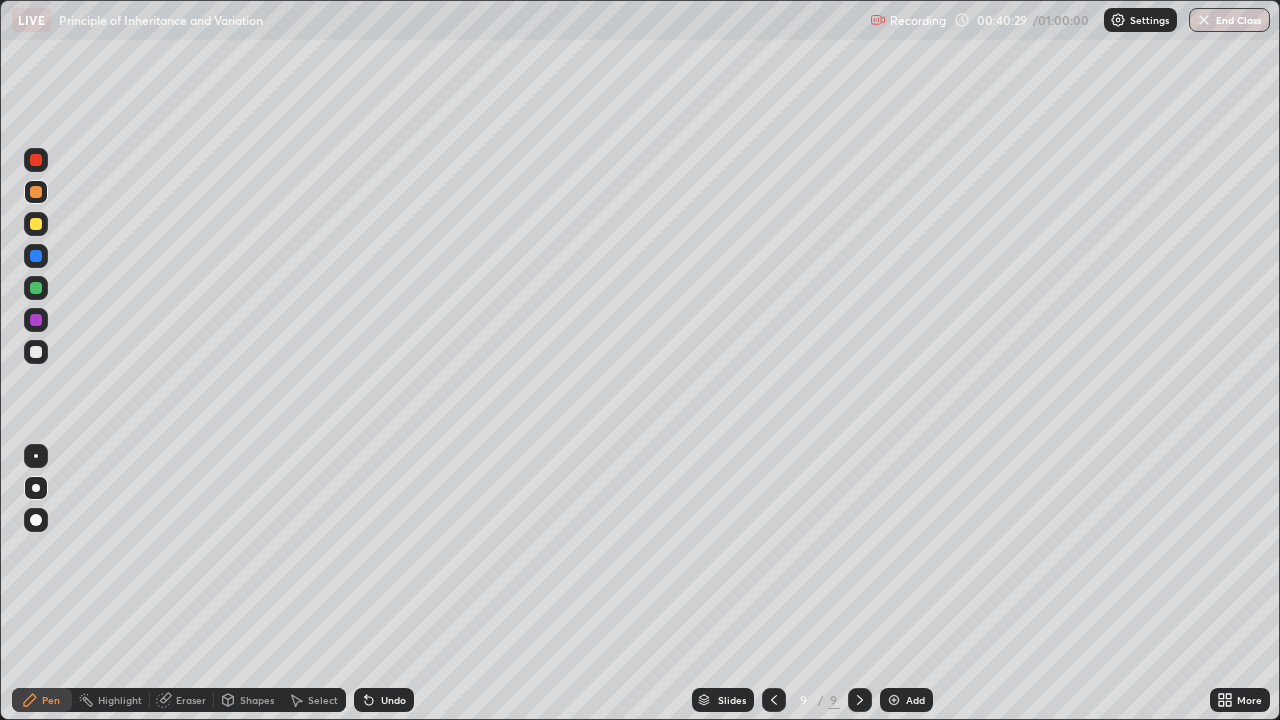 click at bounding box center (36, 224) 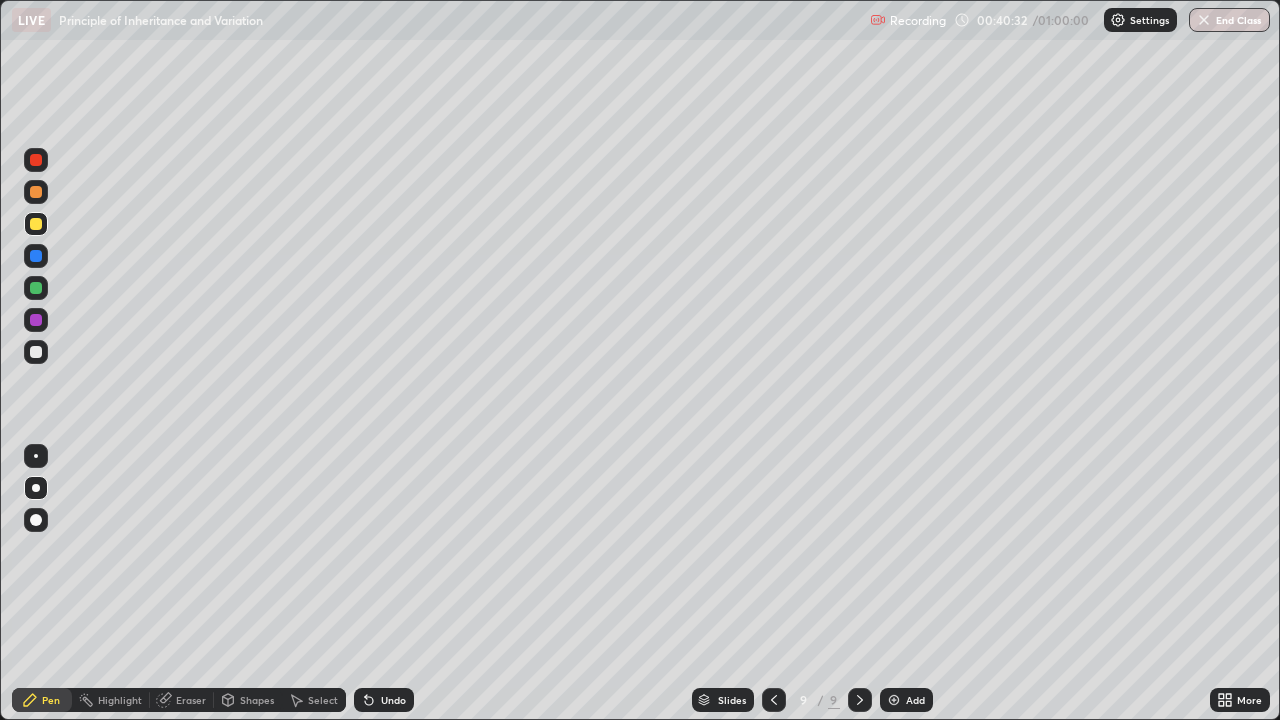 click on "Undo" at bounding box center [393, 700] 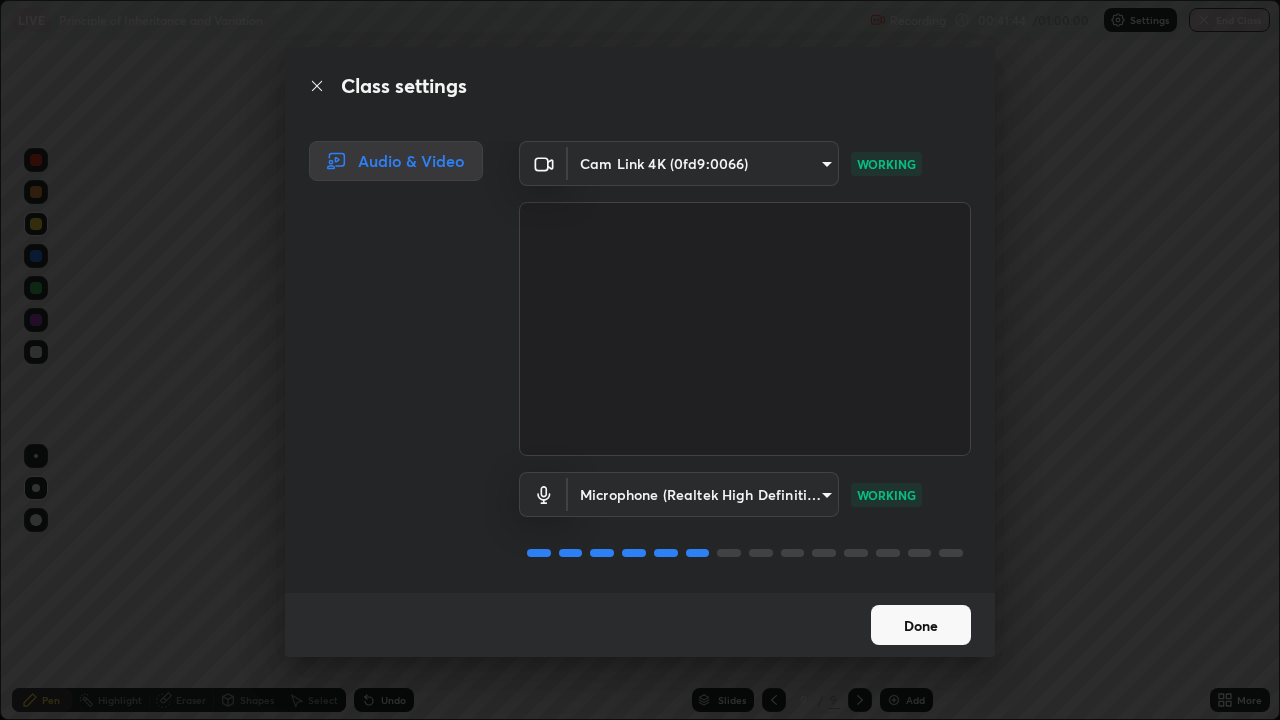 click on "Done" at bounding box center [921, 625] 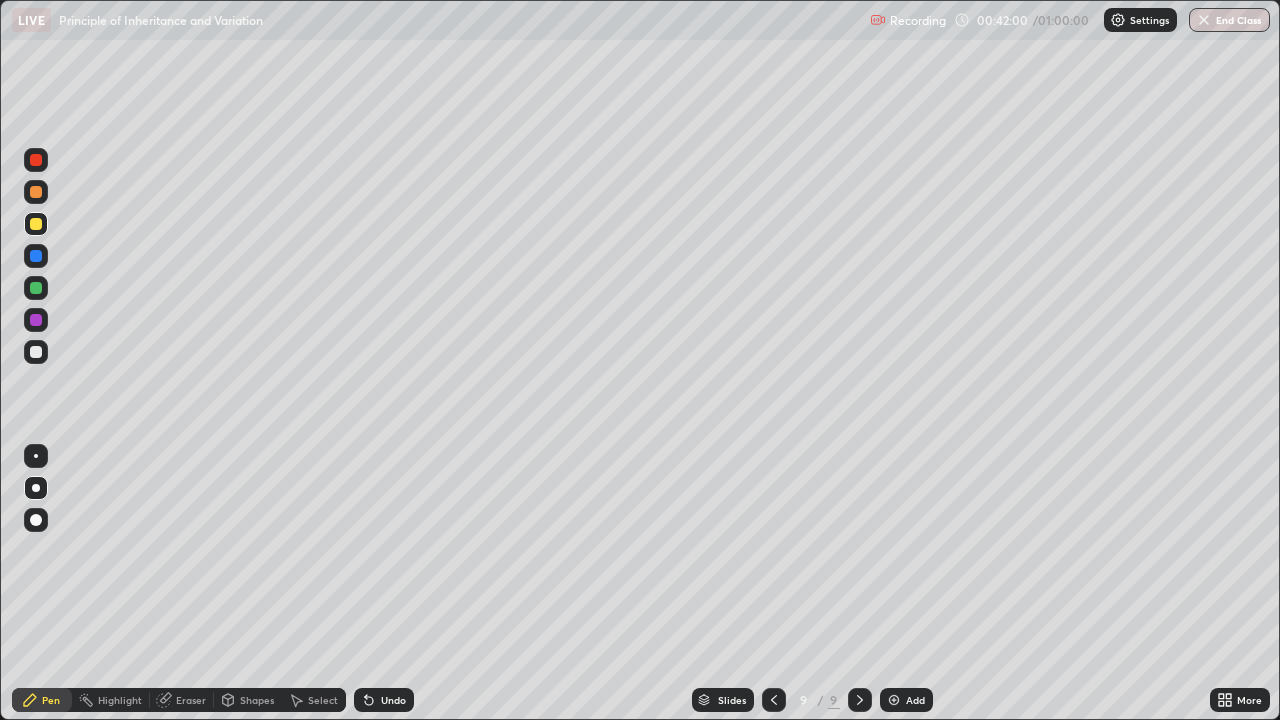 click at bounding box center (36, 160) 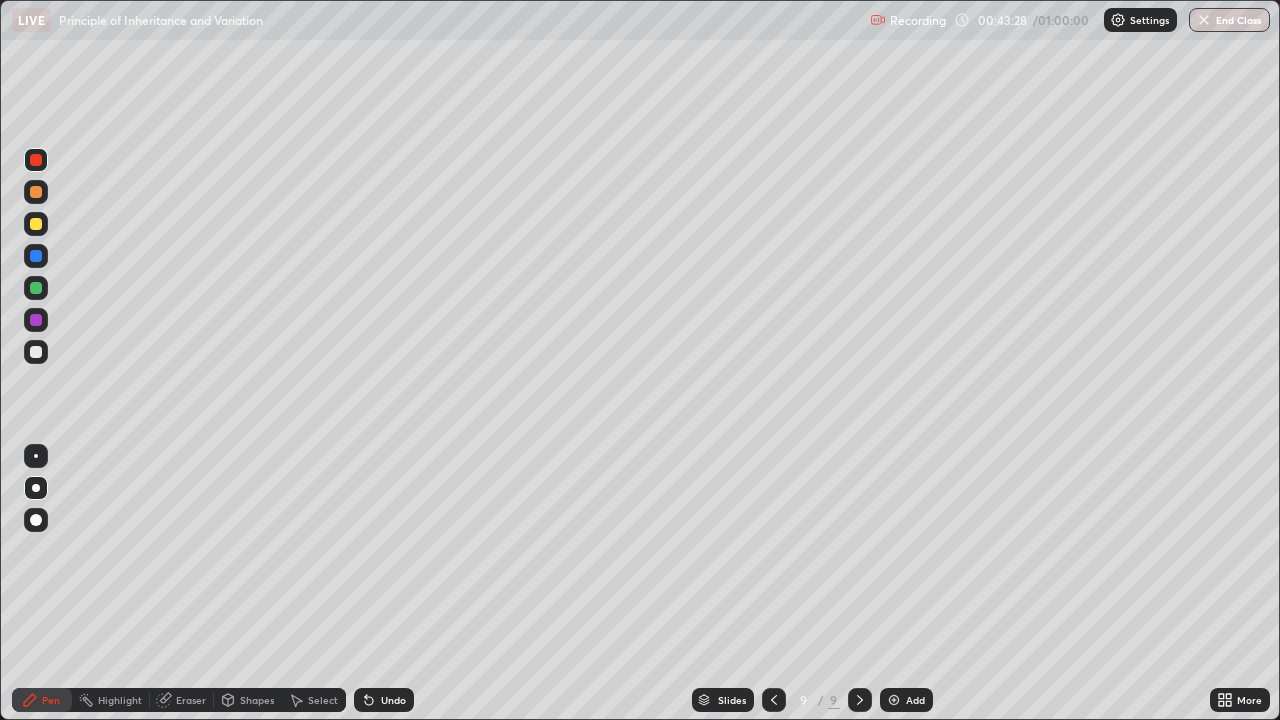 click on "Add" at bounding box center [915, 700] 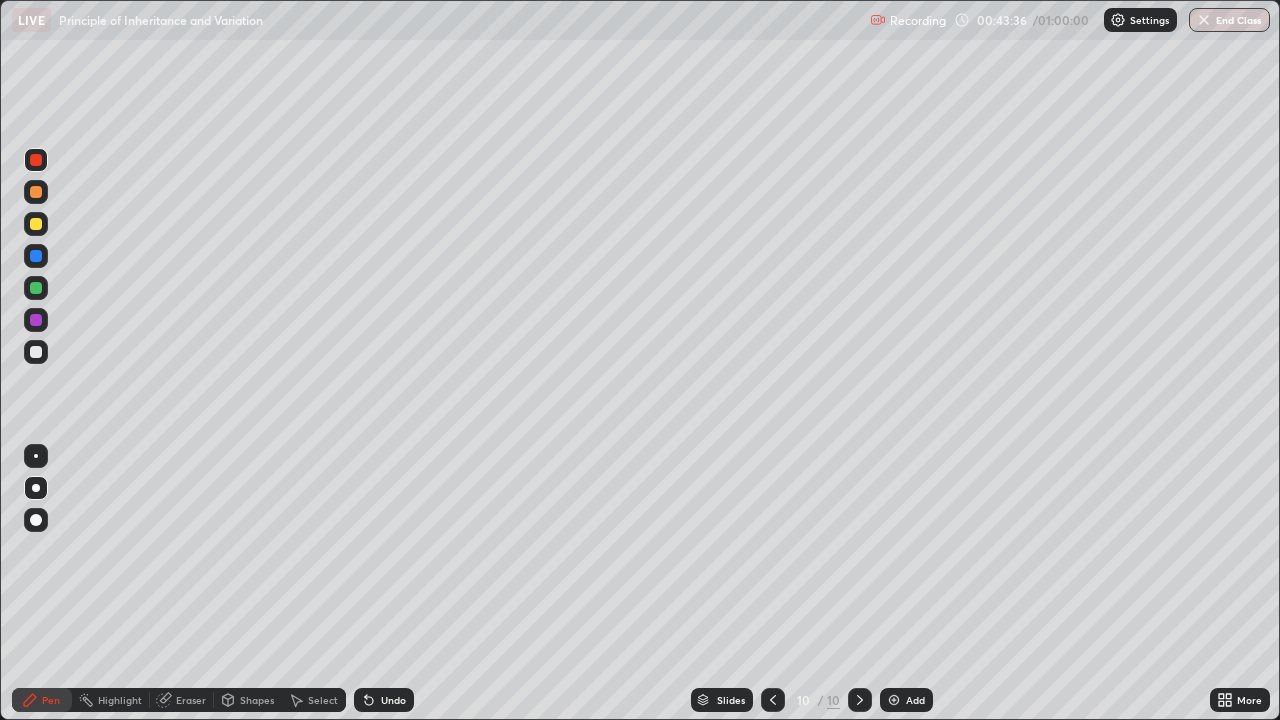 click at bounding box center (36, 288) 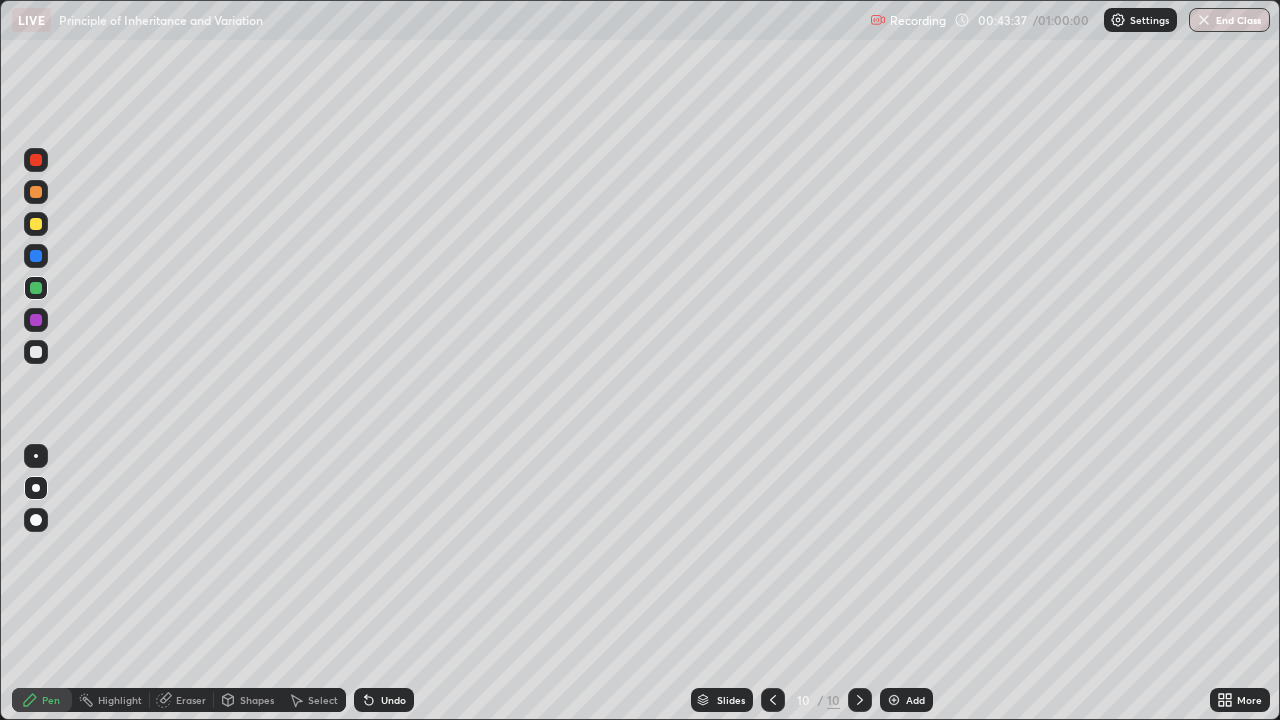 click at bounding box center (36, 352) 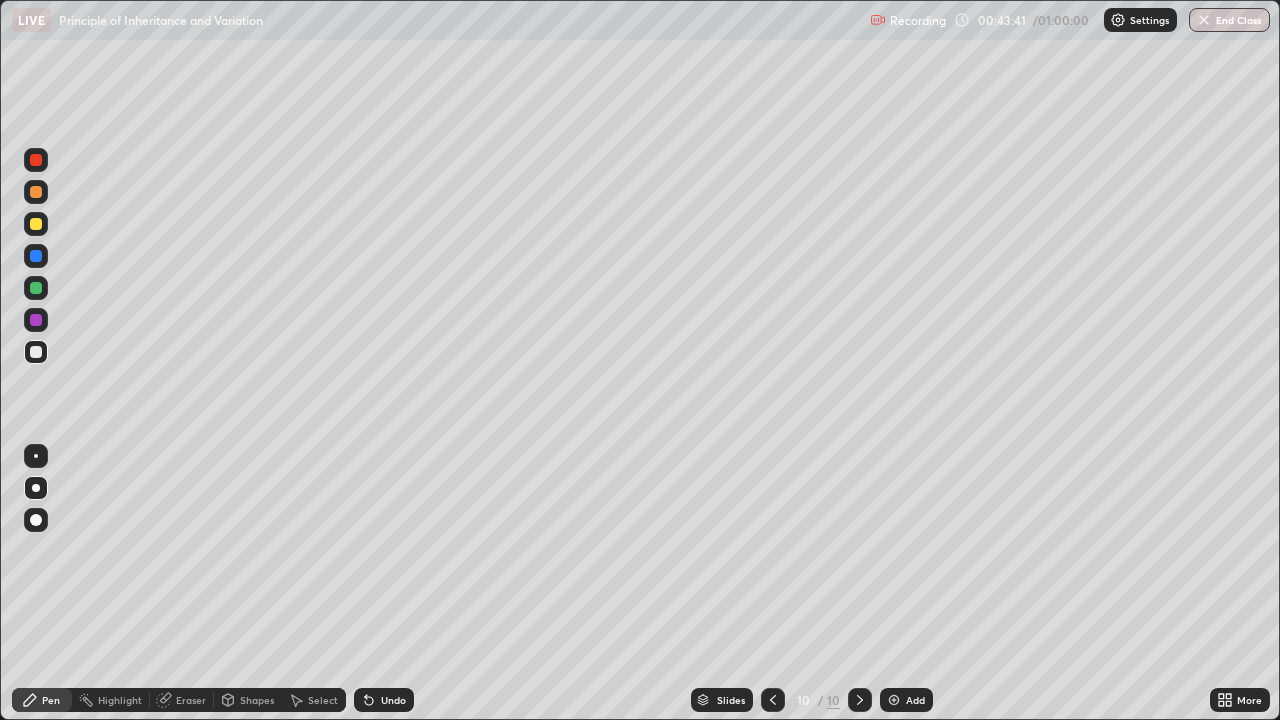 click at bounding box center [36, 224] 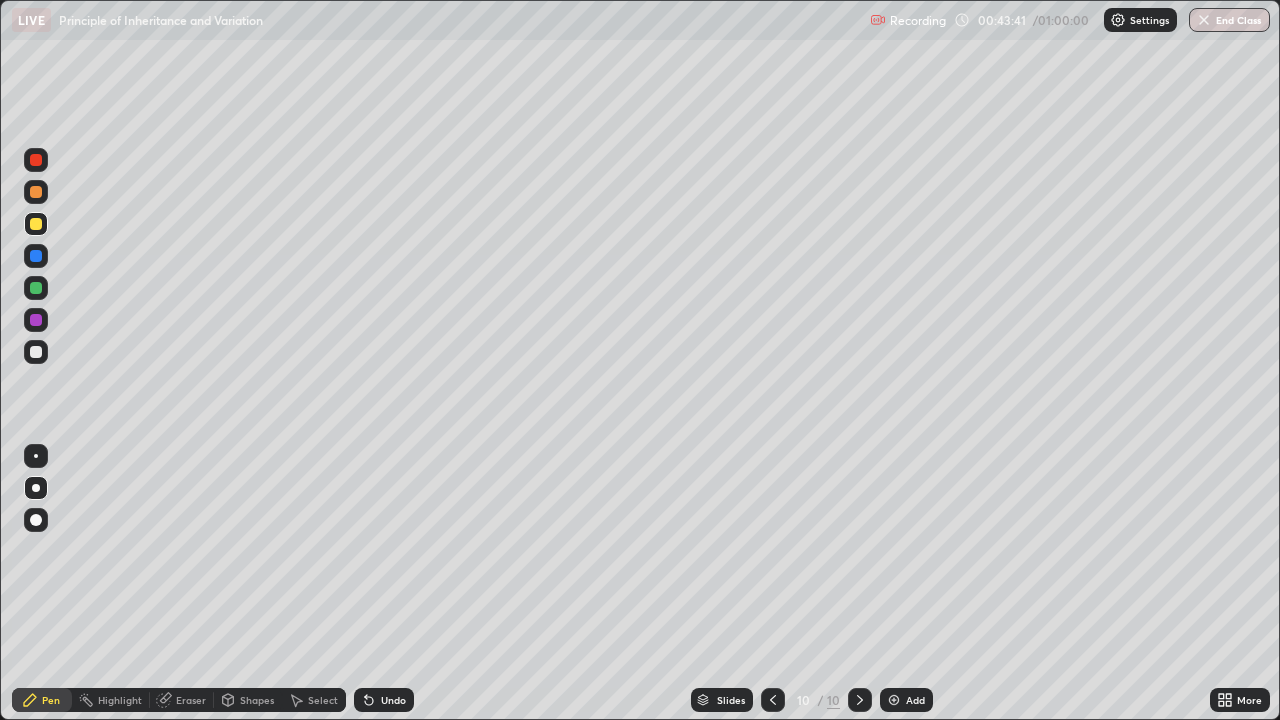 click at bounding box center (36, 224) 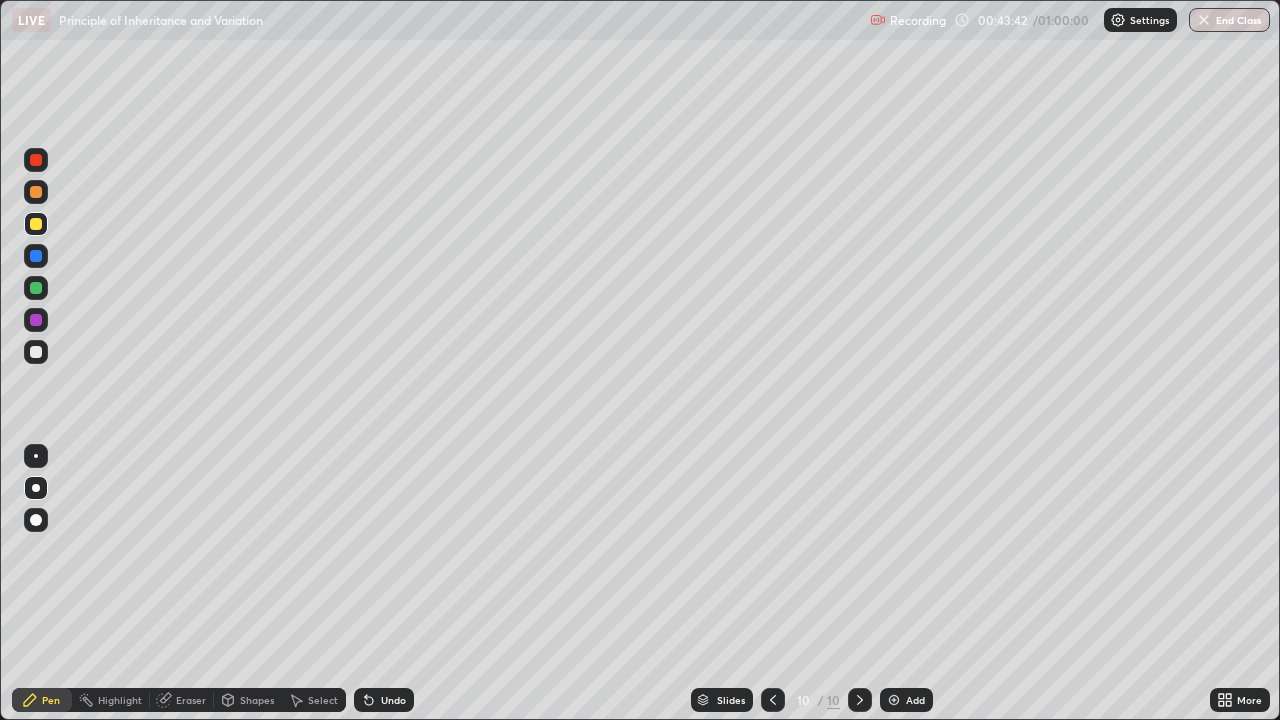 click at bounding box center (36, 520) 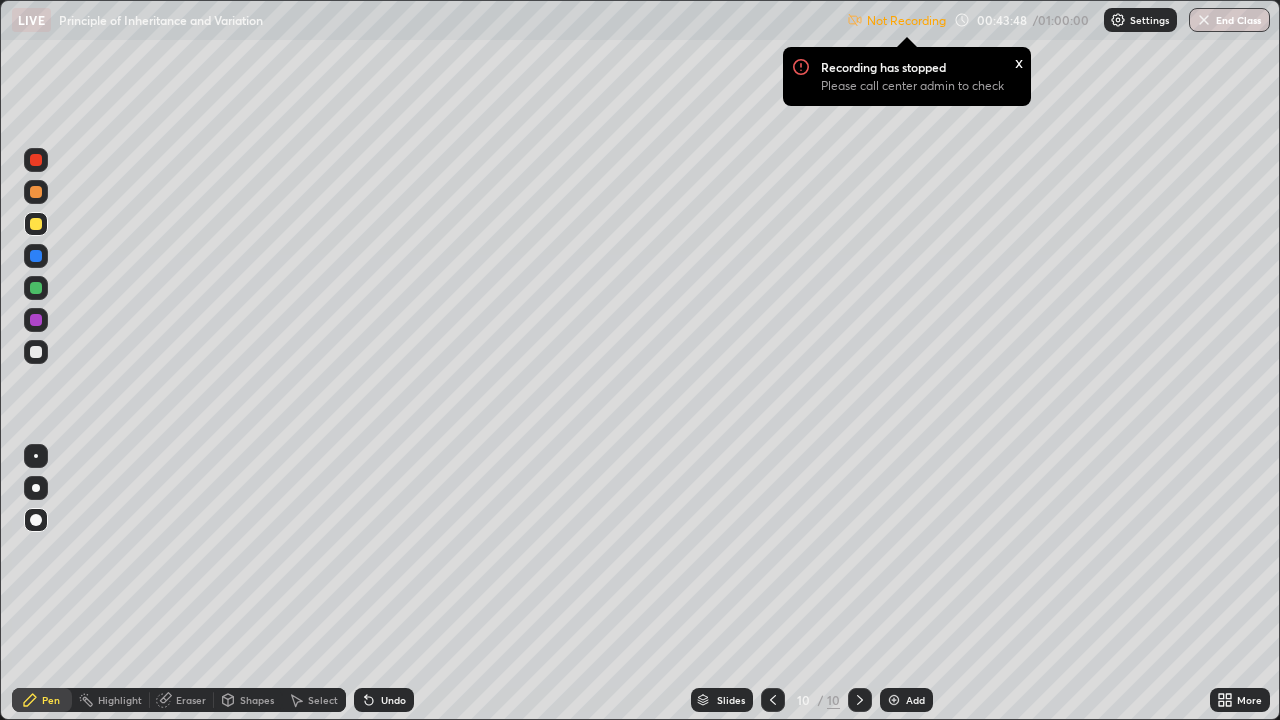click on "Undo" at bounding box center (393, 700) 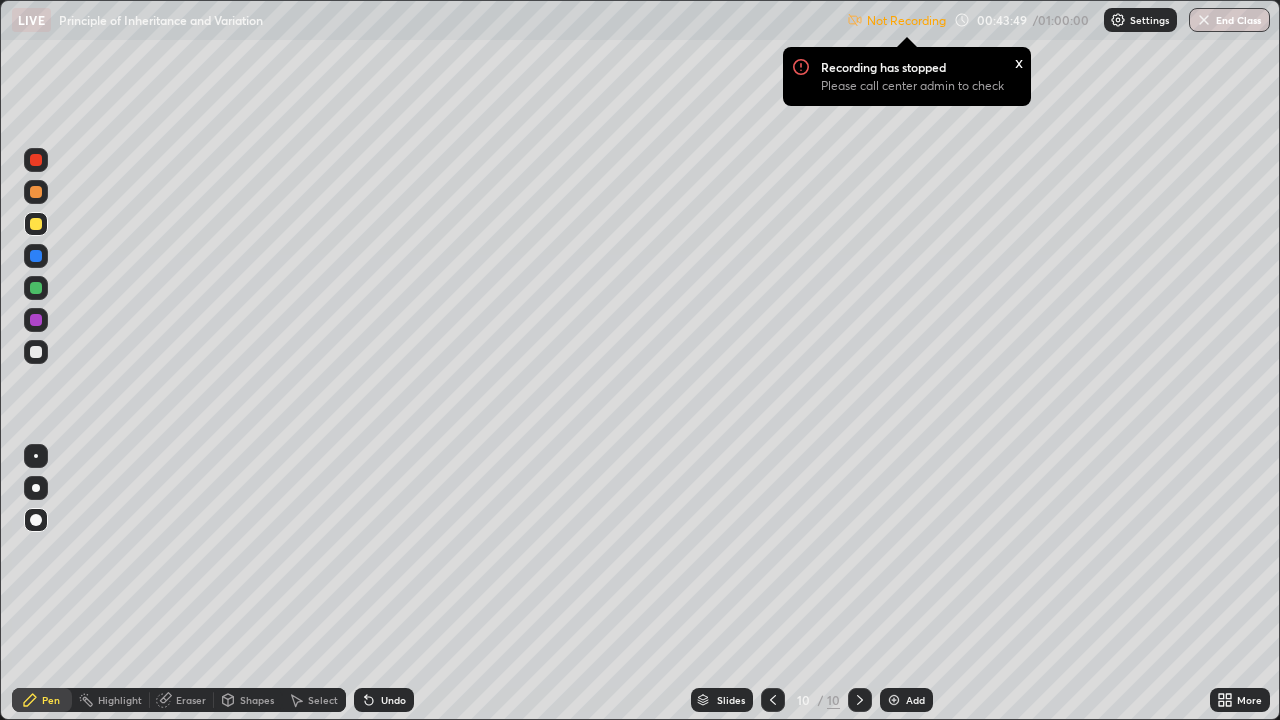 click at bounding box center [36, 192] 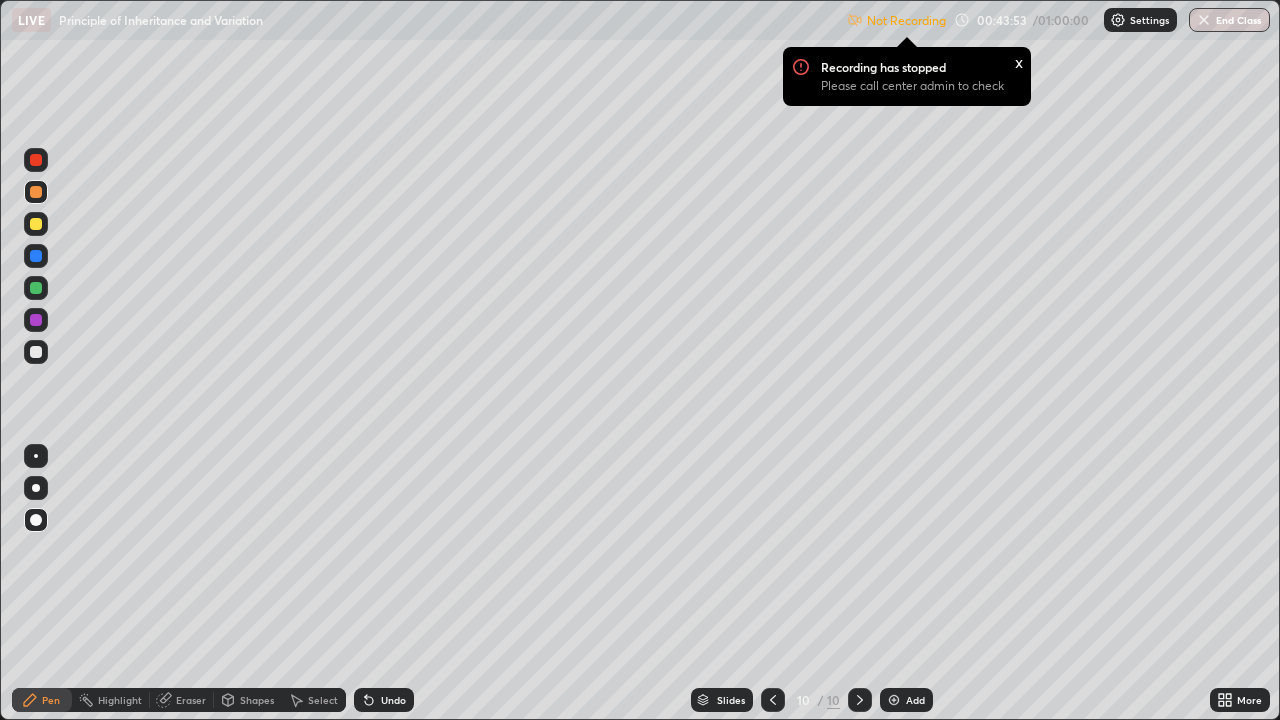 click at bounding box center (36, 224) 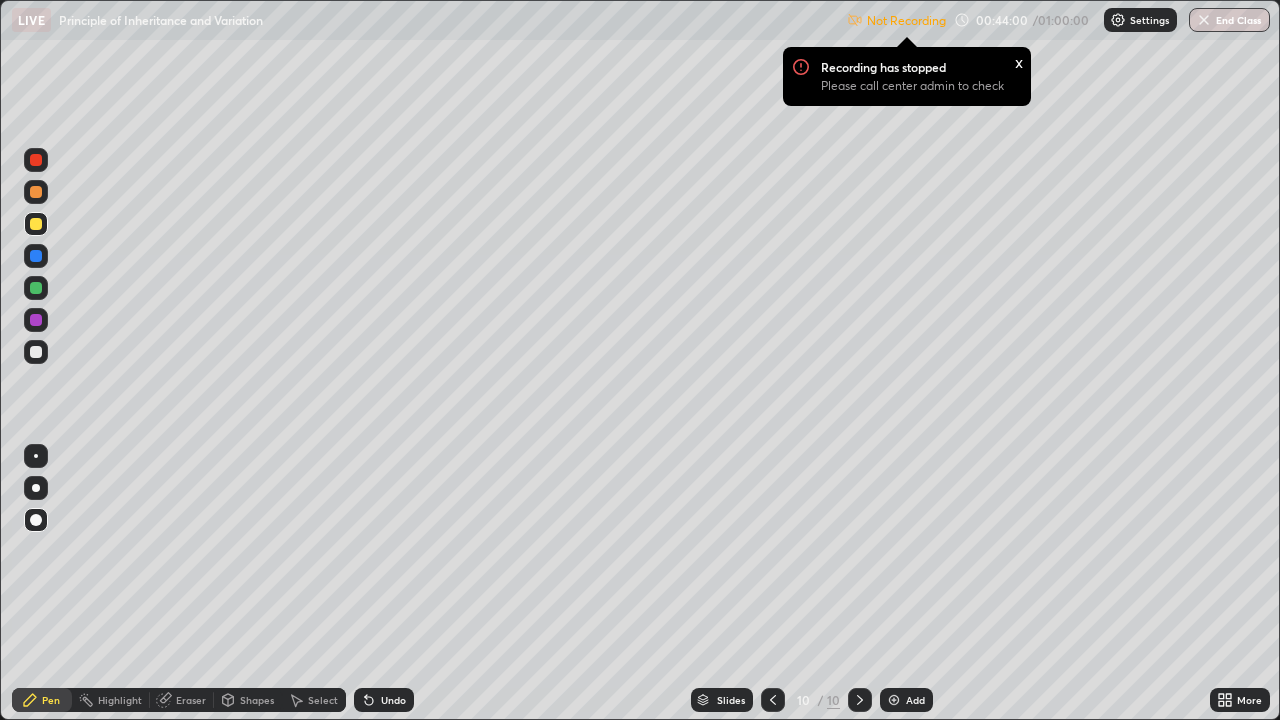 click at bounding box center (36, 192) 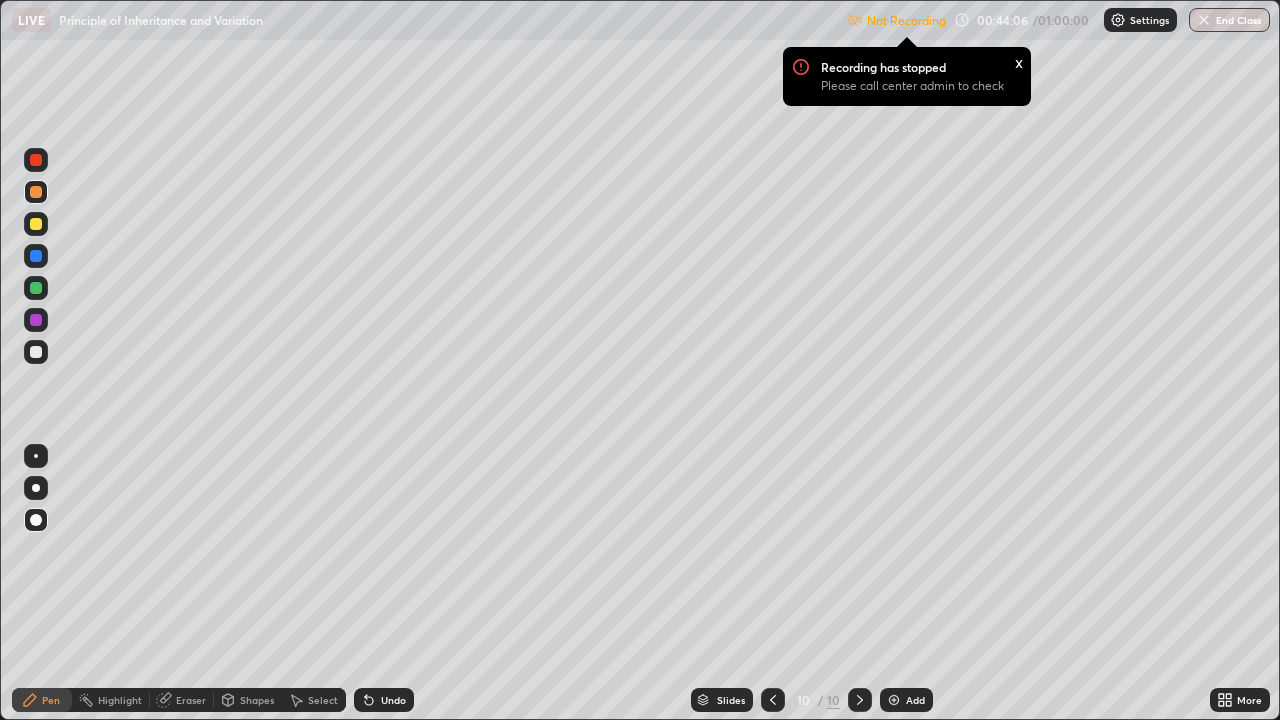 click at bounding box center [36, 320] 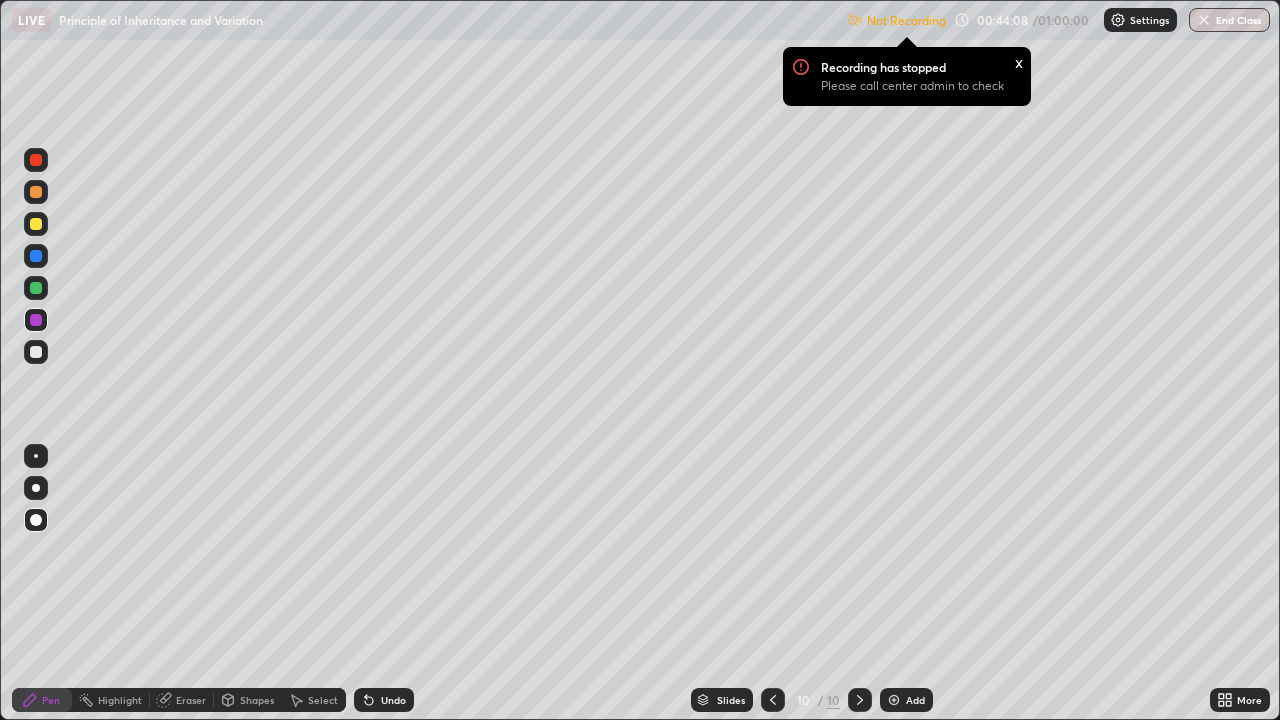 click at bounding box center [36, 224] 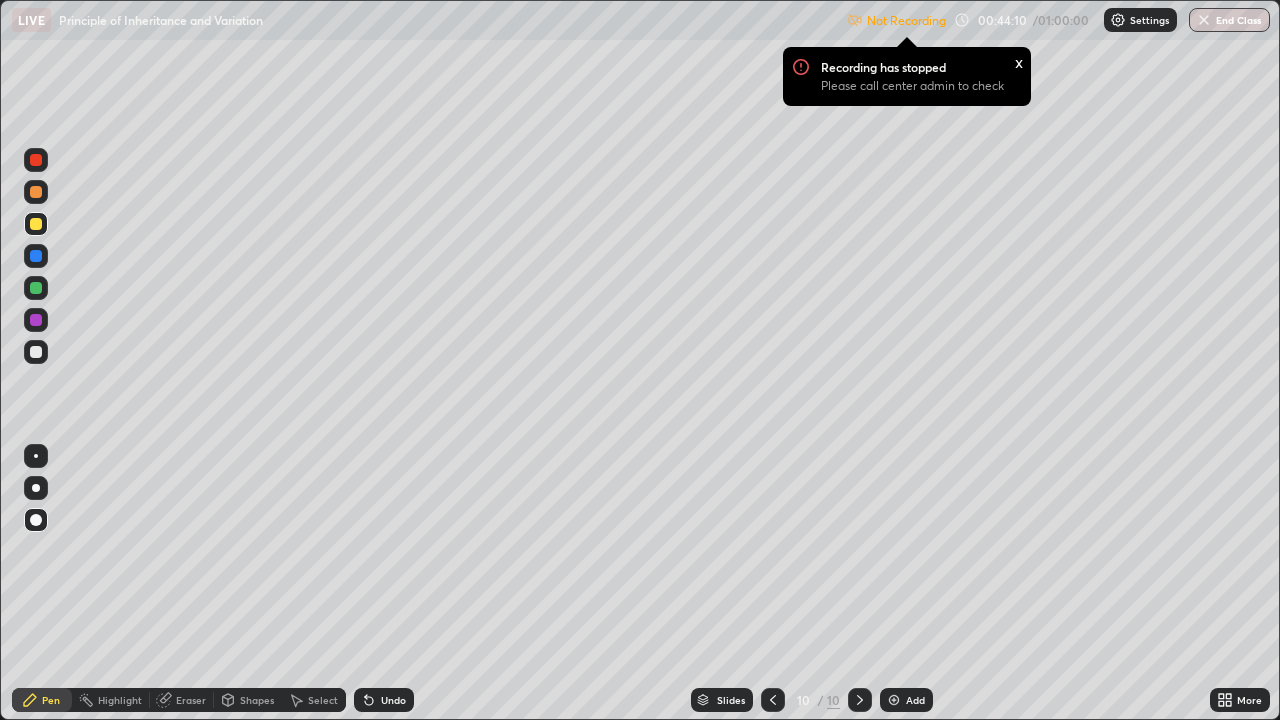 click at bounding box center [36, 192] 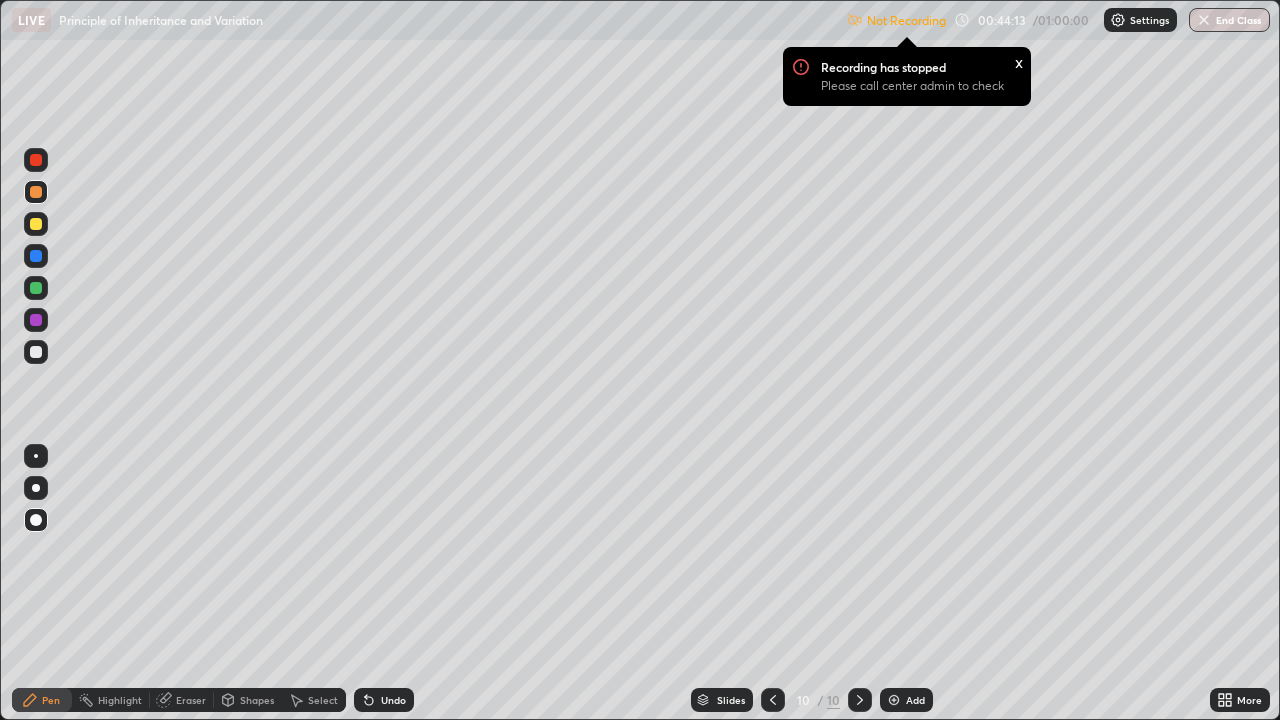 click at bounding box center [36, 224] 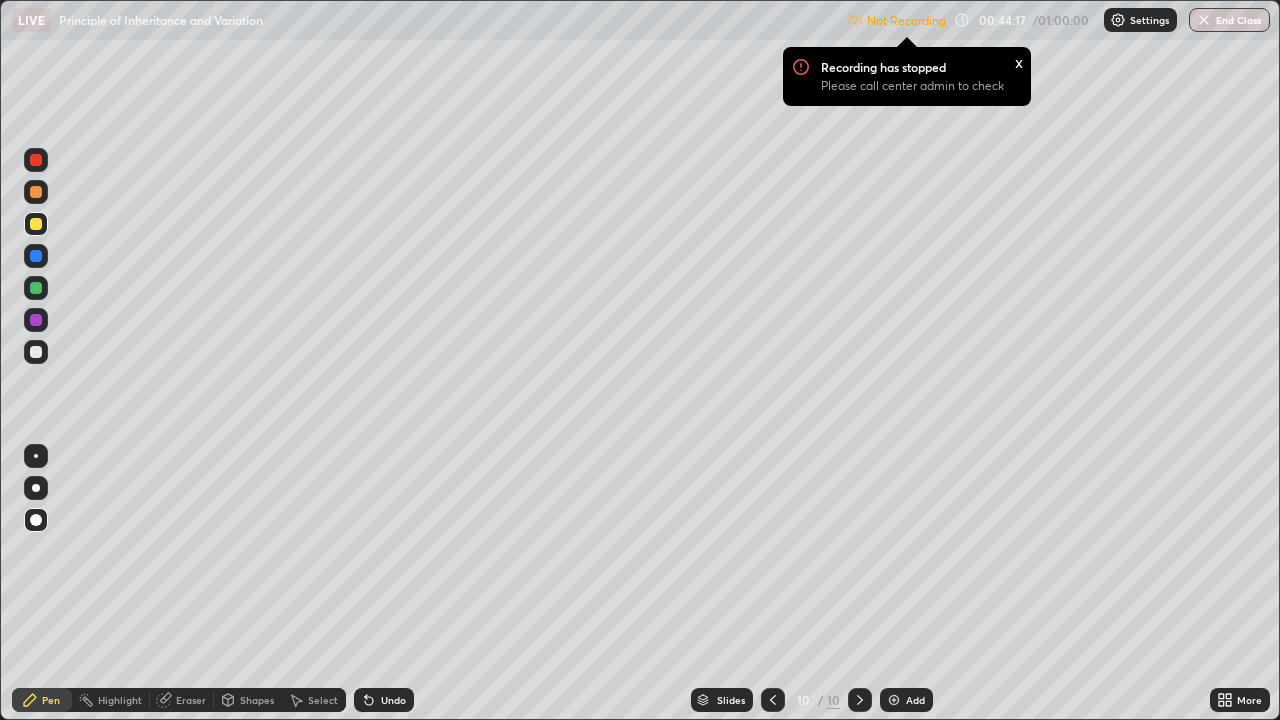 click at bounding box center (36, 192) 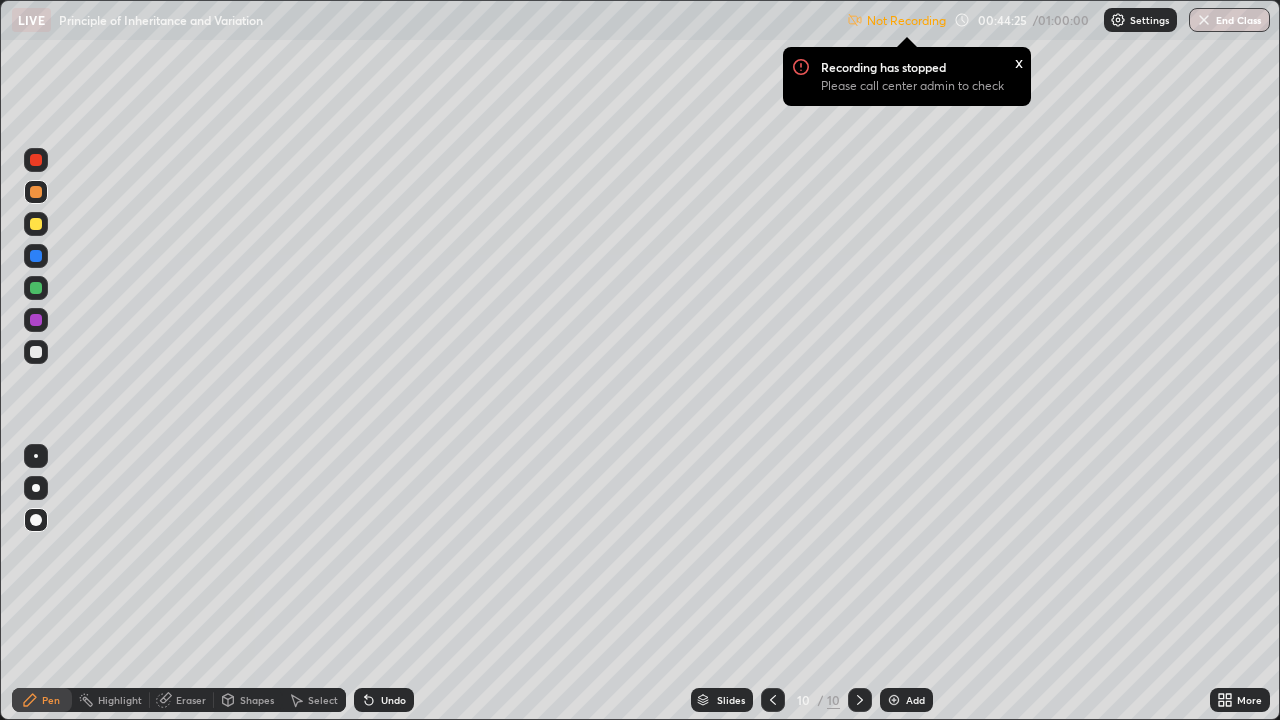 click at bounding box center [36, 256] 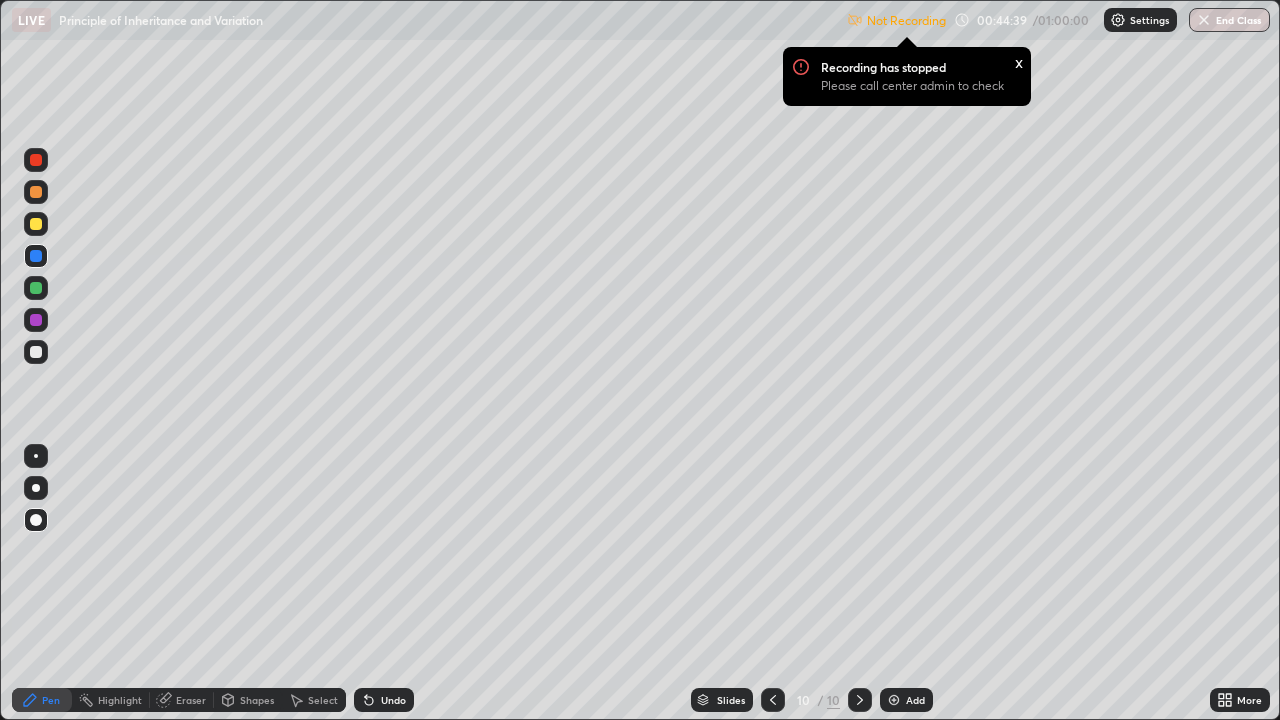 click on "Undo" at bounding box center [393, 700] 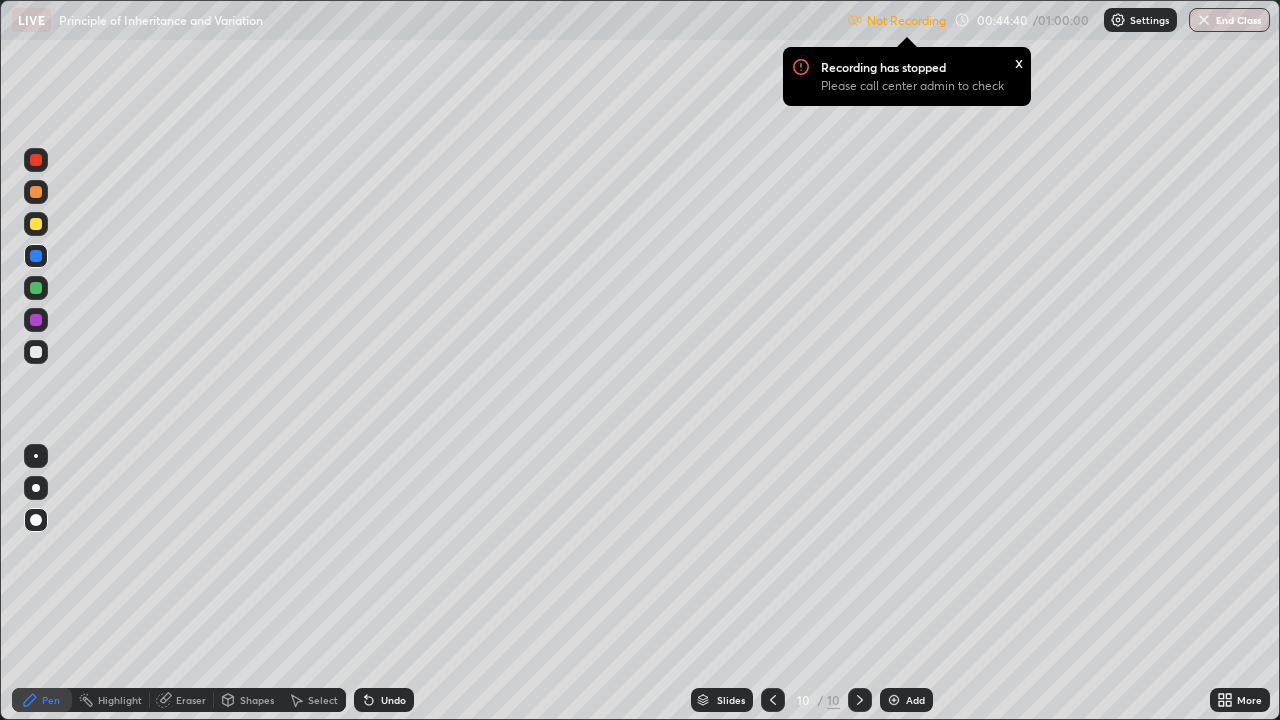 click at bounding box center [36, 160] 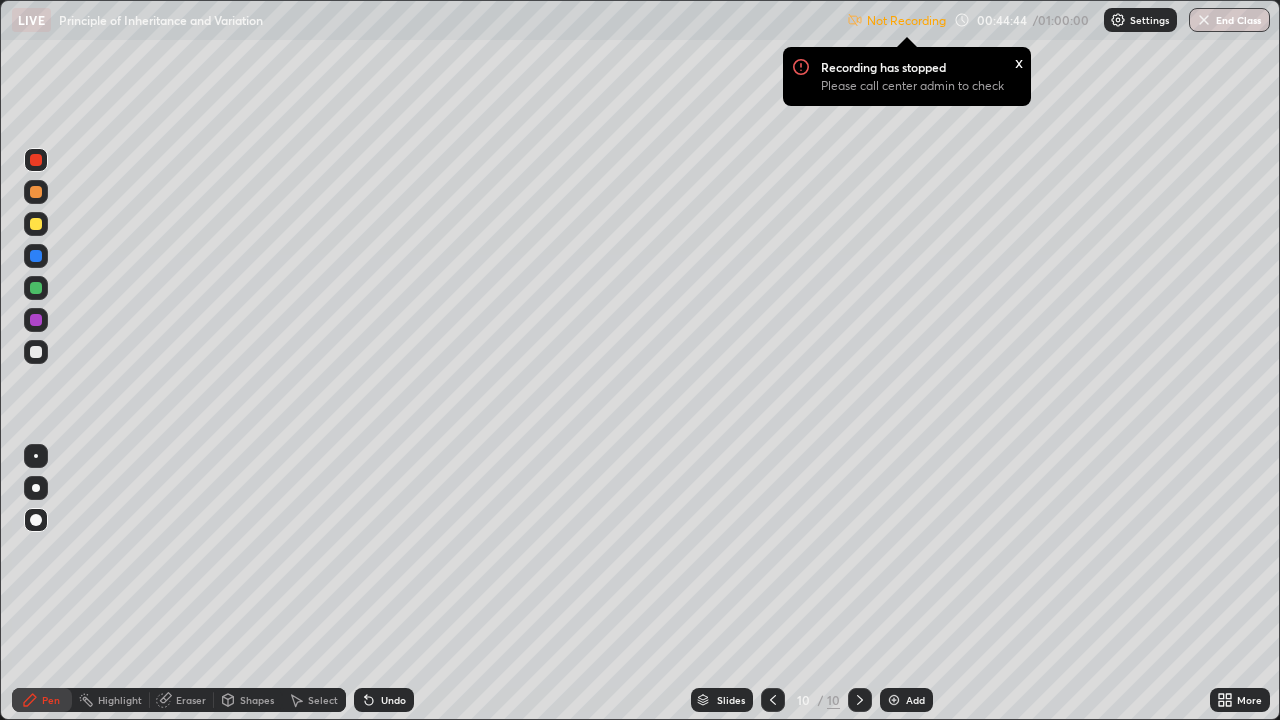 click at bounding box center [36, 256] 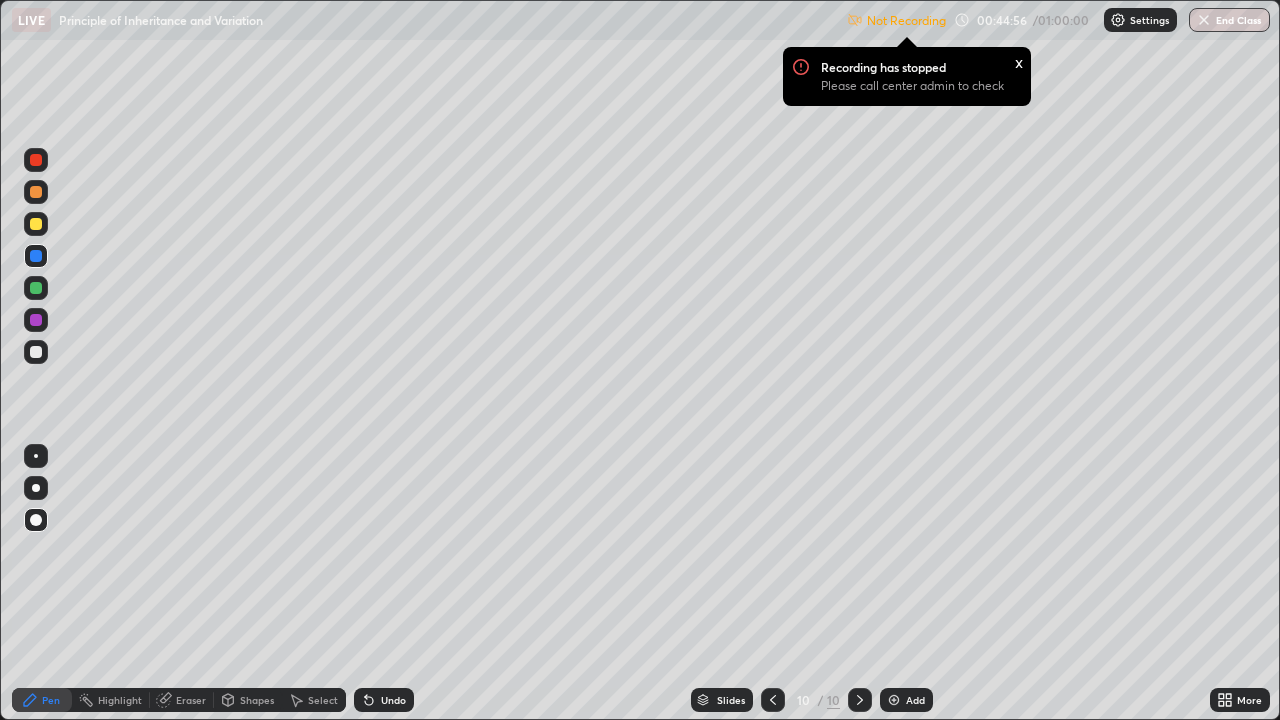 click on "Undo" at bounding box center [393, 700] 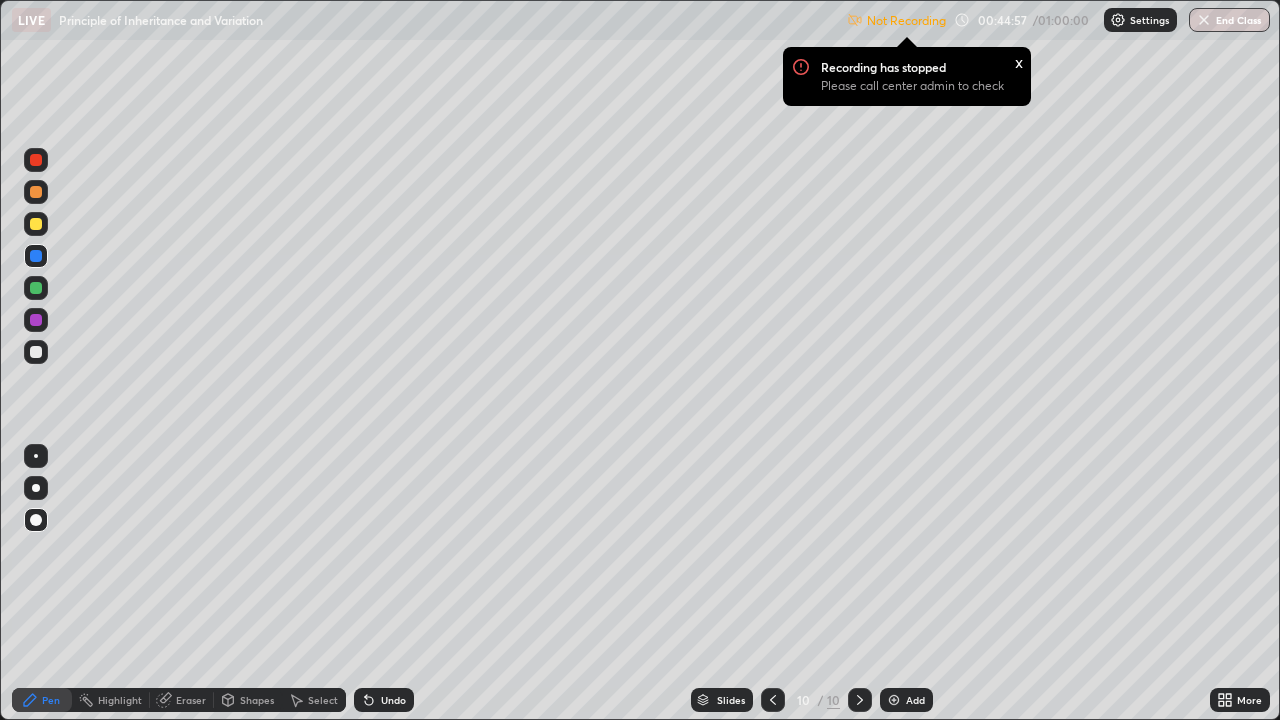 click on "Undo" at bounding box center [393, 700] 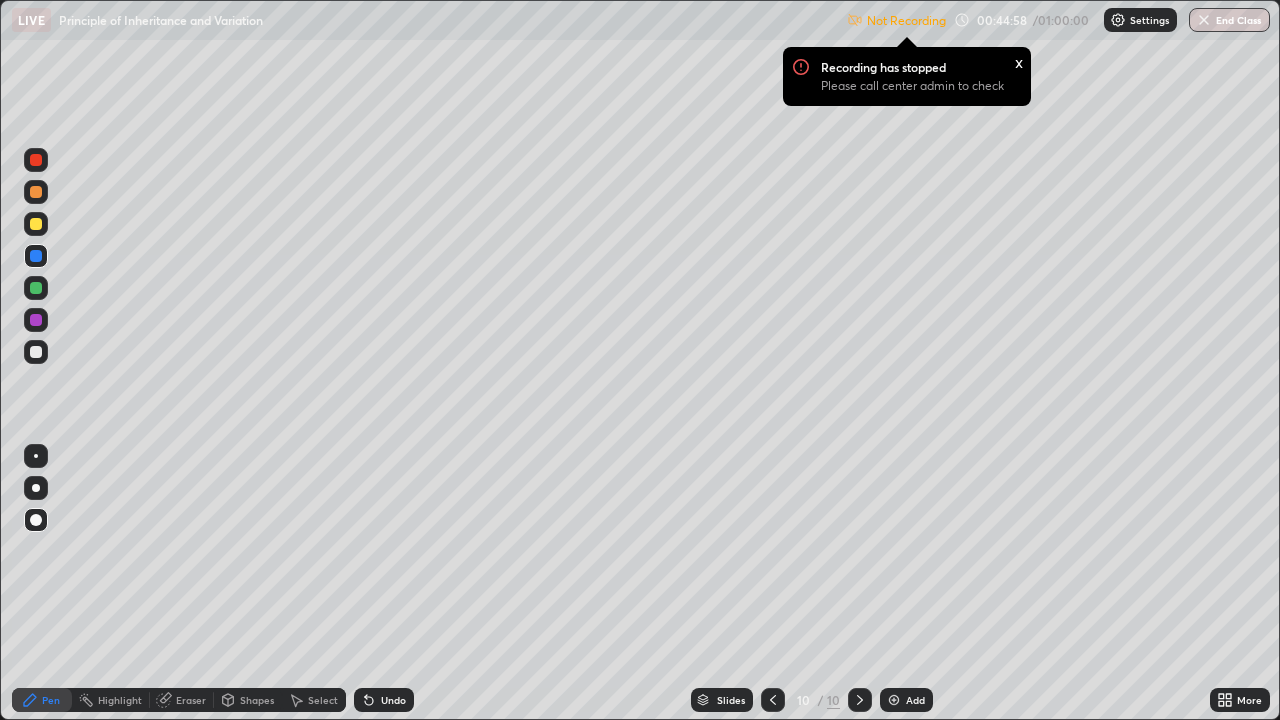 click on "Undo" at bounding box center [393, 700] 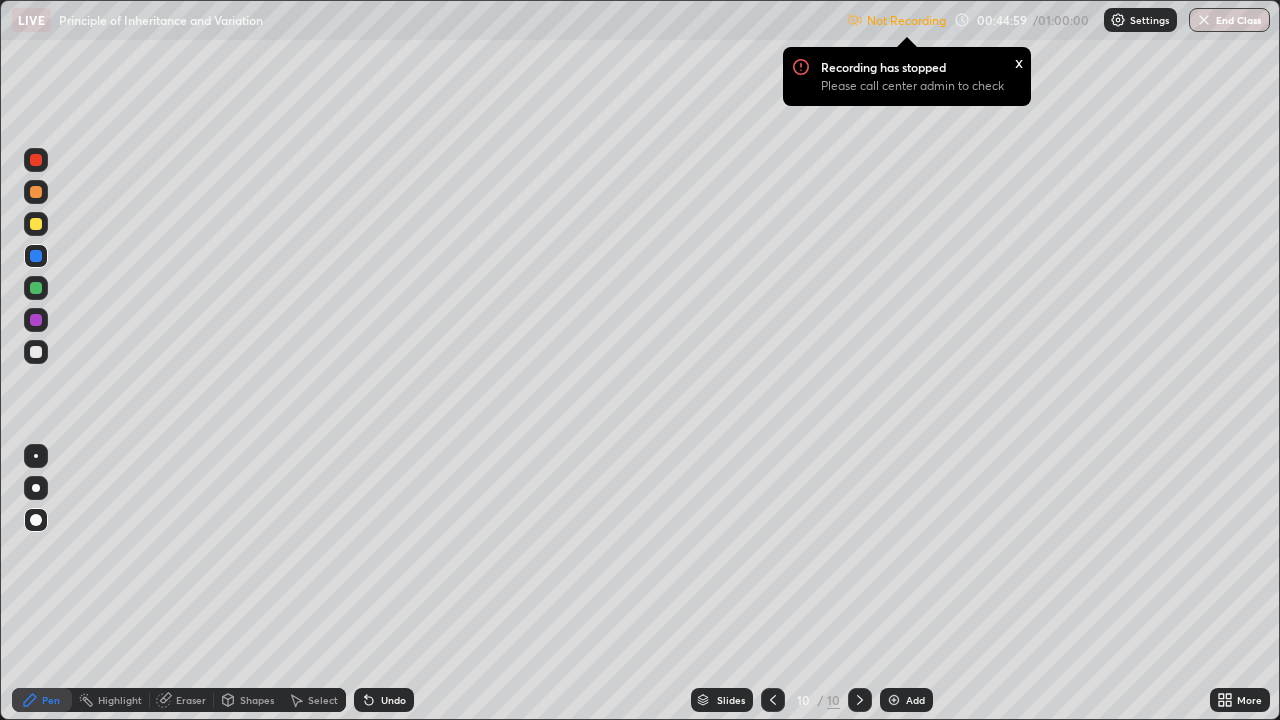 click on "Undo" at bounding box center (393, 700) 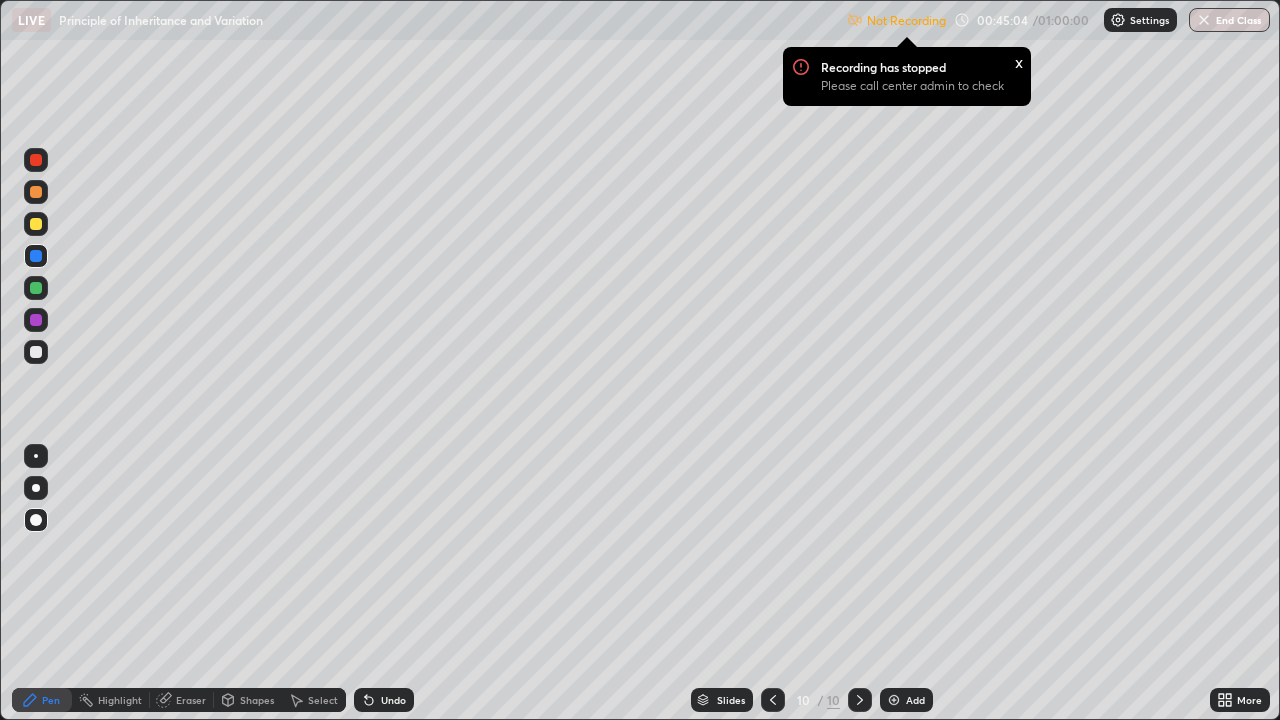 click at bounding box center (36, 160) 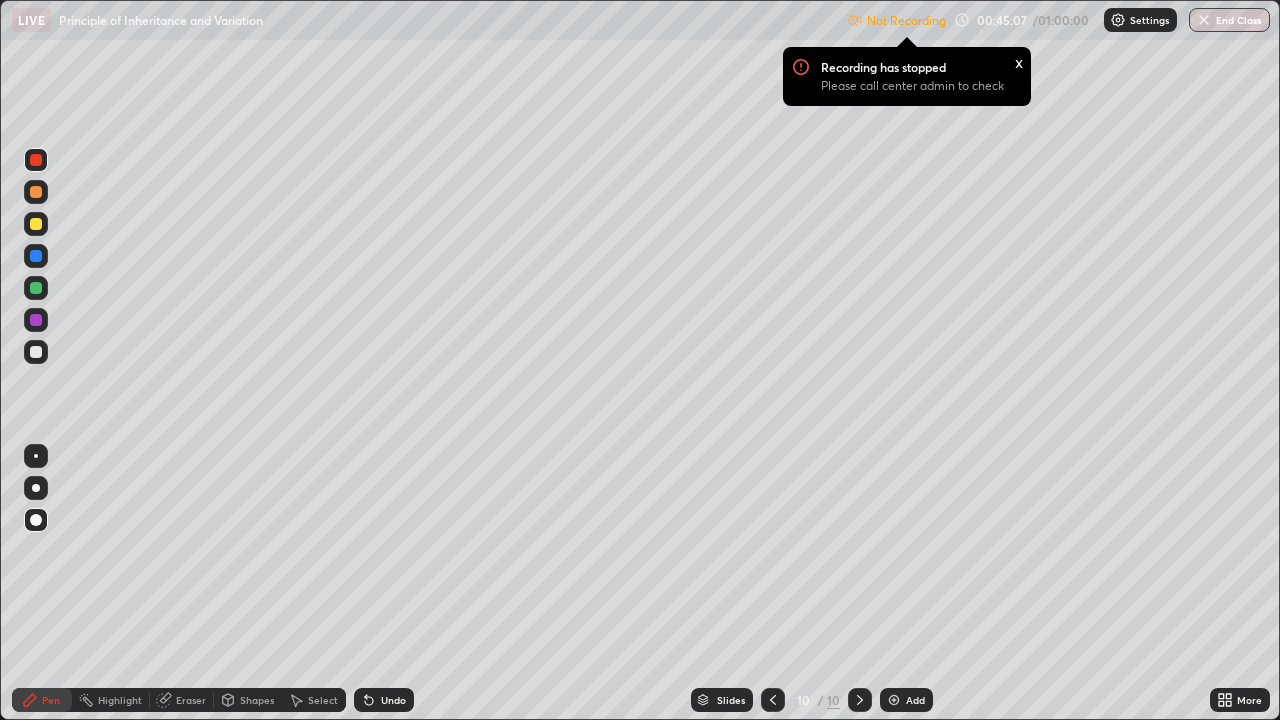click at bounding box center (36, 256) 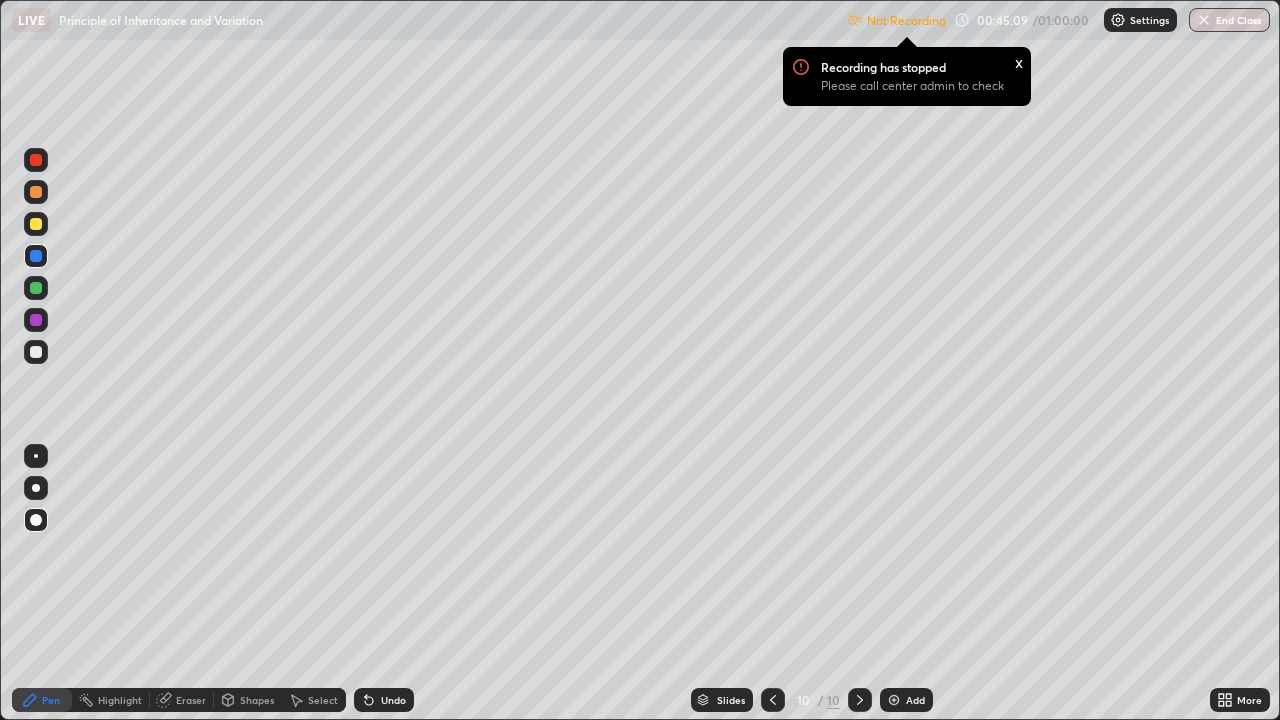 click at bounding box center (36, 160) 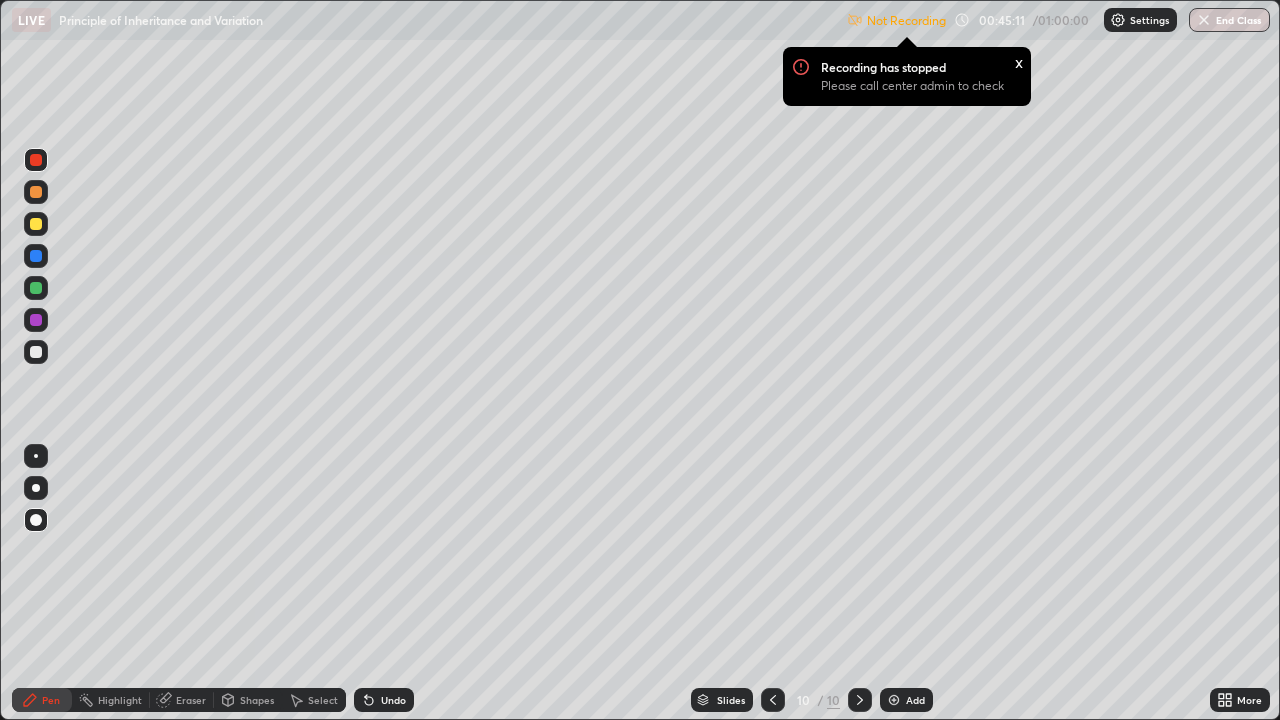 click on "Undo" at bounding box center [393, 700] 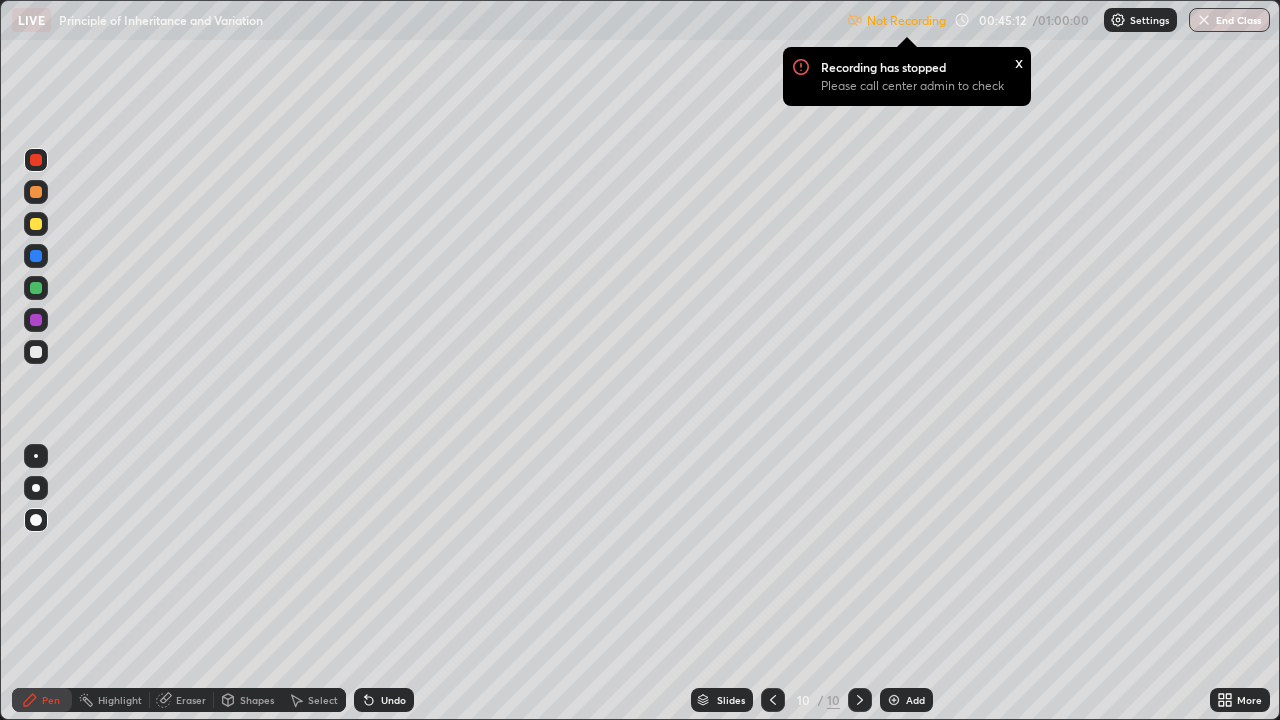 click at bounding box center (36, 288) 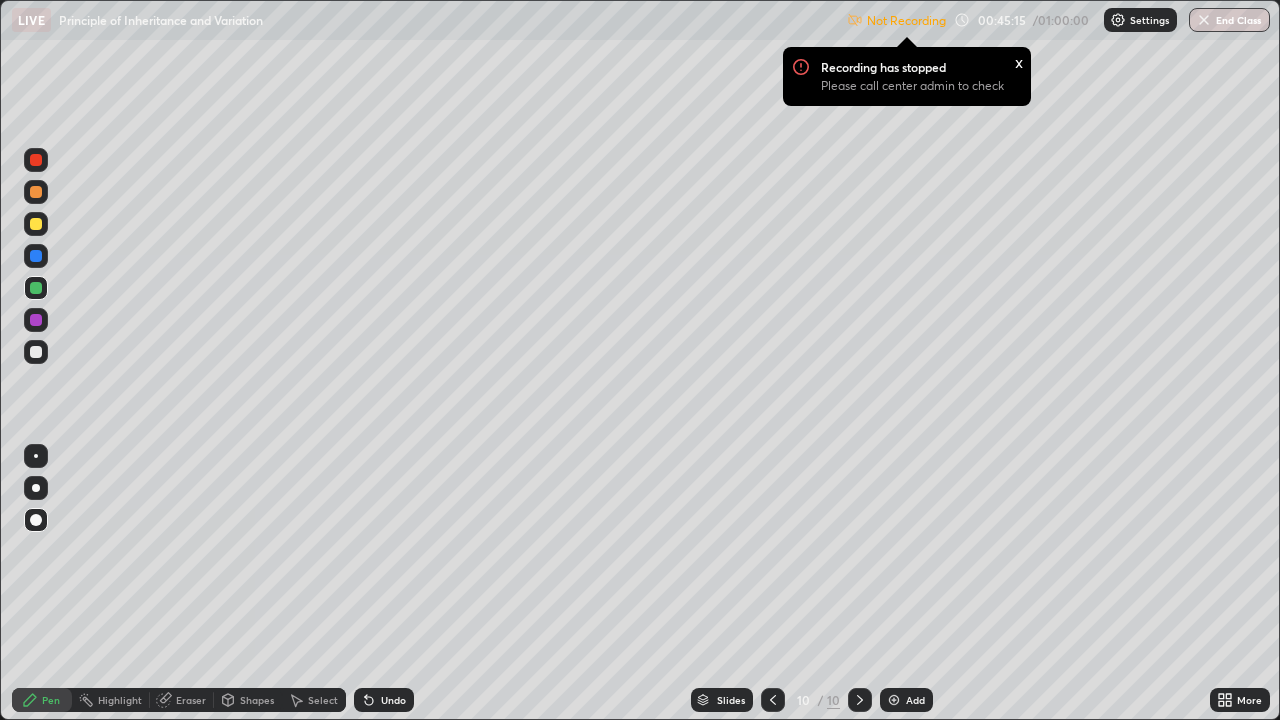 click at bounding box center (36, 320) 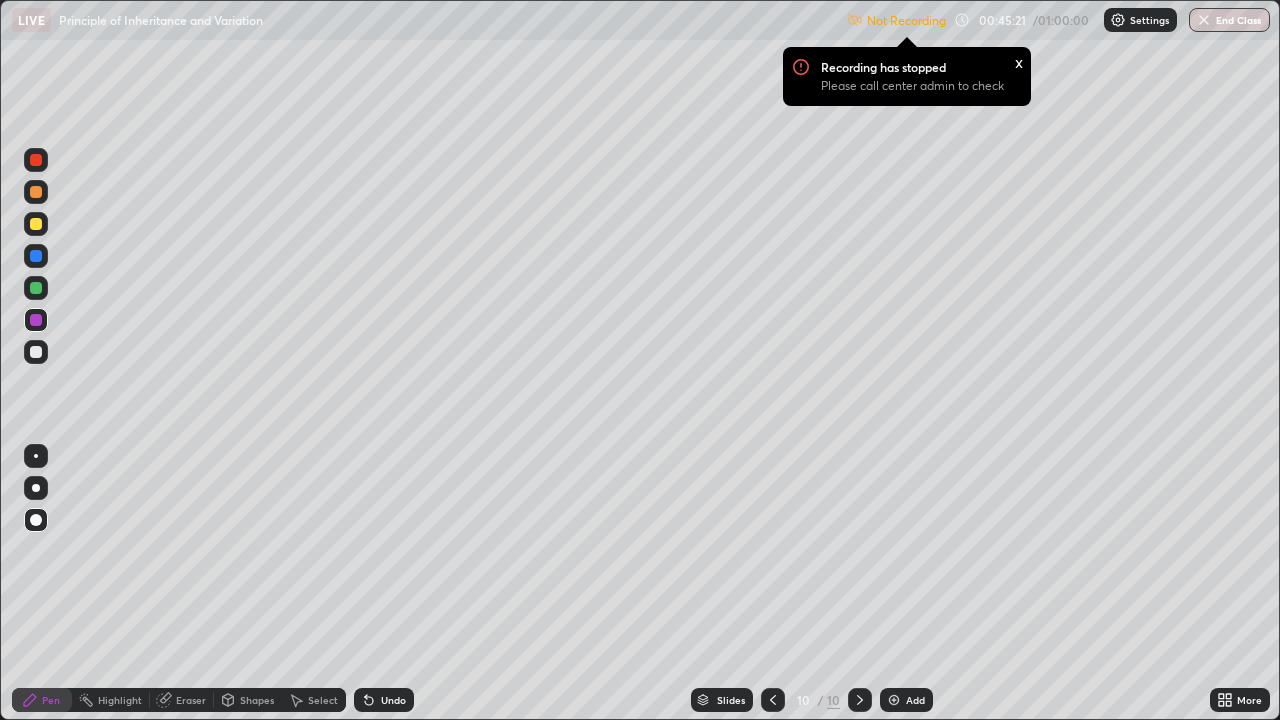 click at bounding box center [36, 192] 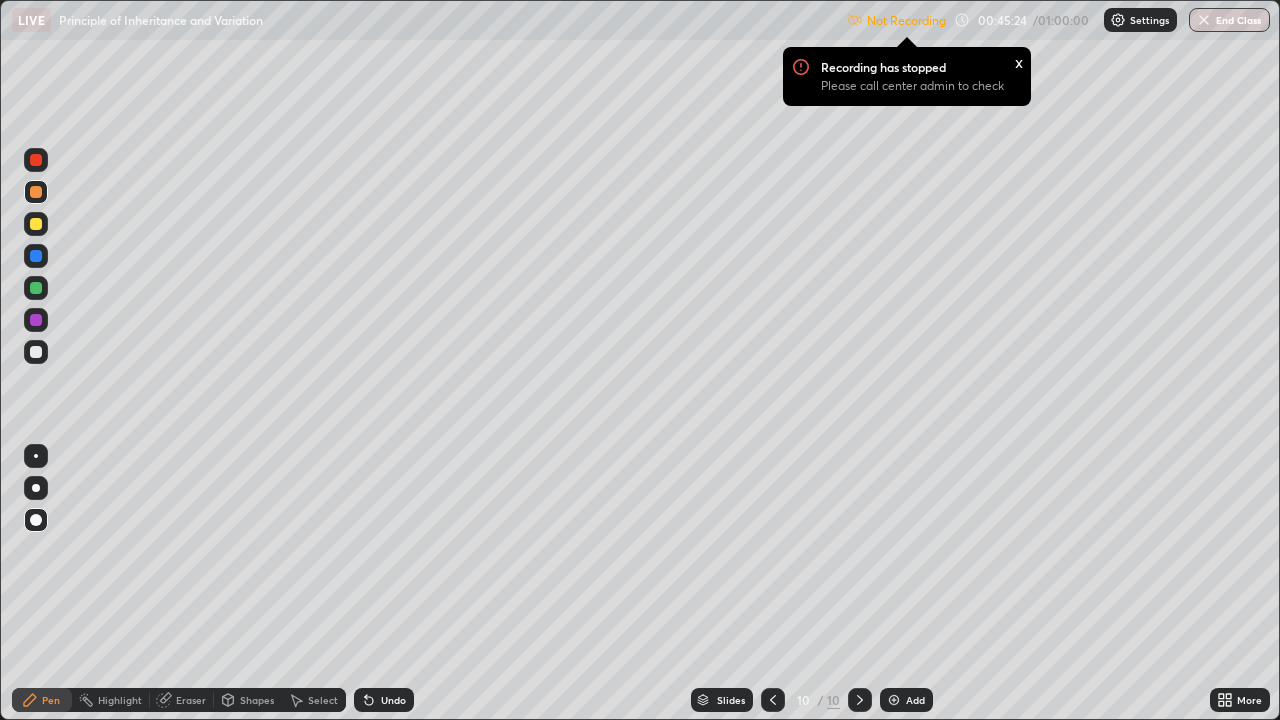 click at bounding box center (36, 256) 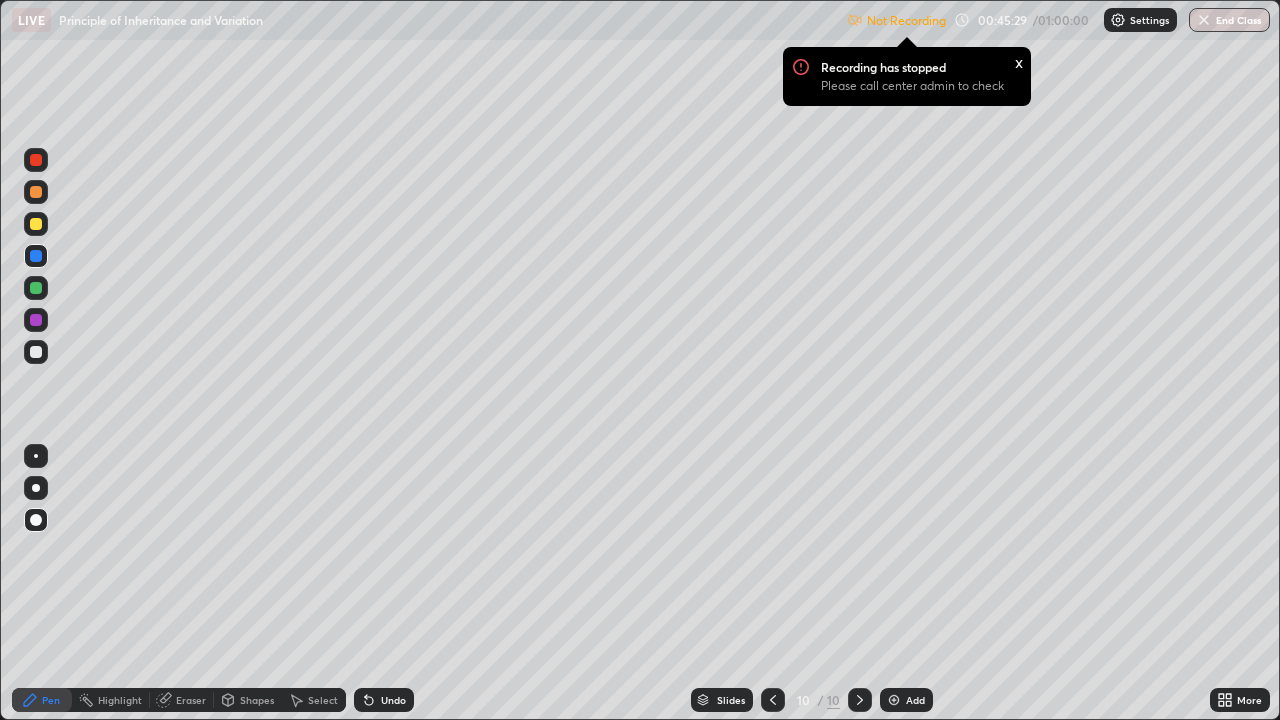 click at bounding box center (36, 160) 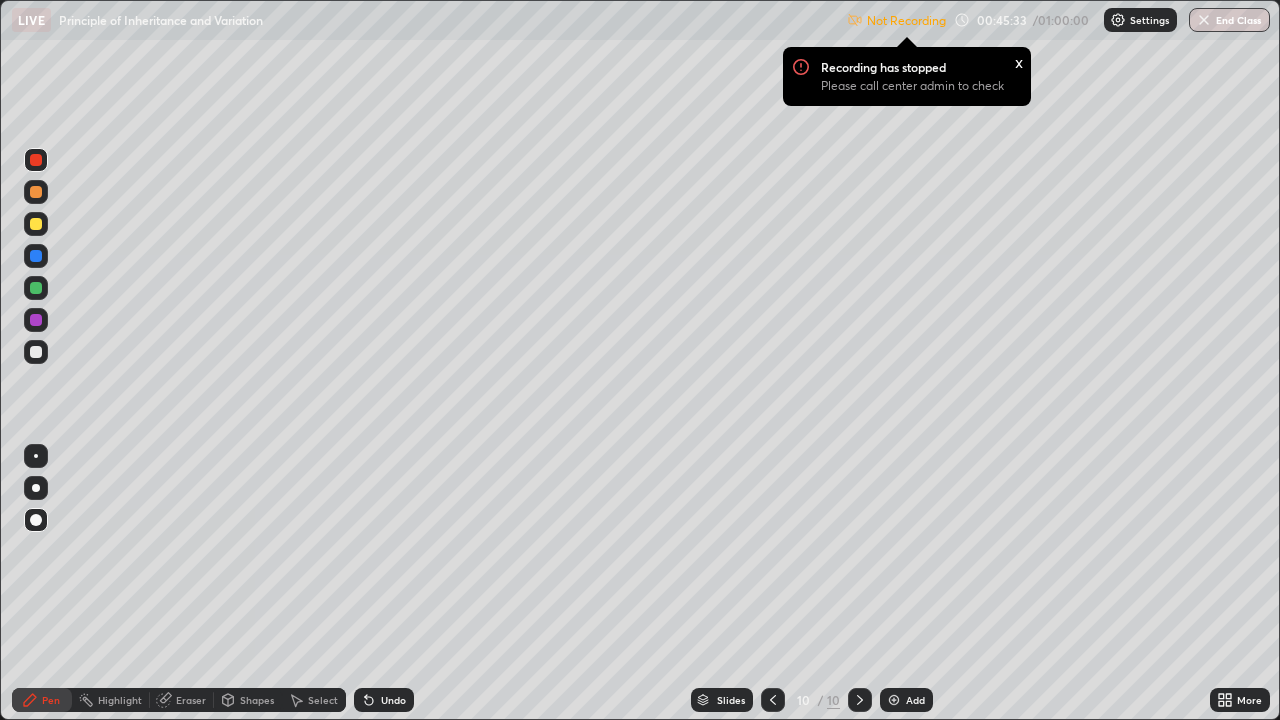 click at bounding box center [36, 288] 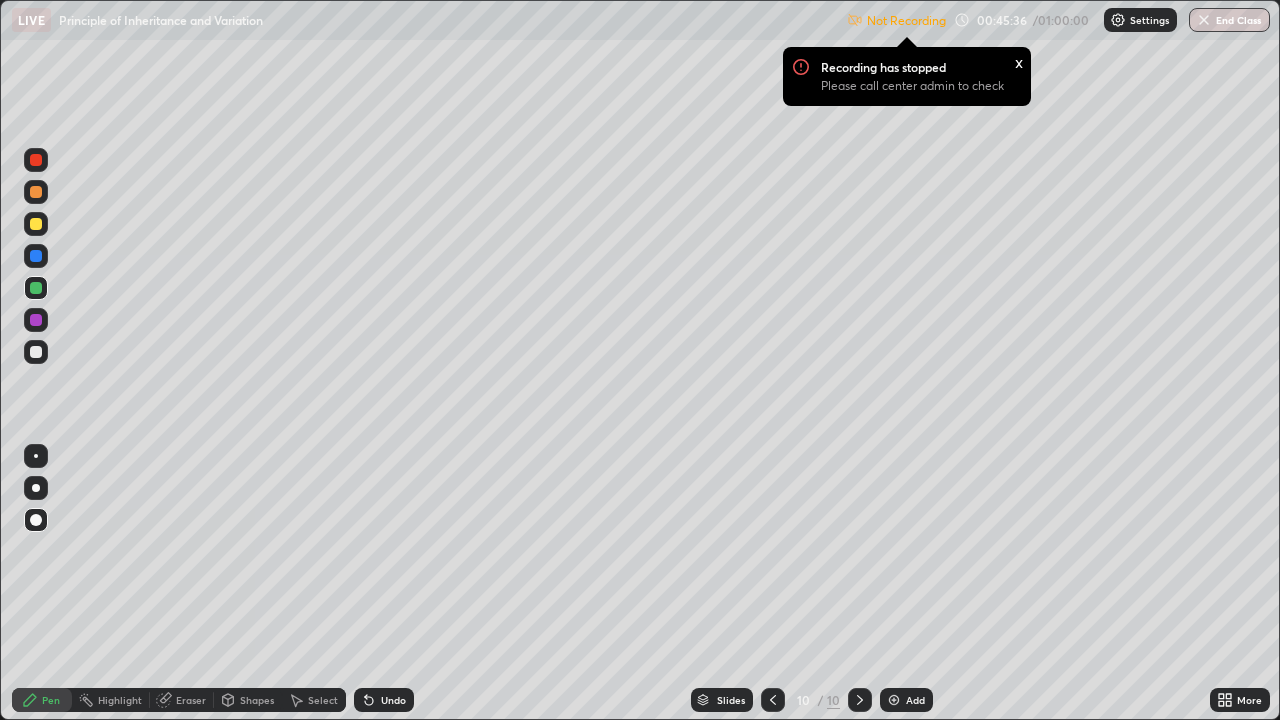 click at bounding box center [36, 320] 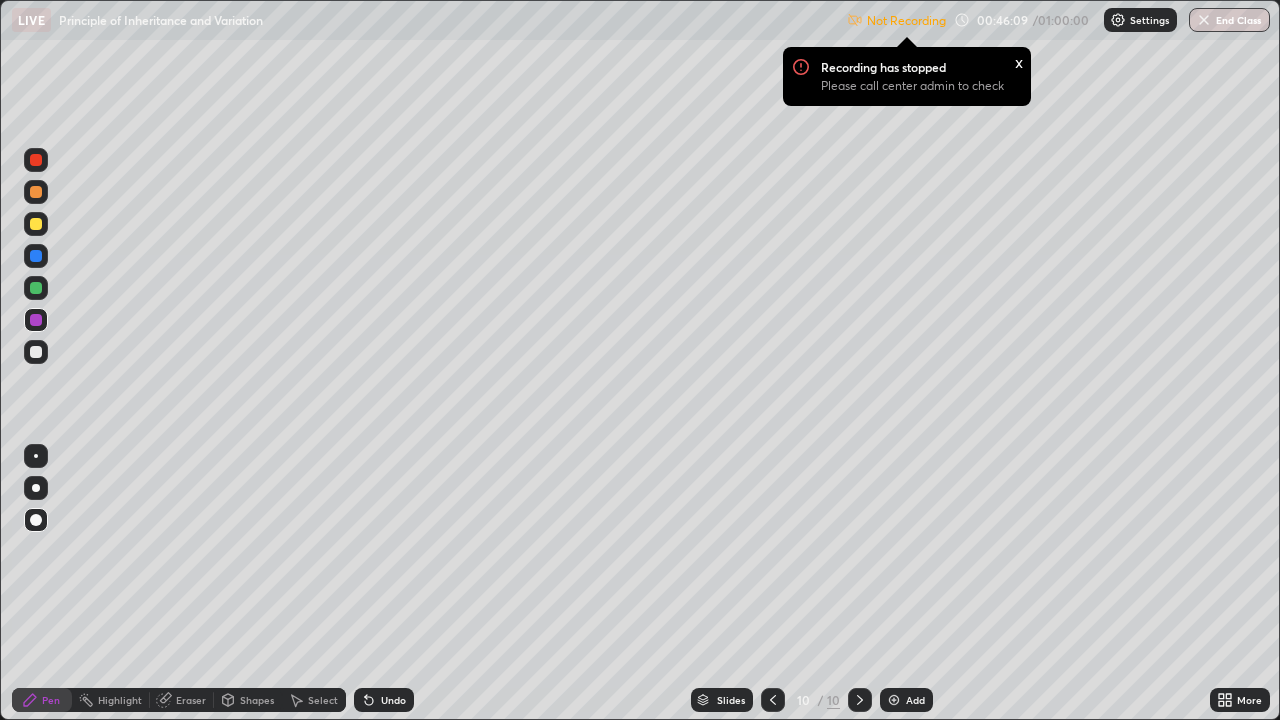 click at bounding box center [36, 288] 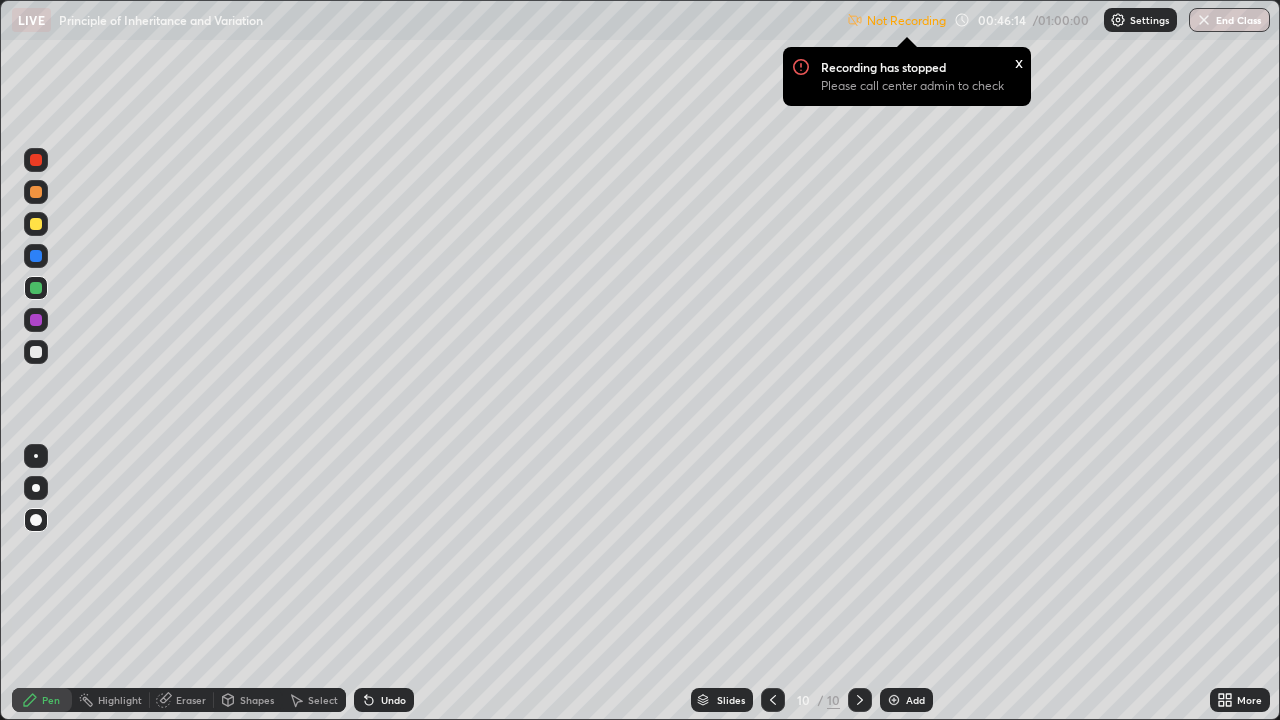 click at bounding box center (36, 320) 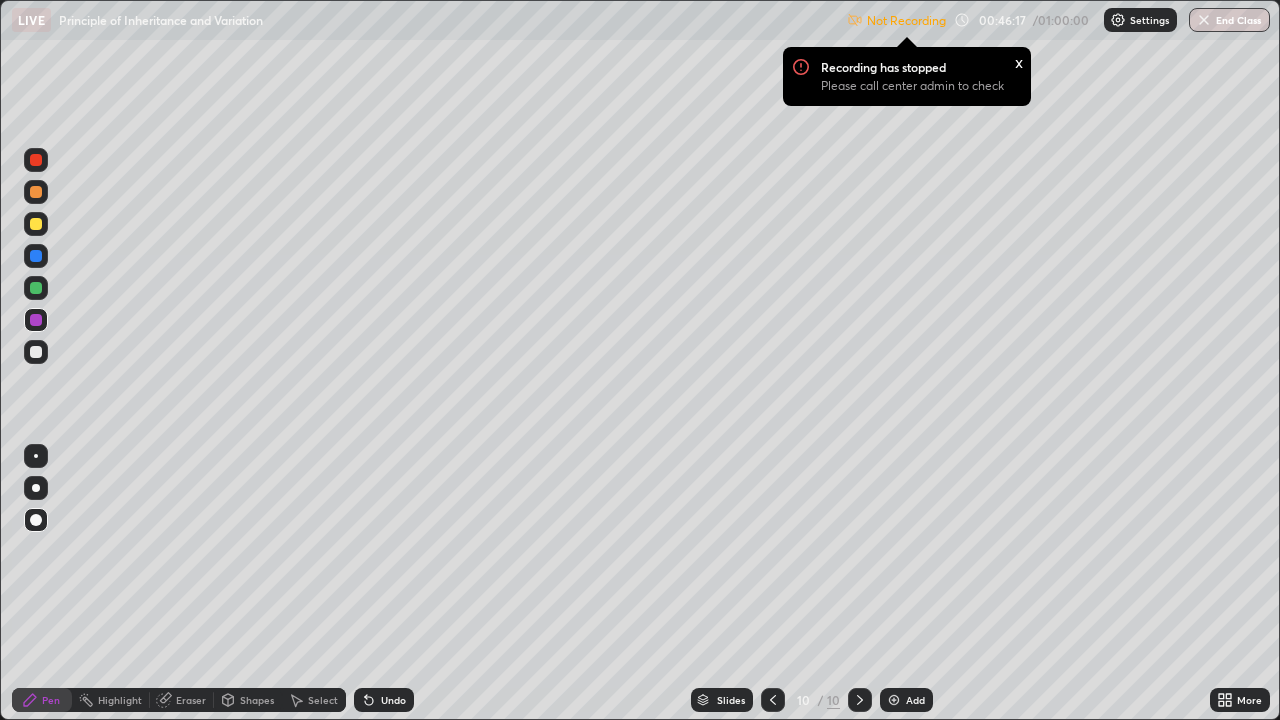 click at bounding box center (36, 160) 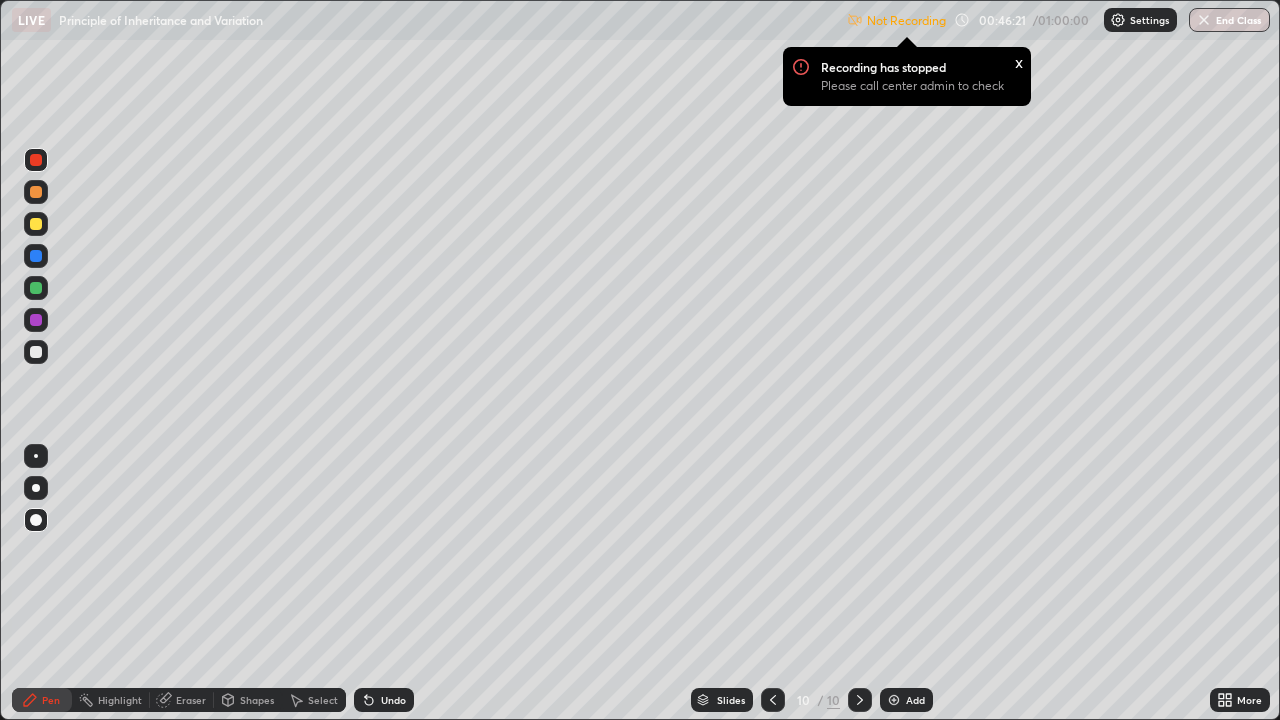click at bounding box center [36, 256] 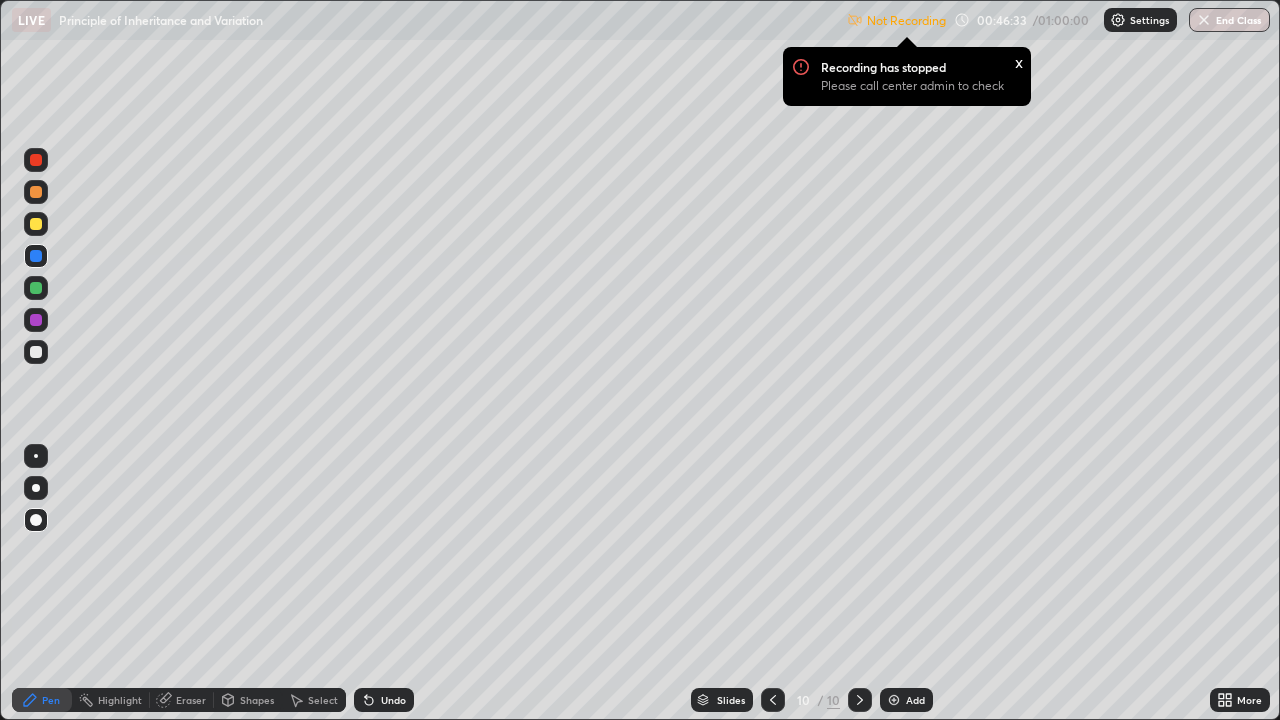 click at bounding box center (36, 256) 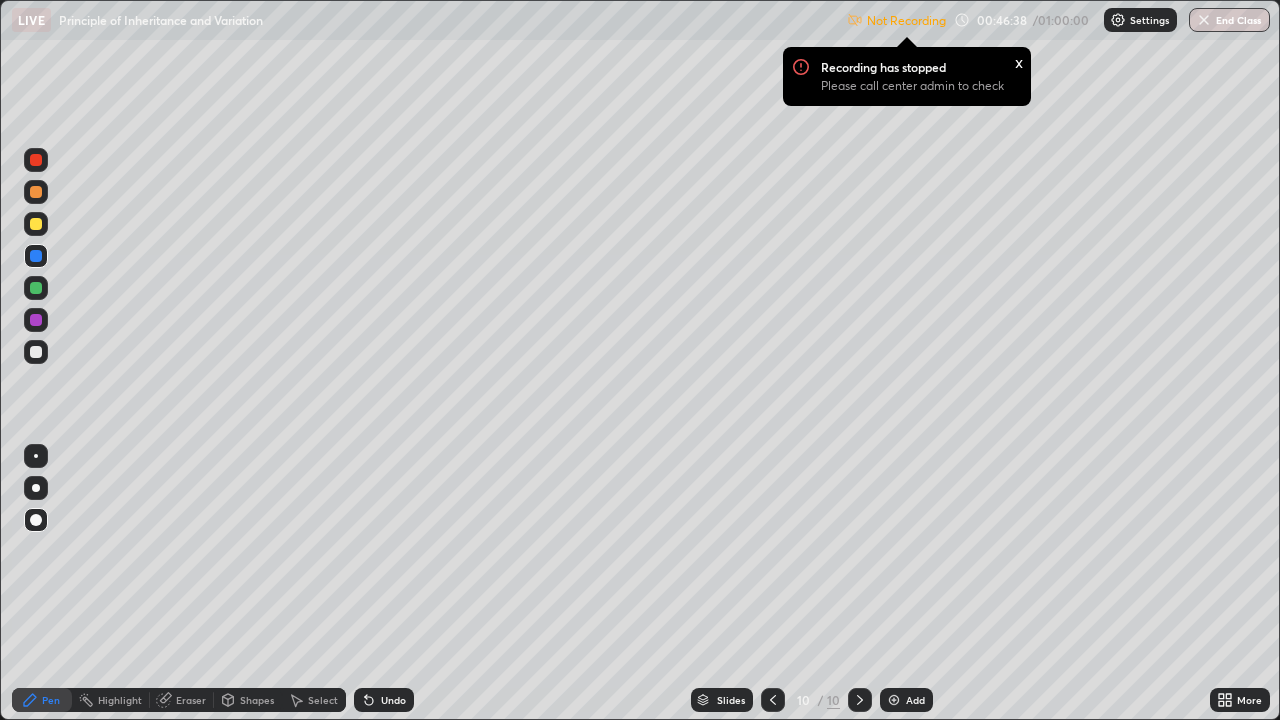 click at bounding box center [36, 160] 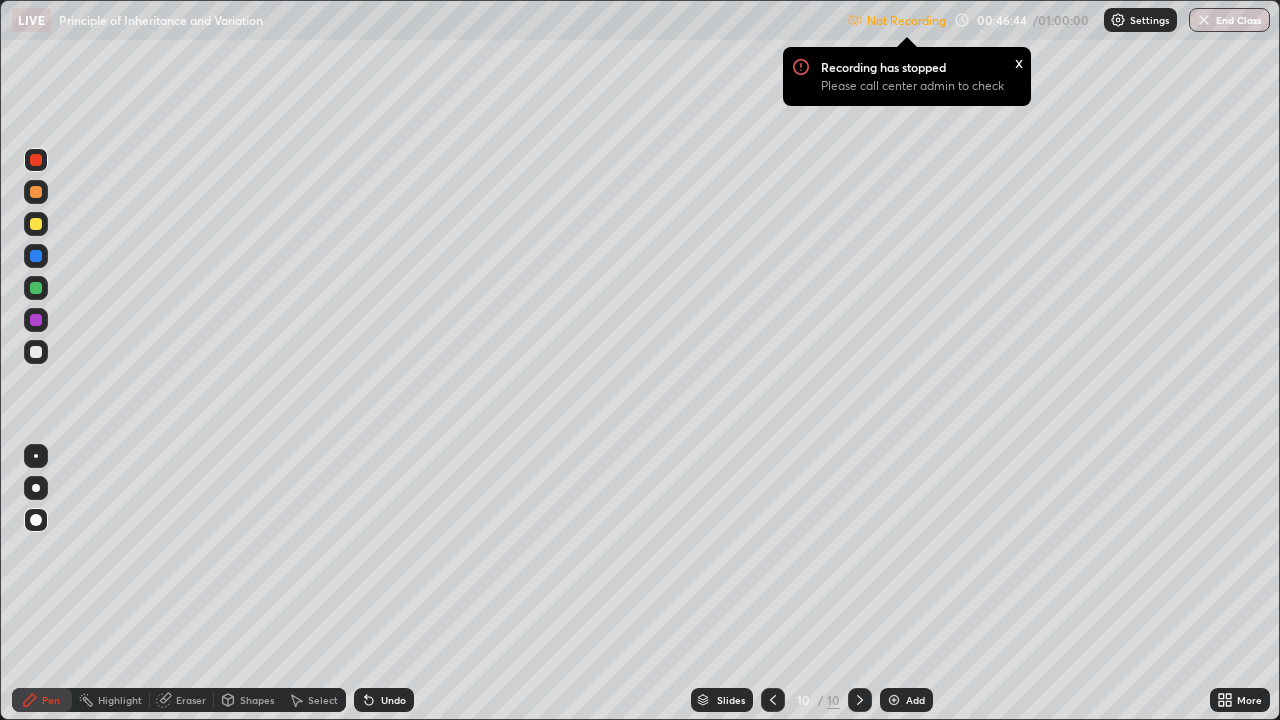 click at bounding box center [36, 288] 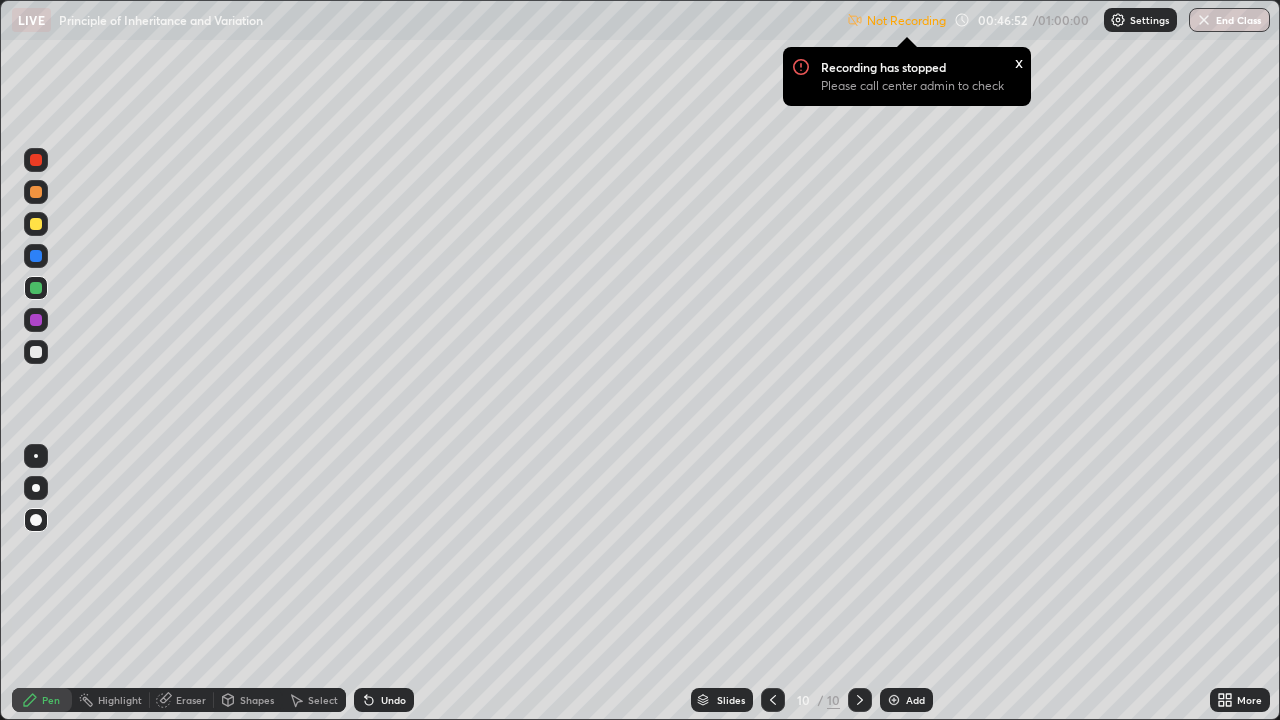 click at bounding box center (36, 320) 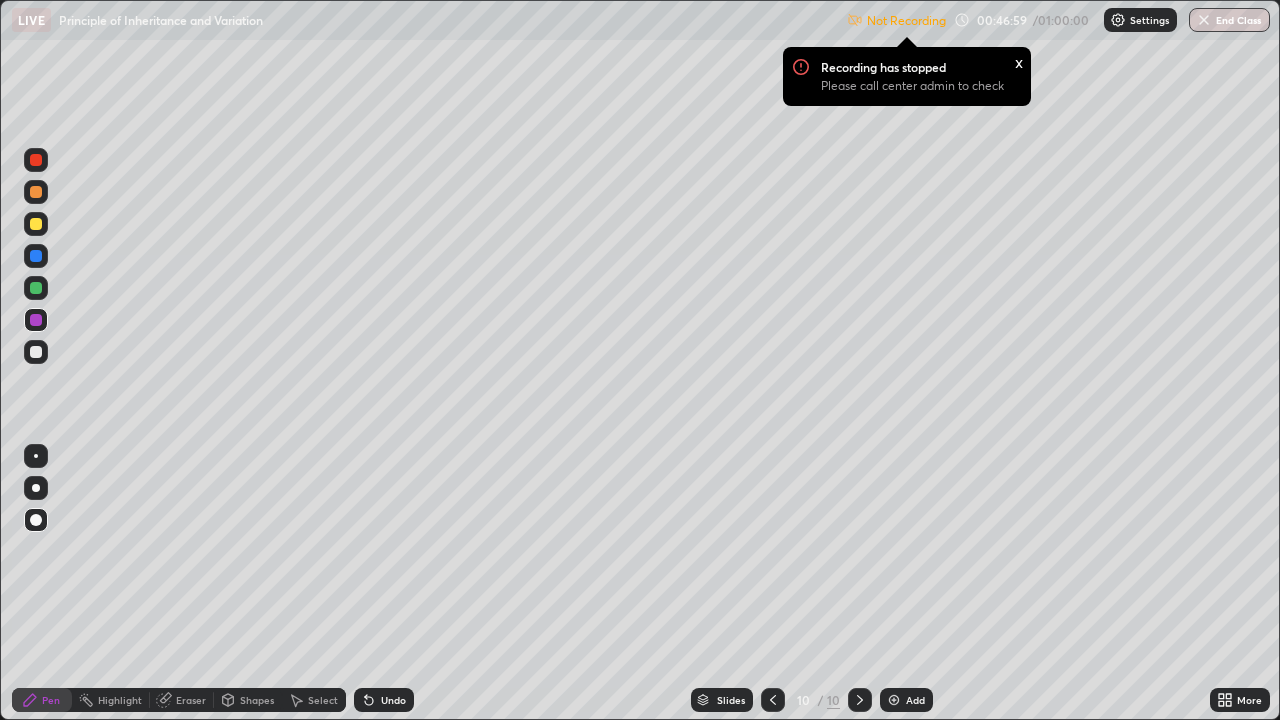 click on "Undo" at bounding box center [393, 700] 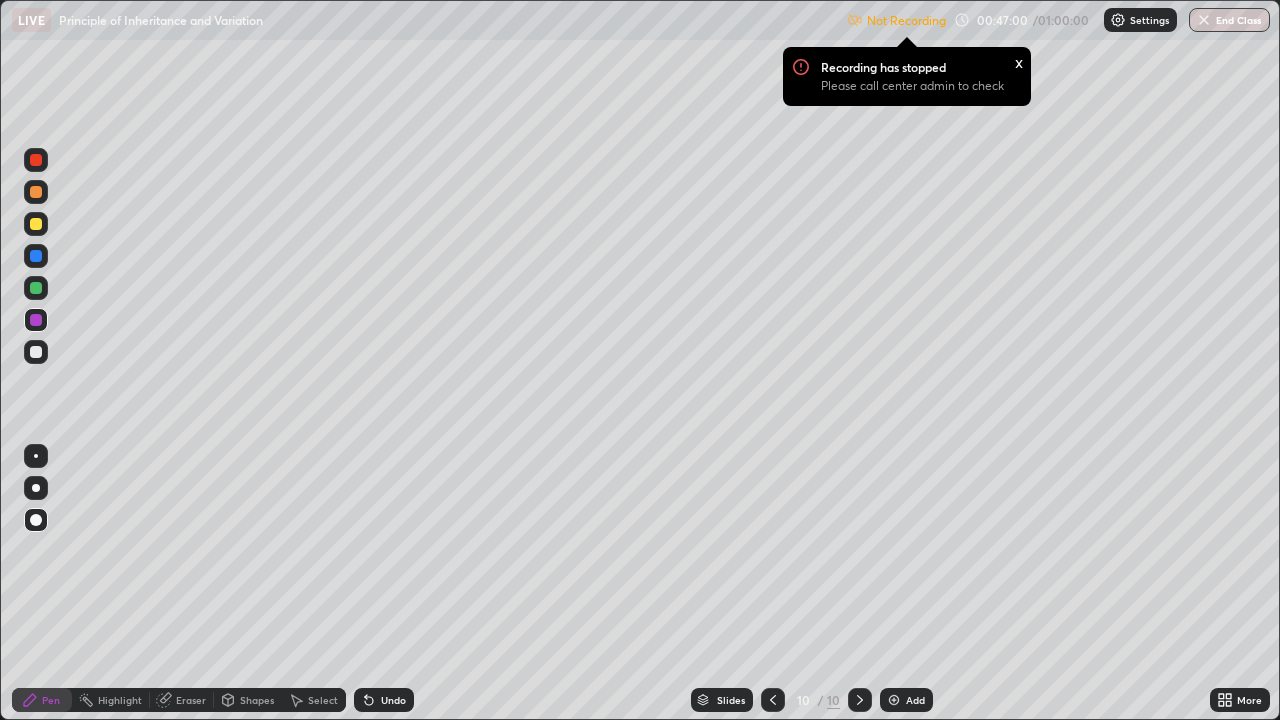 click on "Undo" at bounding box center (393, 700) 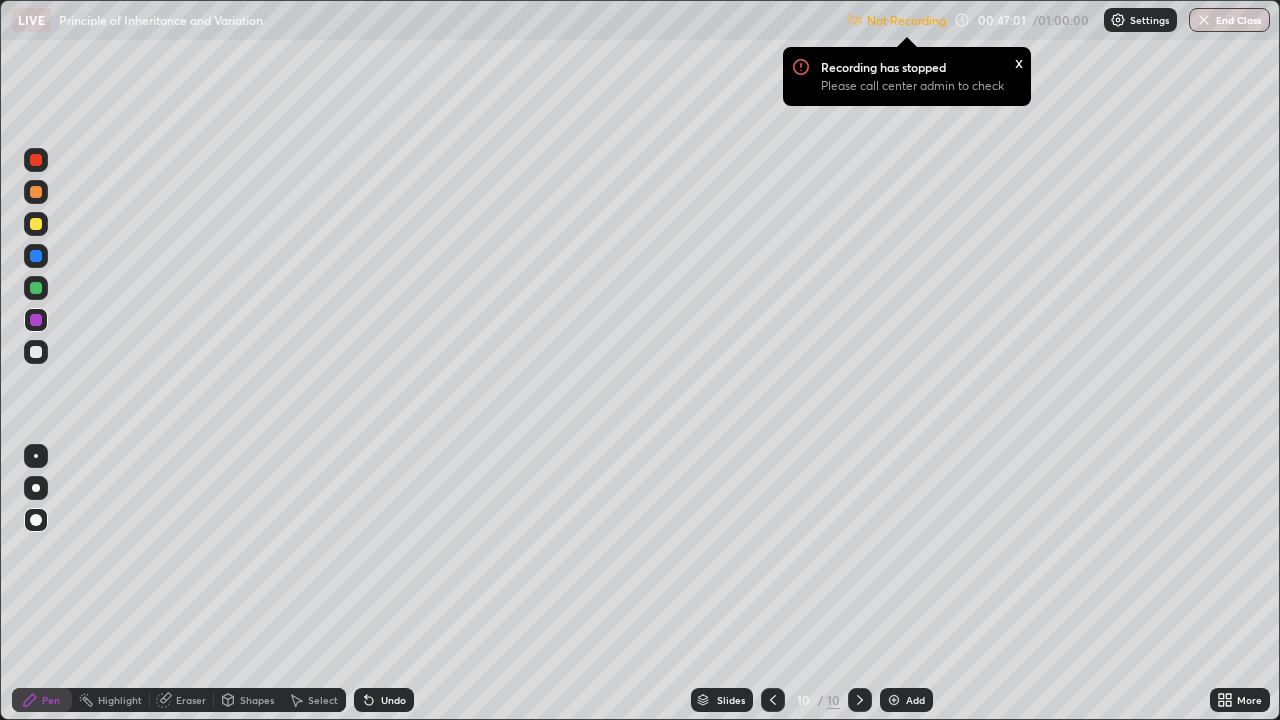 click on "Undo" at bounding box center (393, 700) 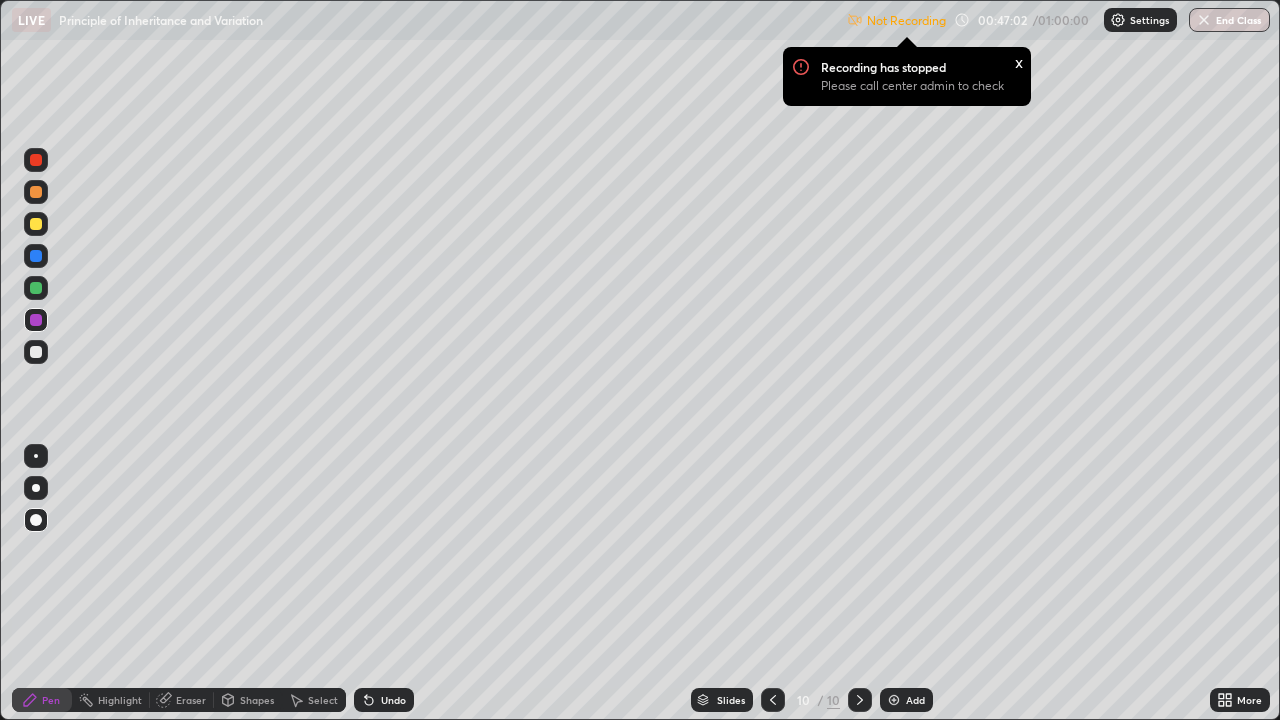 click at bounding box center [36, 160] 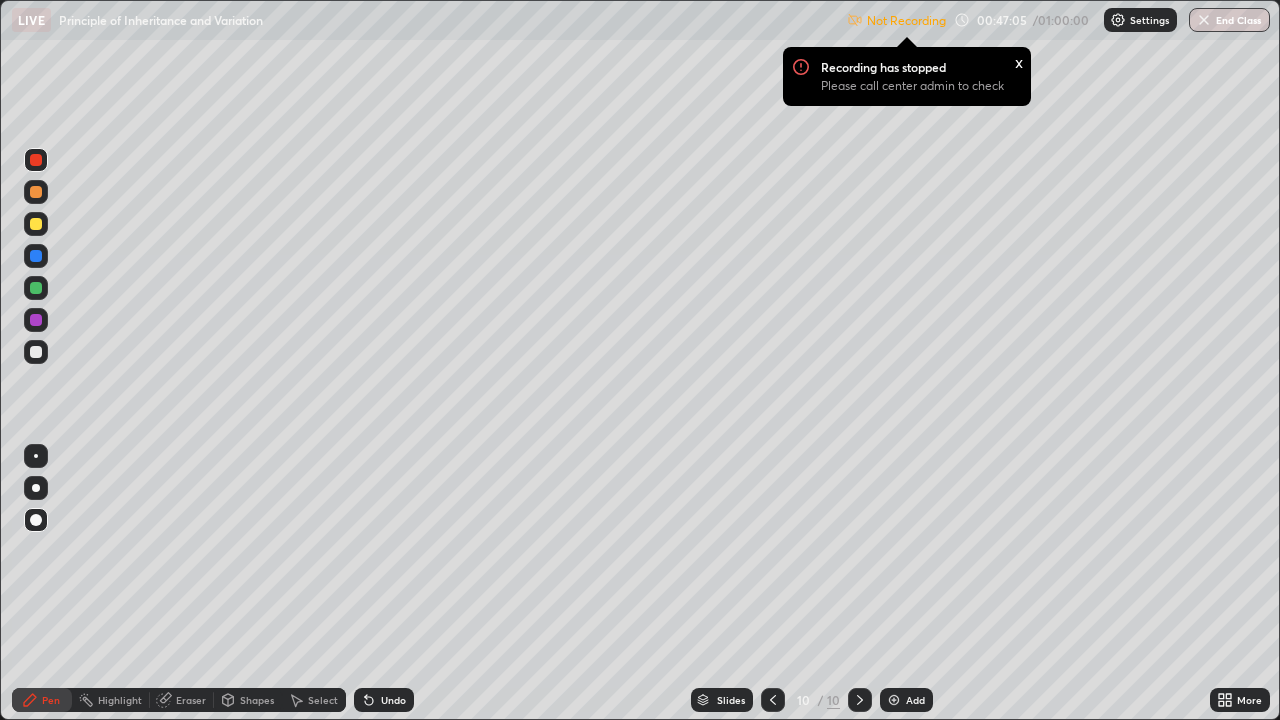 click at bounding box center [36, 288] 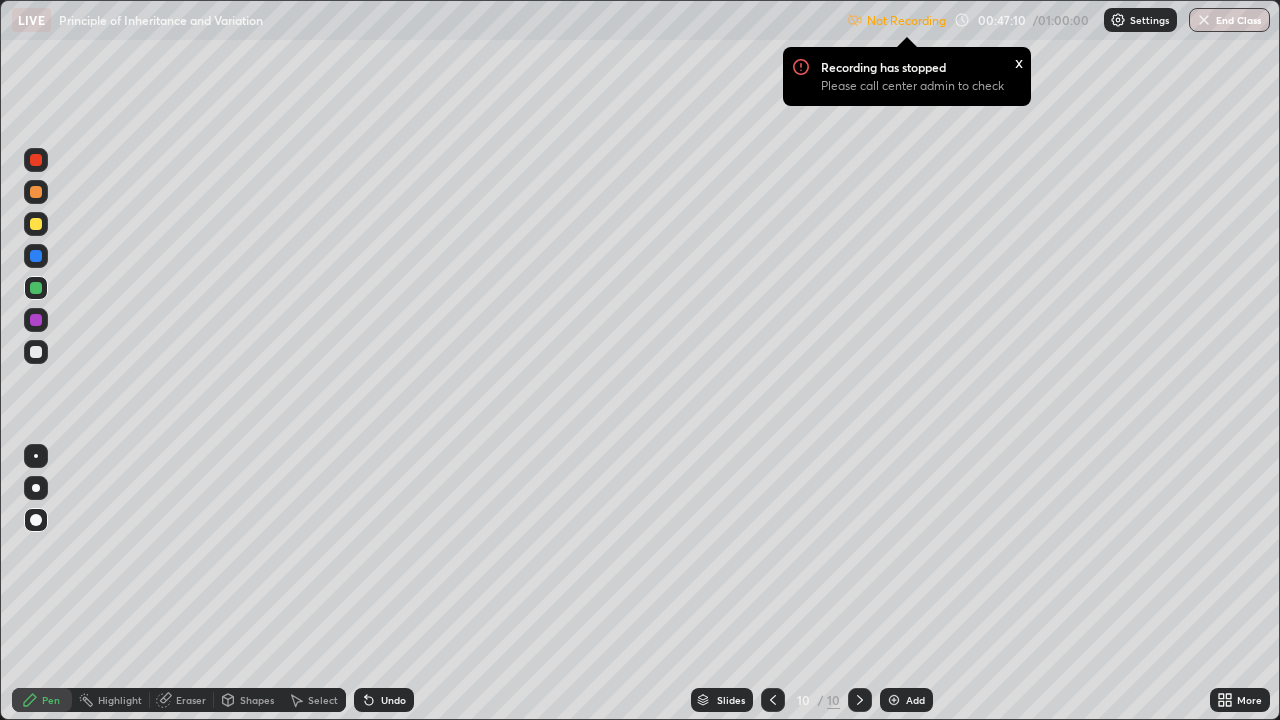 click at bounding box center (36, 320) 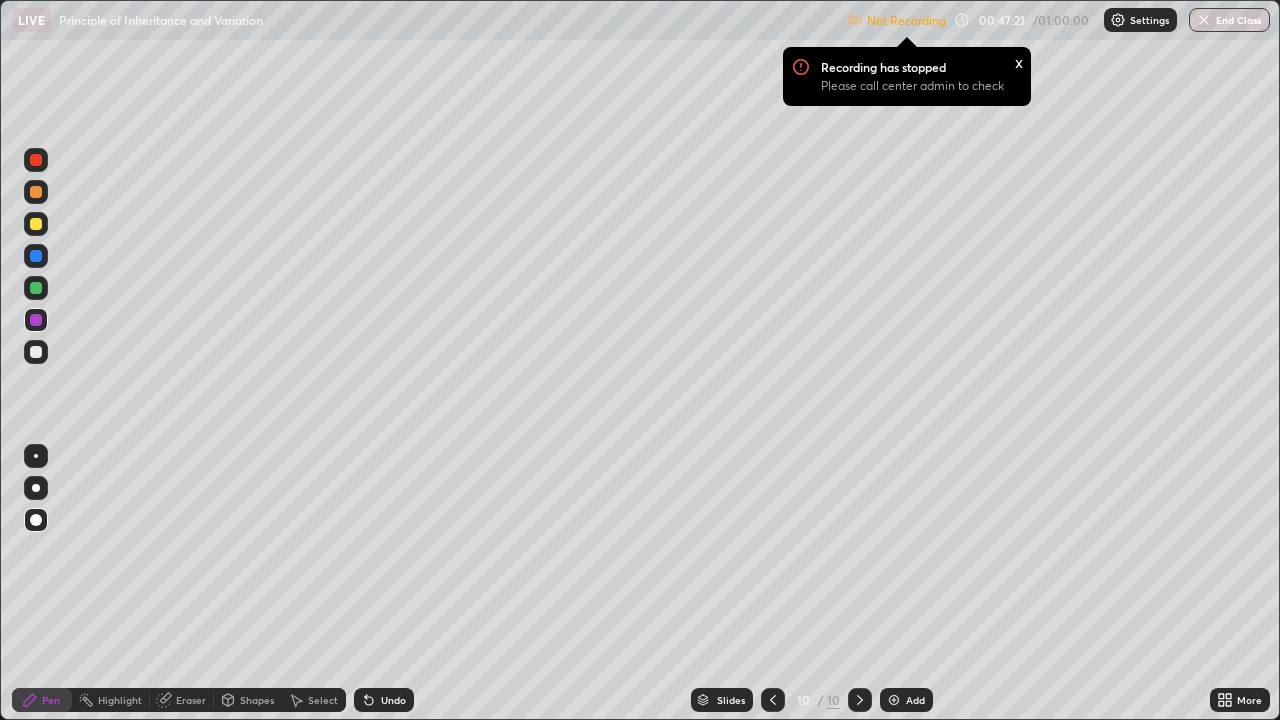 click at bounding box center [36, 352] 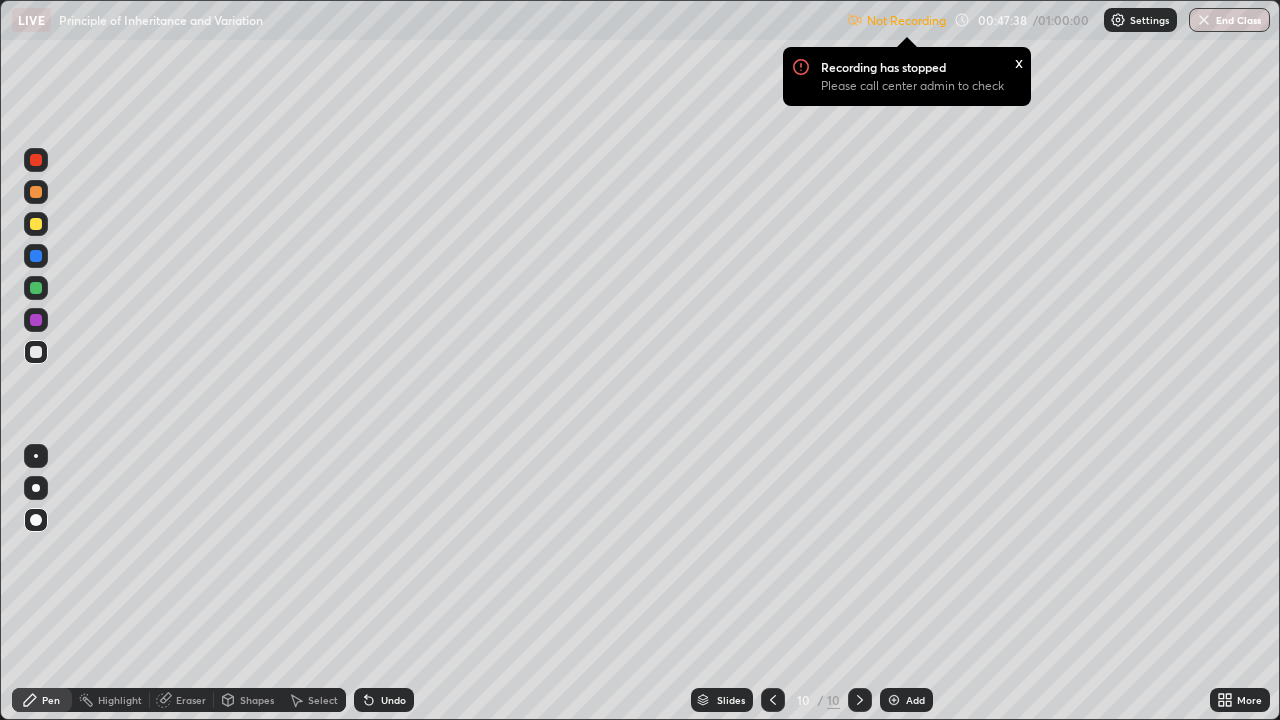 click at bounding box center (36, 288) 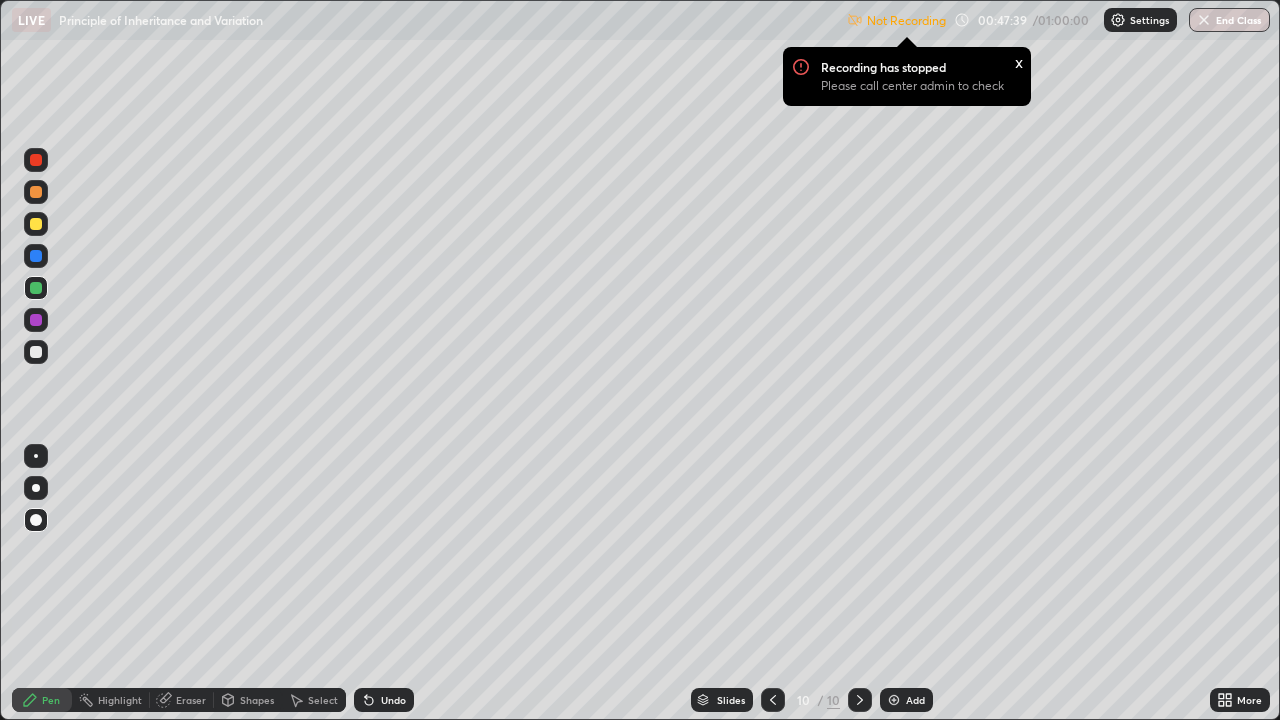 click at bounding box center (36, 160) 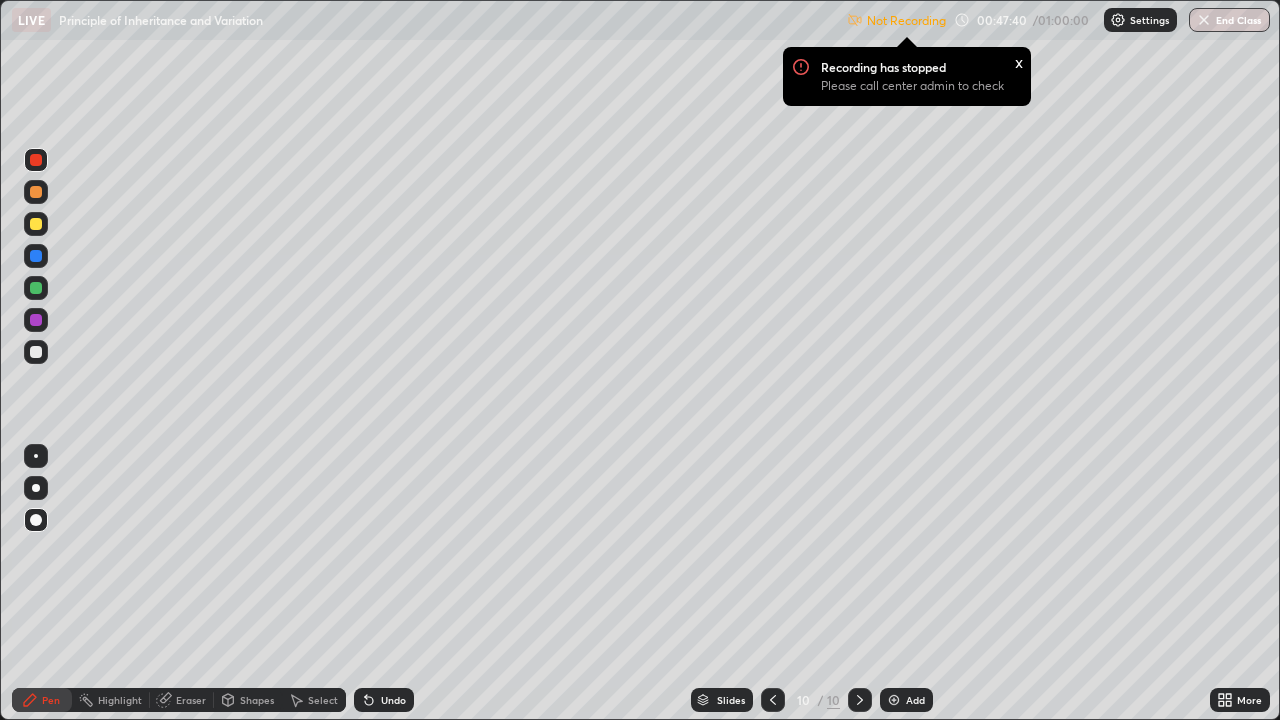 click at bounding box center [36, 352] 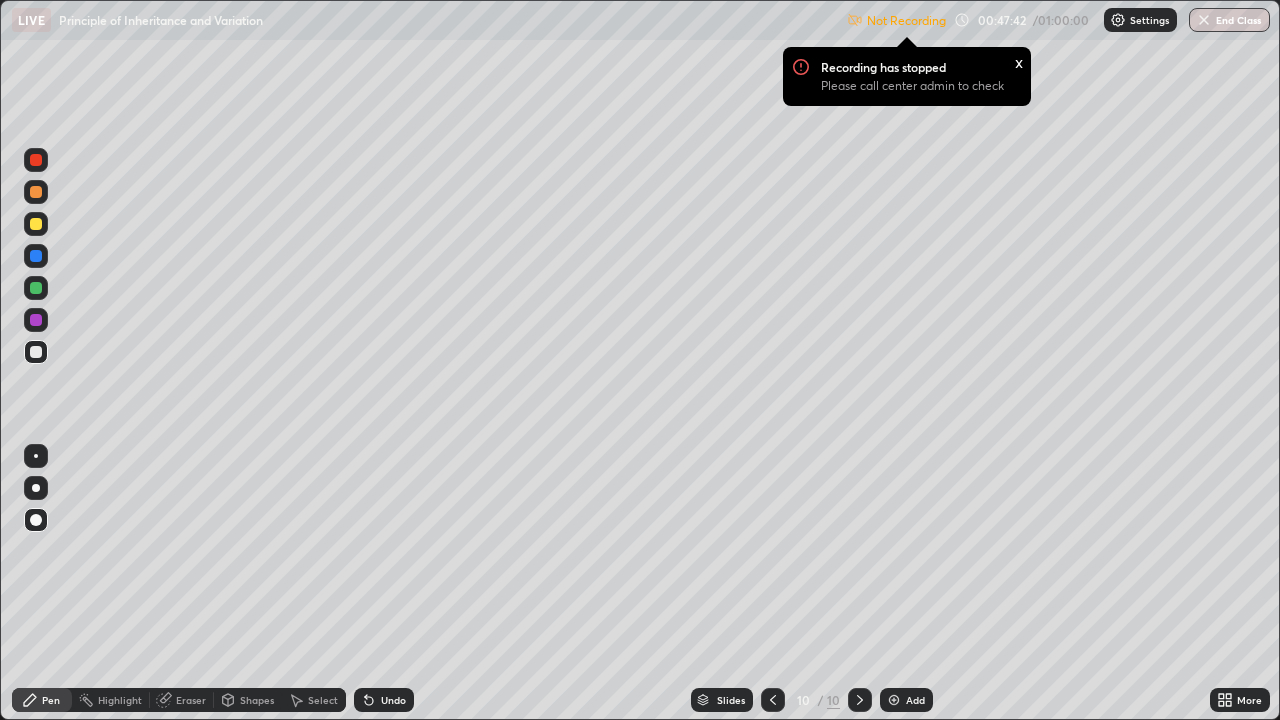 click at bounding box center [36, 488] 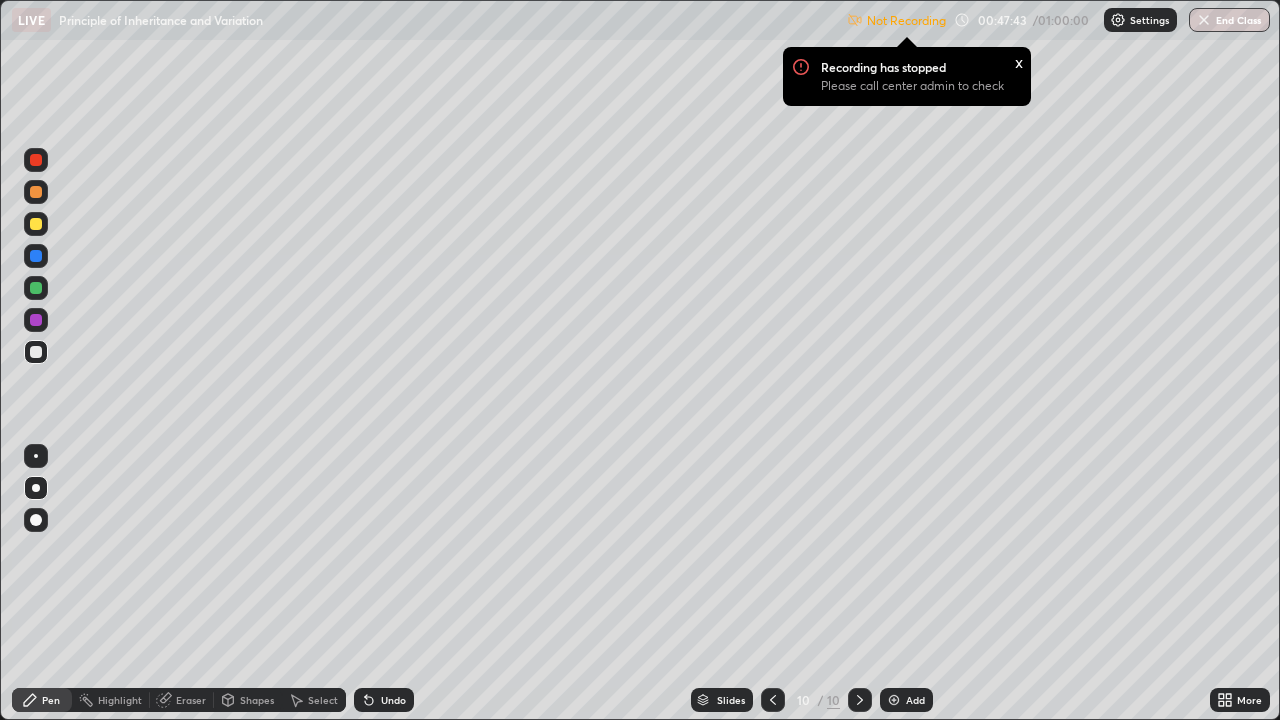 click at bounding box center (36, 456) 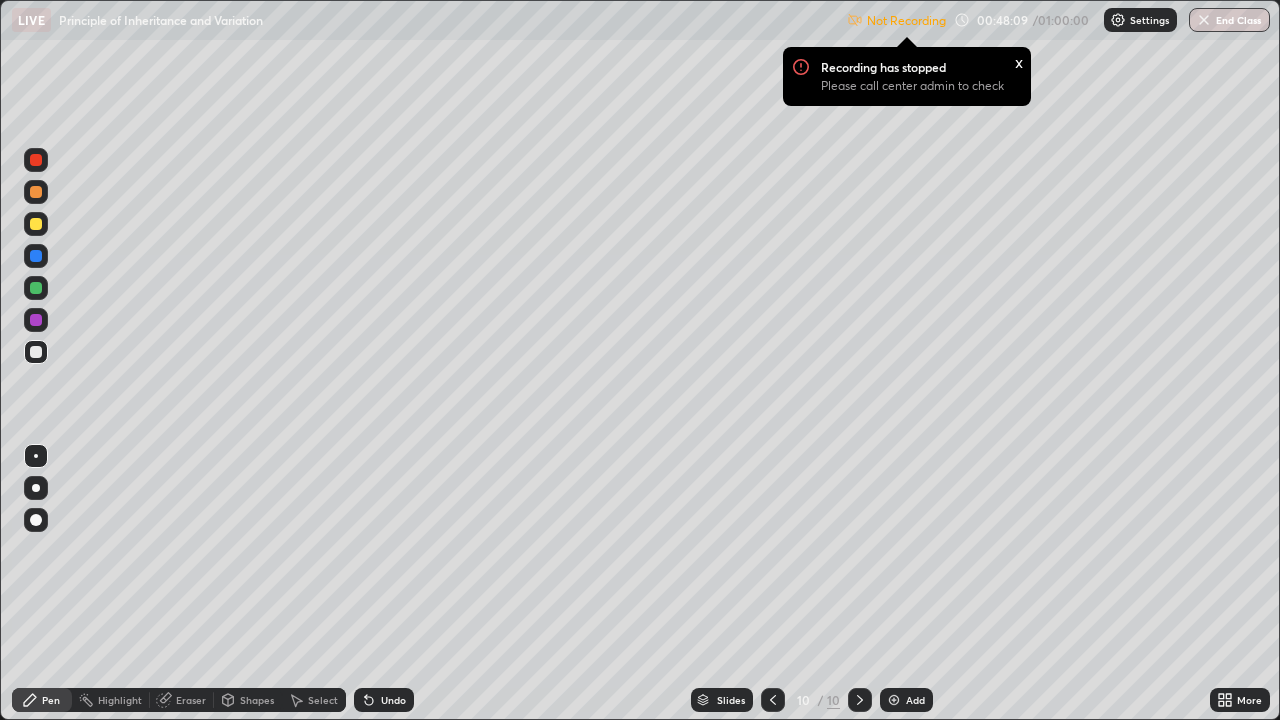 click at bounding box center (36, 288) 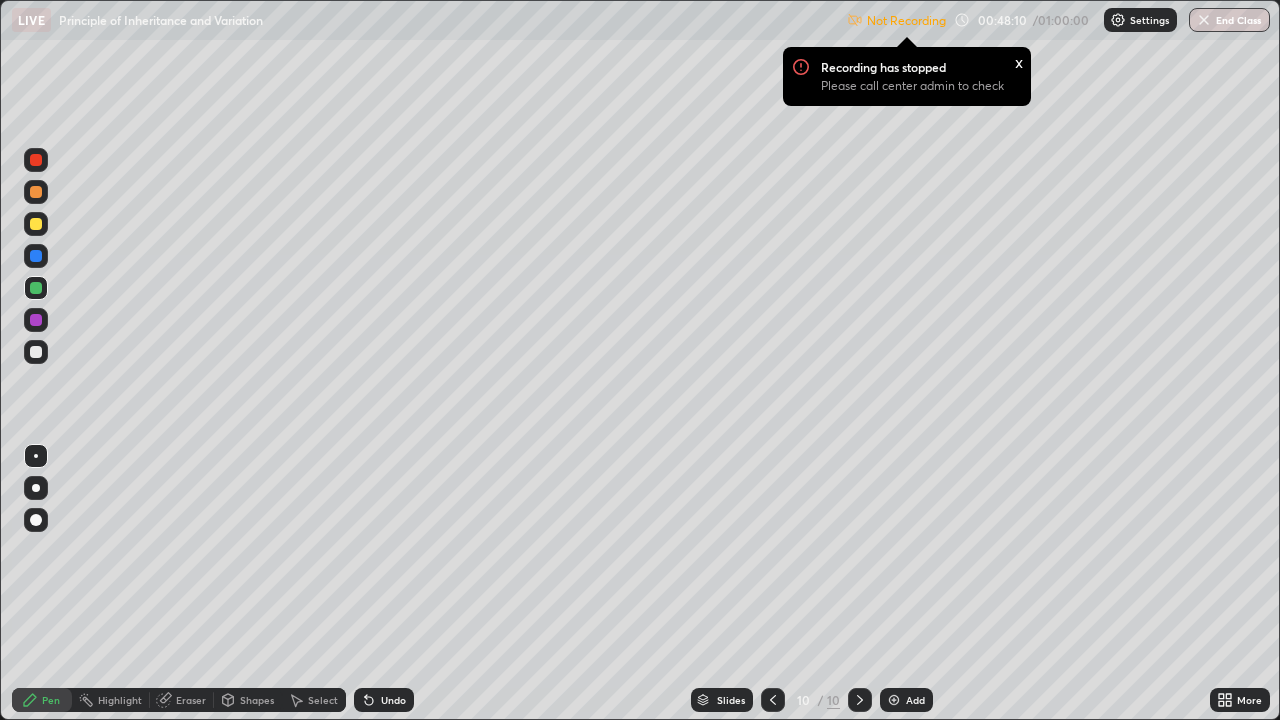 click at bounding box center [36, 352] 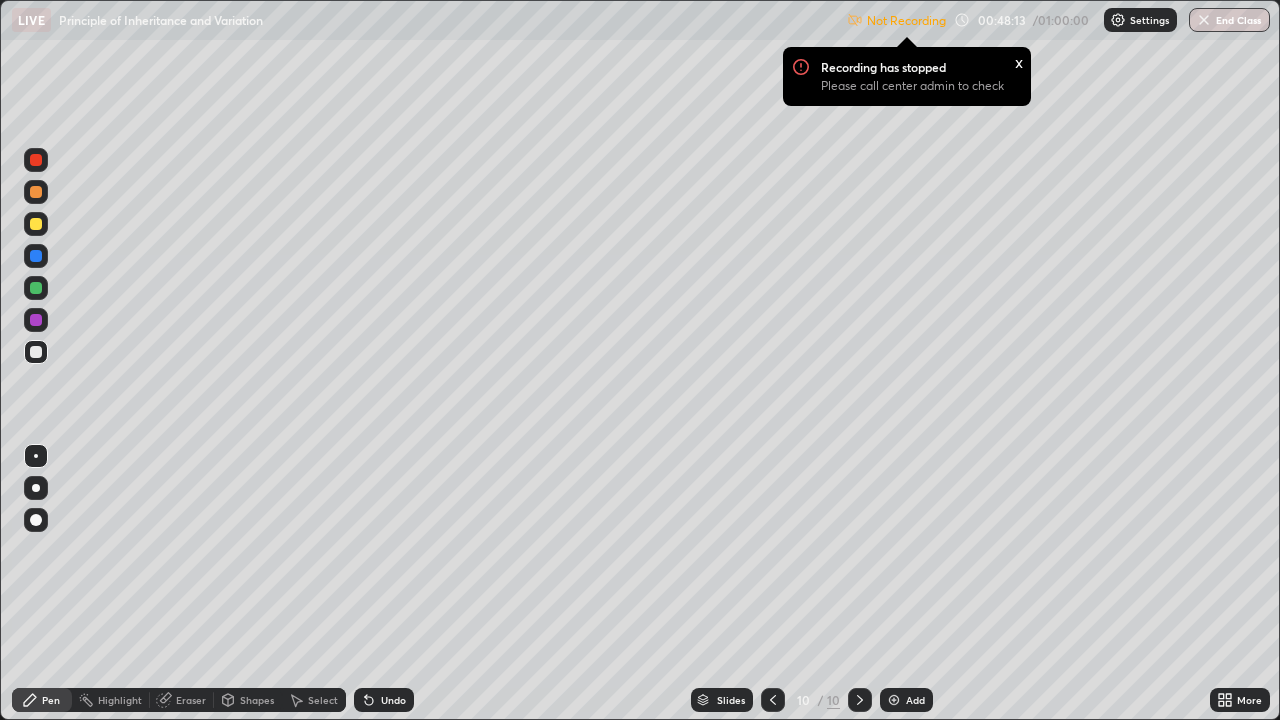 click on "x" at bounding box center [1019, 61] 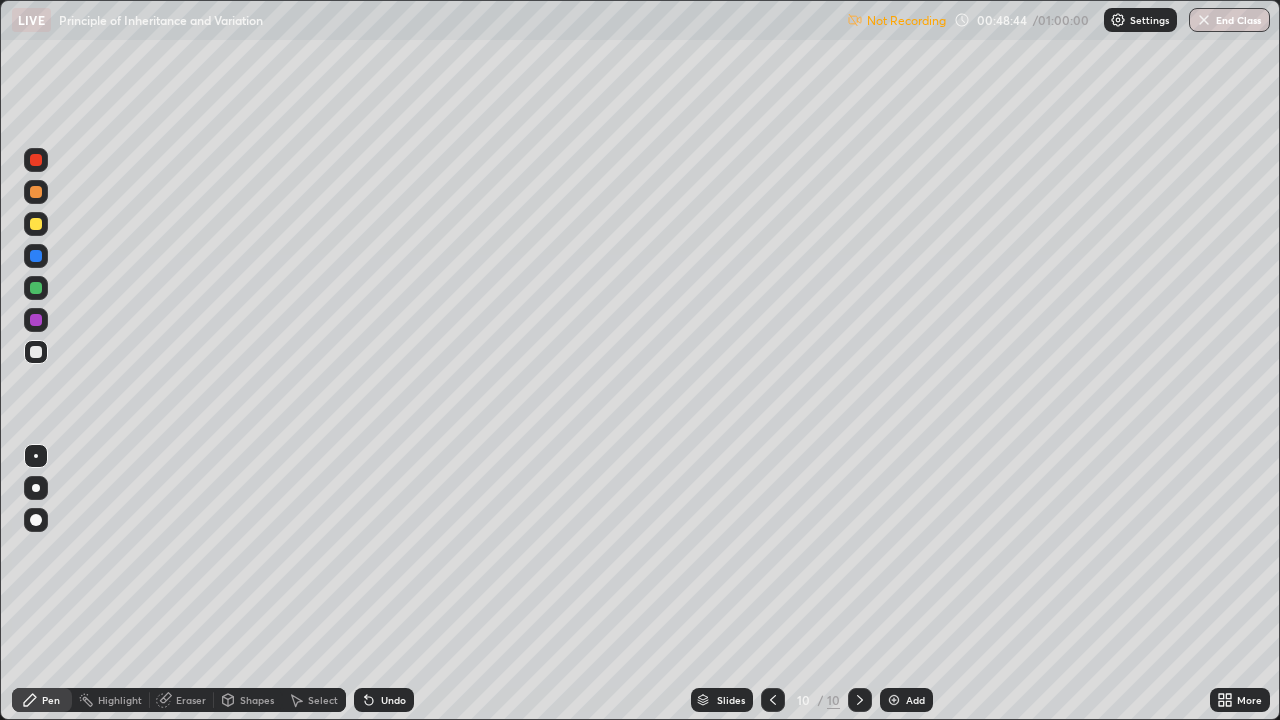 click on "Undo" at bounding box center [384, 700] 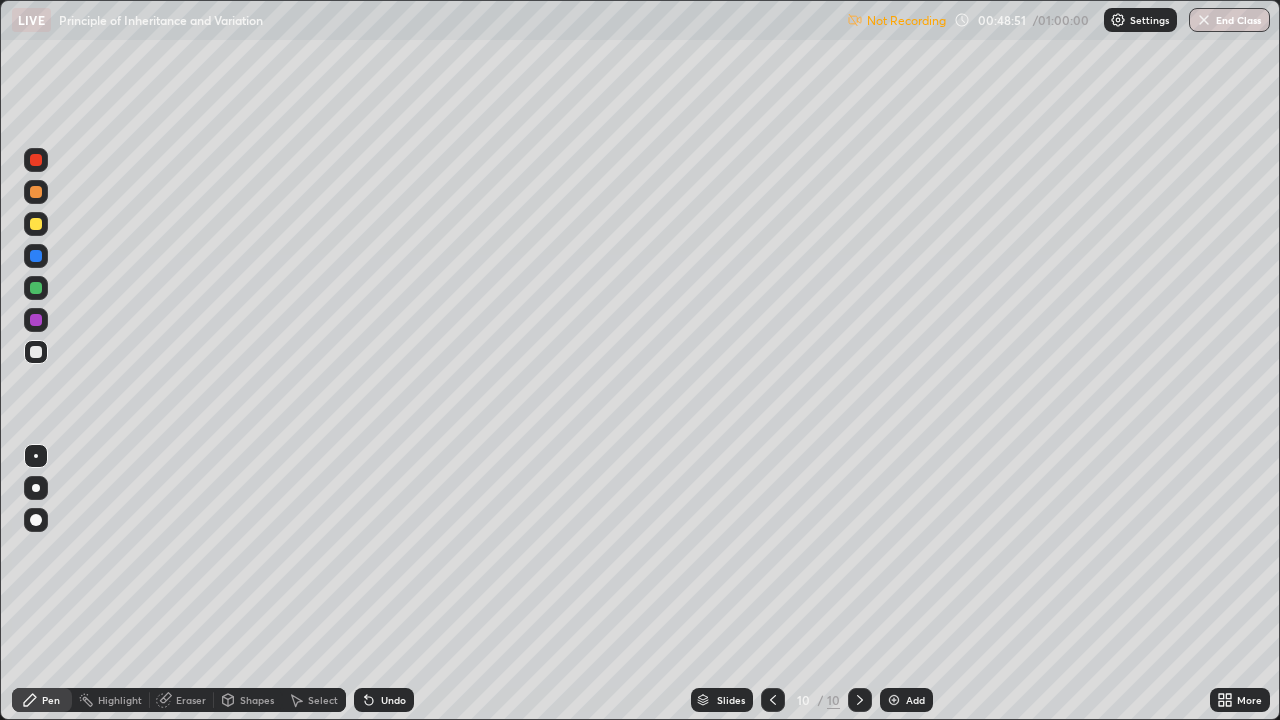 click on "Slides" at bounding box center [722, 700] 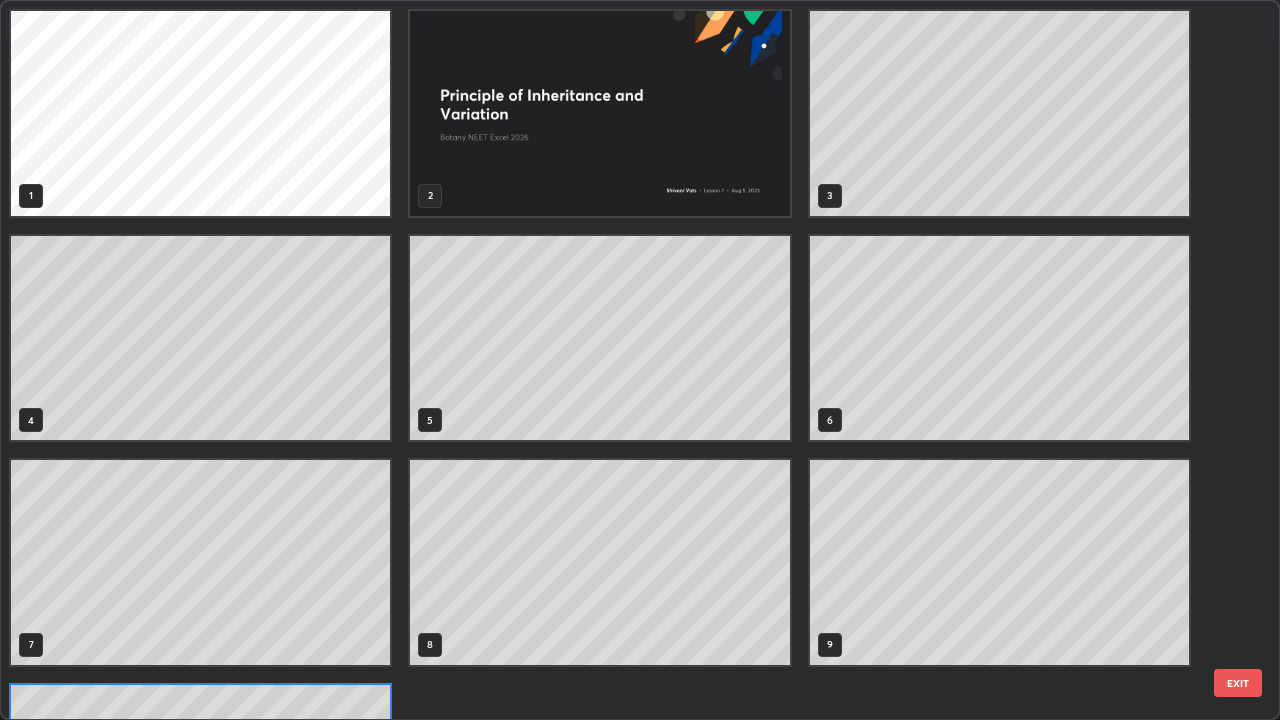 scroll, scrollTop: 180, scrollLeft: 0, axis: vertical 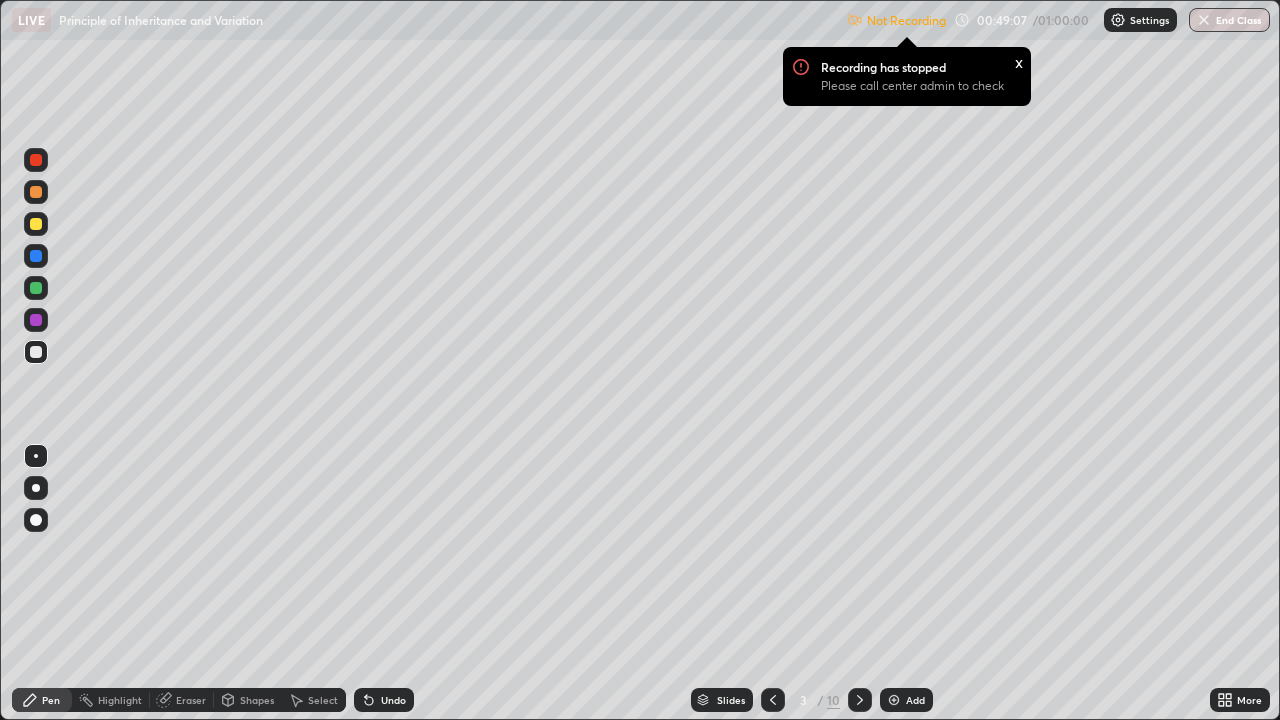 click on "Slides" at bounding box center [731, 700] 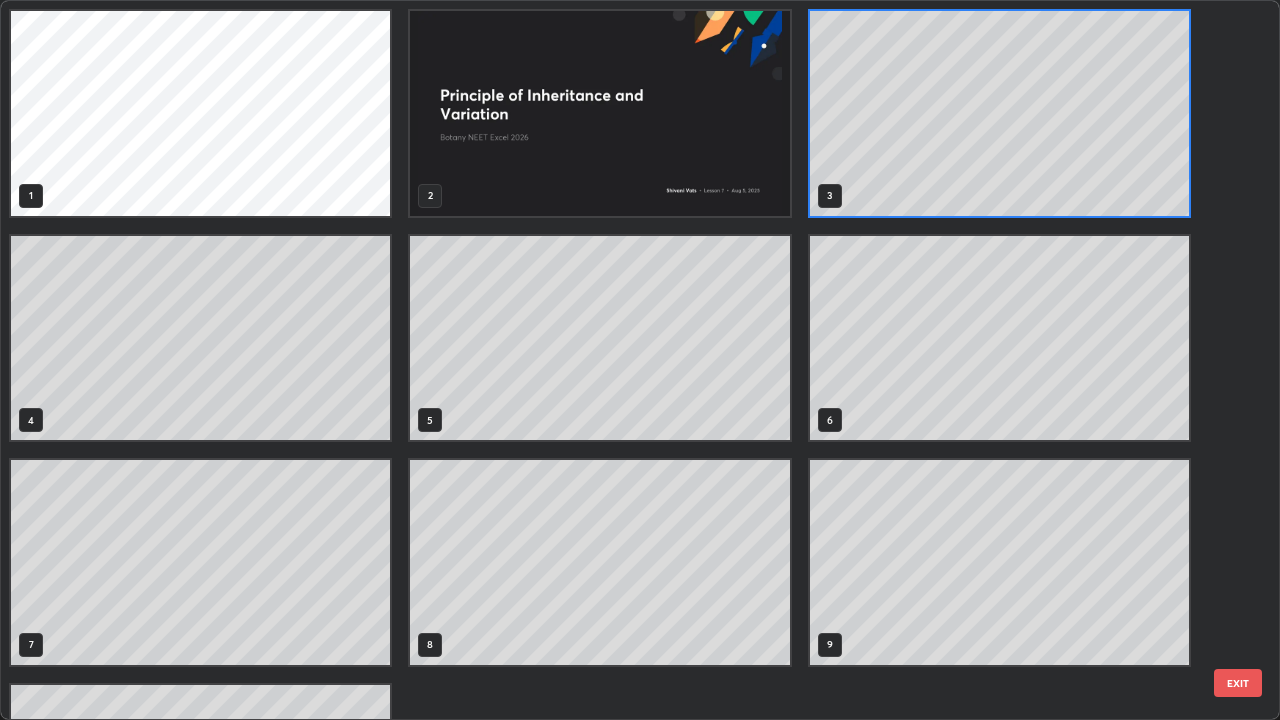 scroll, scrollTop: 7, scrollLeft: 11, axis: both 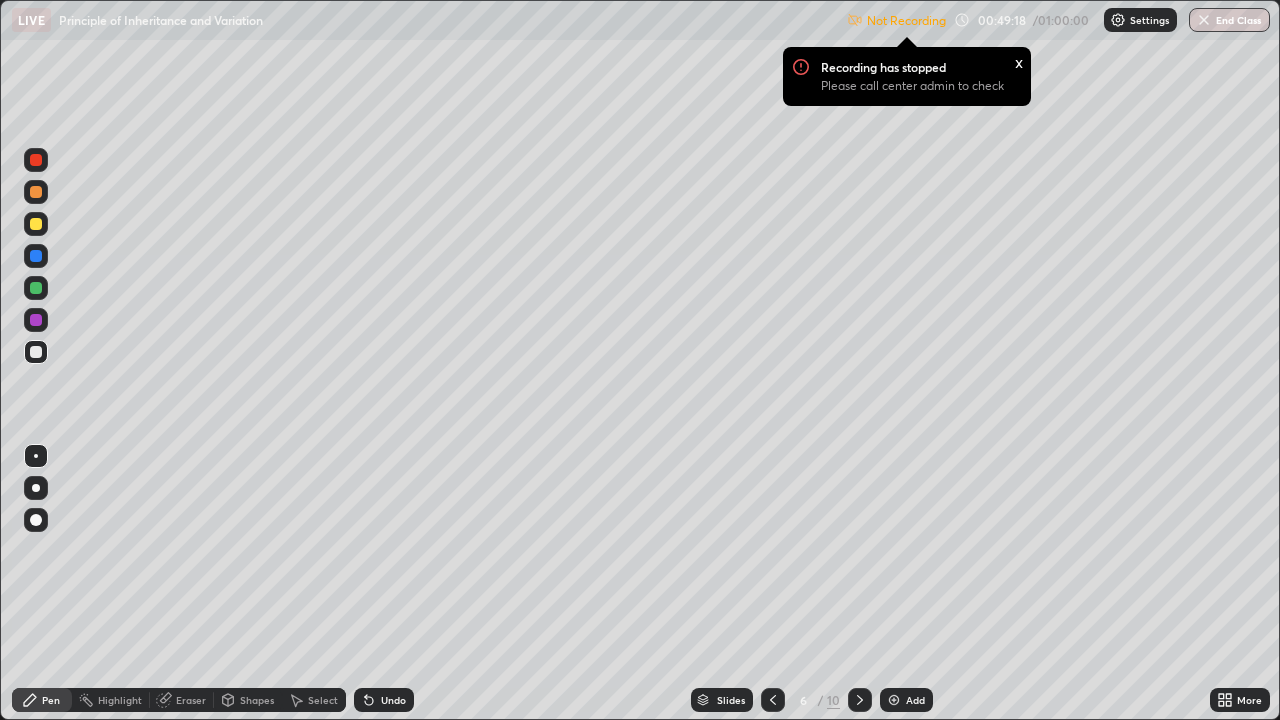 click 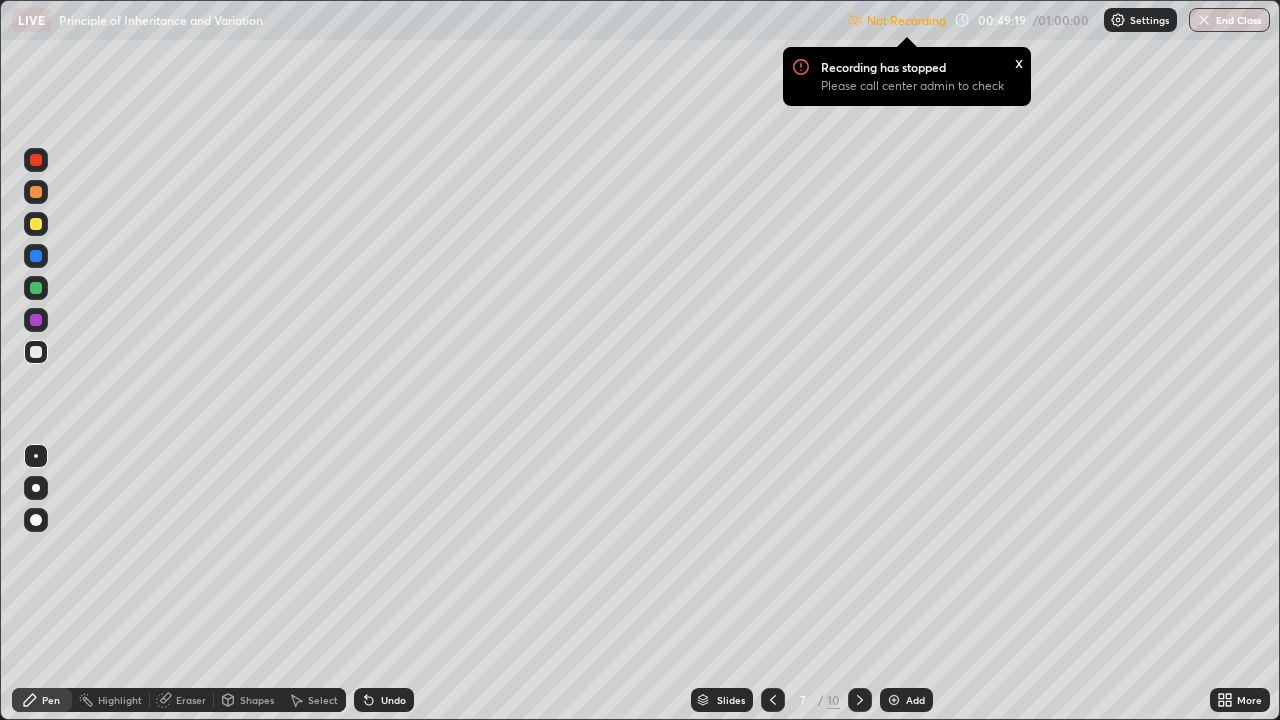 click 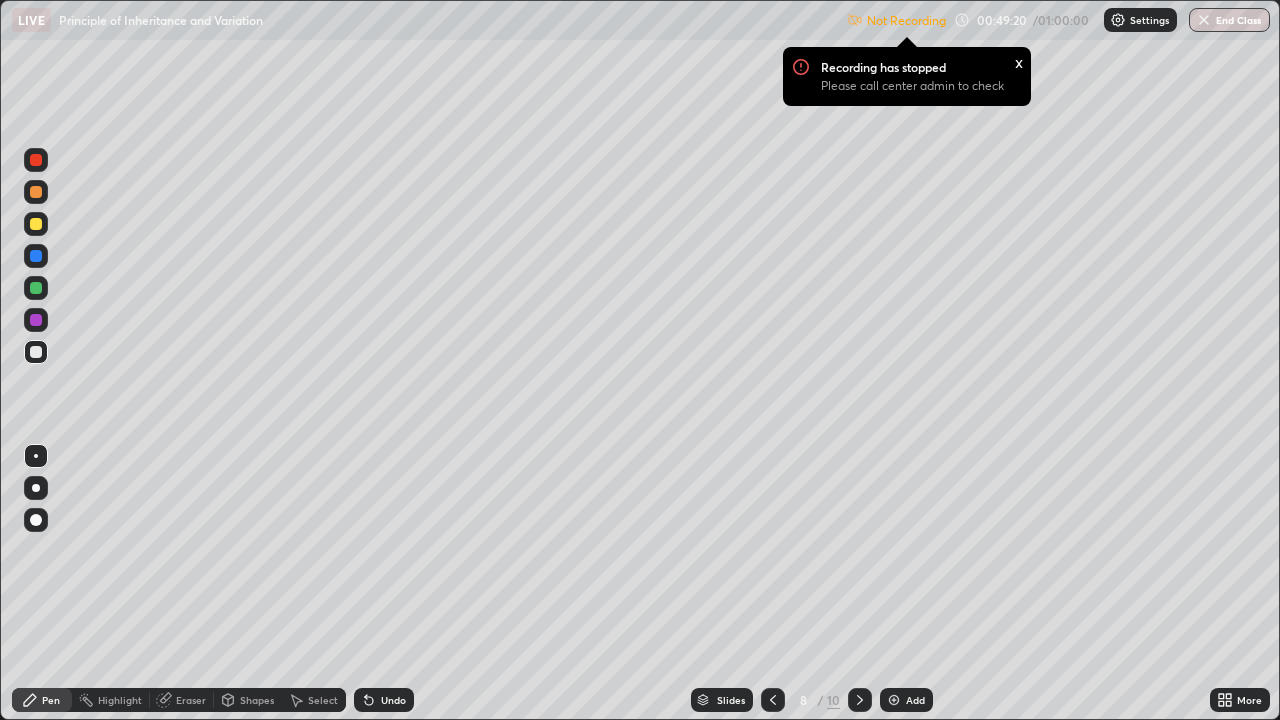 click 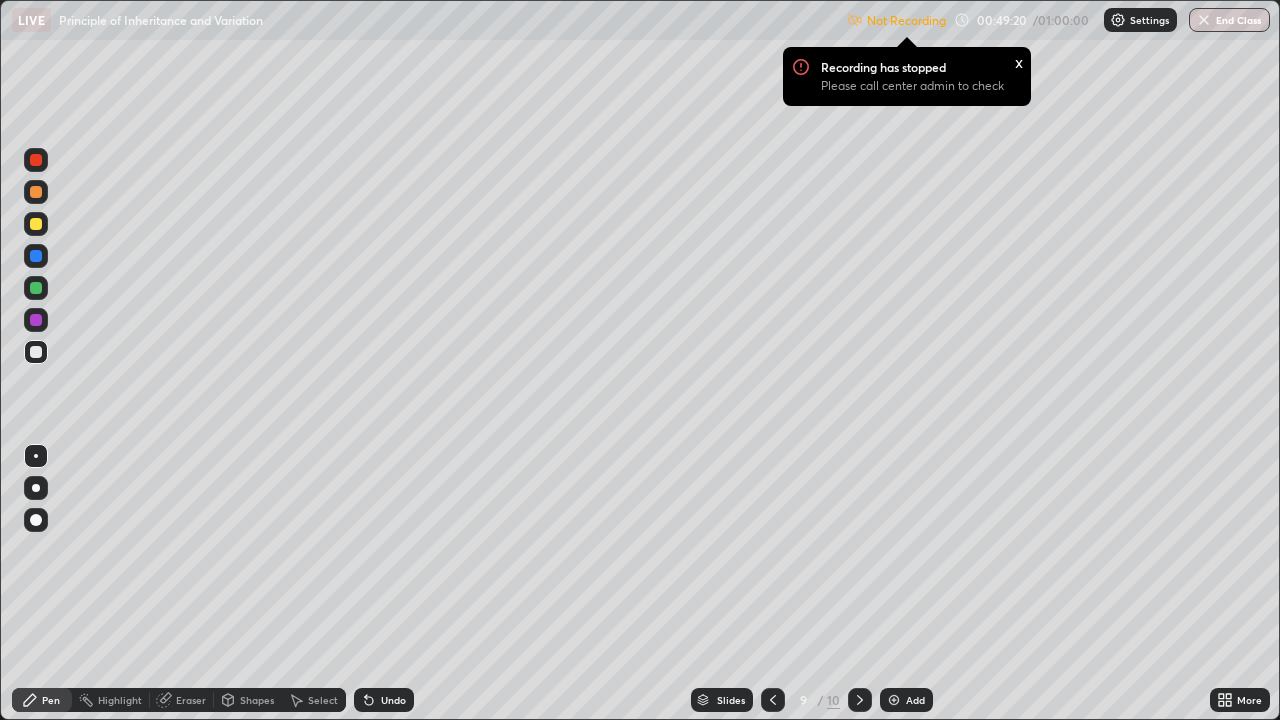 click 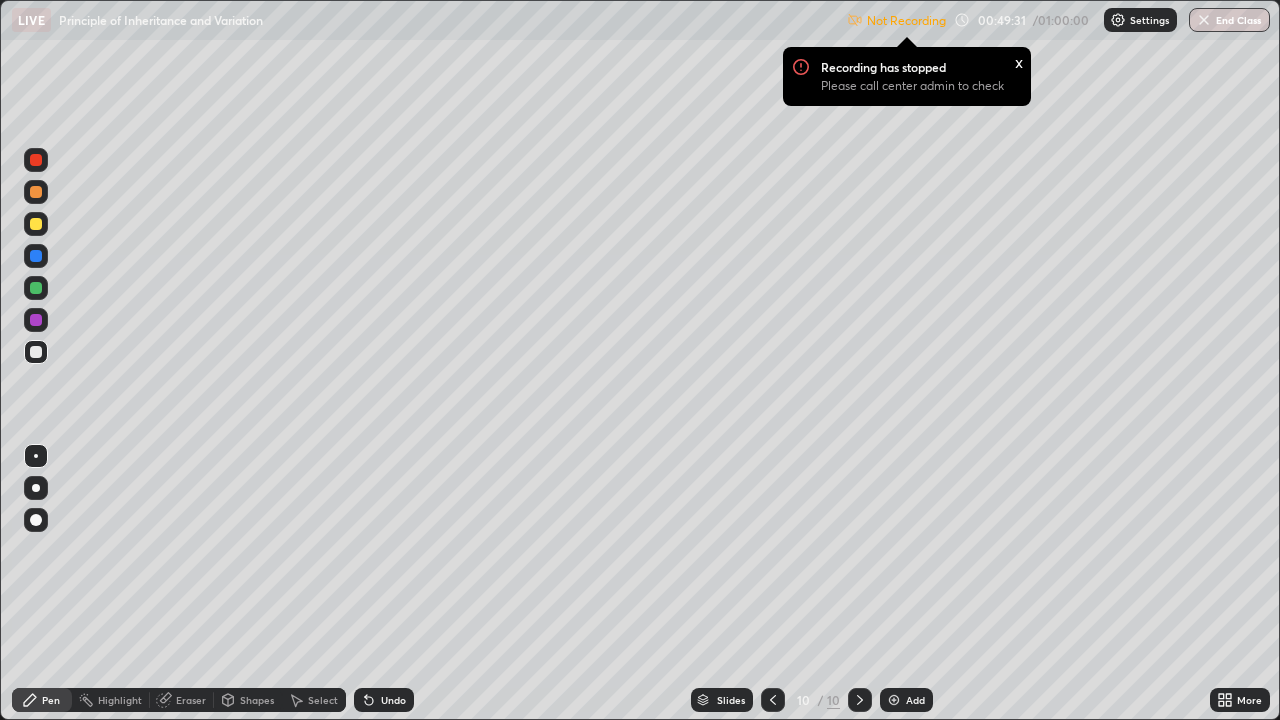 click at bounding box center [36, 288] 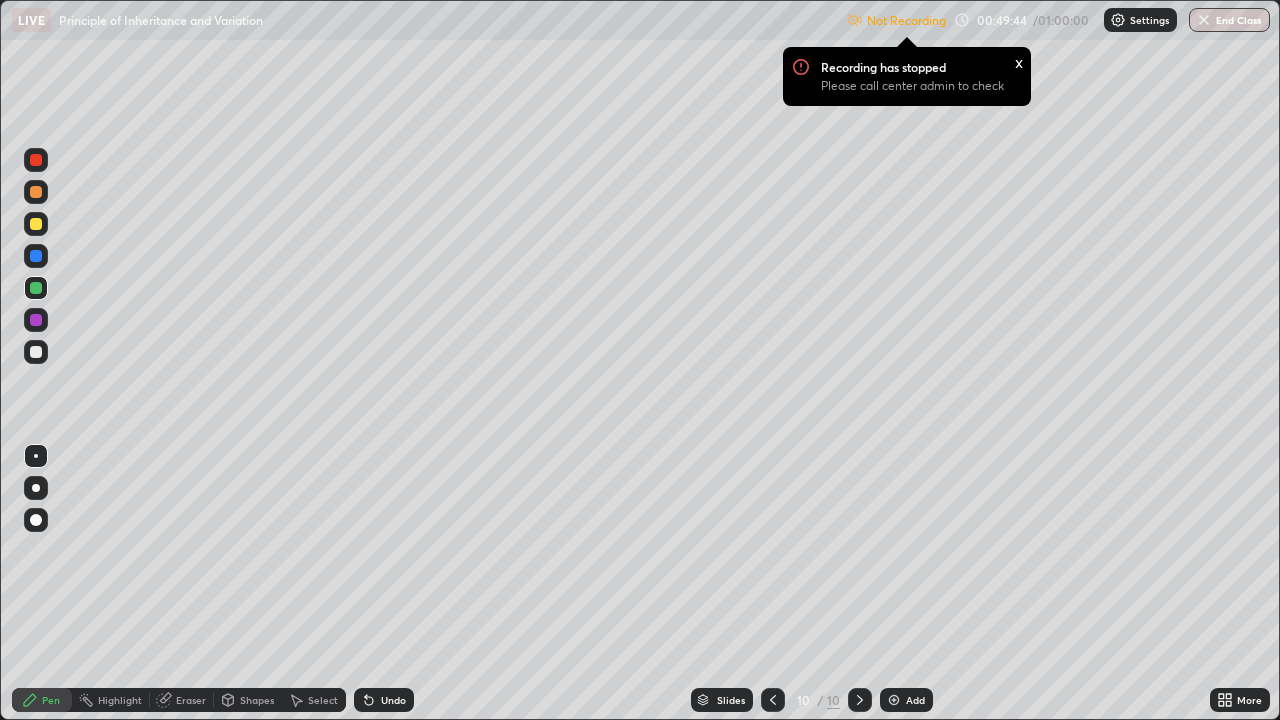 click at bounding box center (36, 488) 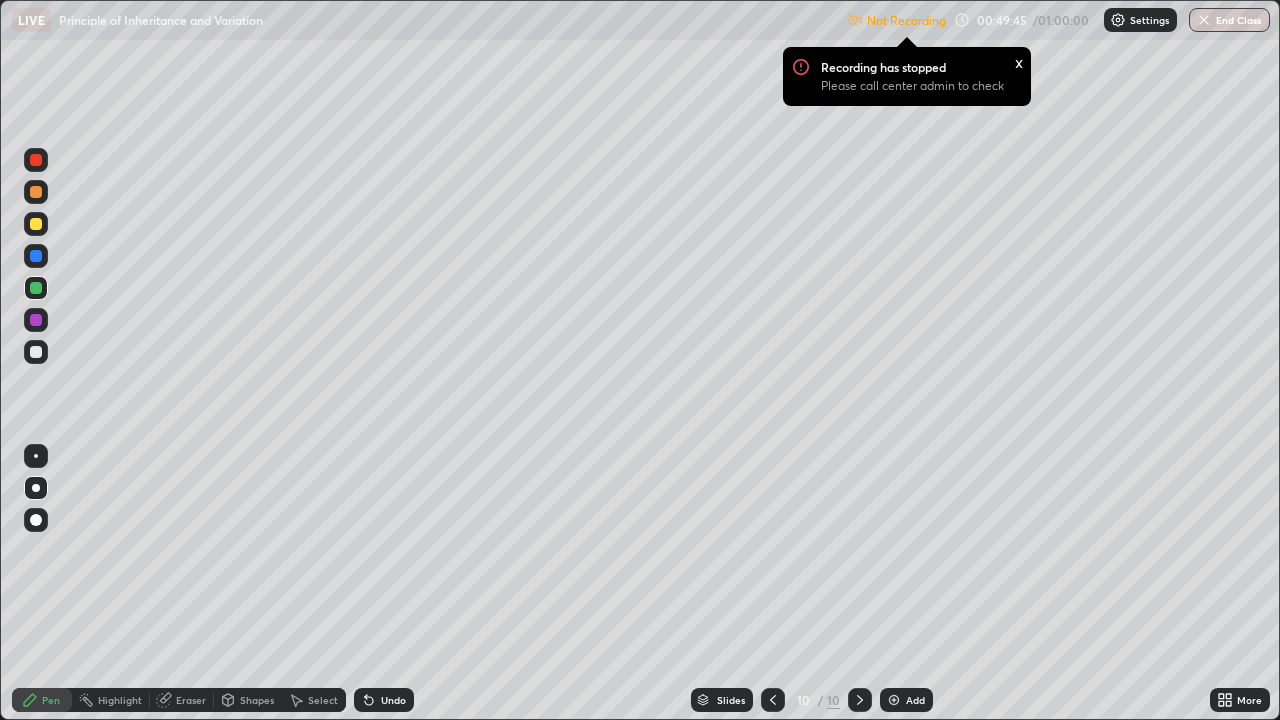click at bounding box center [36, 352] 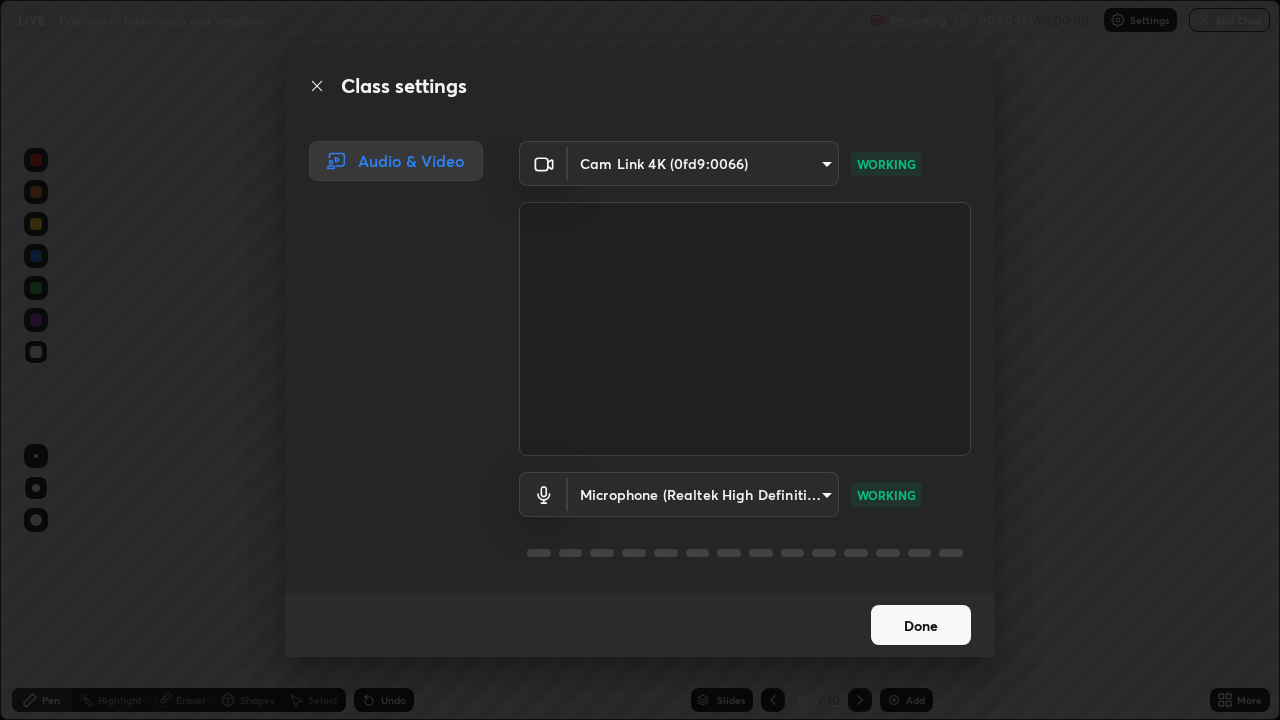 click on "Done" at bounding box center (921, 625) 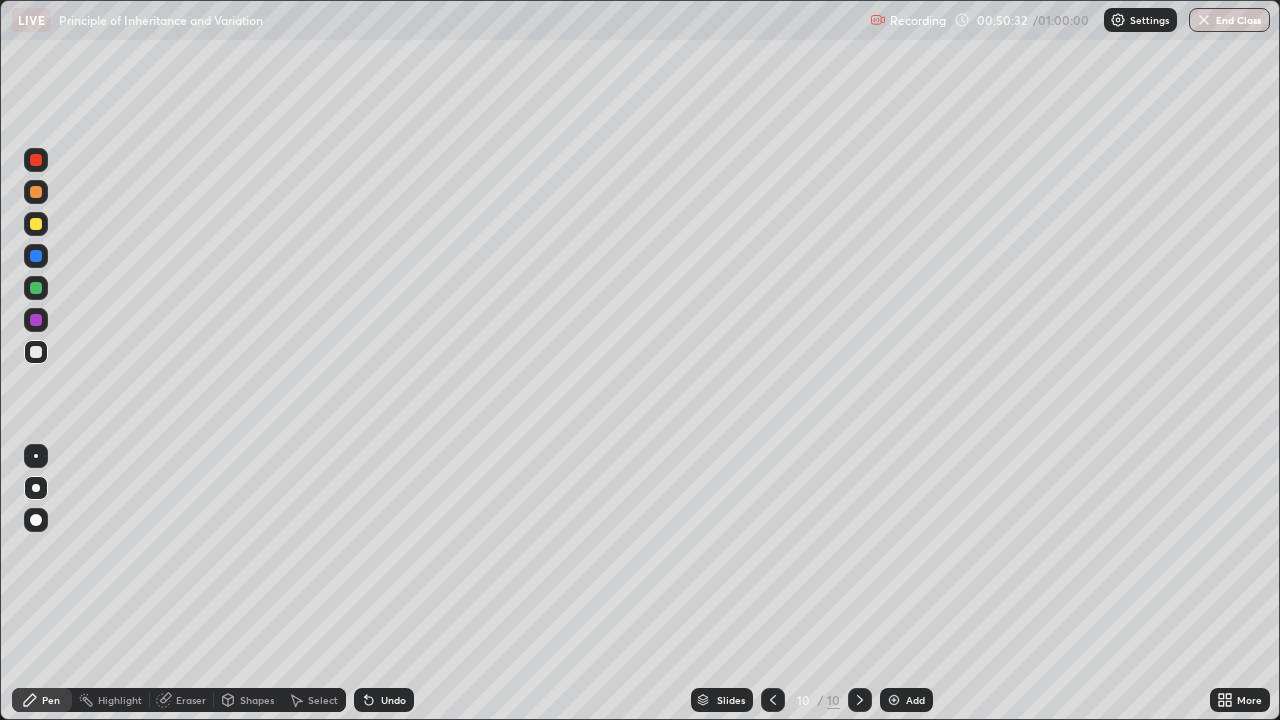 click on "Undo" at bounding box center [393, 700] 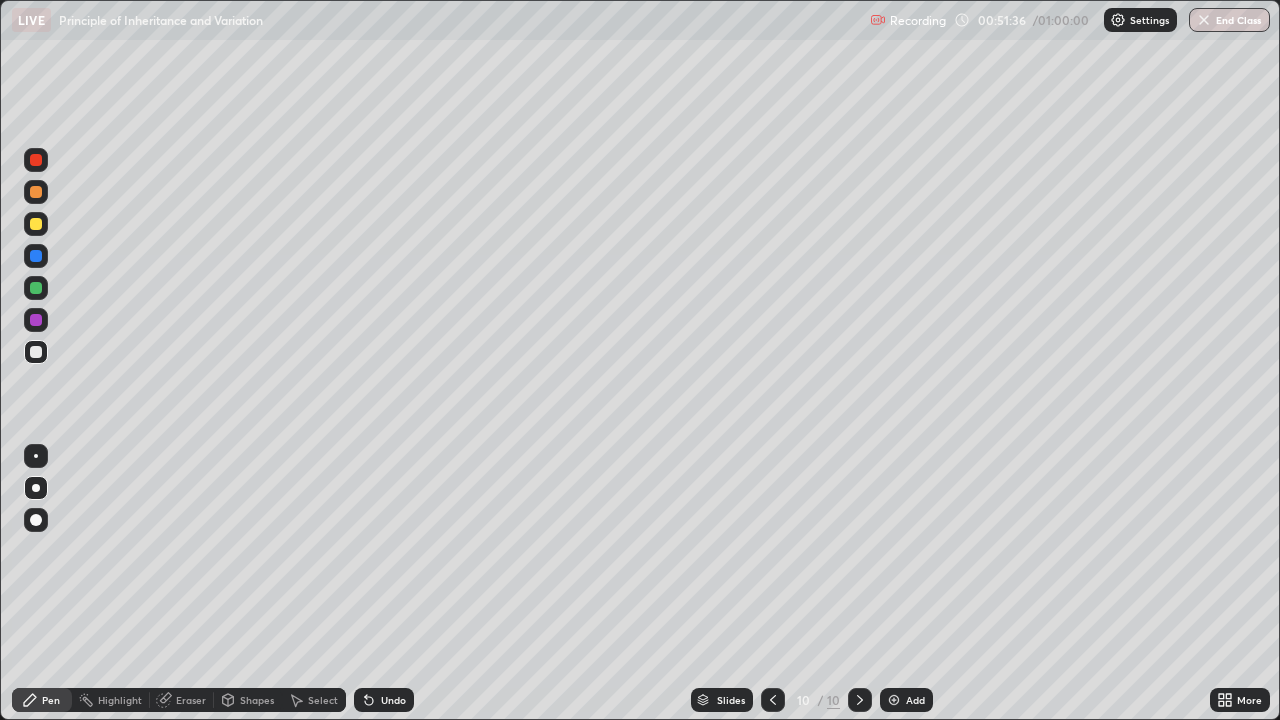 click at bounding box center [36, 160] 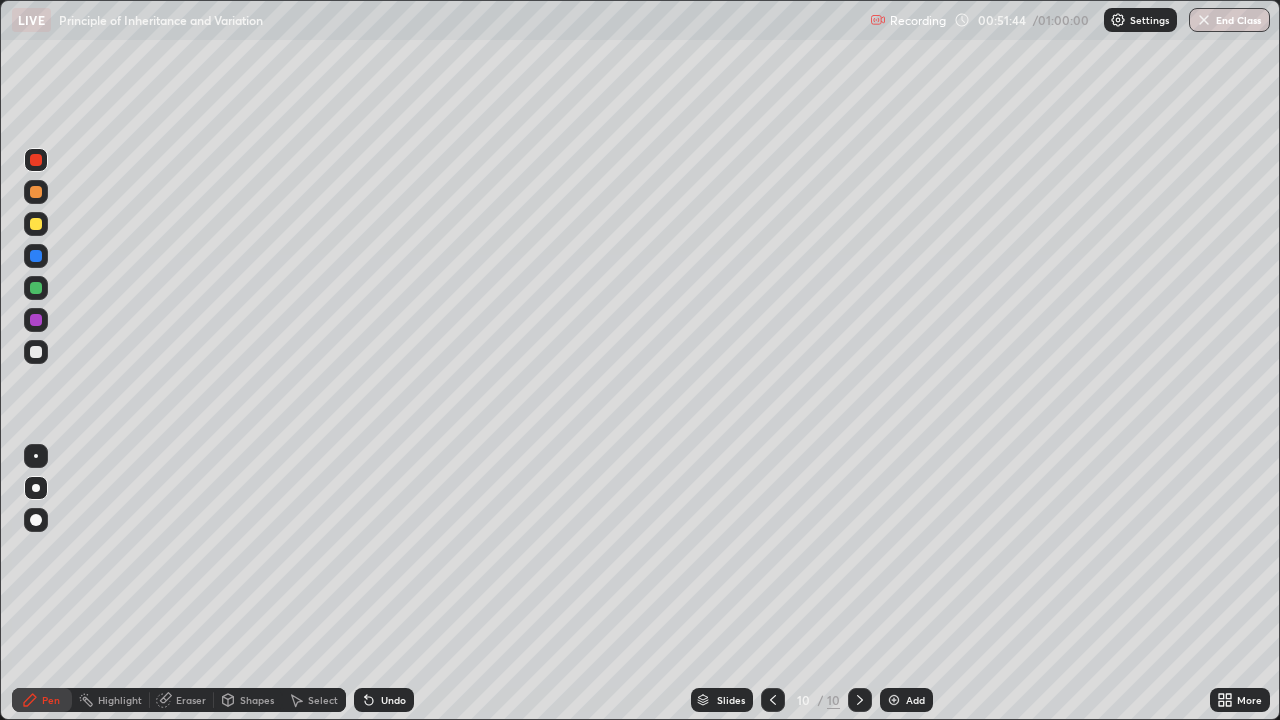 click at bounding box center [36, 352] 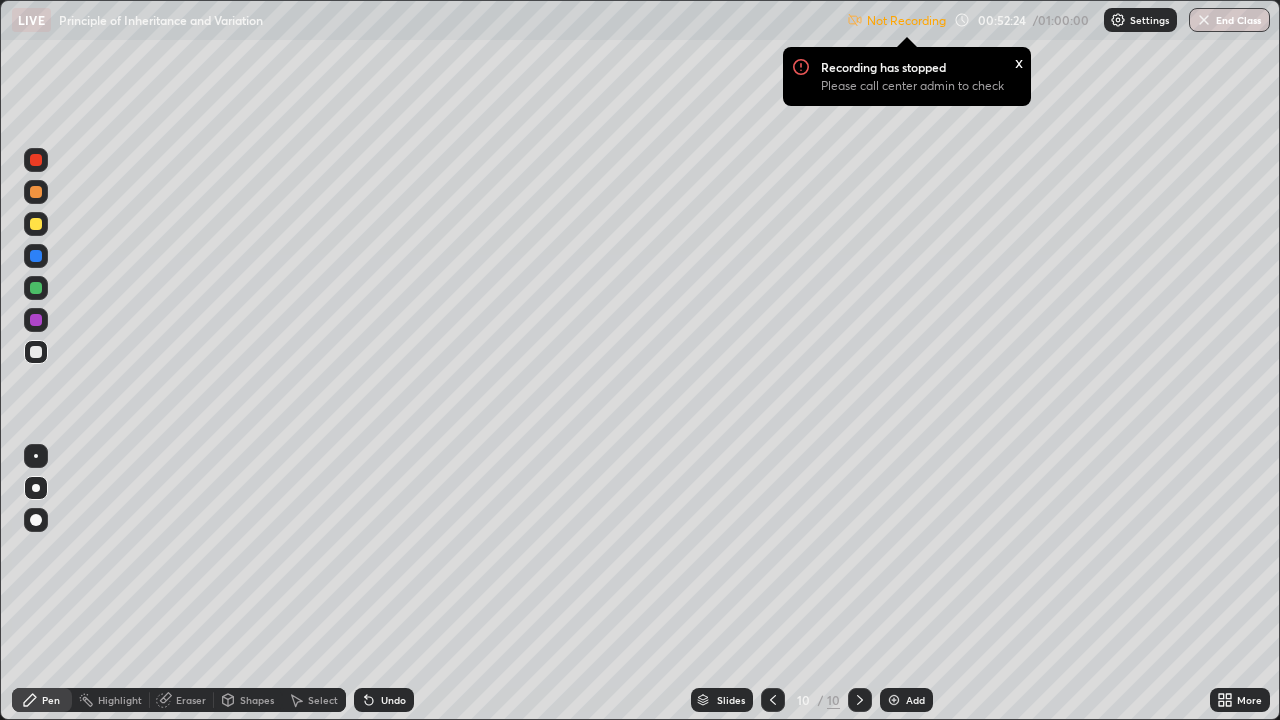 click at bounding box center [36, 192] 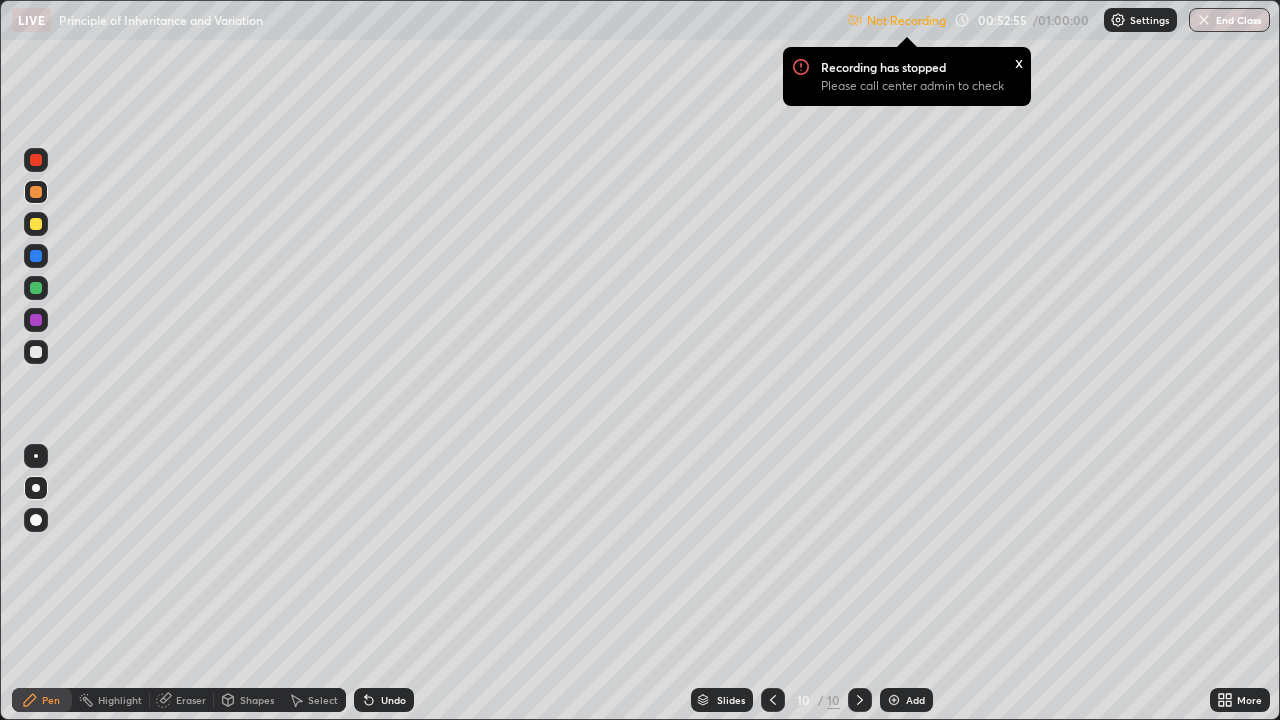 click on "x" at bounding box center [1019, 61] 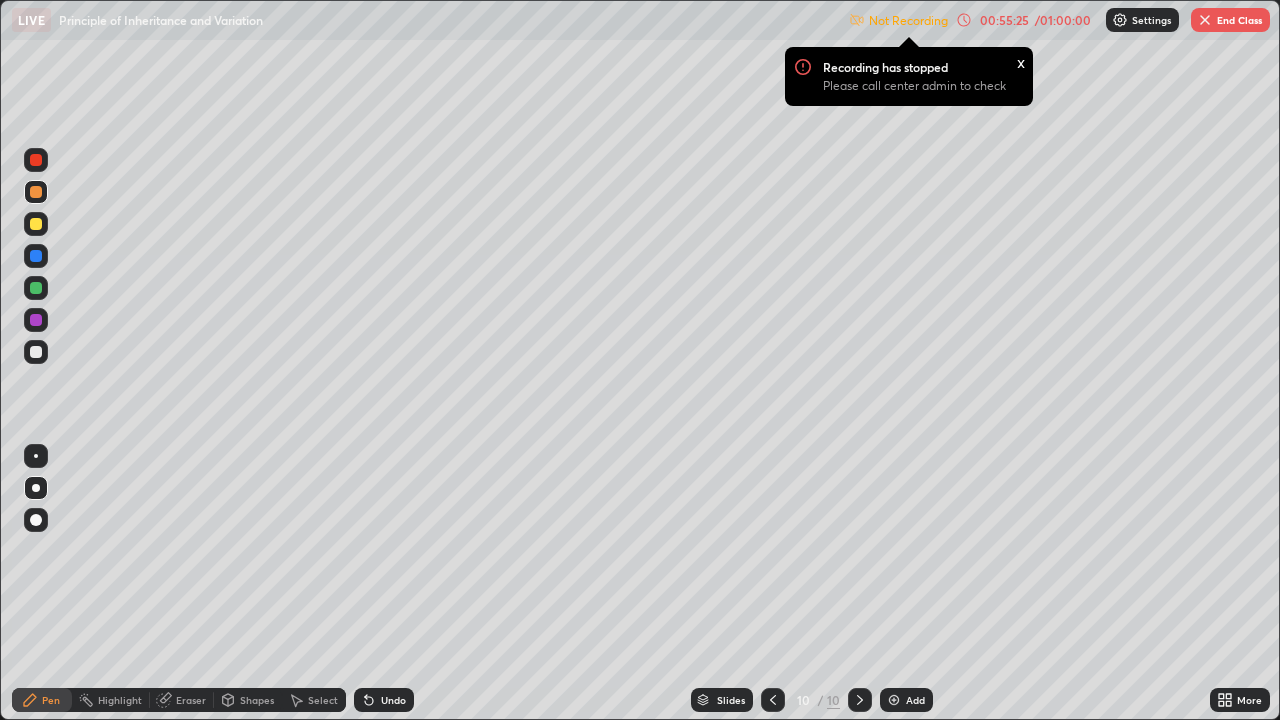 click on "x" at bounding box center [1021, 61] 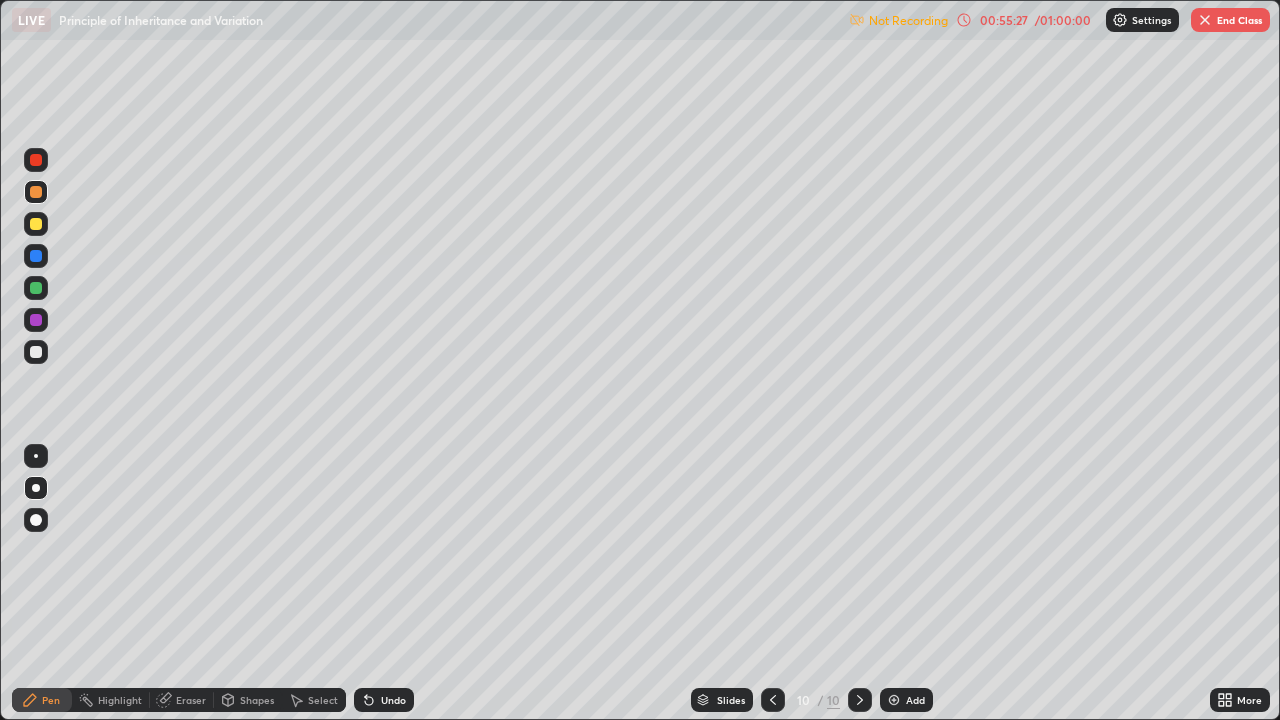 click on "End Class" at bounding box center [1230, 20] 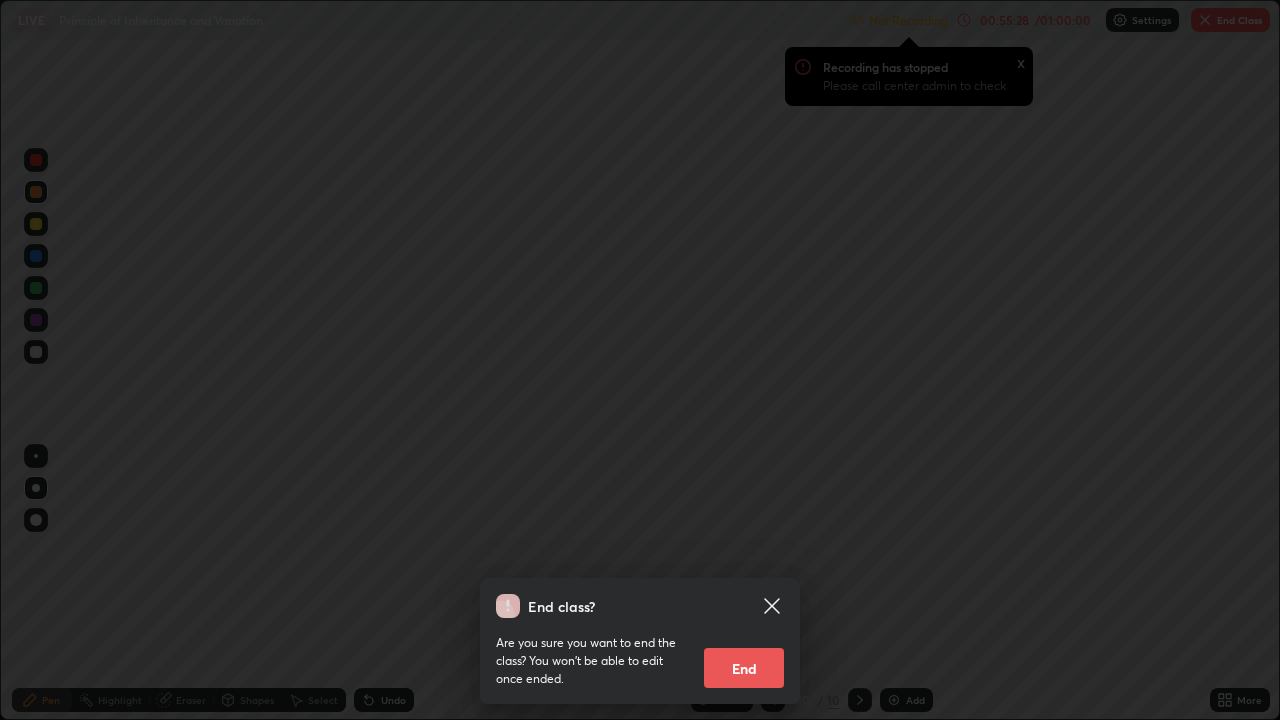 click on "End" at bounding box center [744, 668] 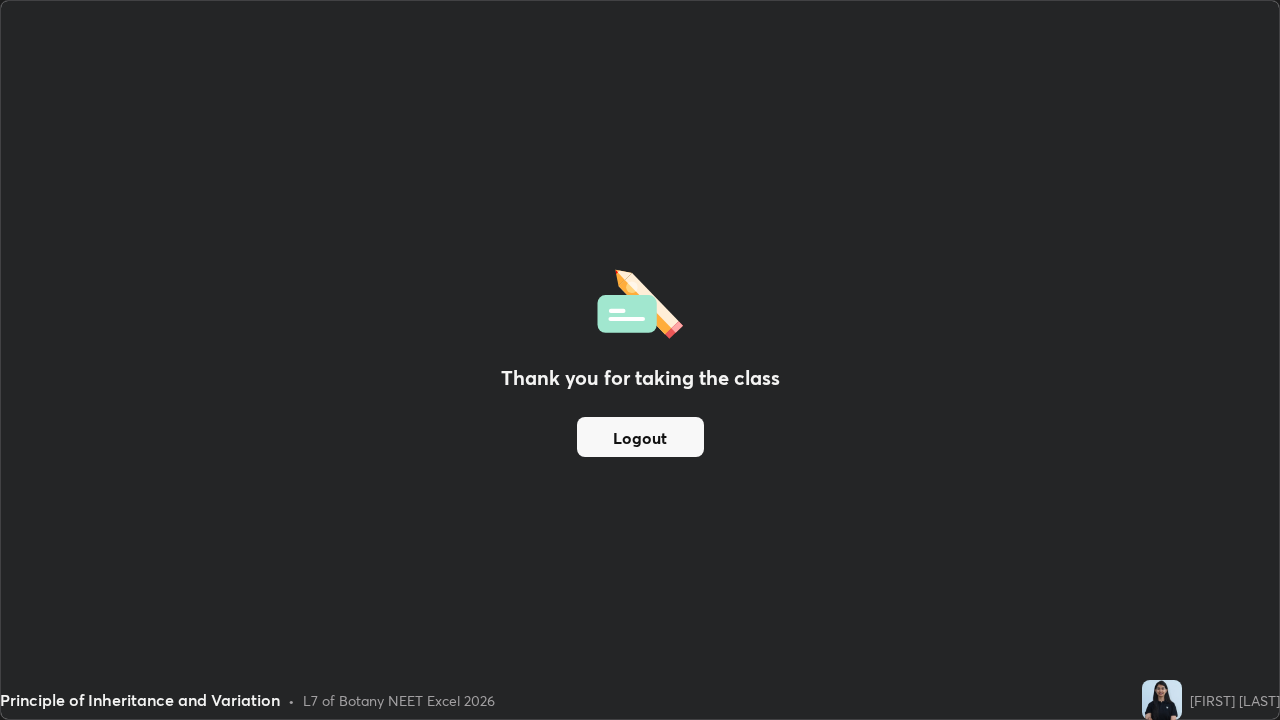 click on "Logout" at bounding box center (640, 437) 